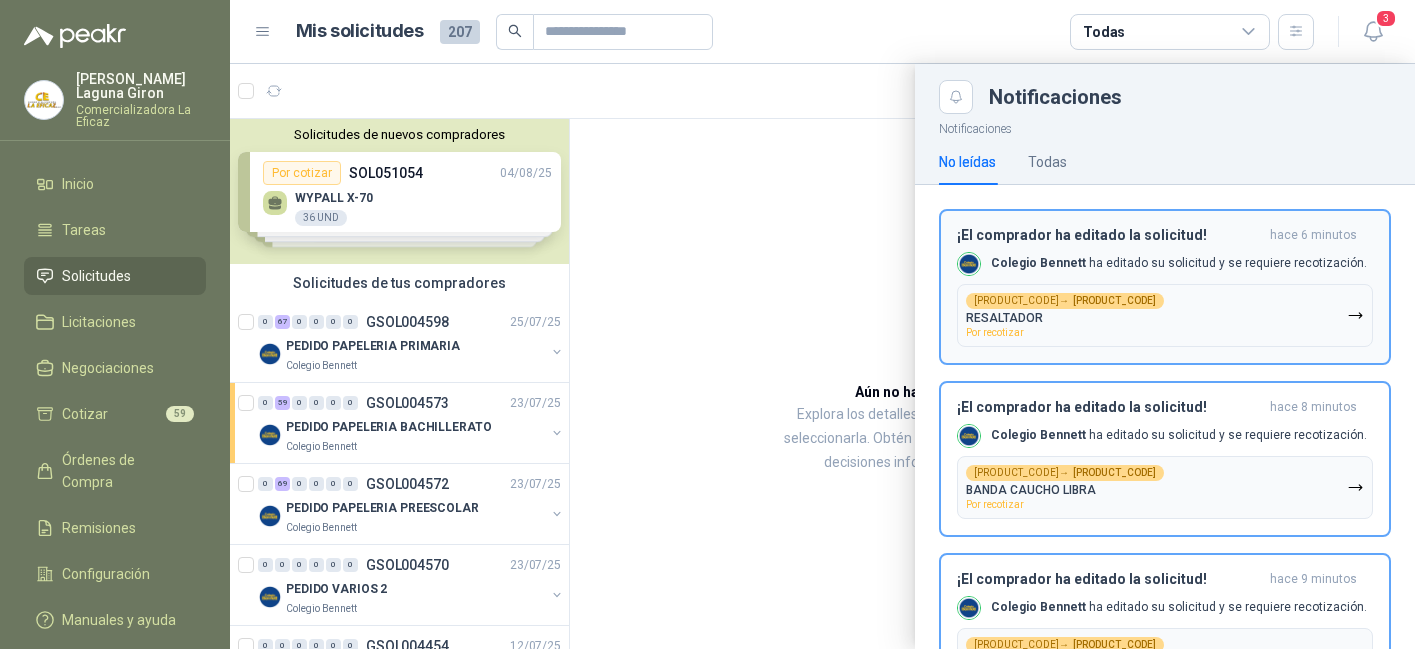 scroll, scrollTop: 0, scrollLeft: 0, axis: both 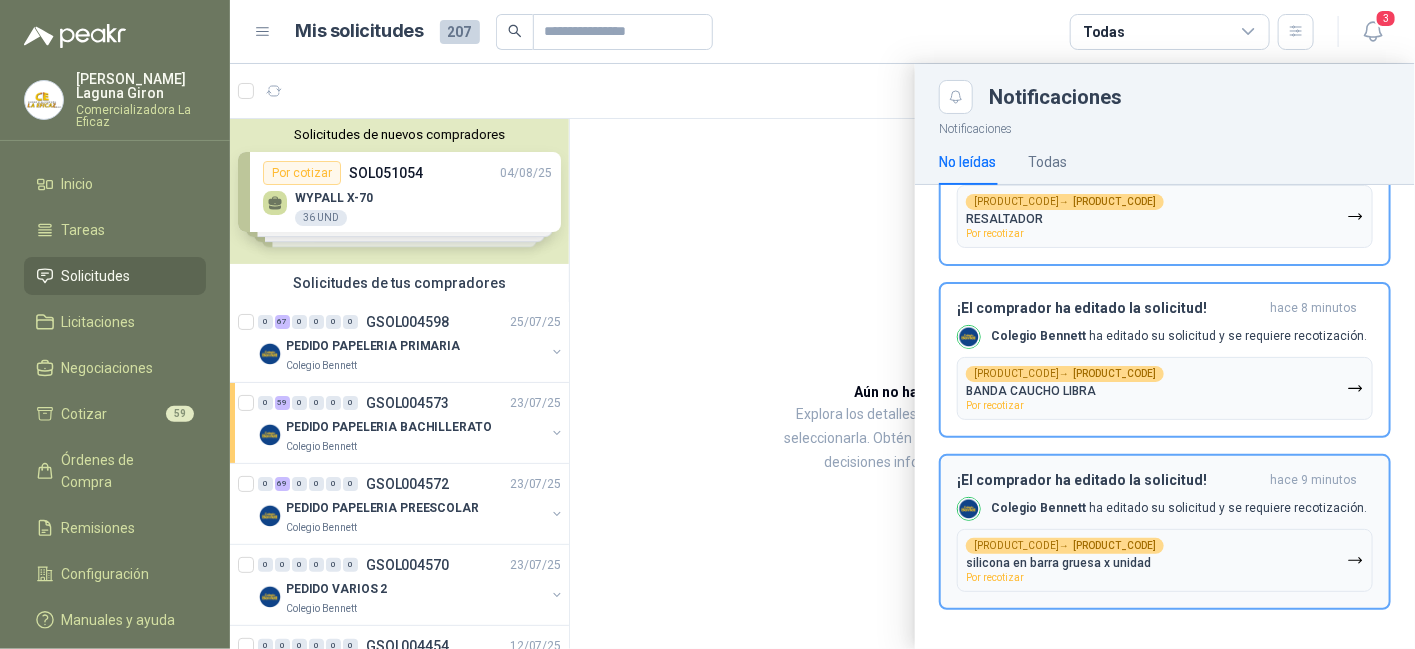 click on "[PRODUCT_CODE]  →  [PRODUCT_CODE] silicona en barra gruesa x unidad Por recotizar" at bounding box center [1165, 560] 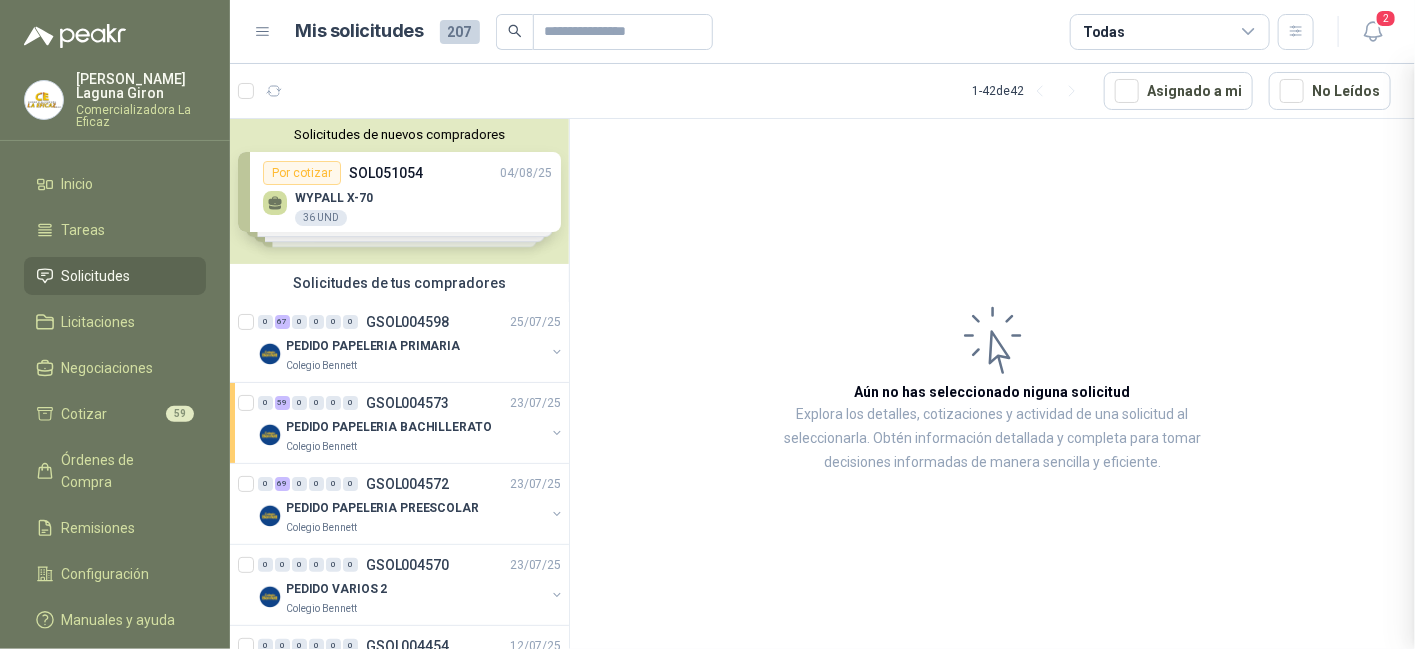 scroll, scrollTop: 0, scrollLeft: 0, axis: both 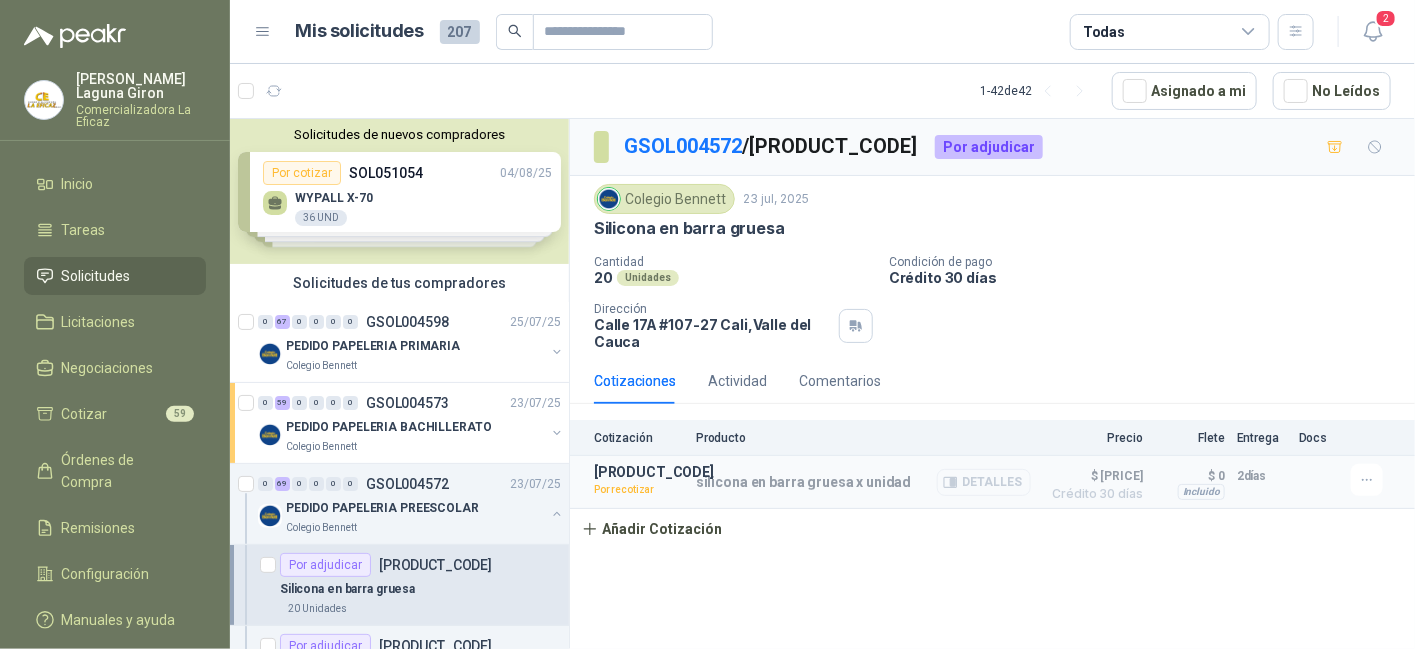 click on "Detalles" at bounding box center [984, 482] 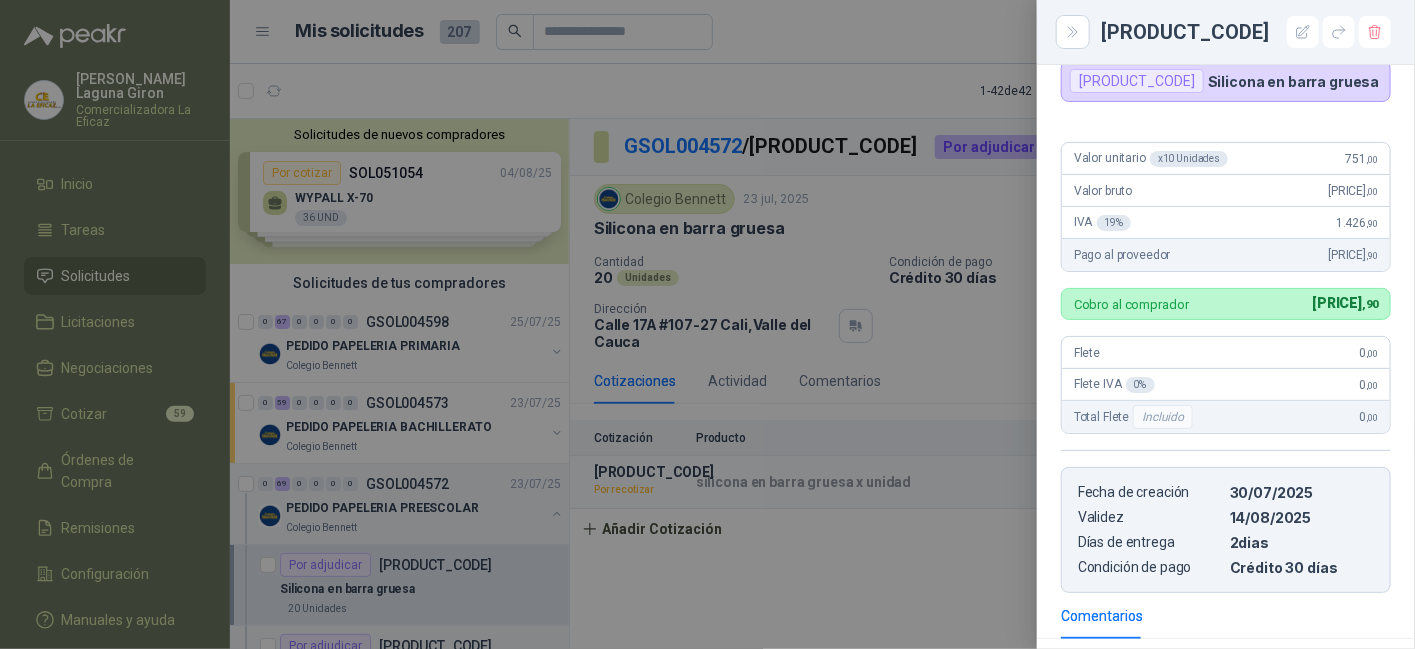 scroll, scrollTop: 0, scrollLeft: 0, axis: both 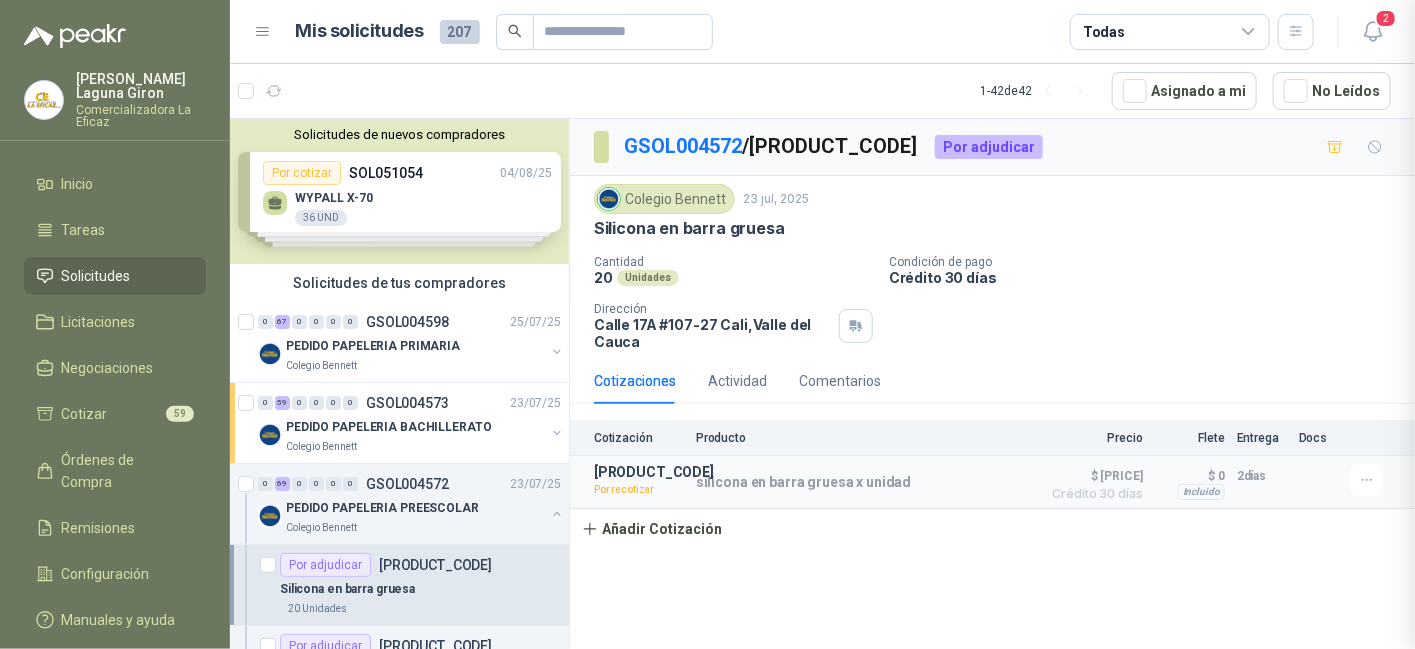 type 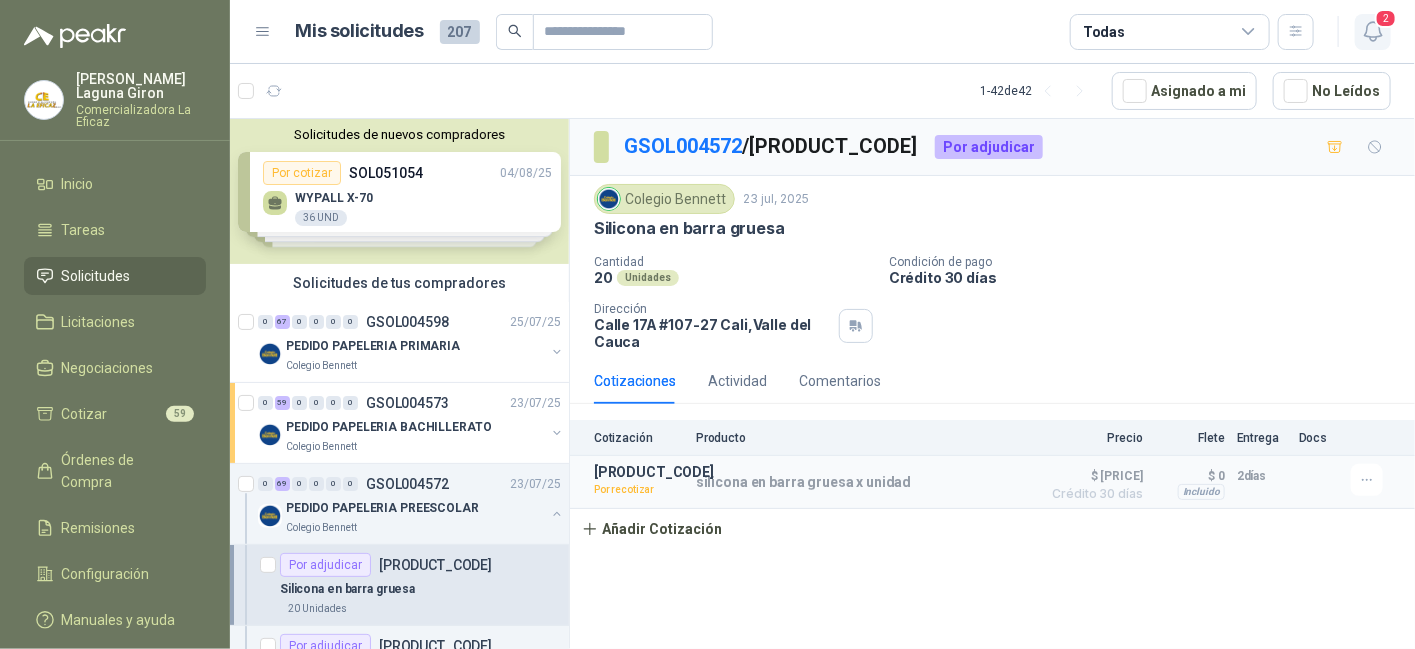 click on "2" at bounding box center [1386, 18] 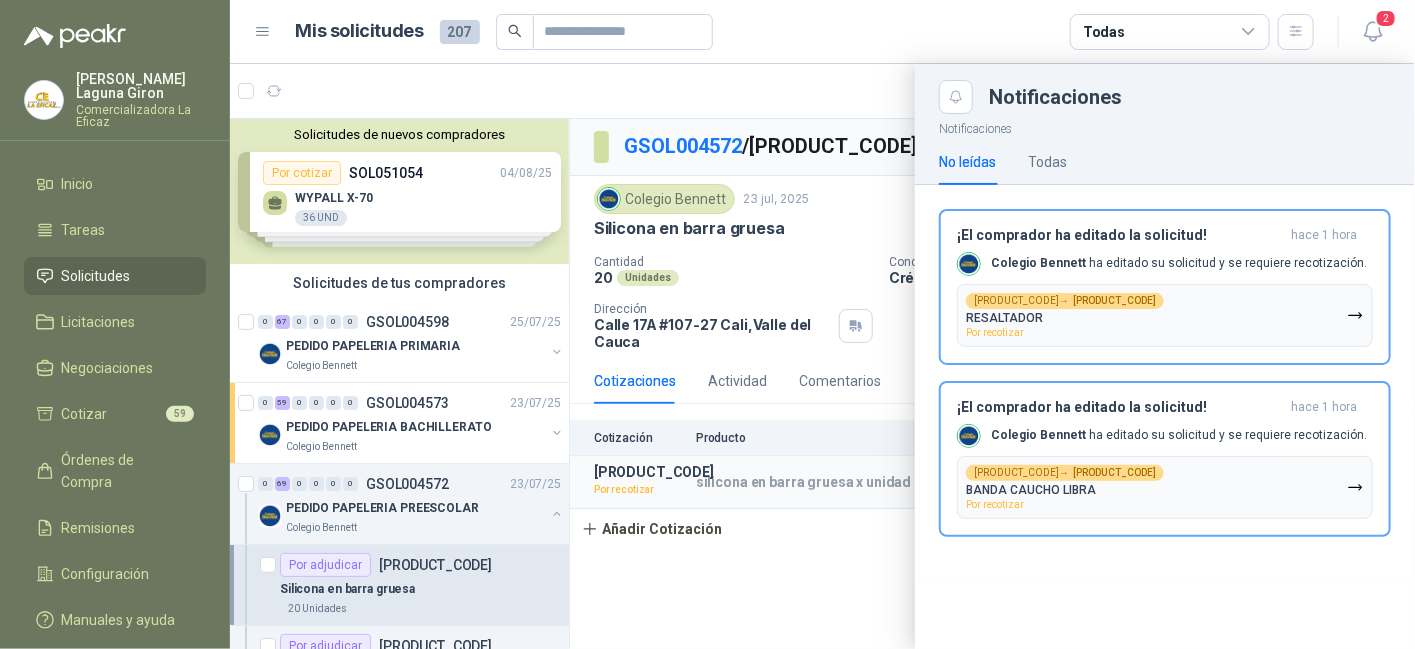 click at bounding box center [822, 356] 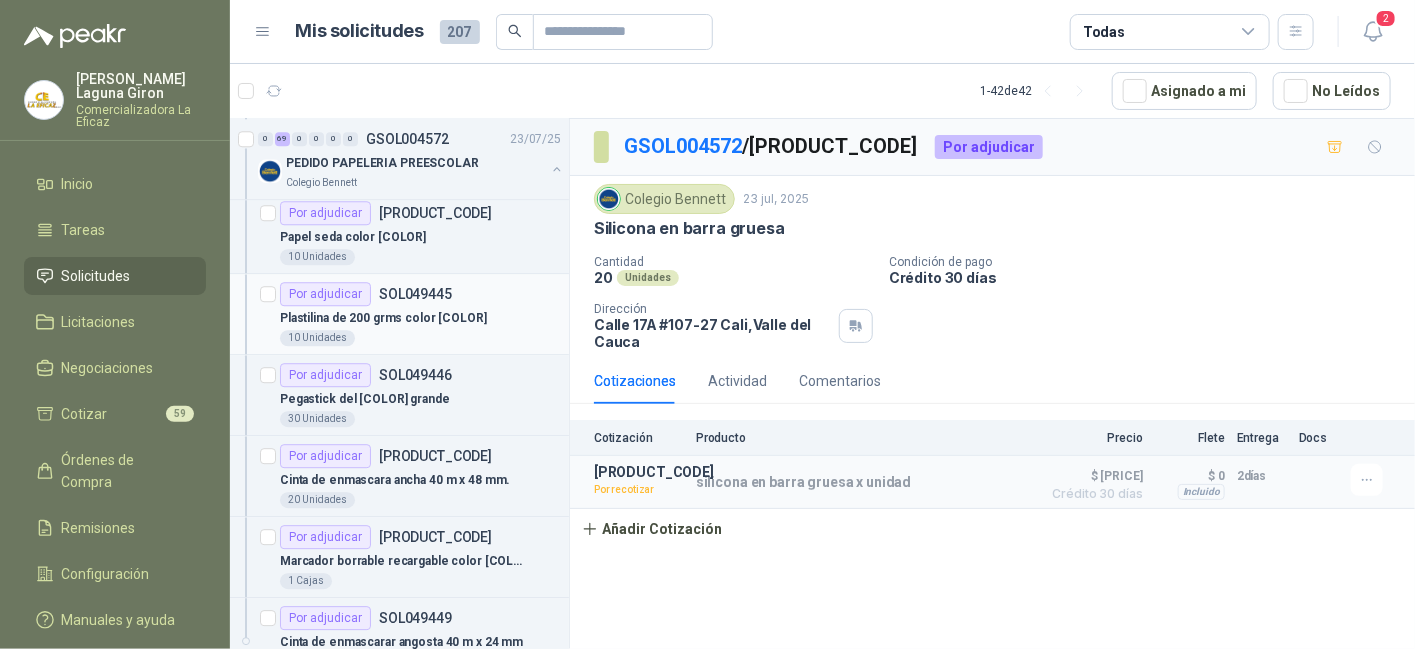 scroll, scrollTop: 5200, scrollLeft: 0, axis: vertical 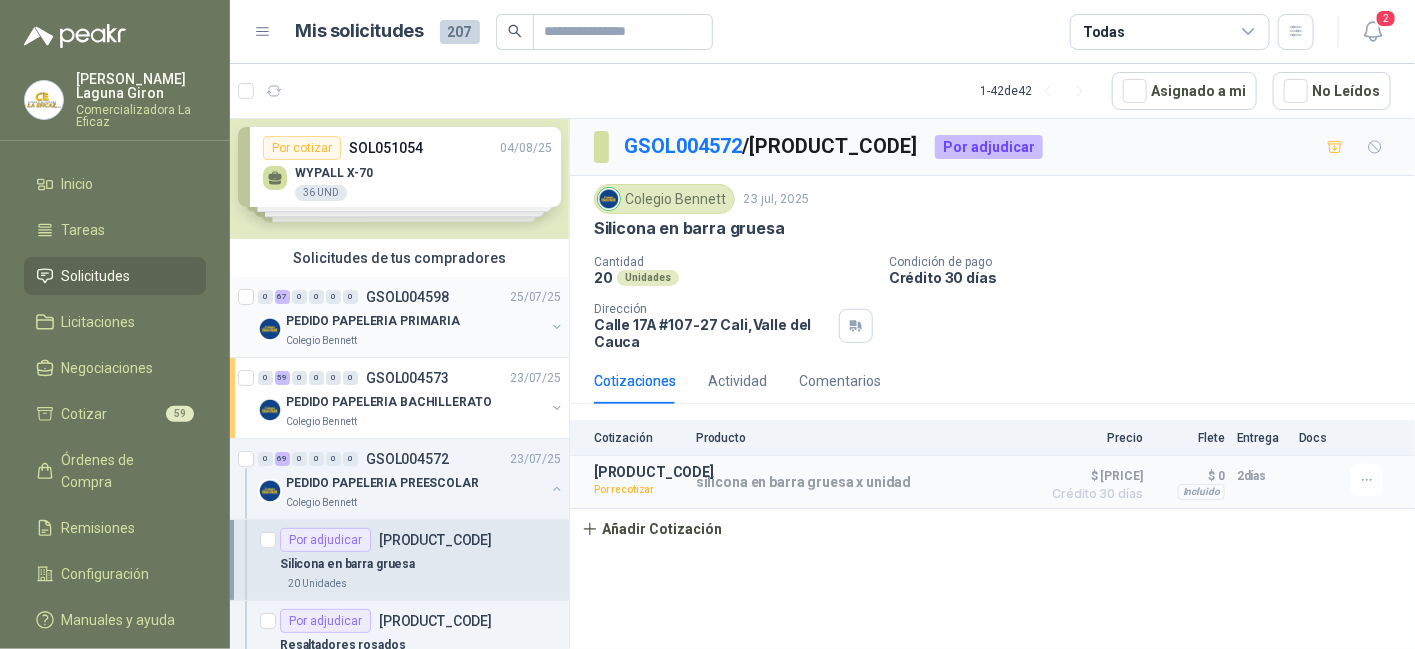 click on "PEDIDO PAPELERIA PRIMARIA" at bounding box center [373, 321] 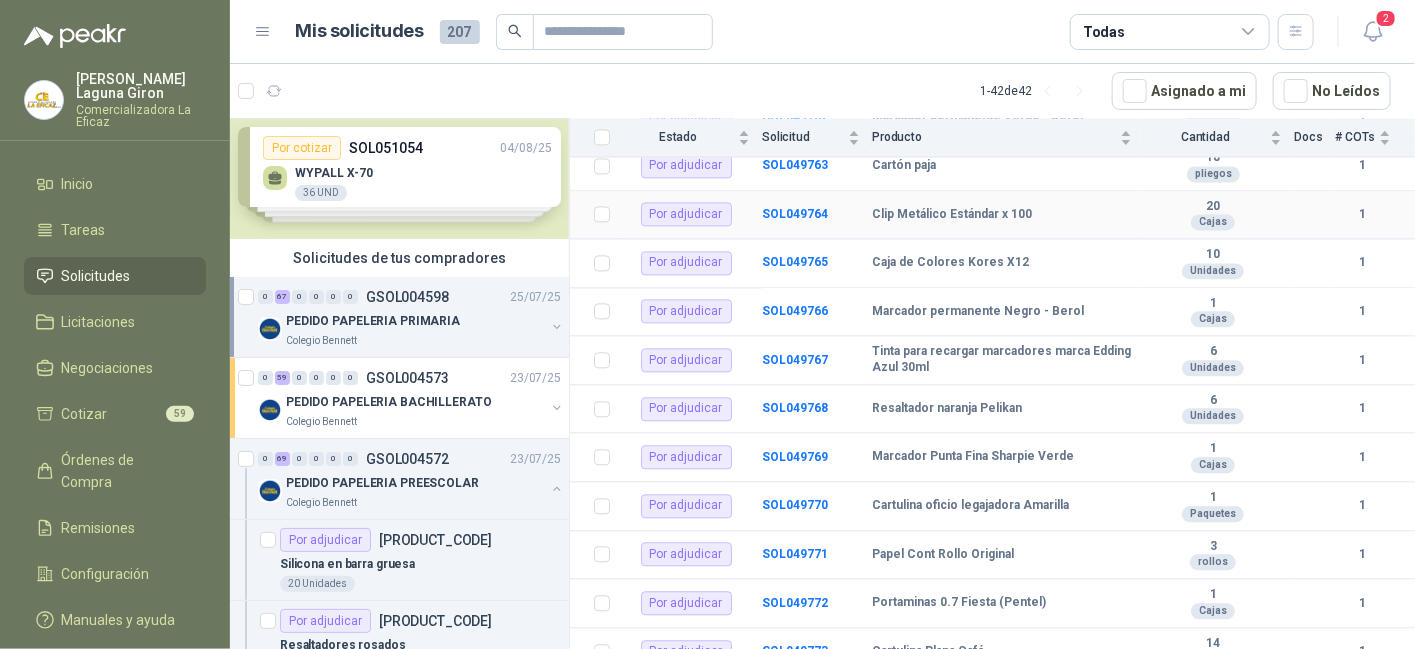 scroll, scrollTop: 1900, scrollLeft: 0, axis: vertical 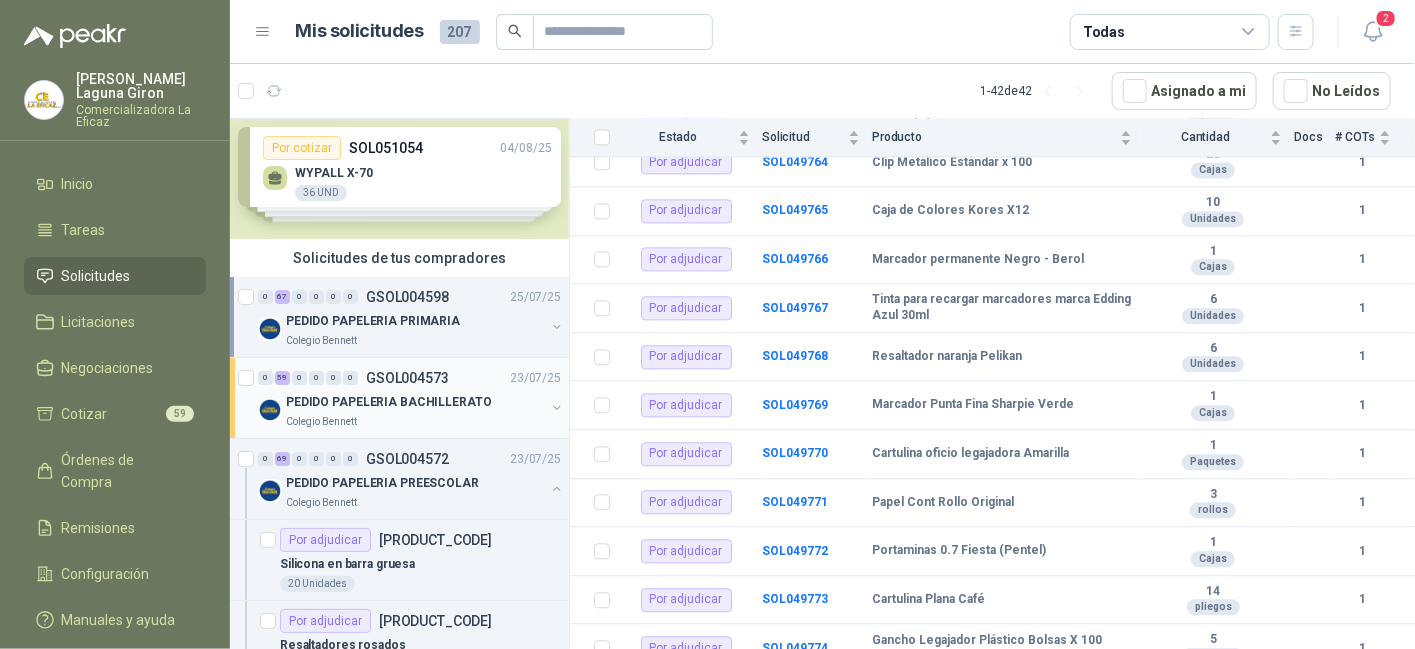 click on "PEDIDO PAPELERIA BACHILLERATO" at bounding box center (389, 402) 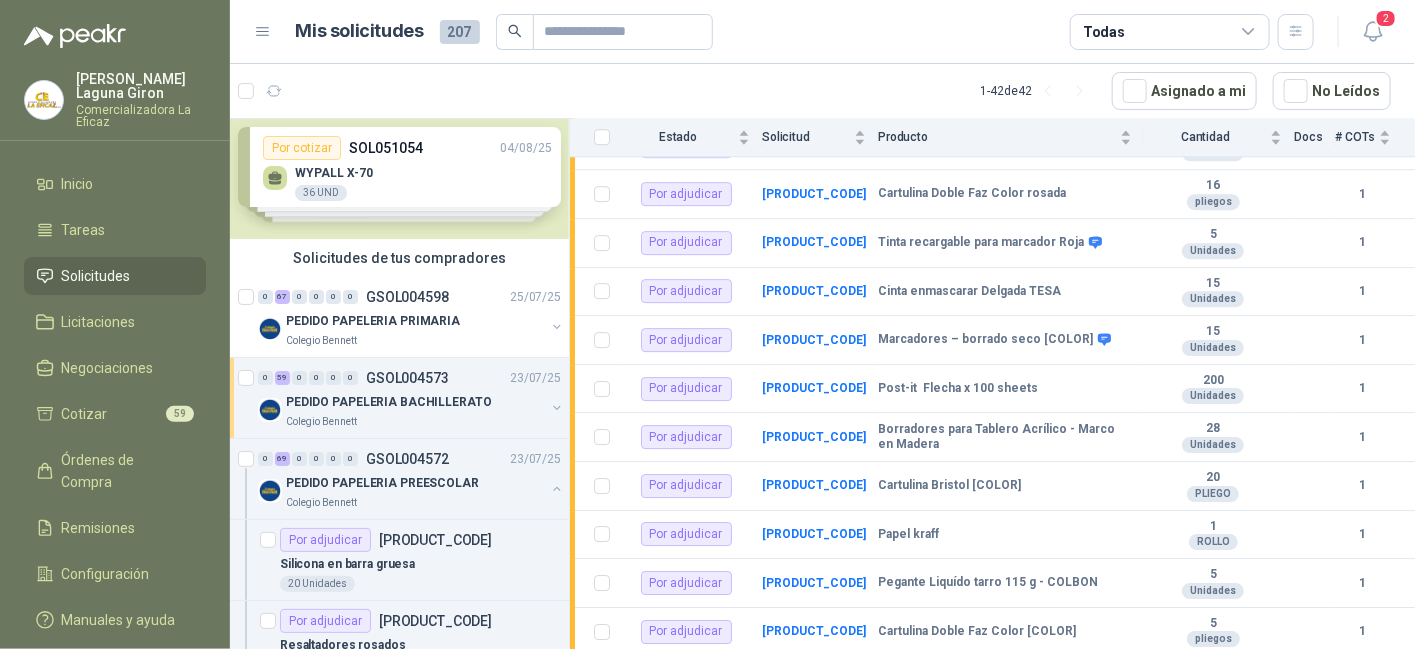 scroll, scrollTop: 2617, scrollLeft: 0, axis: vertical 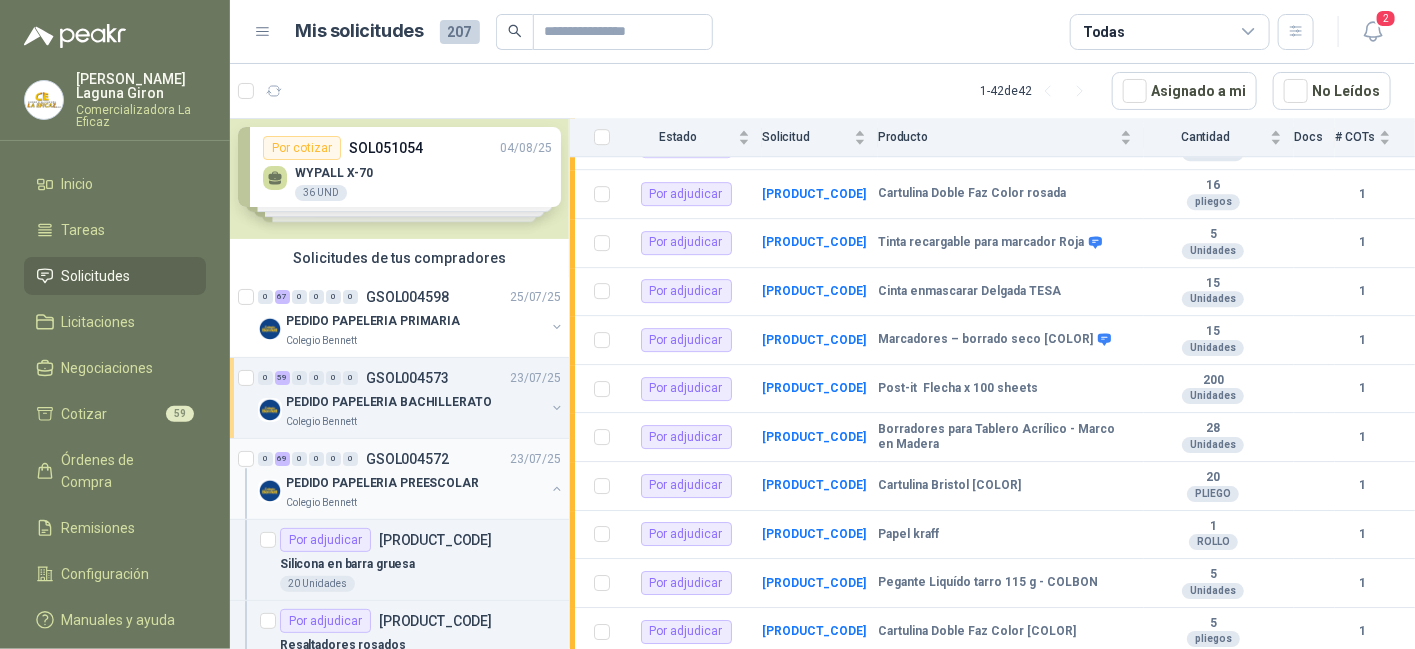 click on "PEDIDO PAPELERIA PREESCOLAR" at bounding box center [382, 483] 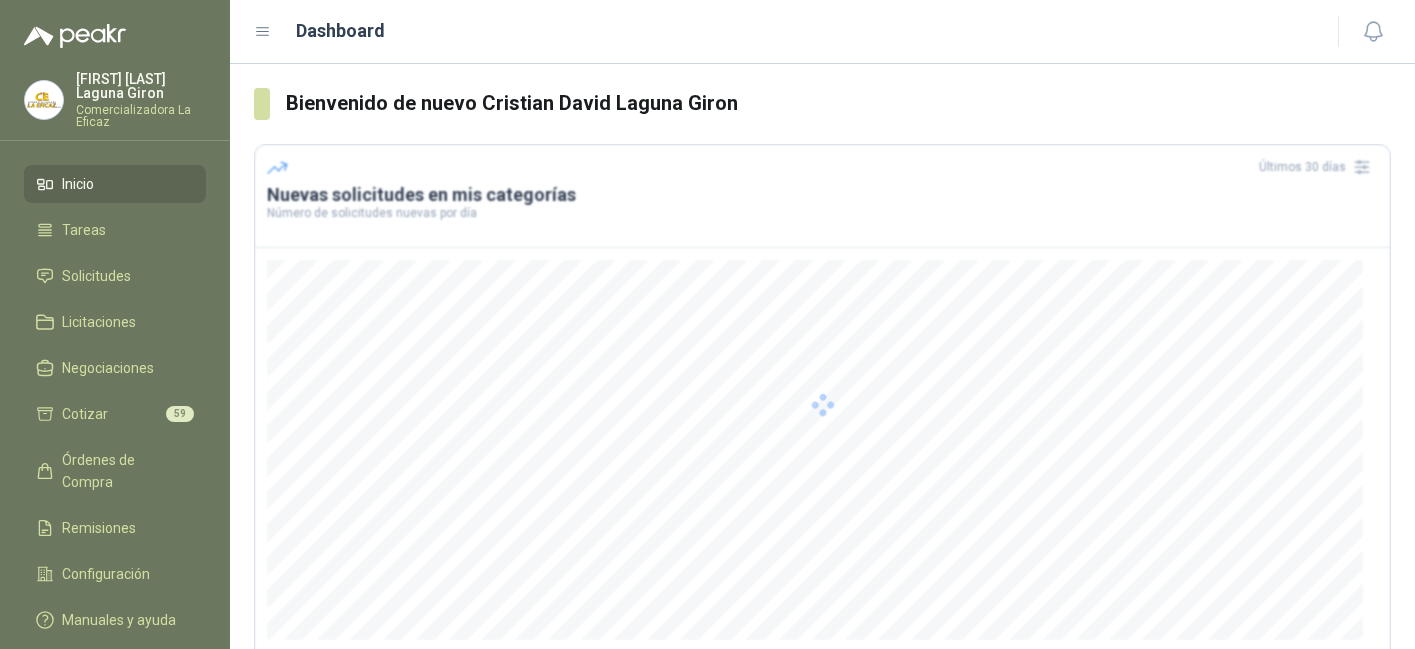 scroll, scrollTop: 0, scrollLeft: 0, axis: both 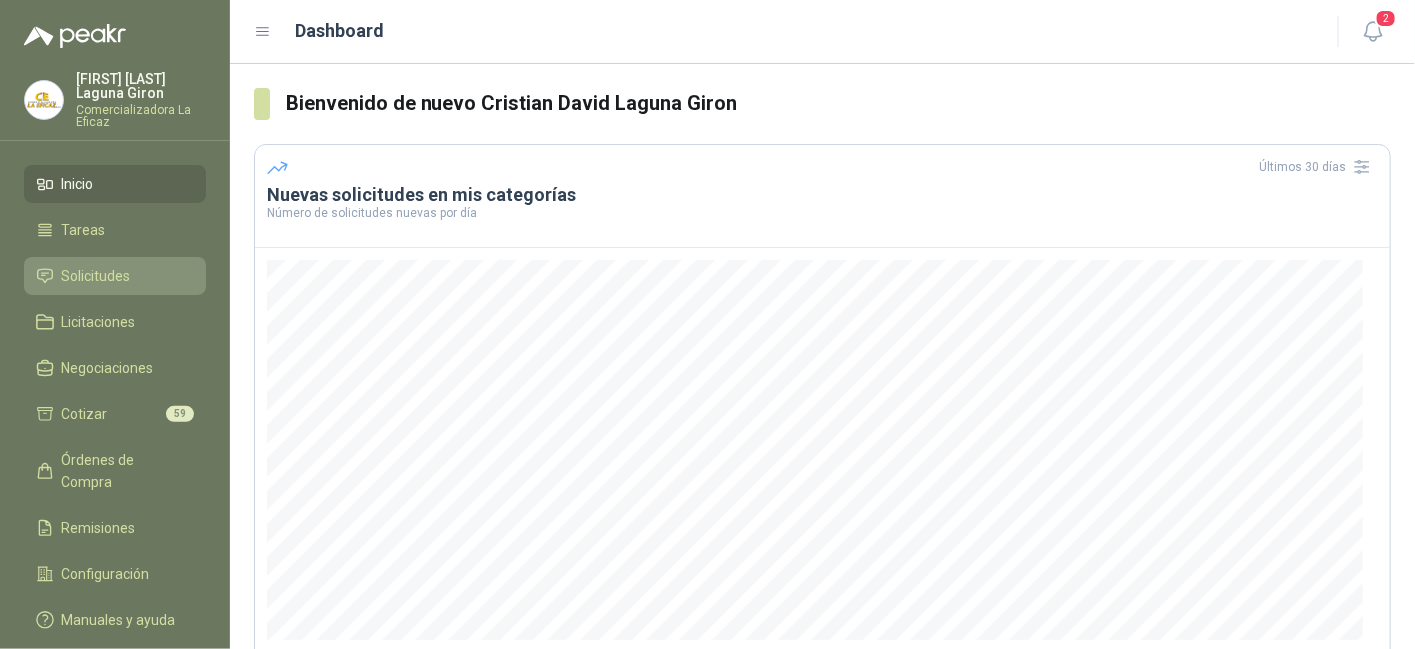 click on "Solicitudes" at bounding box center (96, 276) 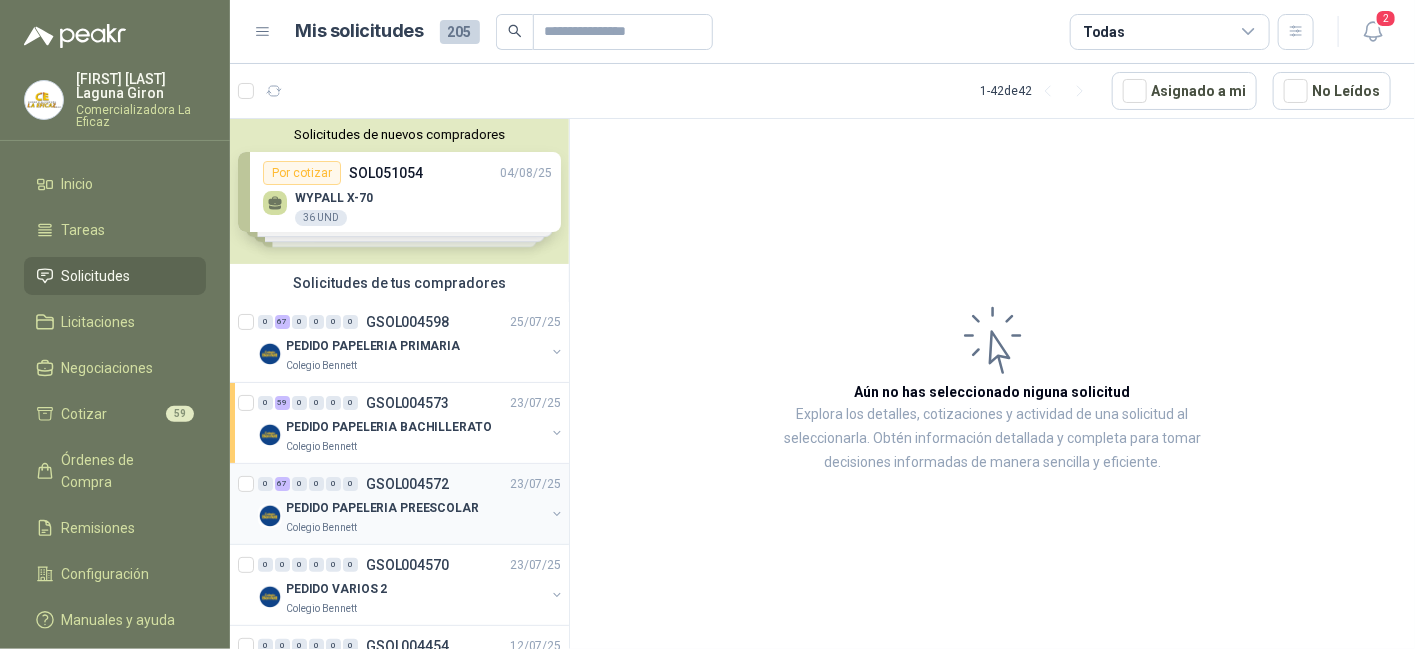 click on "PEDIDO PAPELERIA PREESCOLAR" at bounding box center [415, 508] 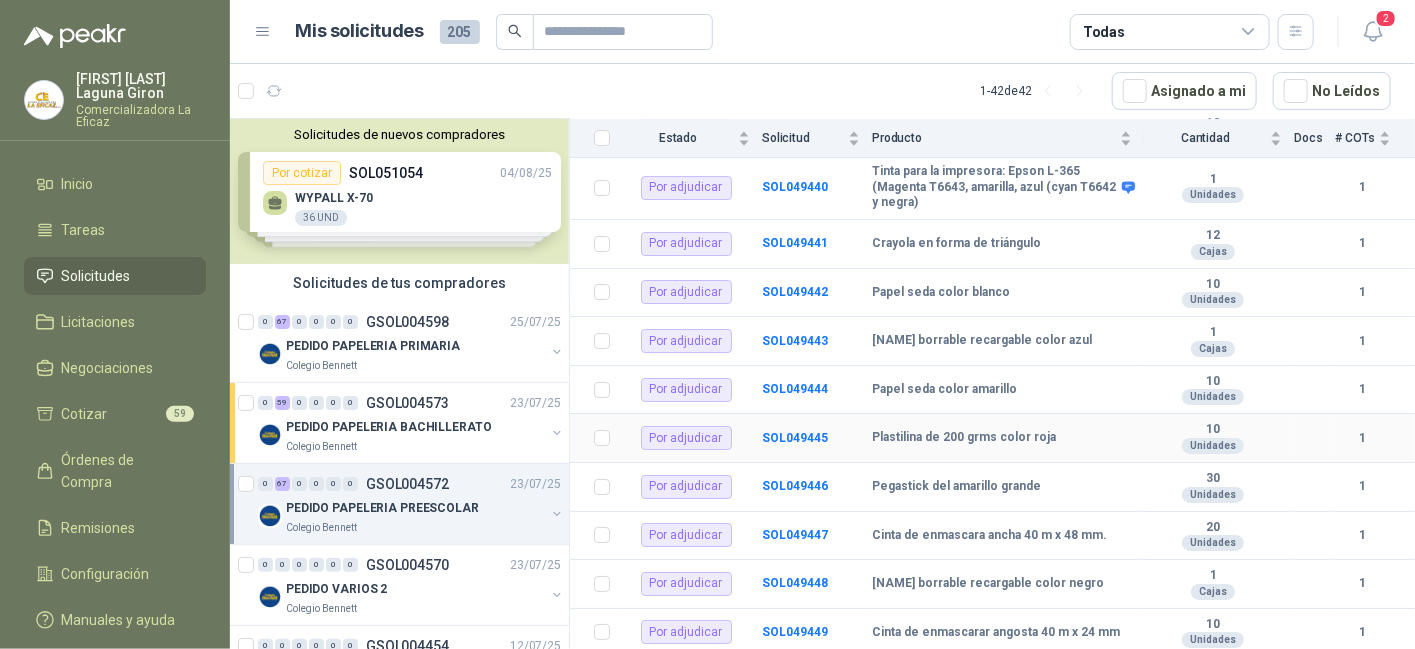 scroll, scrollTop: 3024, scrollLeft: 0, axis: vertical 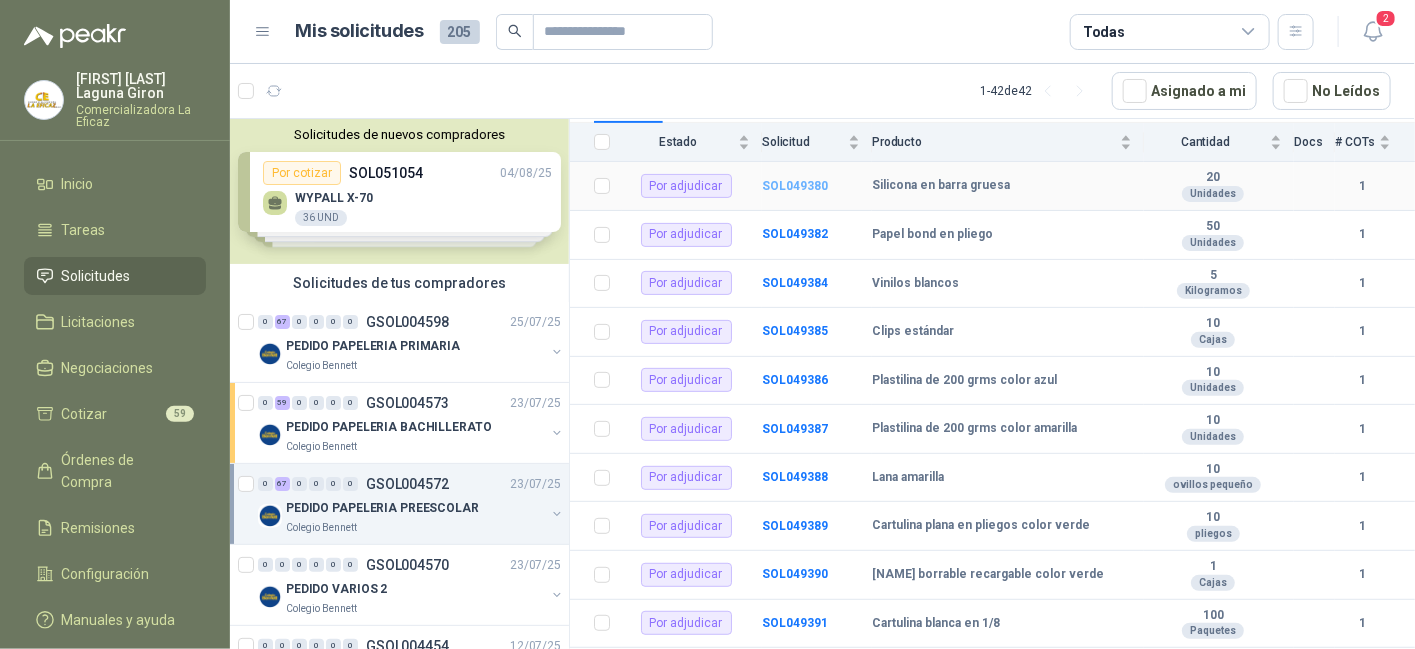click on "SOL049380" at bounding box center [795, 186] 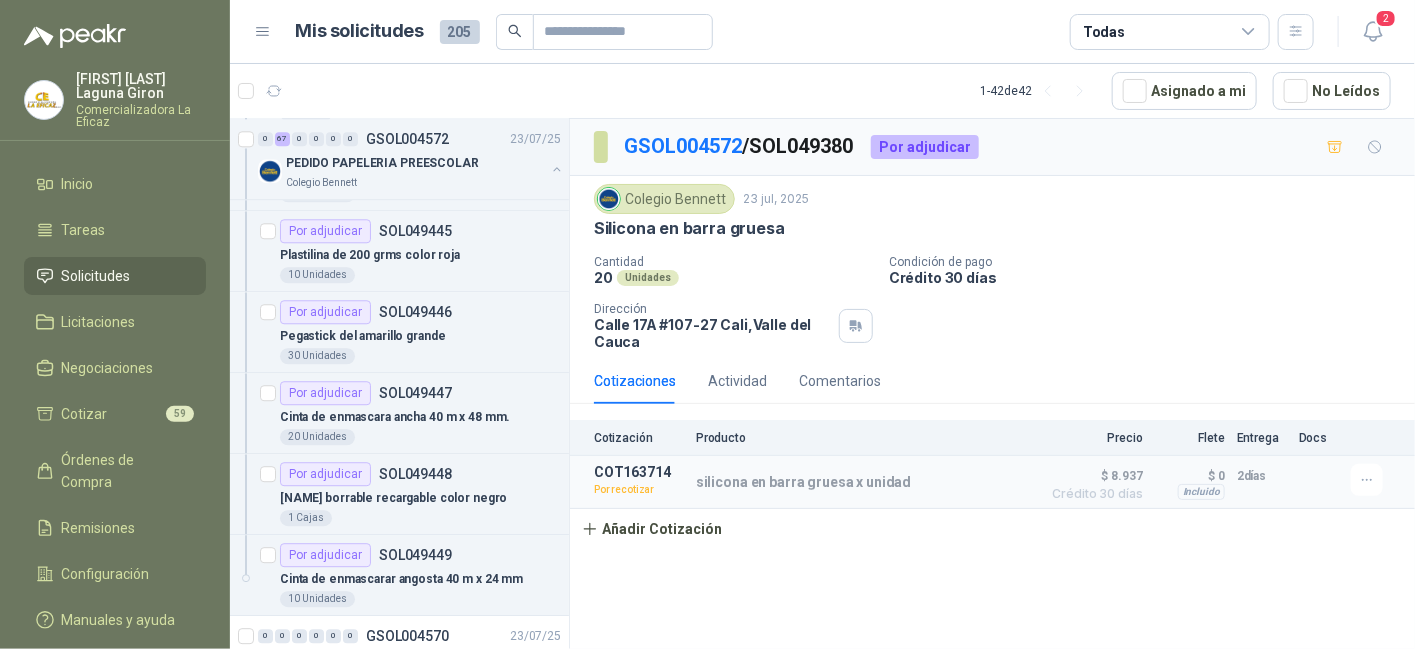 scroll, scrollTop: 5400, scrollLeft: 0, axis: vertical 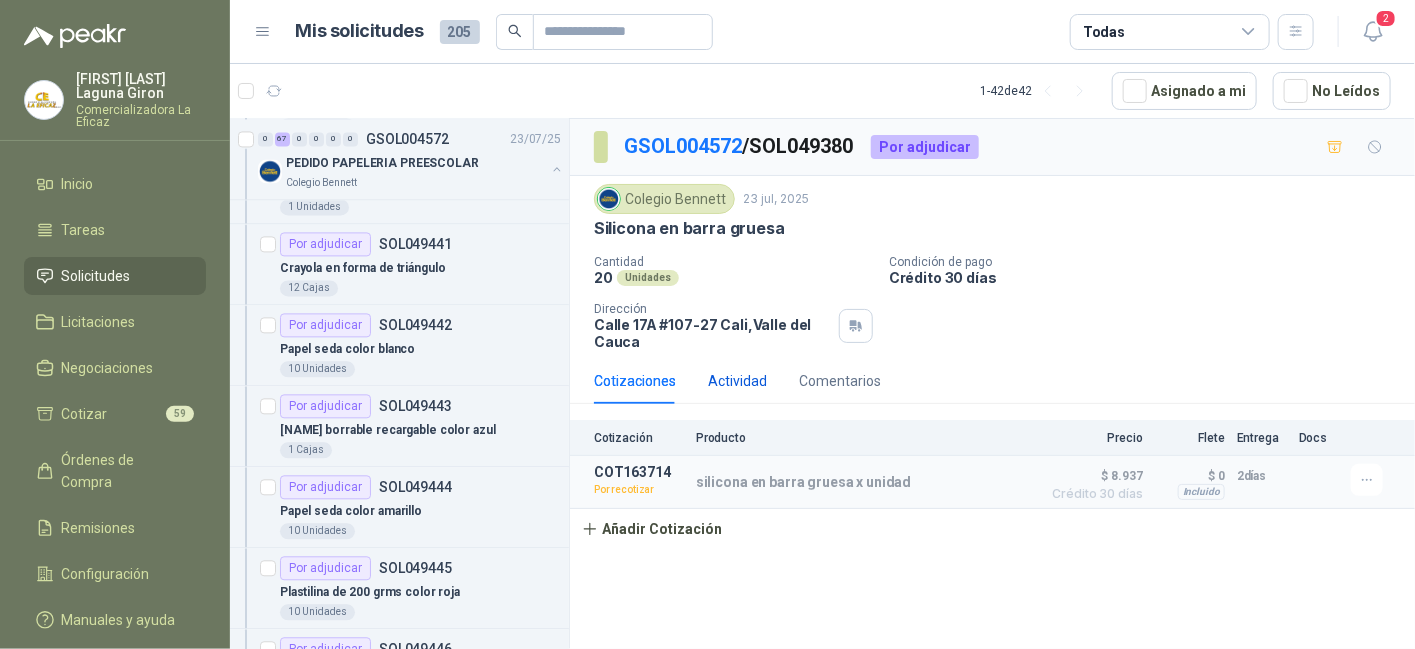 click on "Actividad" at bounding box center (737, 381) 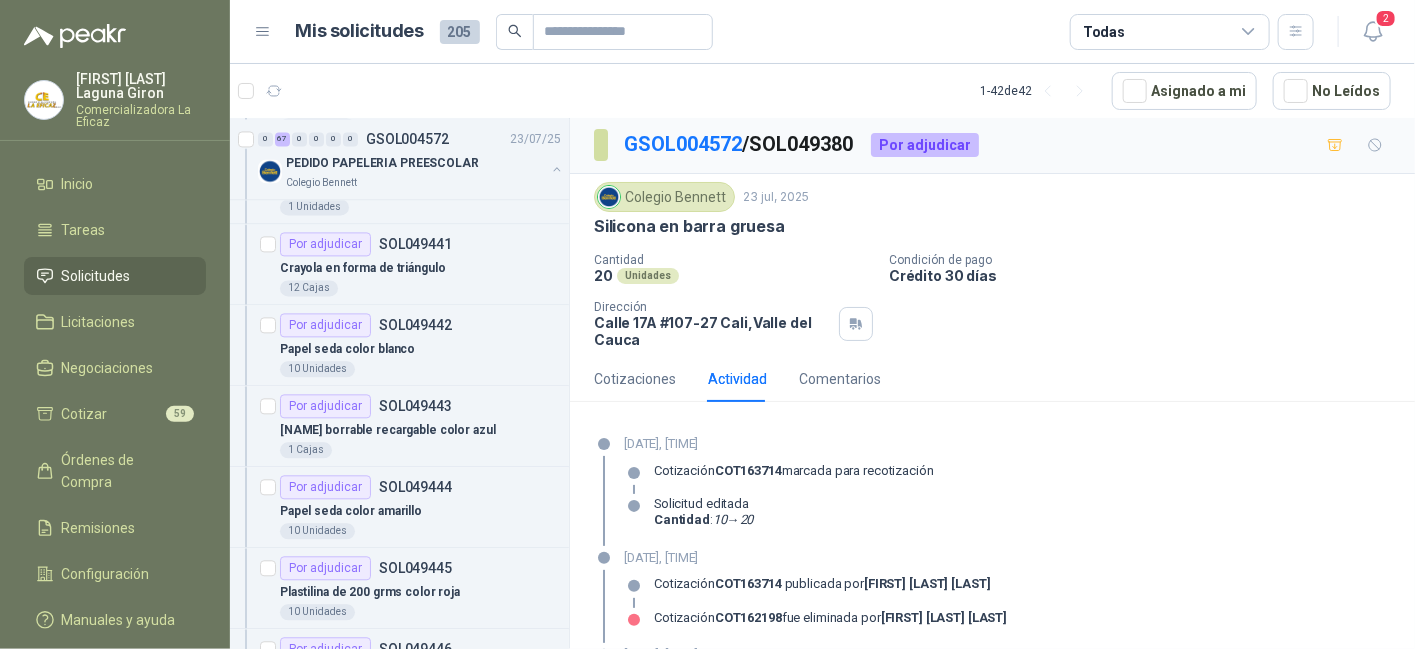 scroll, scrollTop: 0, scrollLeft: 0, axis: both 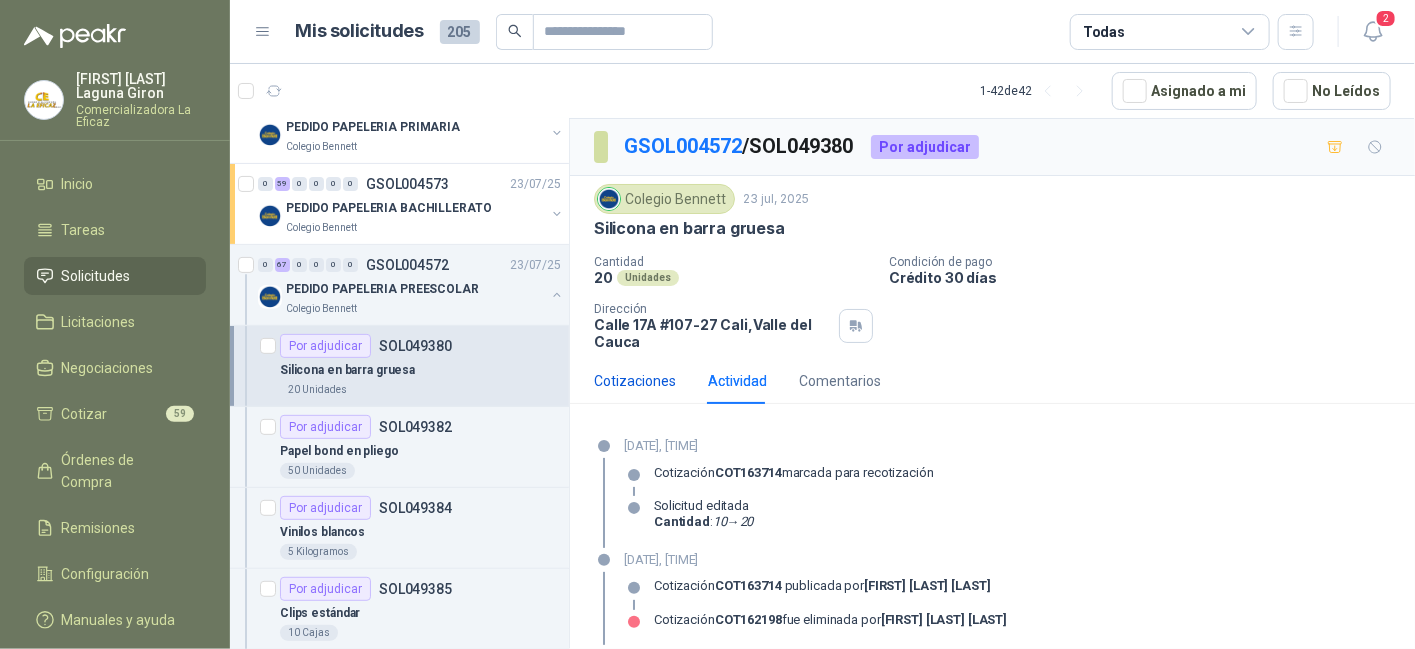 click on "Cotizaciones" at bounding box center (635, 381) 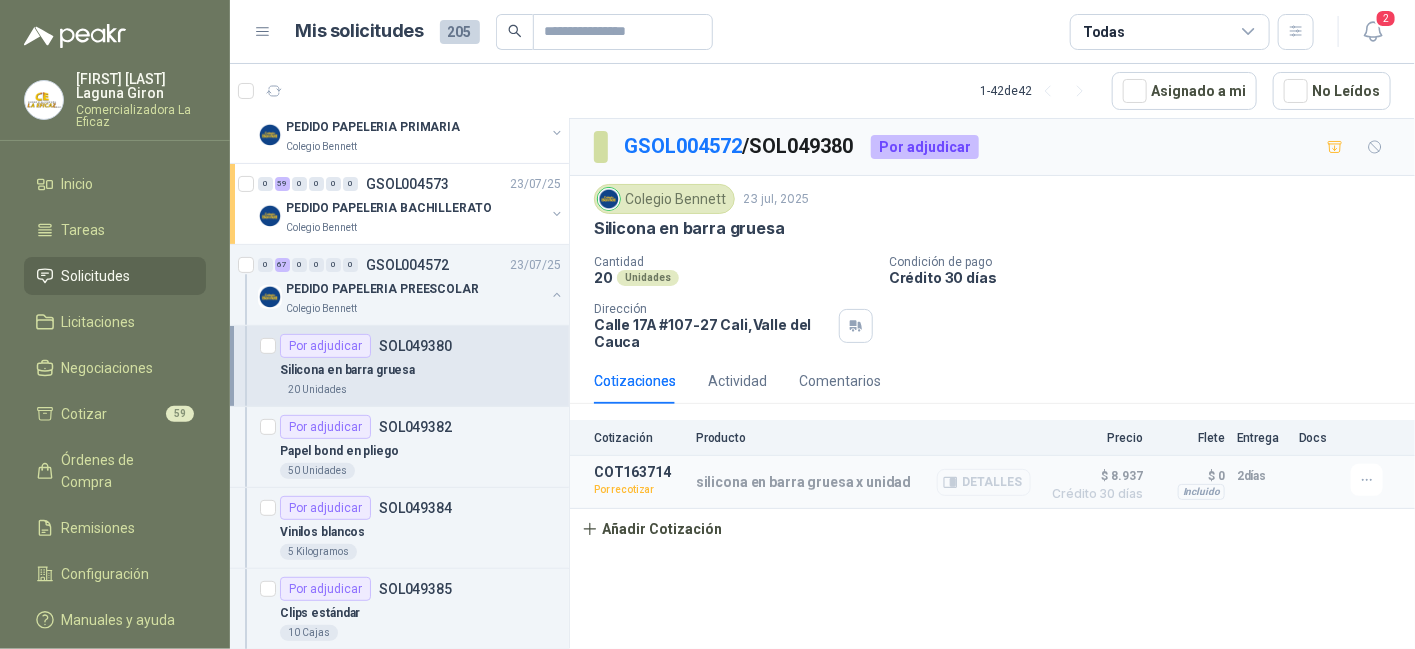 click on "Detalles" at bounding box center [984, 482] 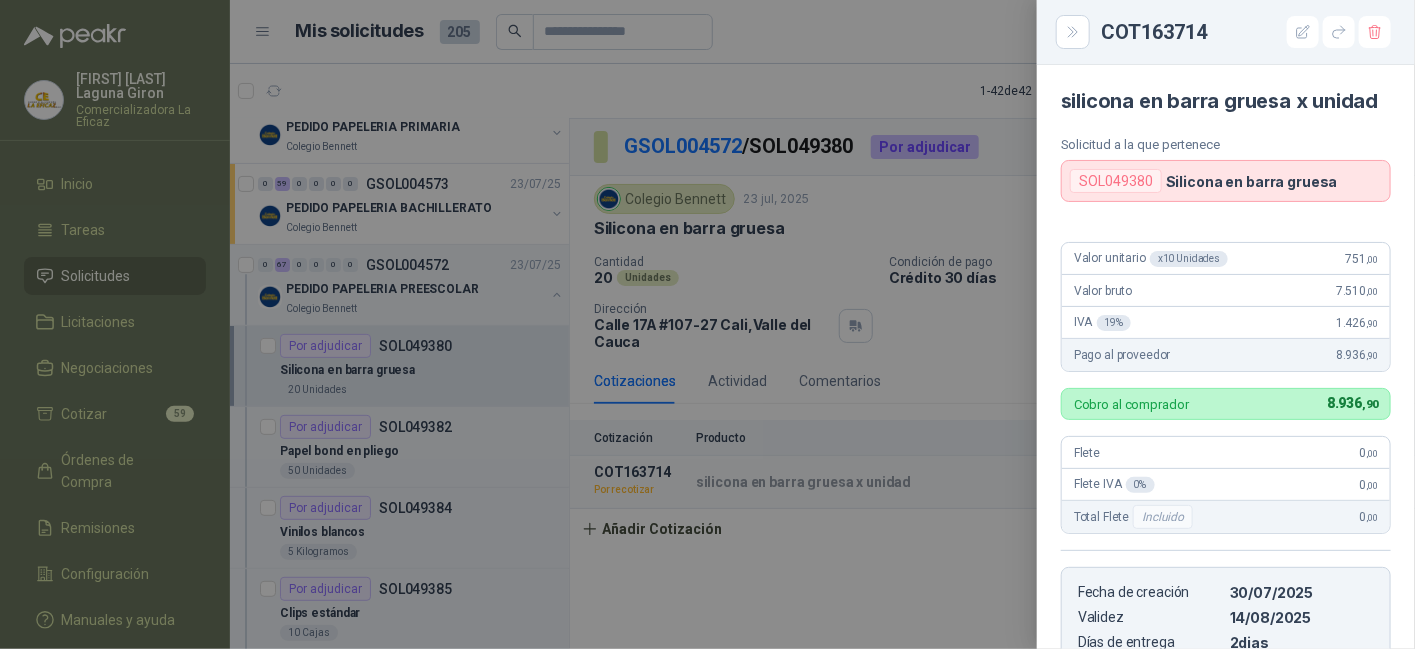 click at bounding box center (707, 324) 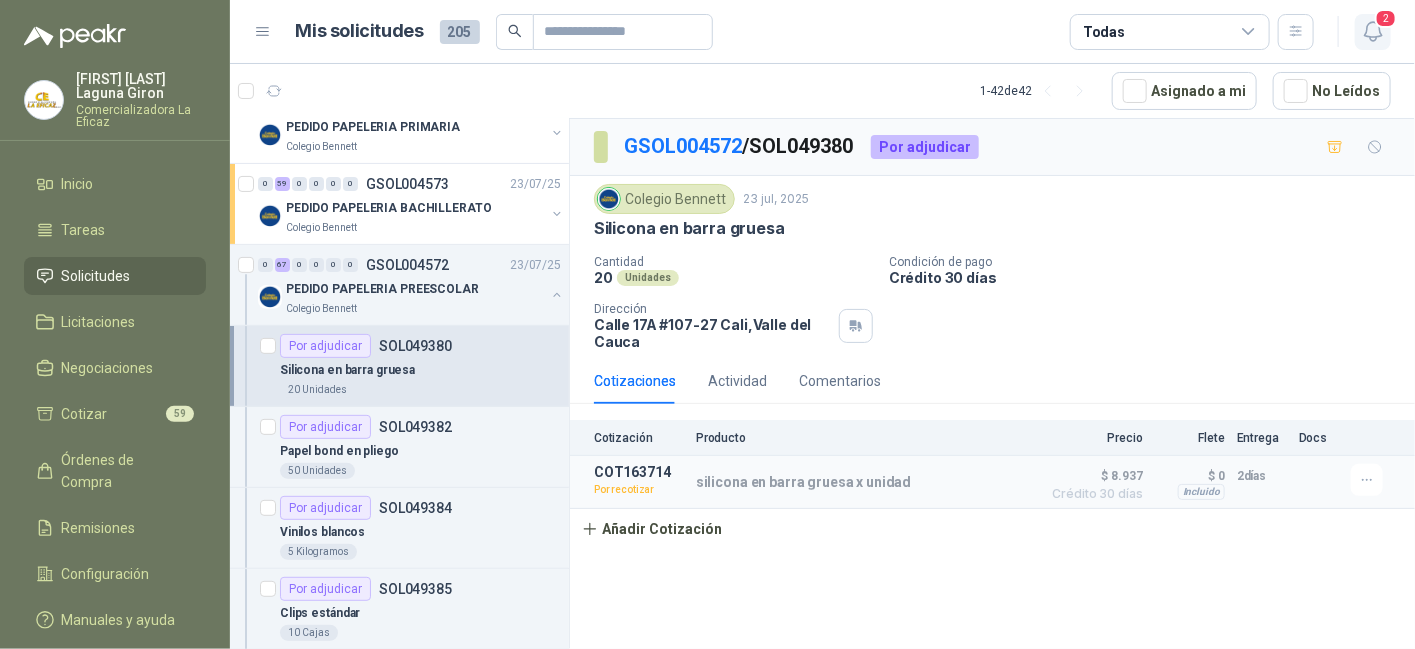 click on "2" at bounding box center [1386, 18] 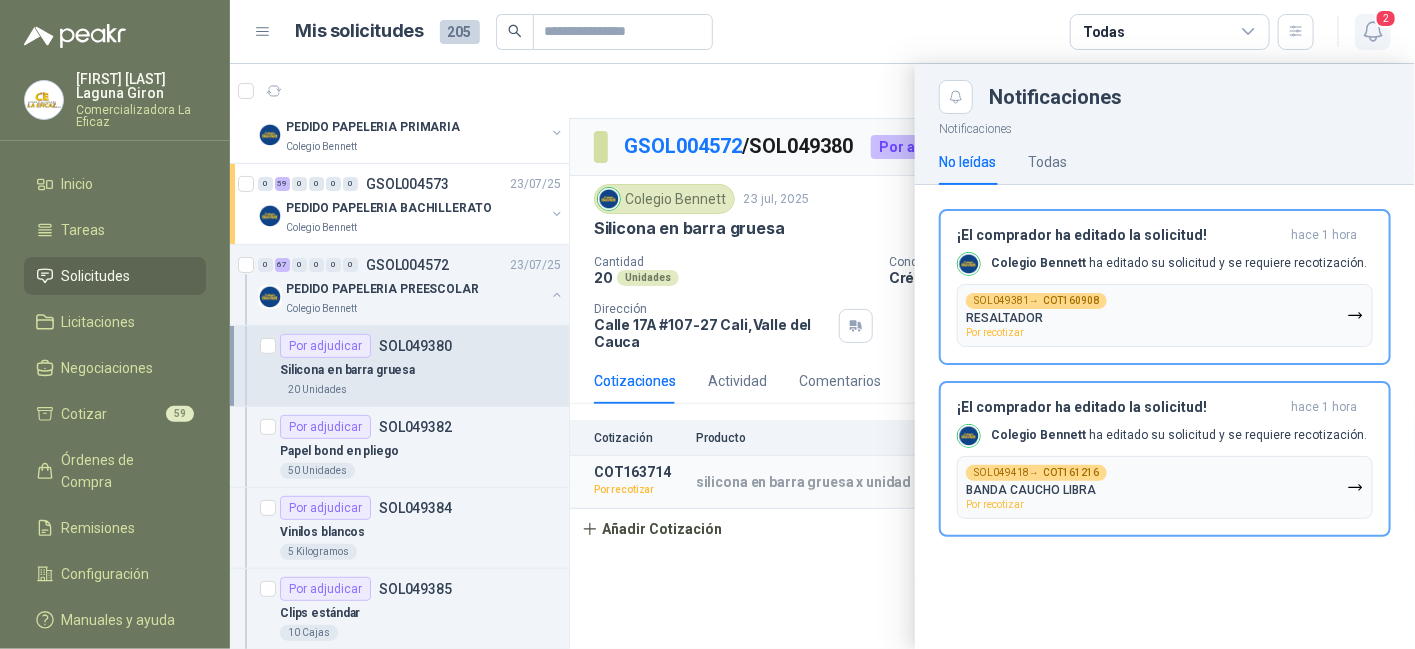 click 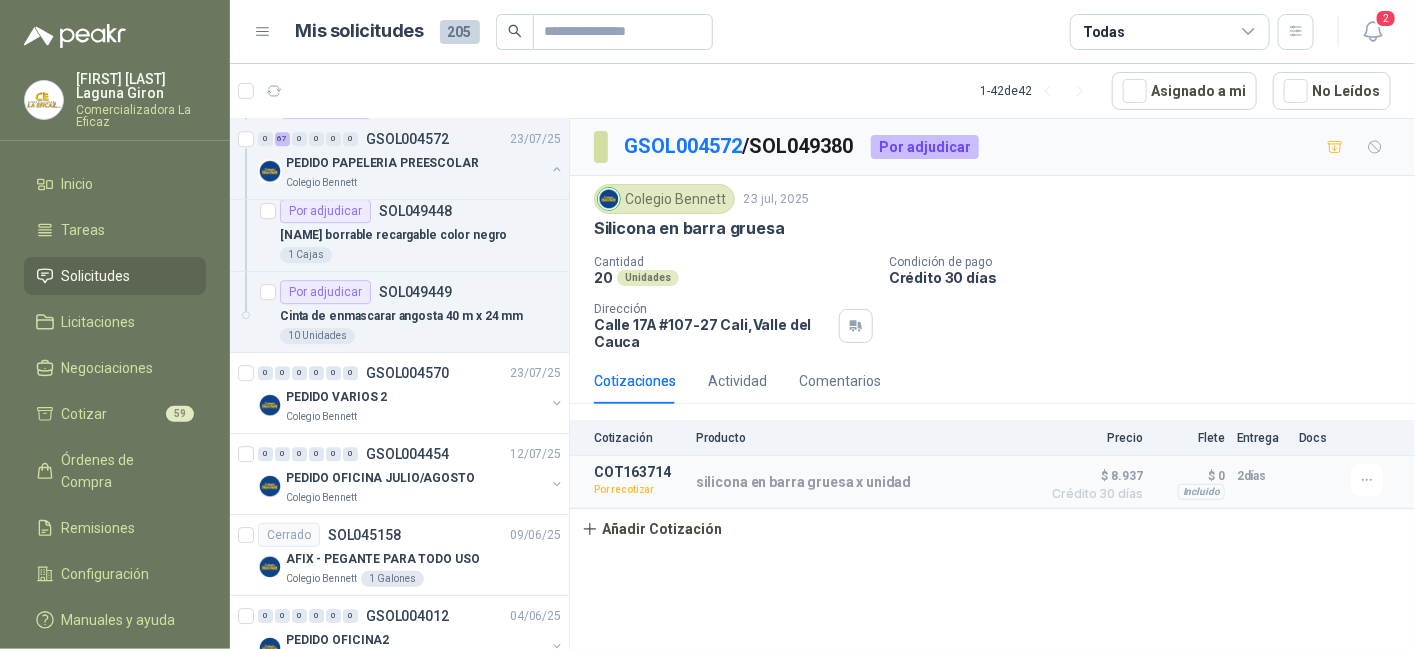 scroll, scrollTop: 5419, scrollLeft: 0, axis: vertical 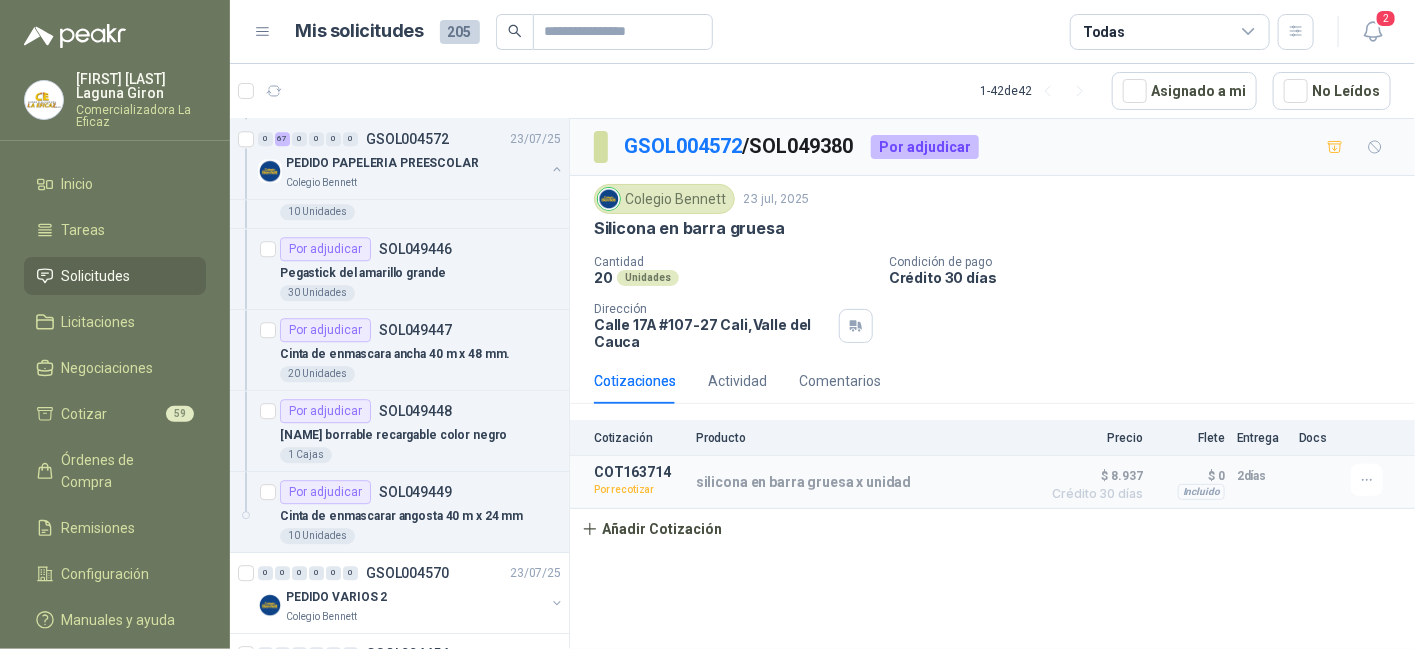 click on "Solicitudes" at bounding box center (96, 276) 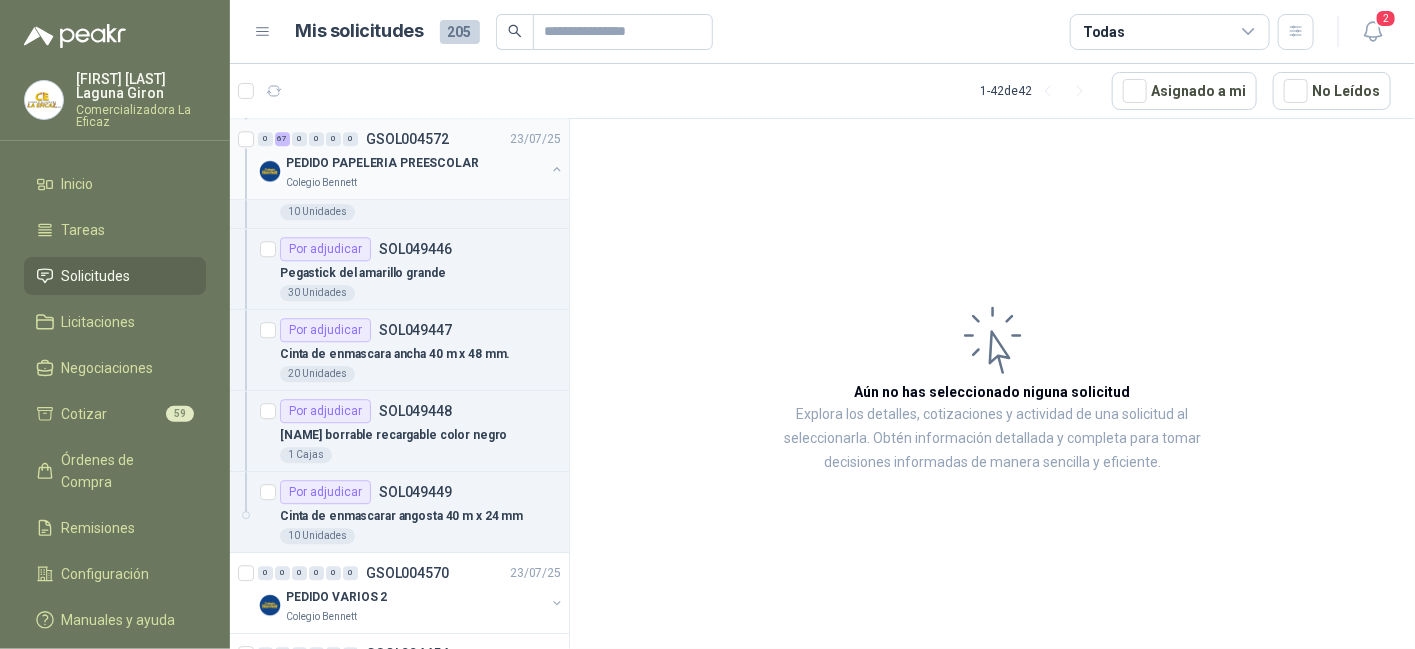 click on "PEDIDO PAPELERIA PREESCOLAR" at bounding box center [382, 163] 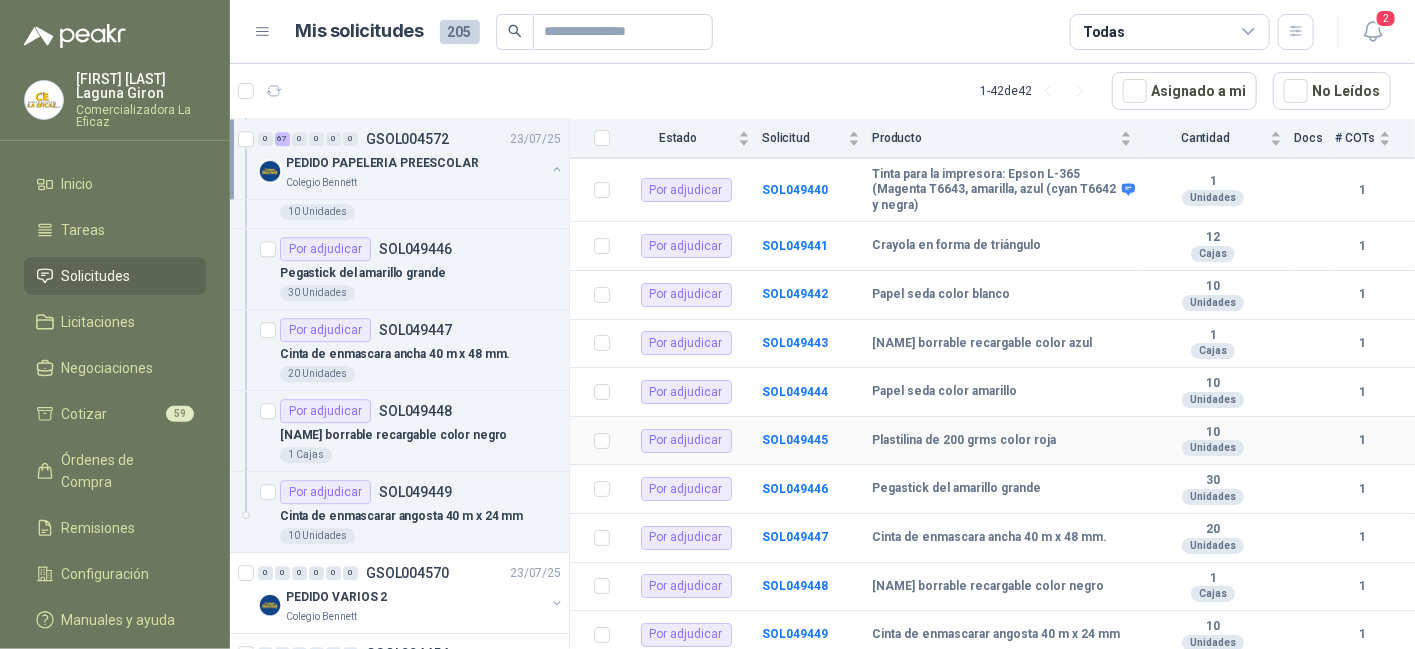 scroll, scrollTop: 2975, scrollLeft: 0, axis: vertical 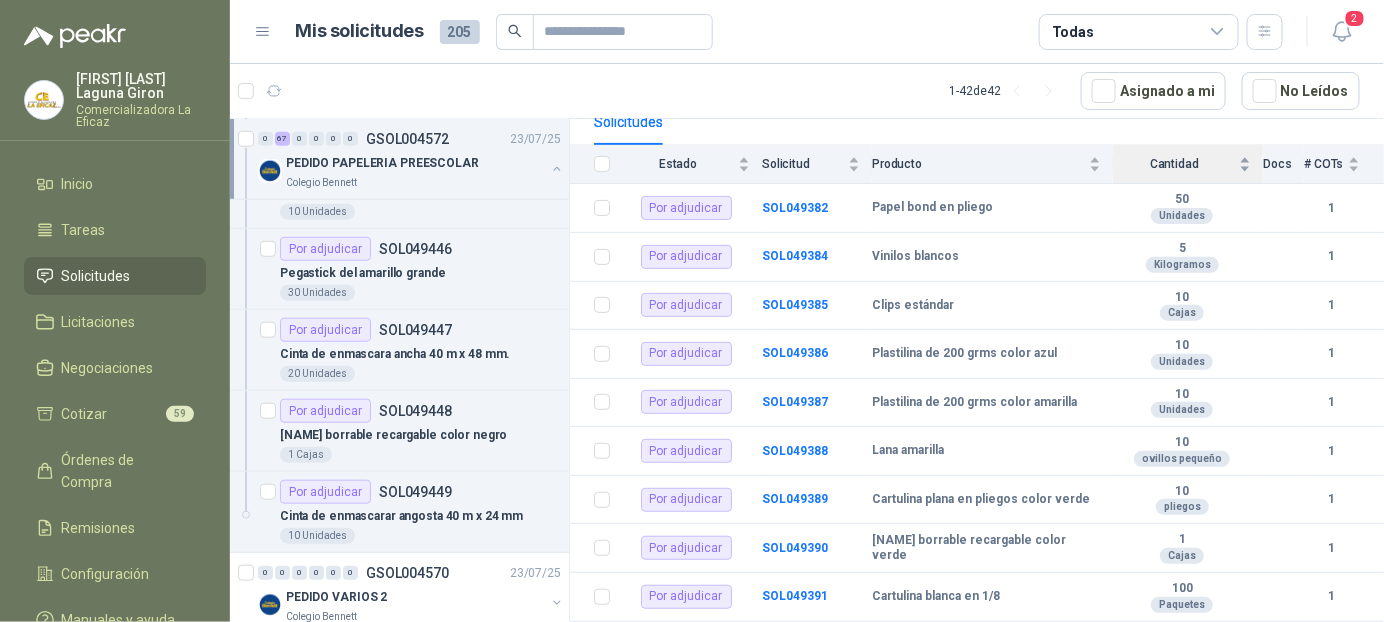 click on "Cantidad" at bounding box center [1182, 164] 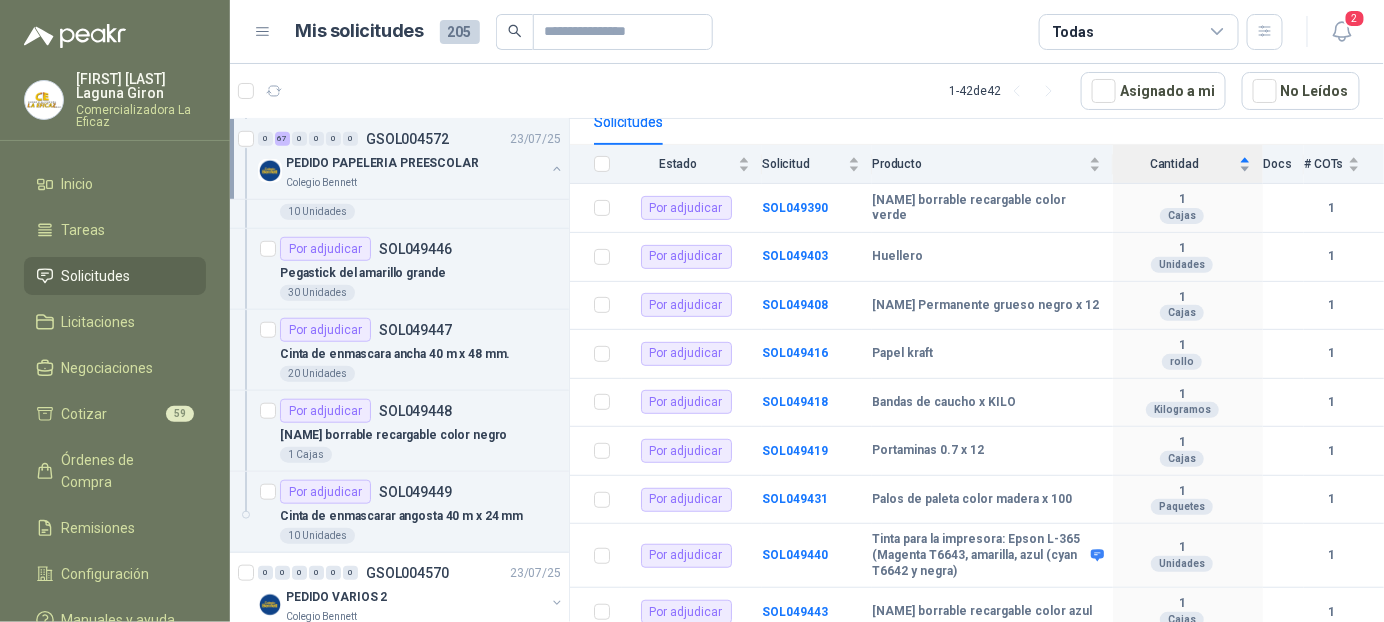 click on "Cantidad" at bounding box center [1182, 164] 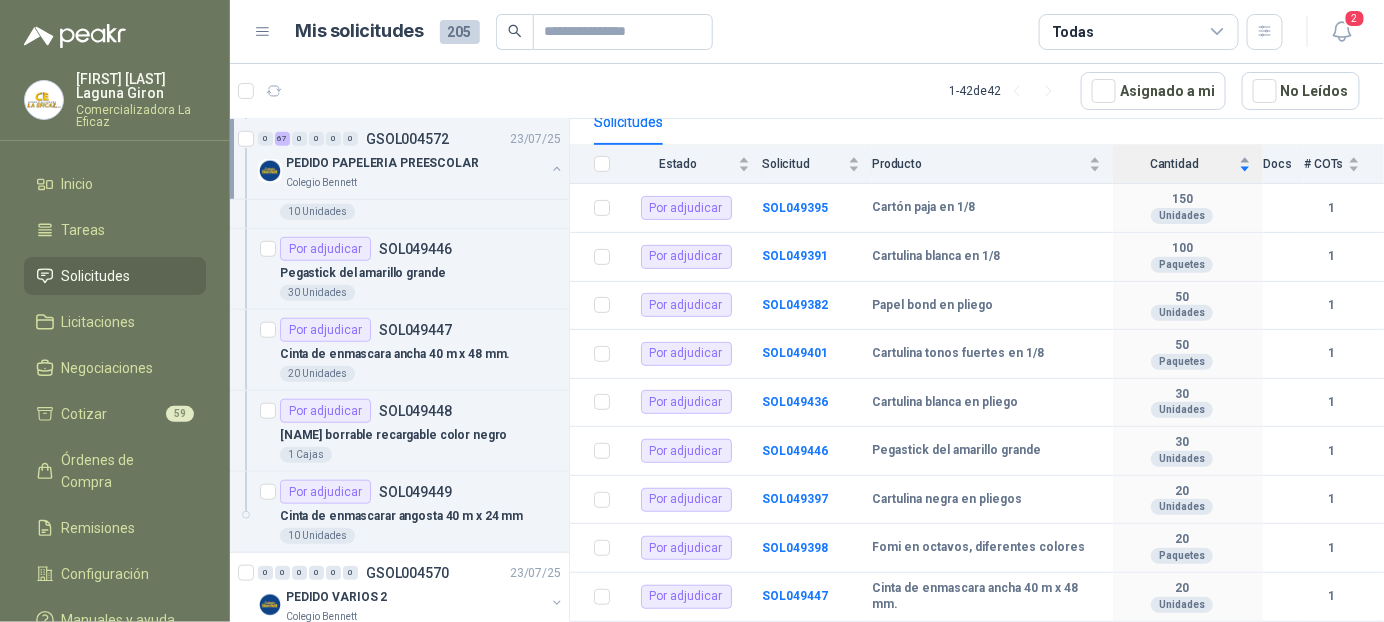 click on "Cantidad" at bounding box center [1182, 164] 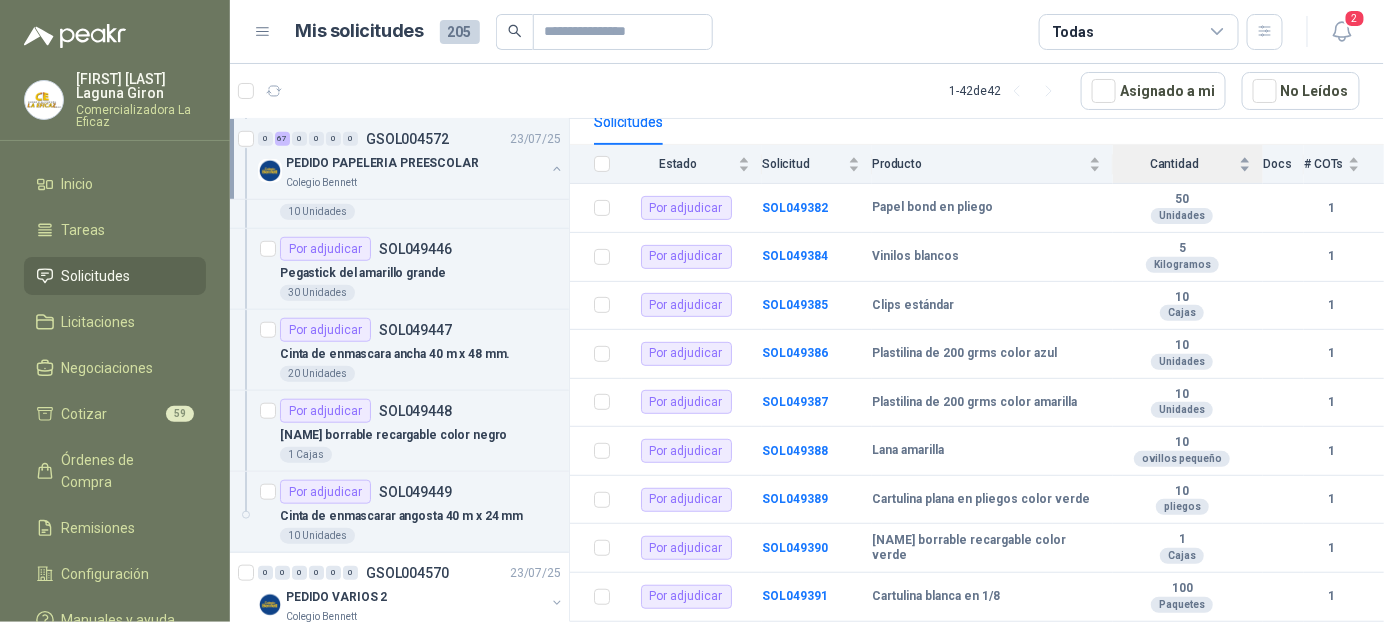 click on "Cantidad" at bounding box center [1182, 164] 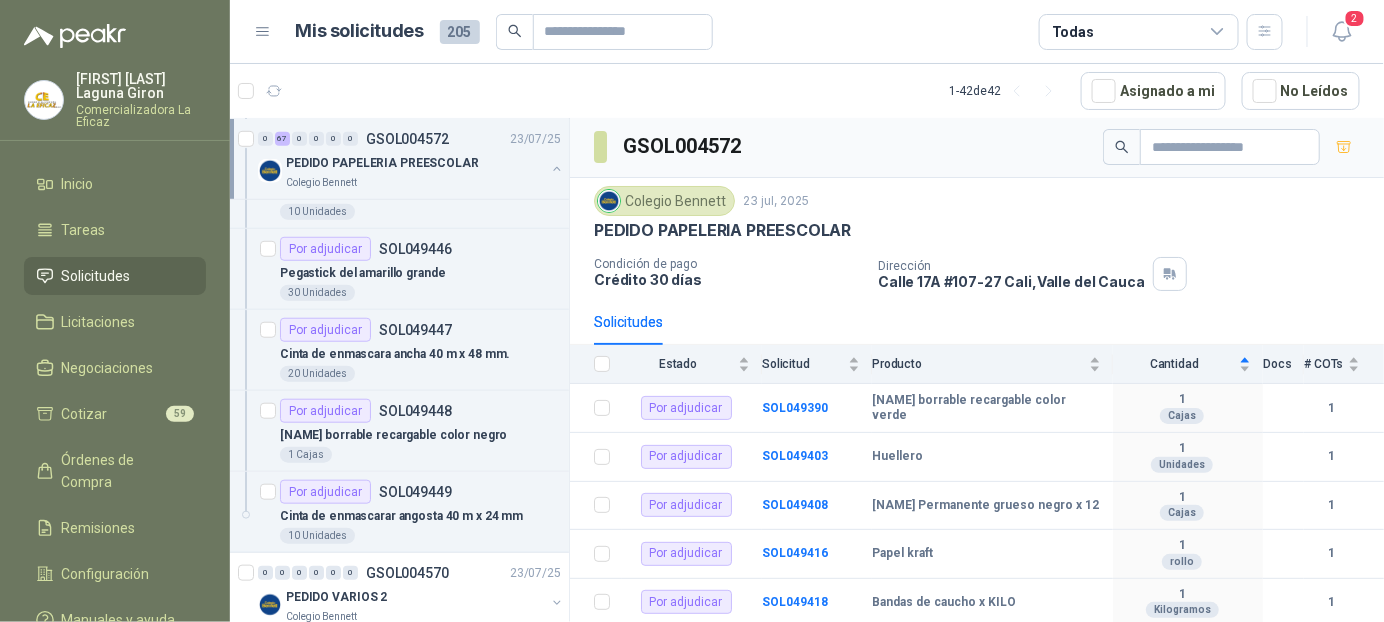 scroll, scrollTop: 0, scrollLeft: 0, axis: both 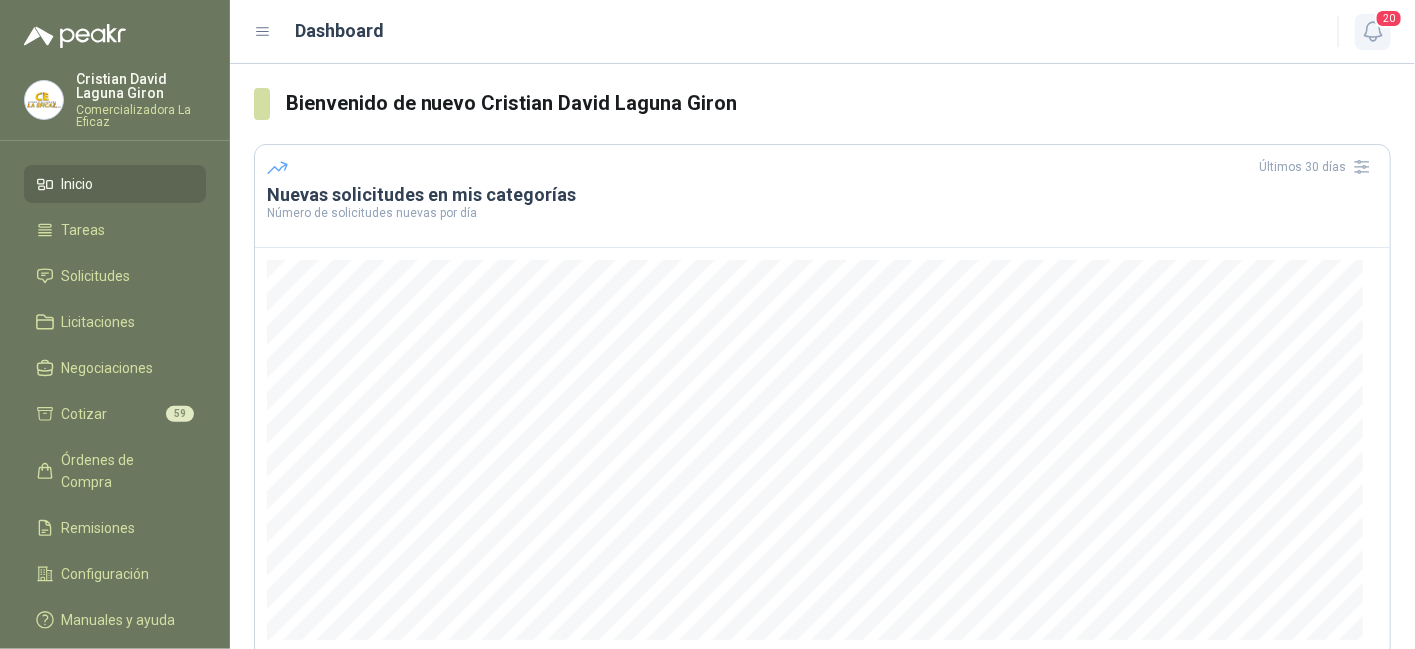 click on "20" at bounding box center (1389, 18) 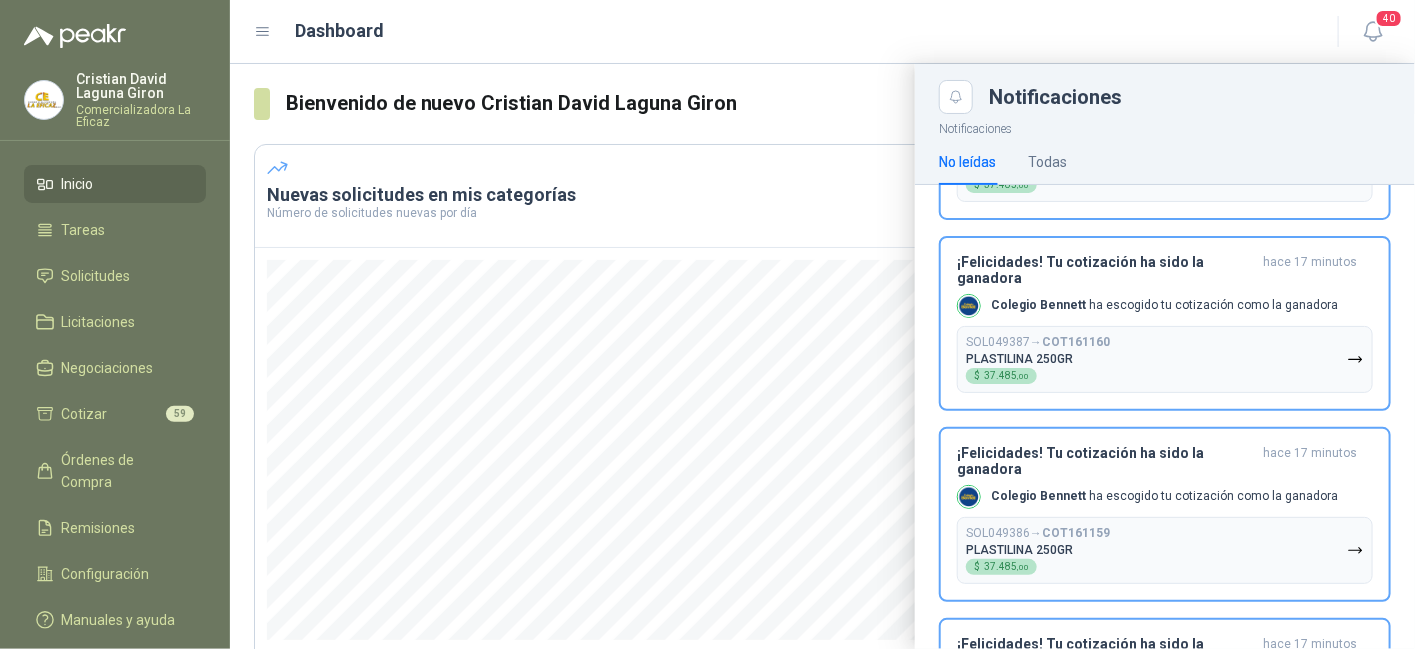 scroll, scrollTop: 6275, scrollLeft: 0, axis: vertical 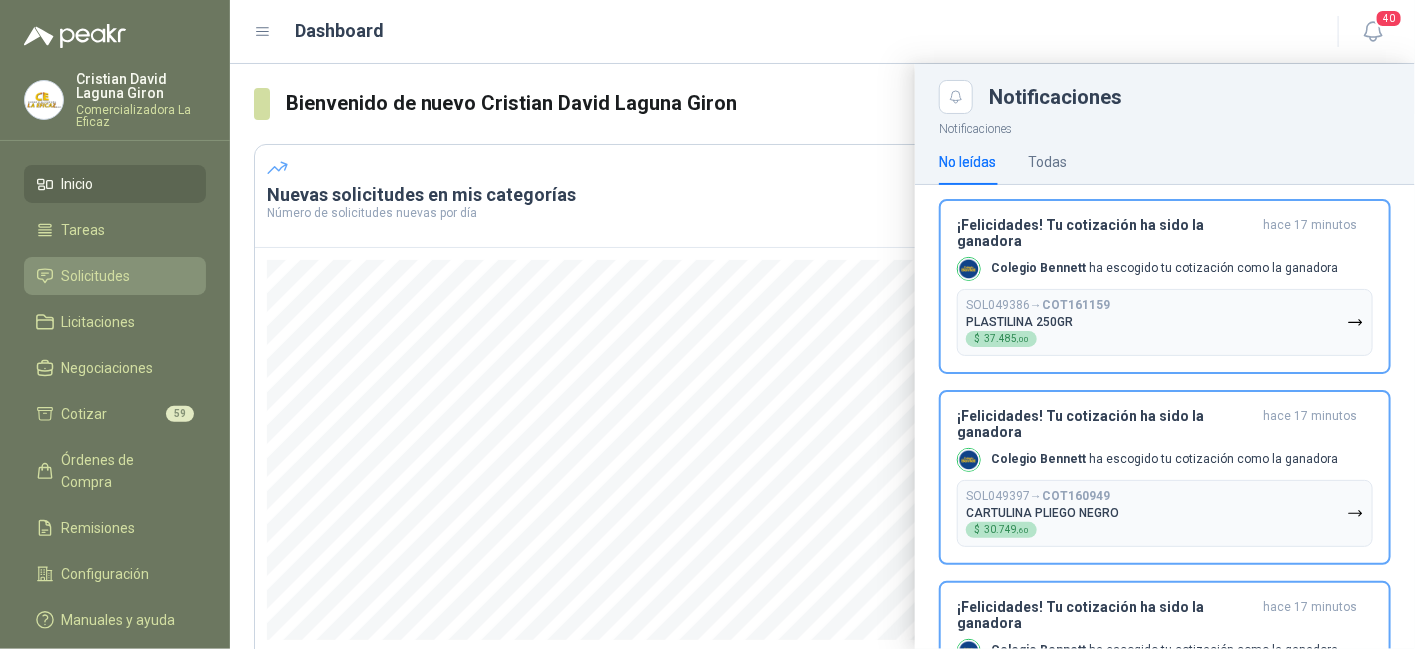 click on "Solicitudes" at bounding box center [96, 276] 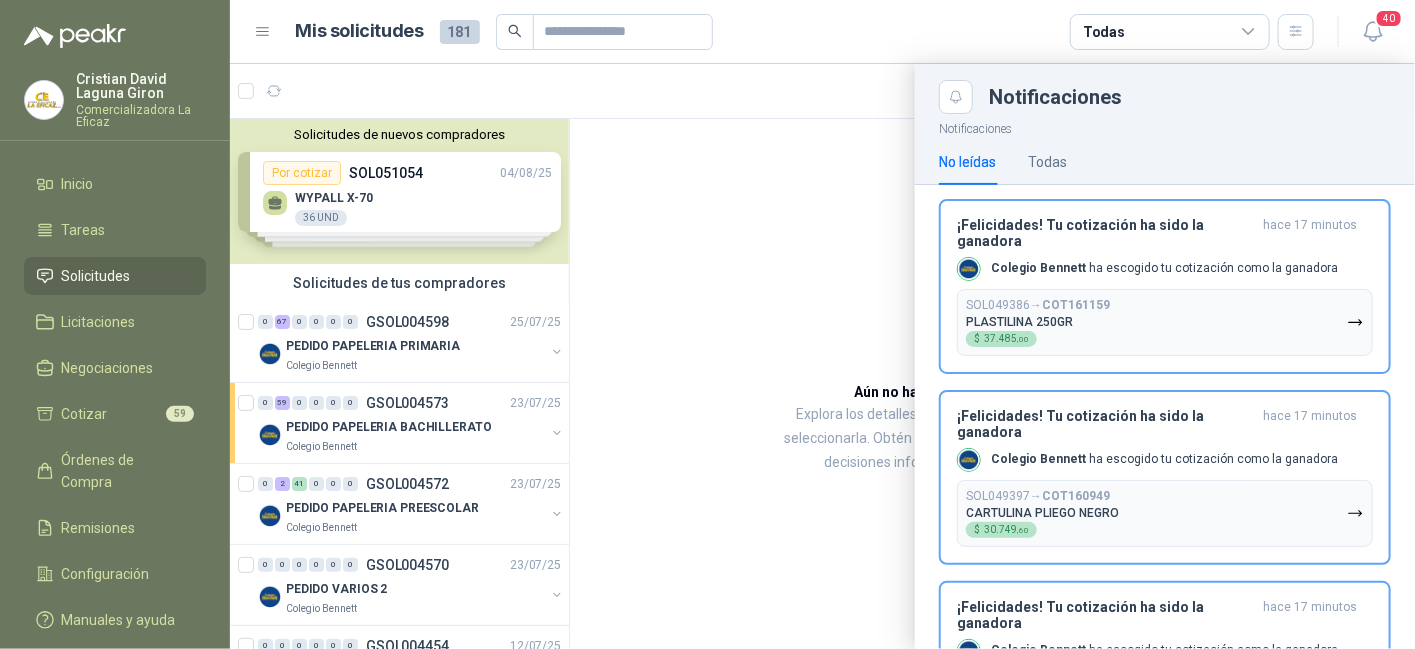 click at bounding box center (822, 356) 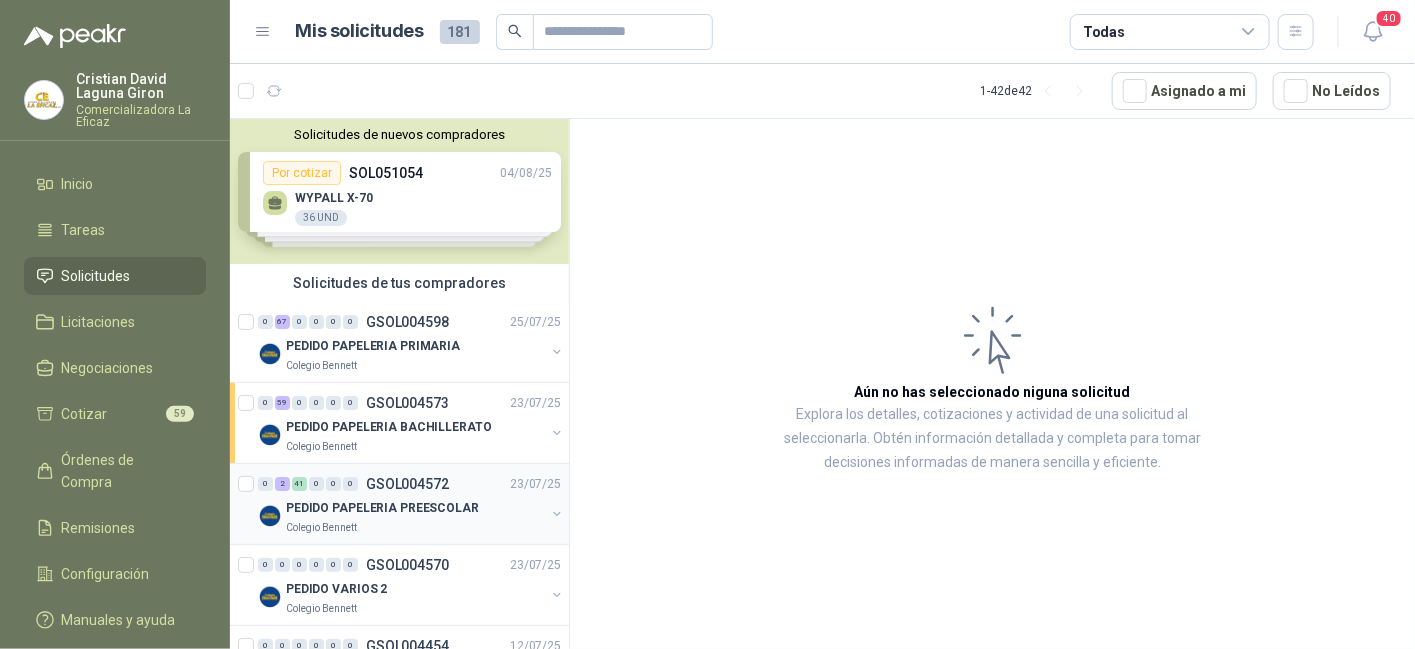 click on "PEDIDO PAPELERIA PREESCOLAR" at bounding box center (382, 508) 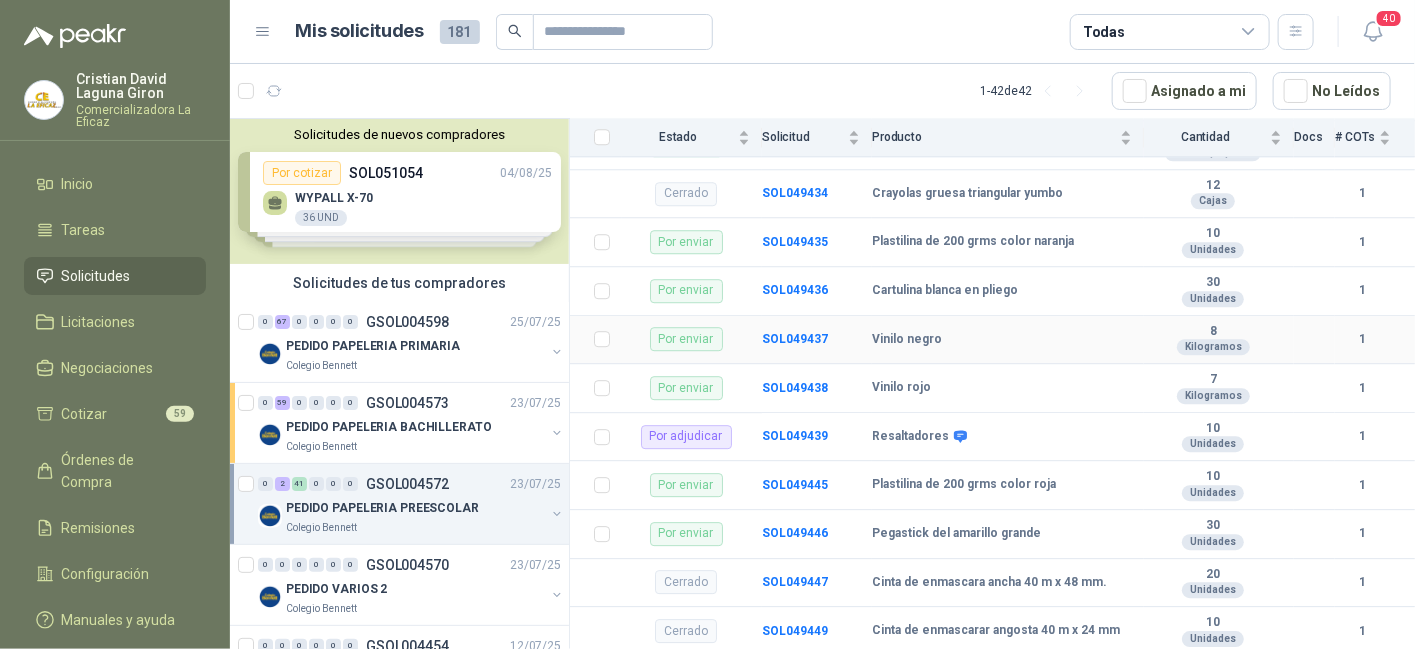 scroll, scrollTop: 2324, scrollLeft: 0, axis: vertical 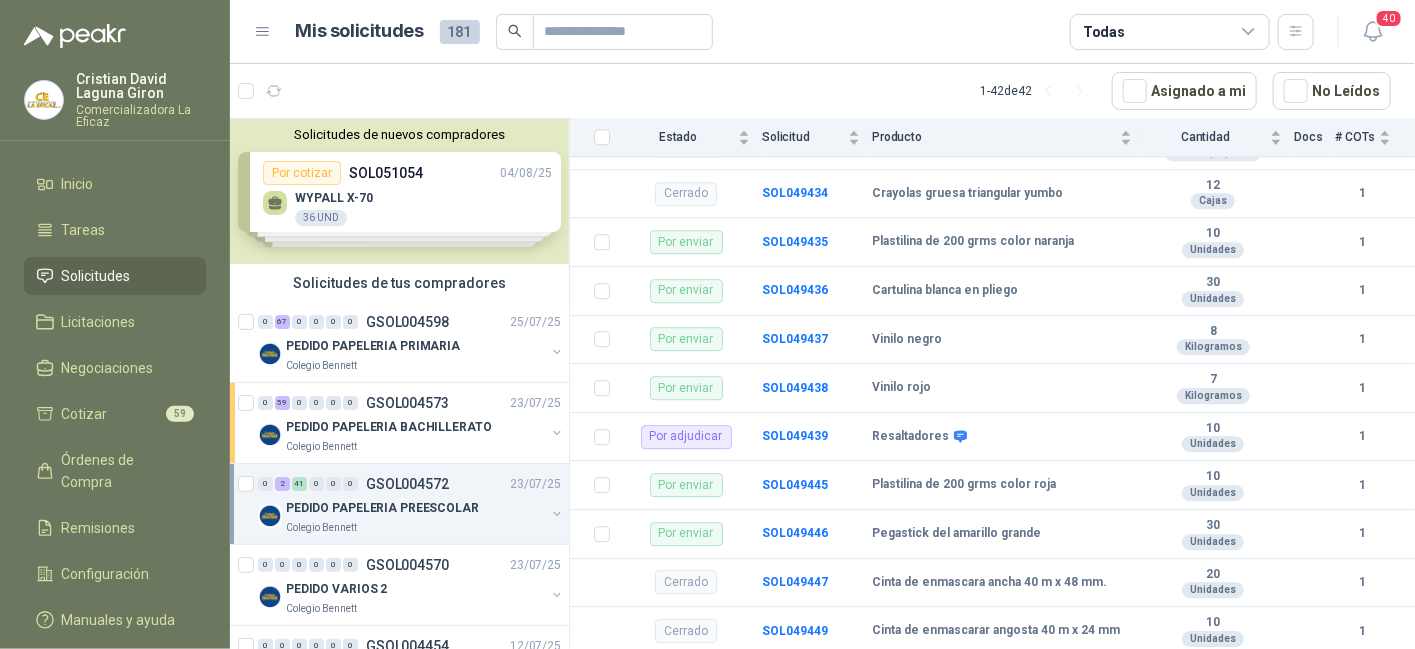click on "GSOL004572" at bounding box center [407, 484] 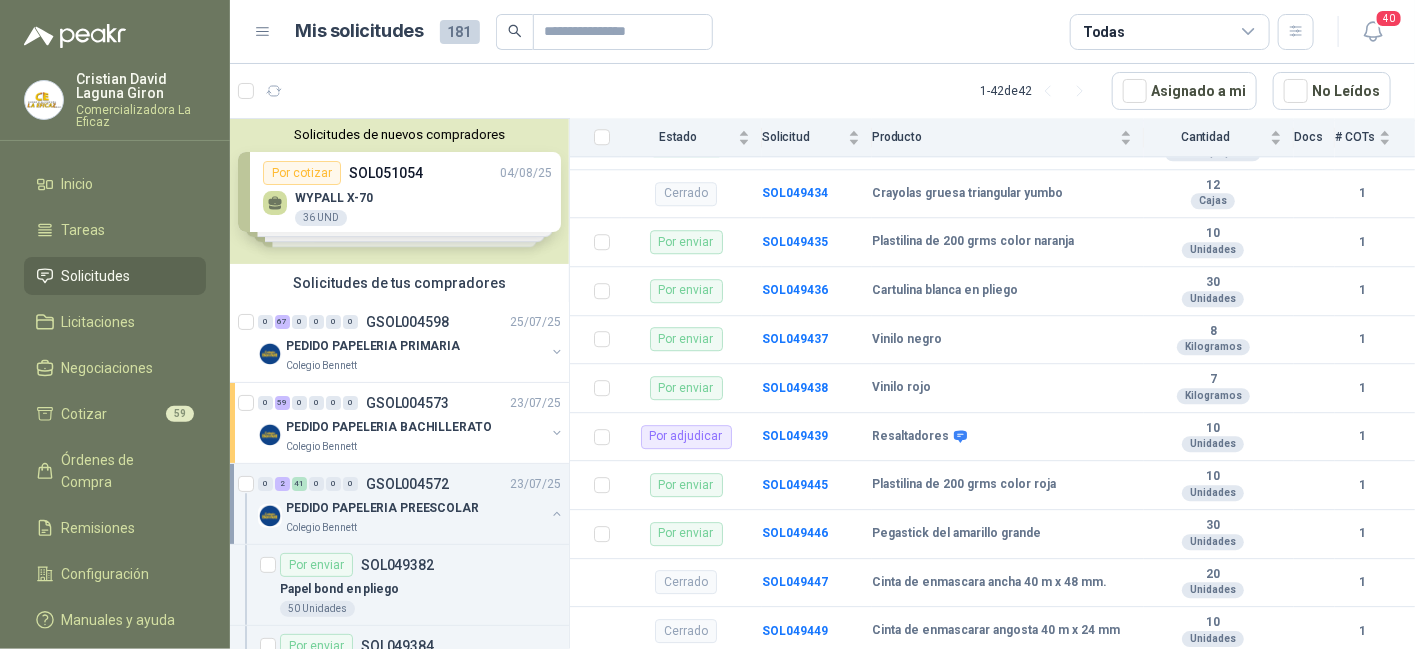 scroll, scrollTop: 5, scrollLeft: 0, axis: vertical 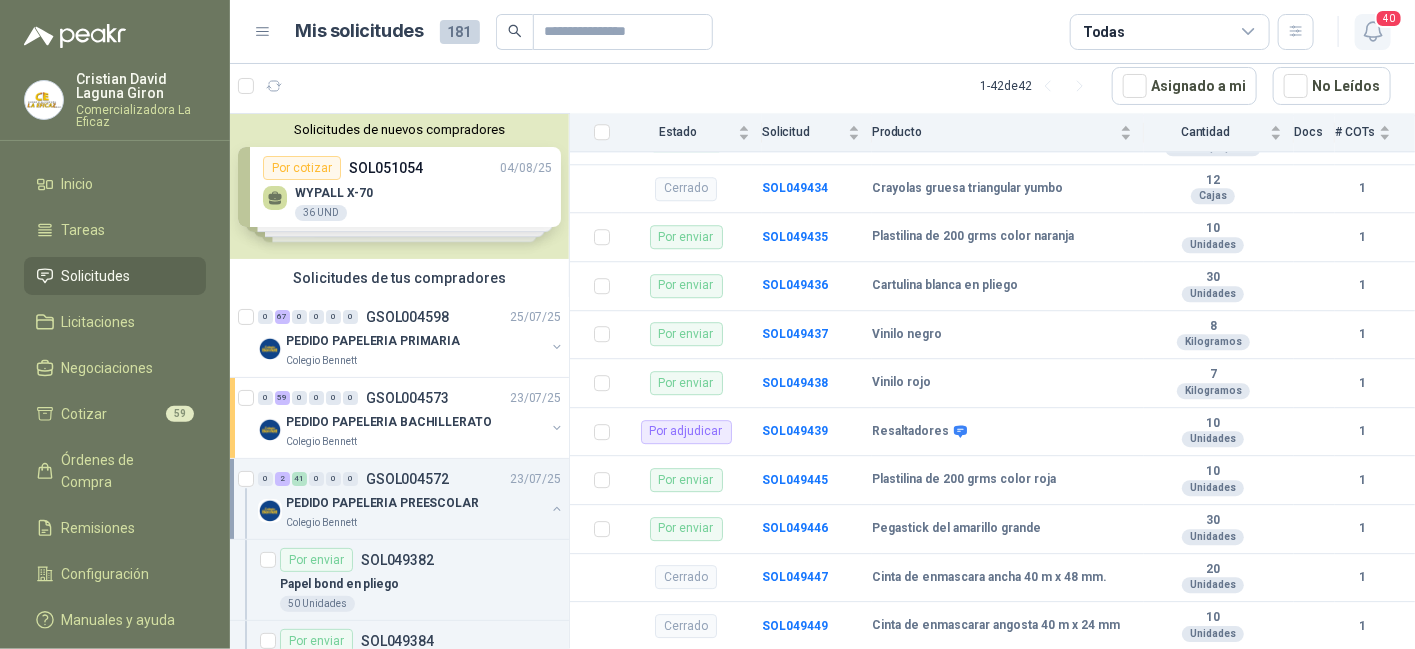 click on "40" at bounding box center [1389, 18] 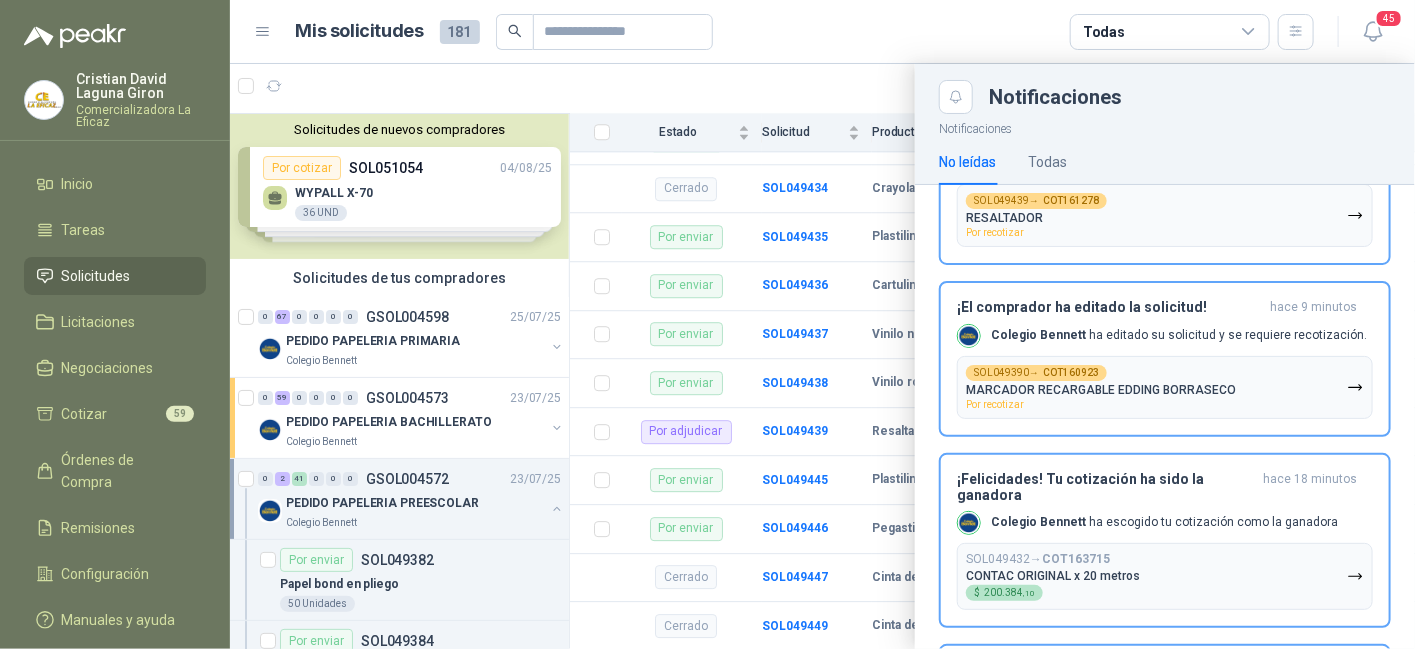 scroll, scrollTop: 200, scrollLeft: 0, axis: vertical 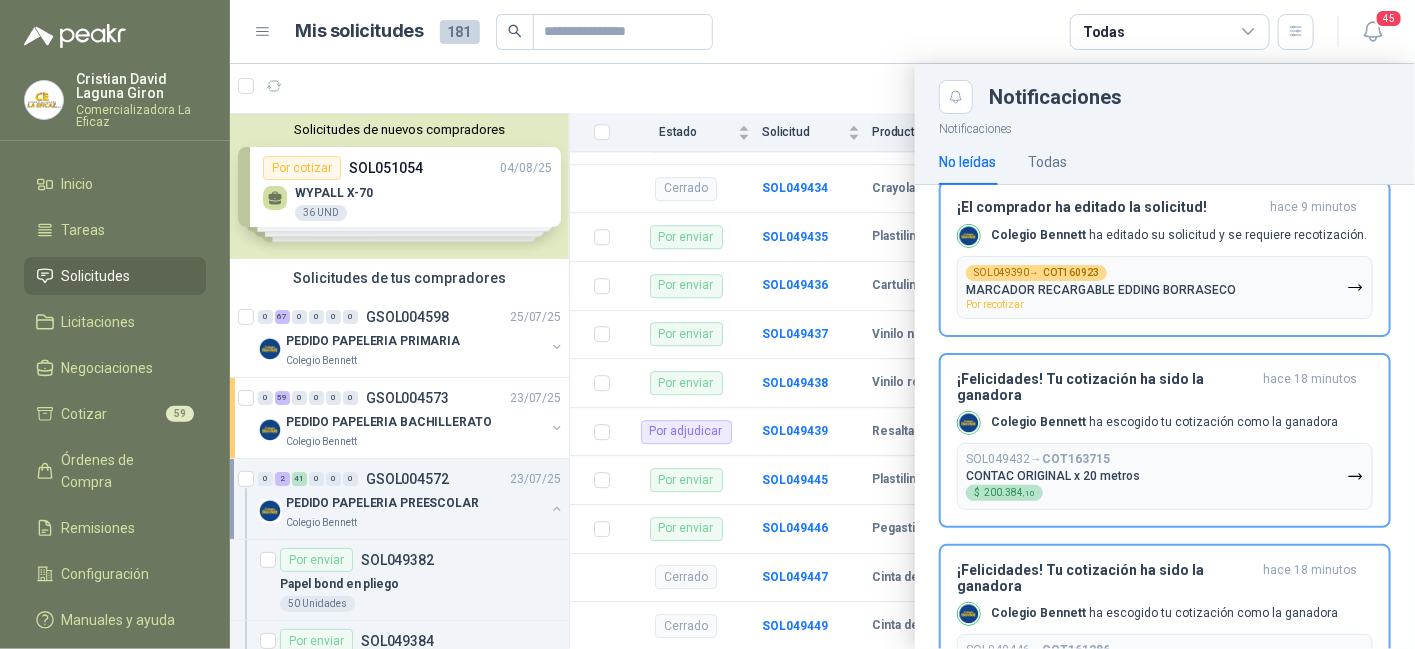 click at bounding box center (822, 356) 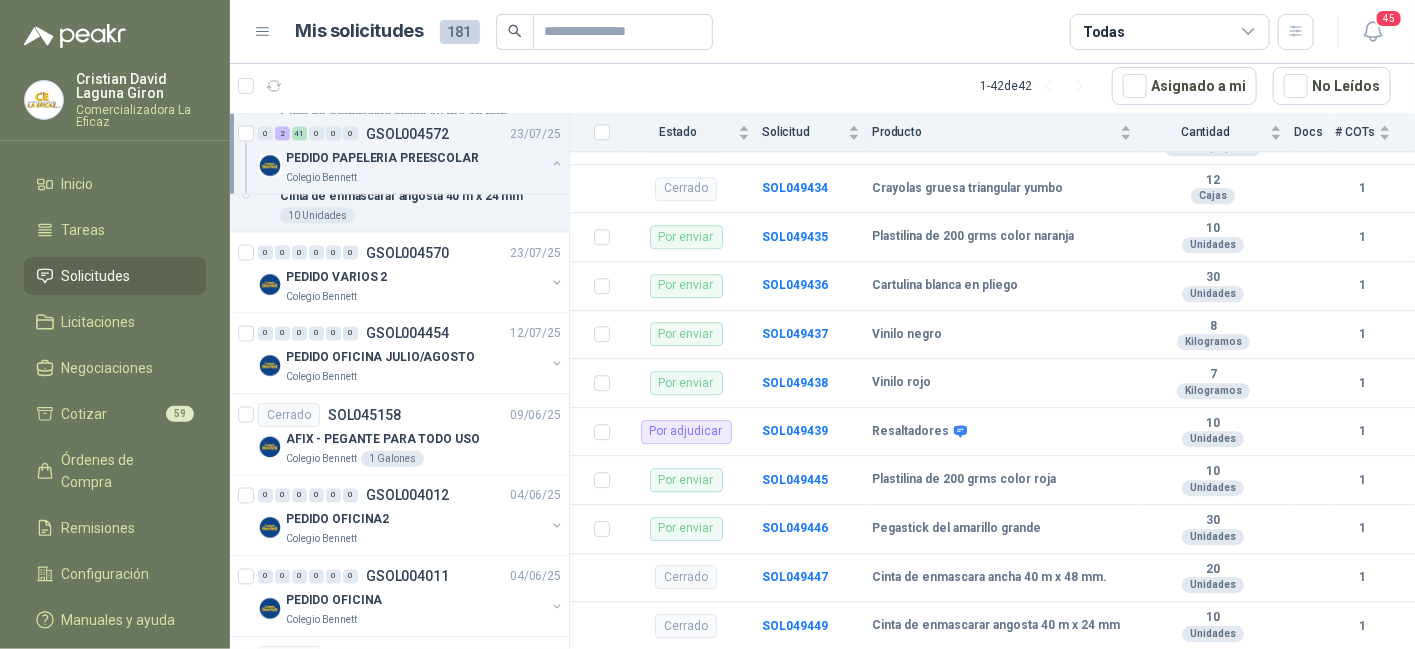 scroll, scrollTop: 4100, scrollLeft: 0, axis: vertical 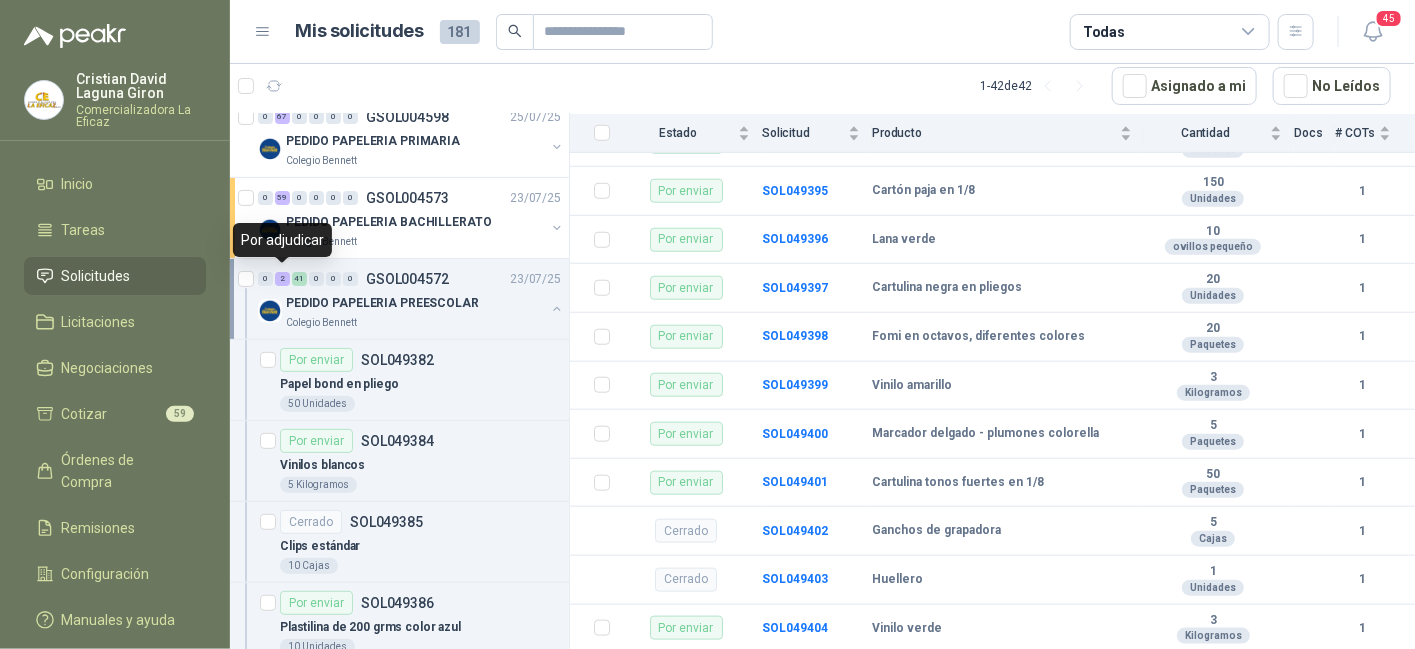 click on "2" at bounding box center [282, 279] 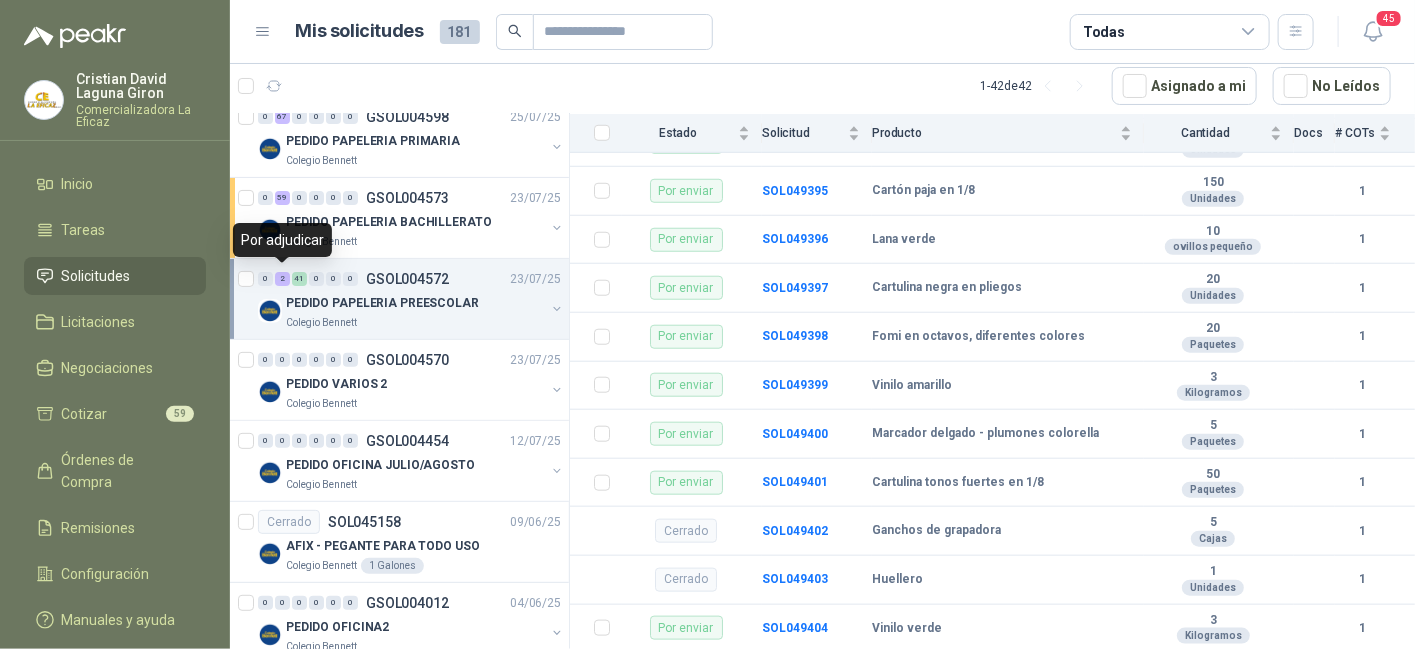 click on "2" at bounding box center [282, 279] 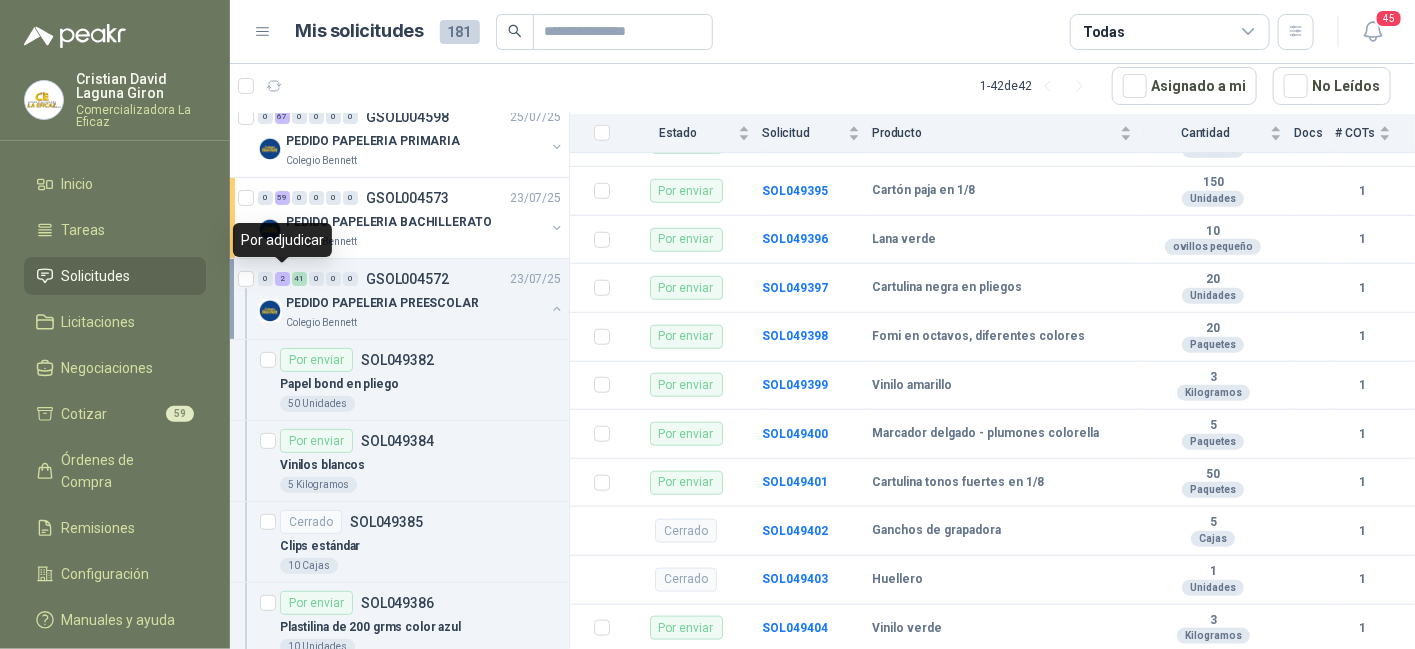 click on "2" at bounding box center [282, 279] 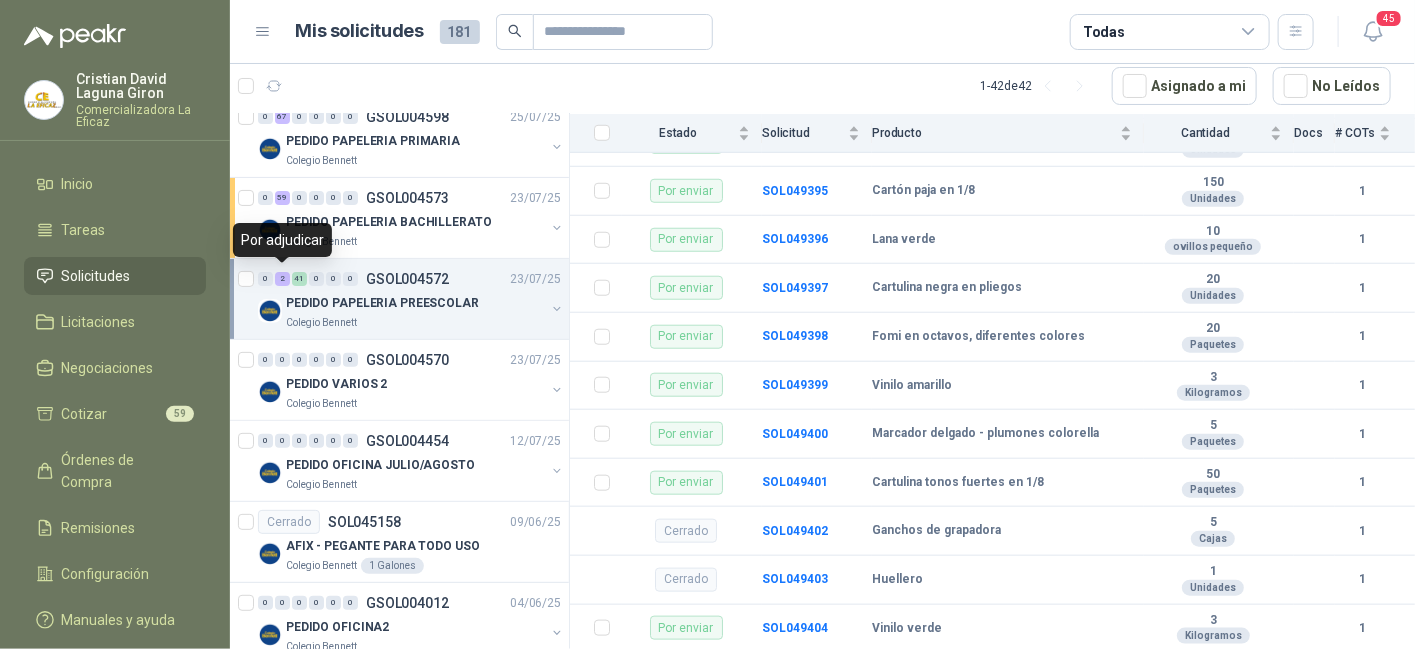 click on "2" at bounding box center [282, 279] 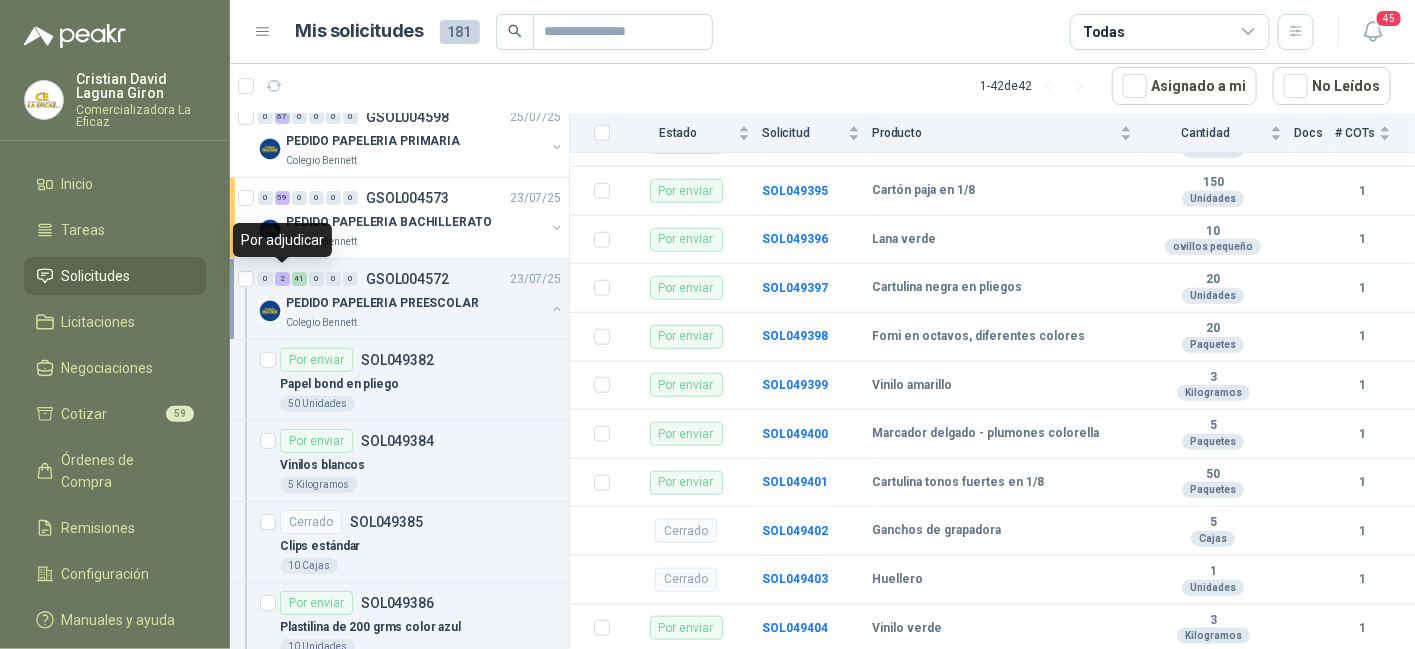 click on "2" at bounding box center (282, 279) 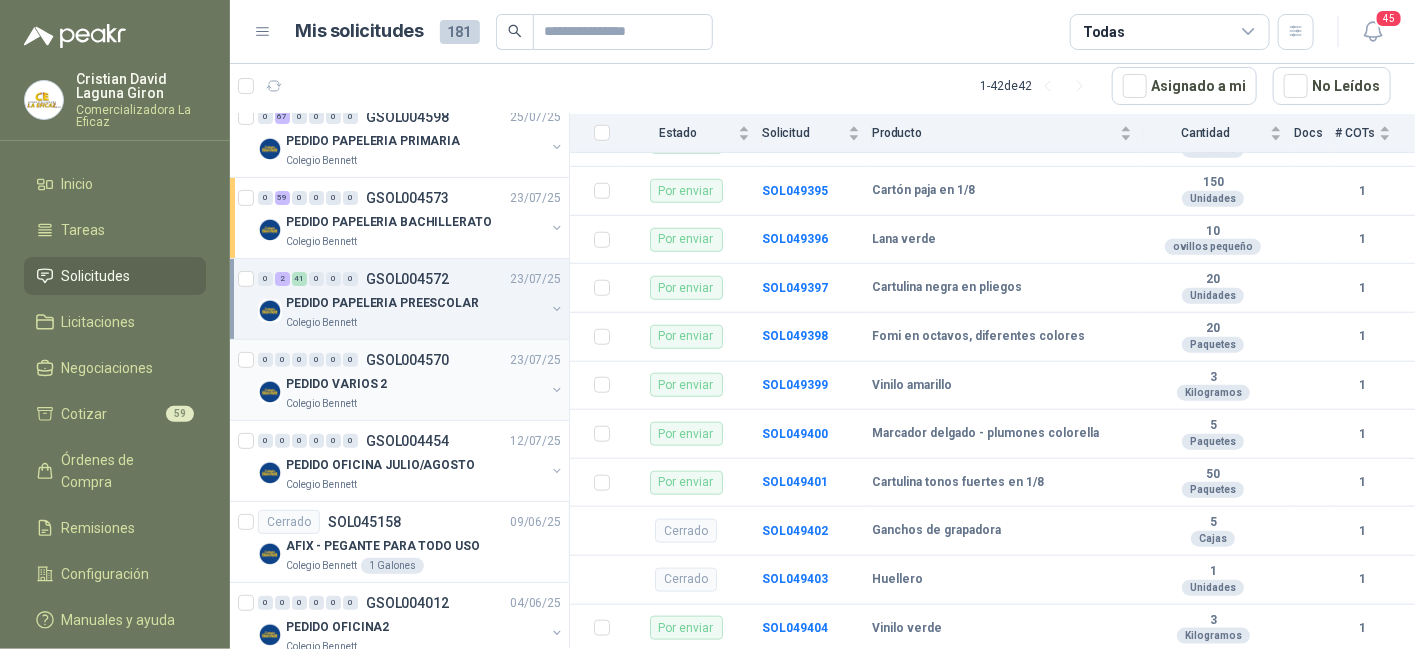 click on "Colegio Bennett" at bounding box center (415, 404) 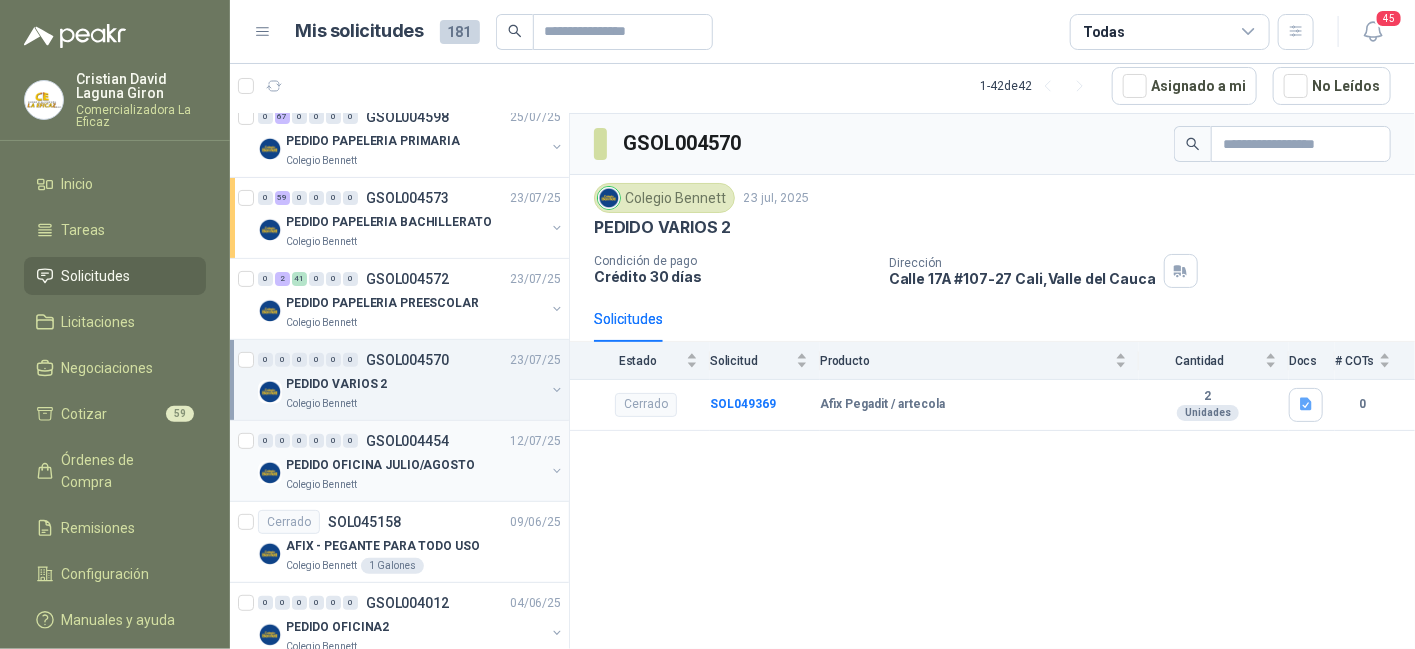 click on "PEDIDO OFICINA JULIO/AGOSTO" at bounding box center (380, 465) 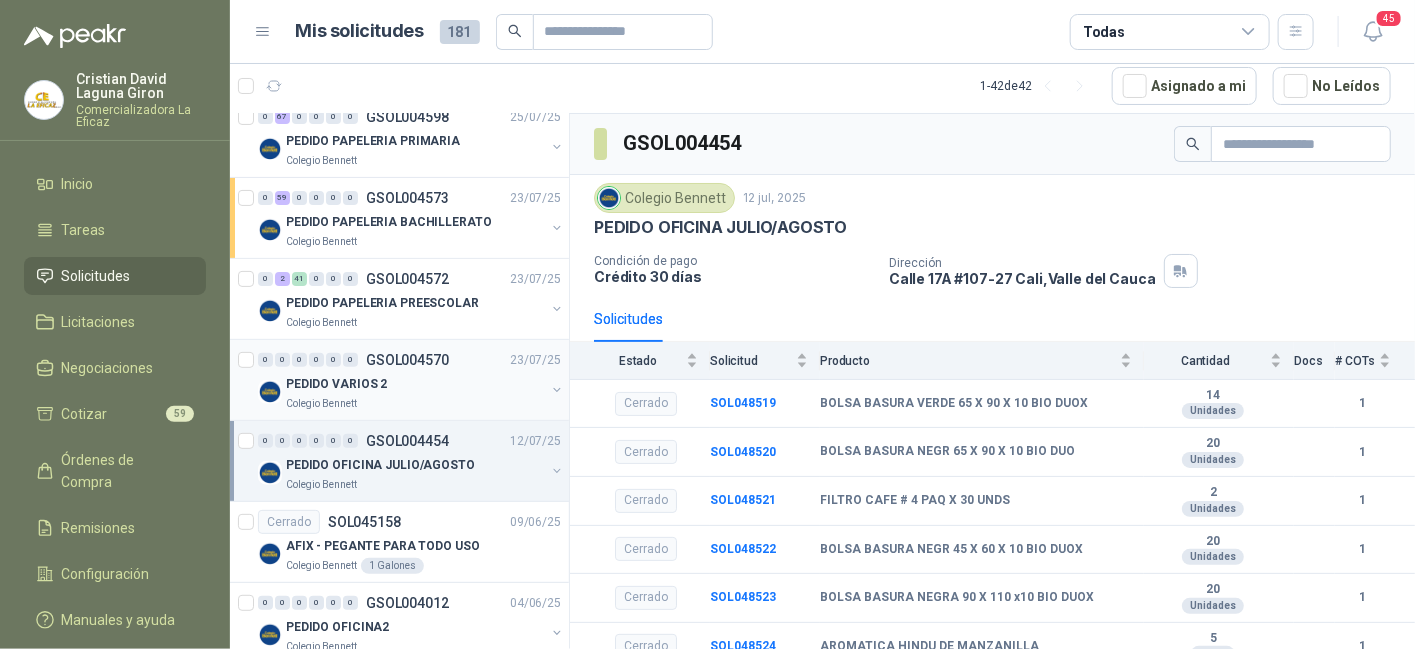 click on "Colegio Bennett" at bounding box center [415, 404] 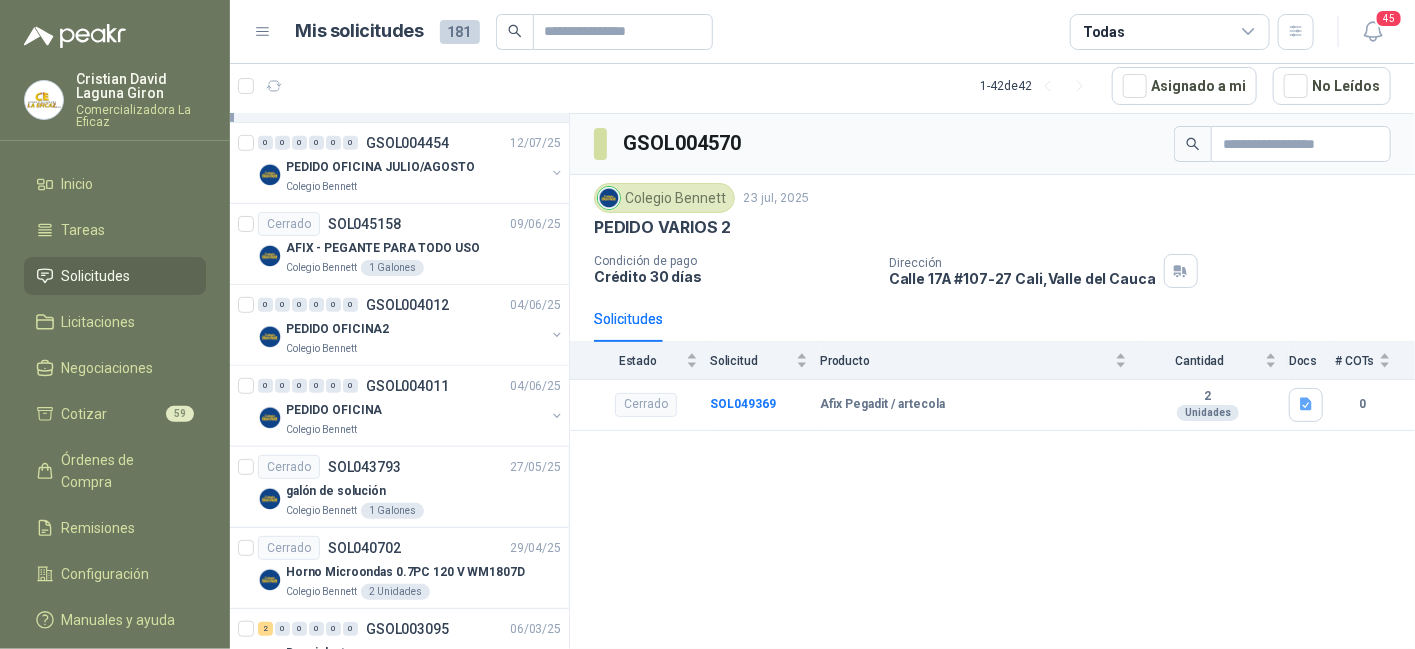 scroll, scrollTop: 500, scrollLeft: 0, axis: vertical 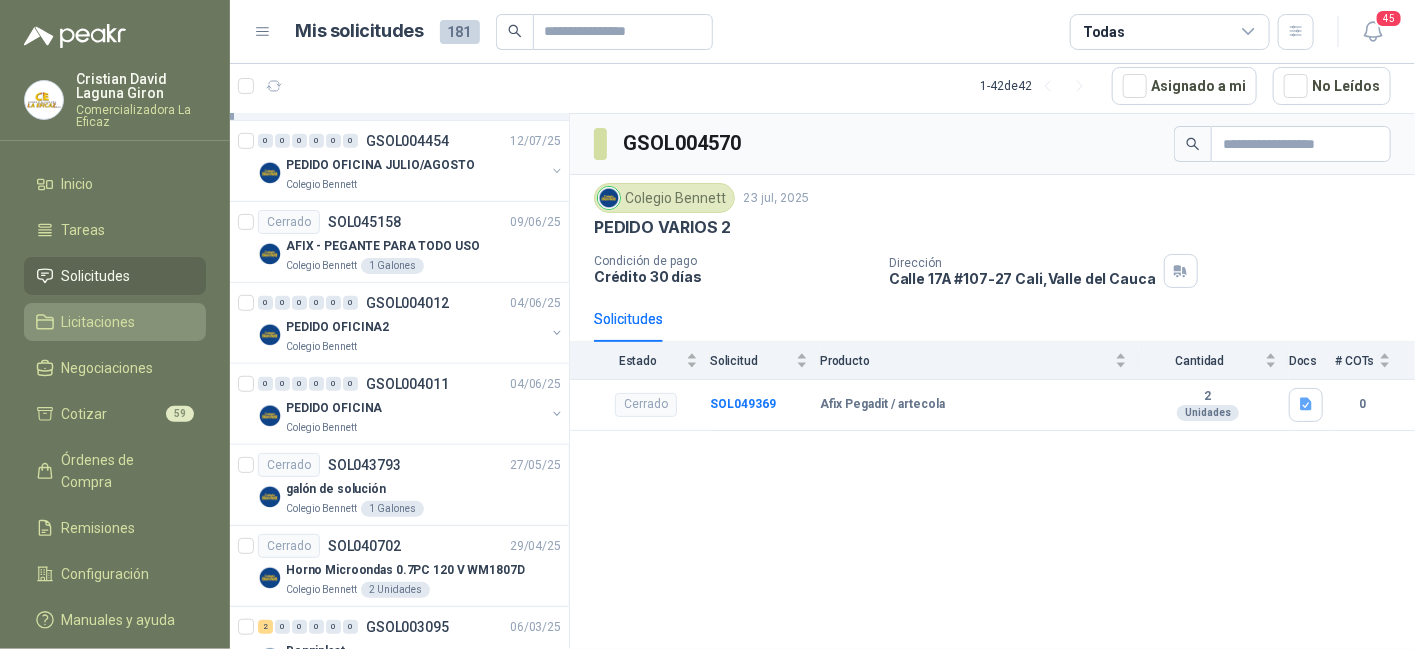 click on "Licitaciones" at bounding box center (99, 322) 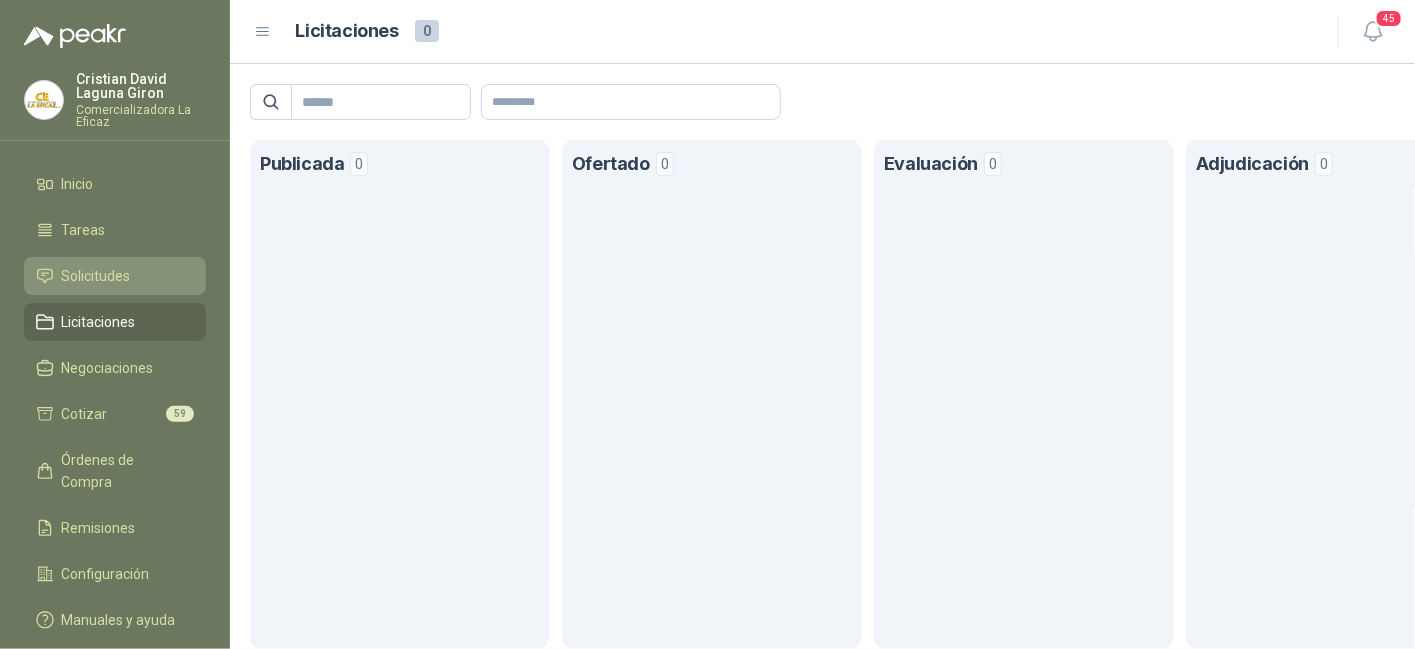 click on "Solicitudes" at bounding box center (96, 276) 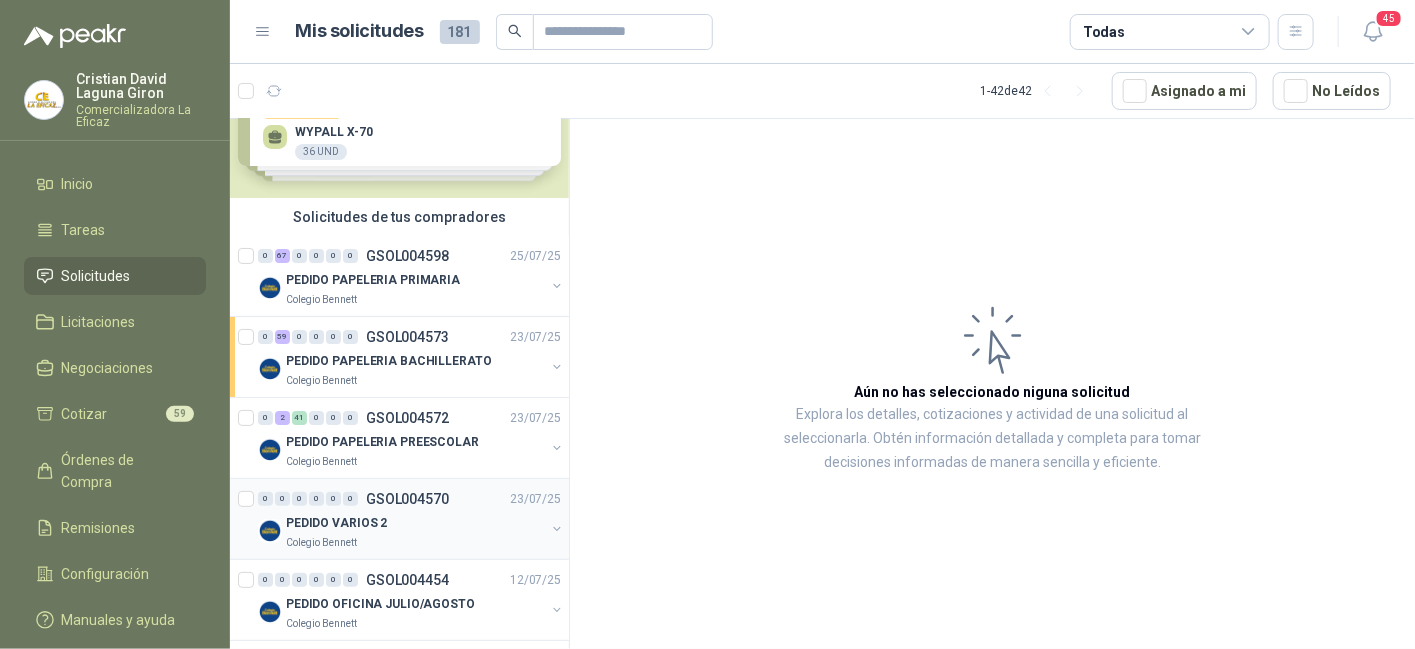 scroll, scrollTop: 100, scrollLeft: 0, axis: vertical 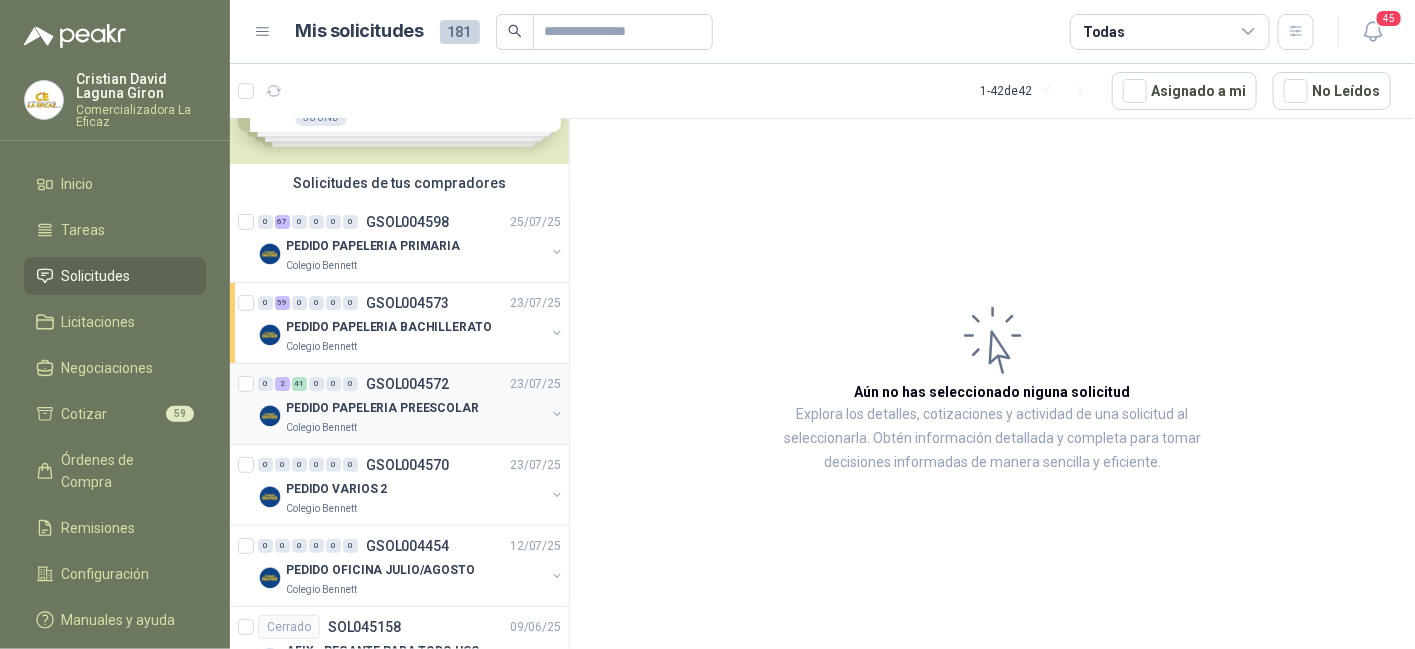click on "PEDIDO PAPELERIA PREESCOLAR" at bounding box center (382, 408) 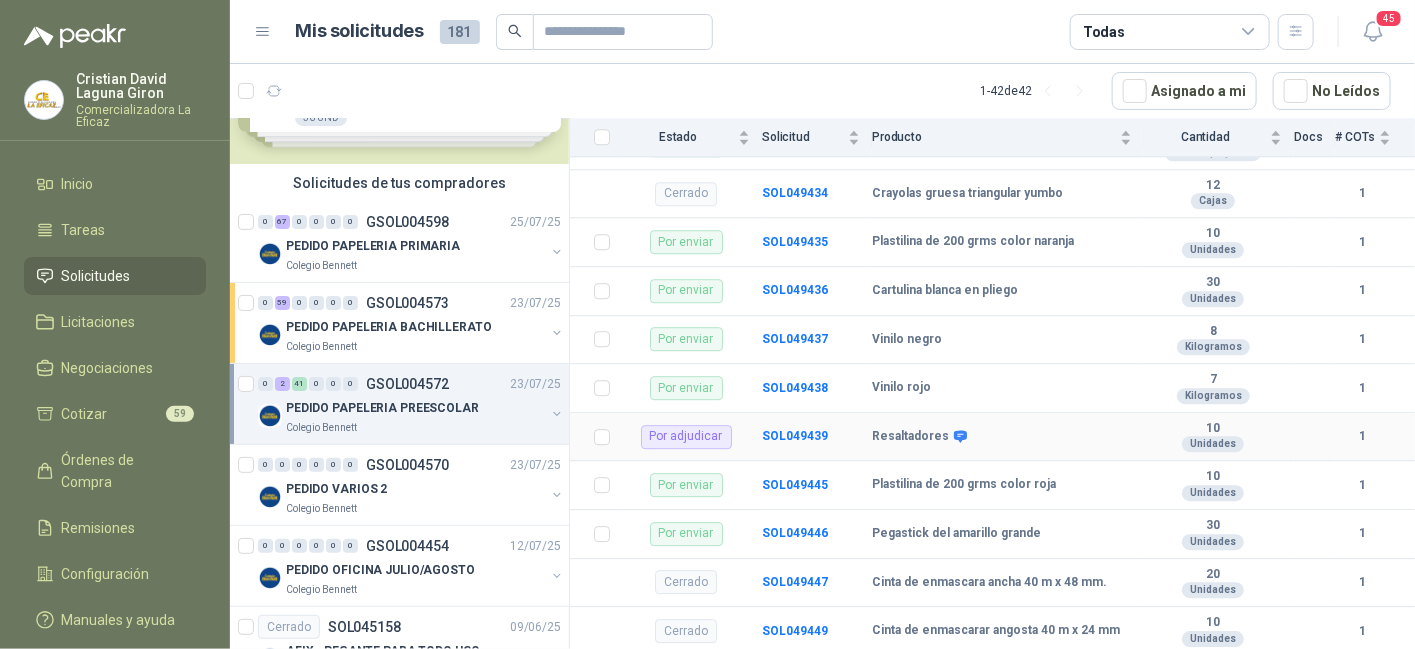 scroll, scrollTop: 1924, scrollLeft: 0, axis: vertical 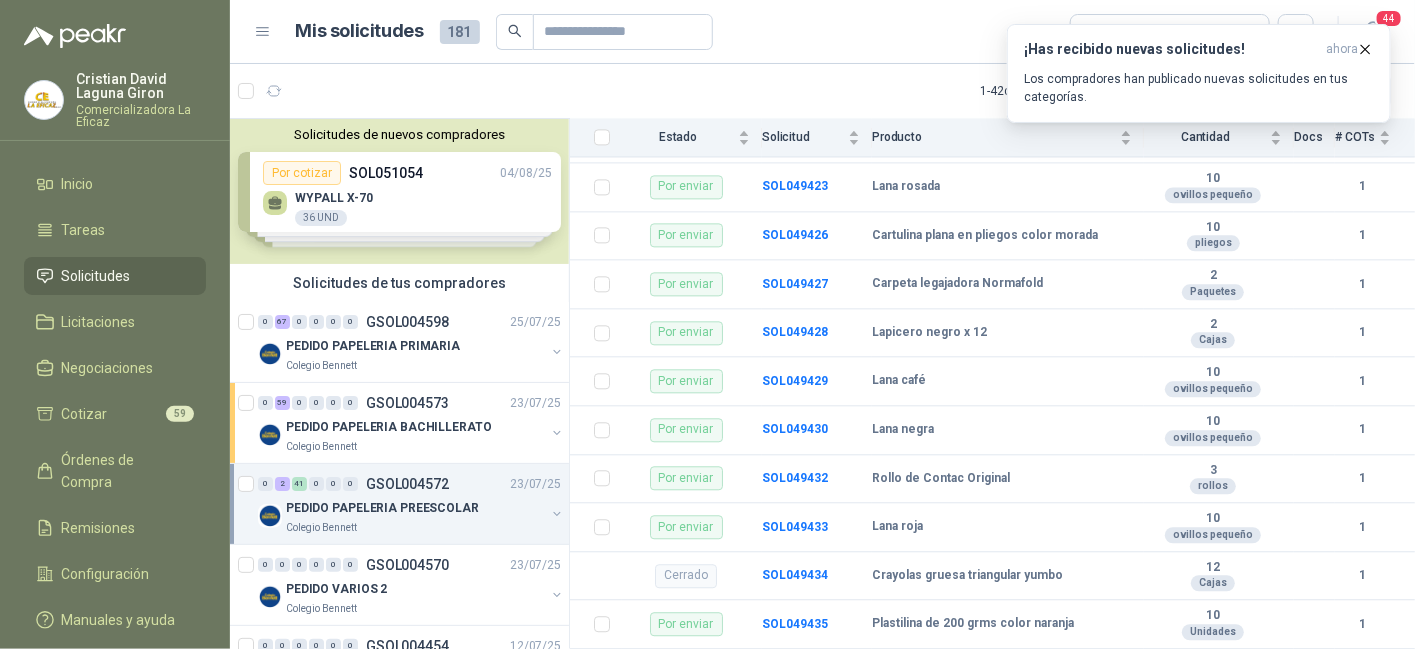 click on "Solicitudes" at bounding box center (96, 276) 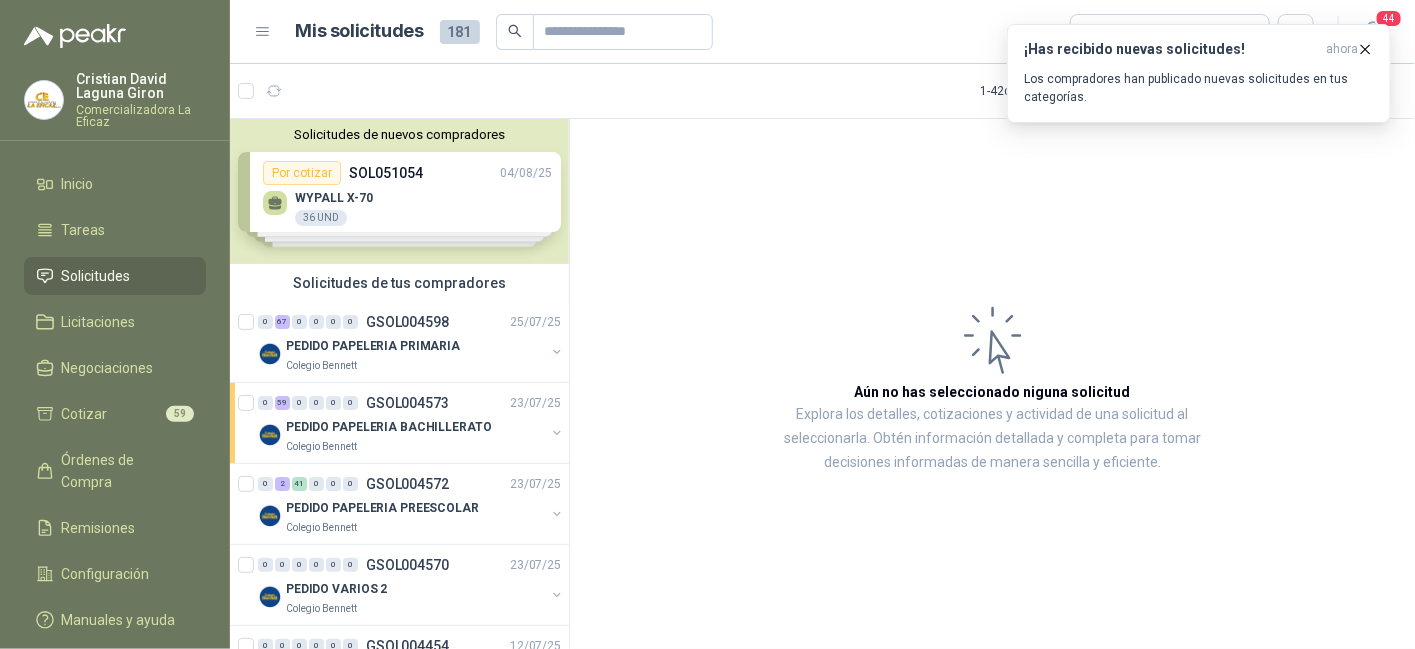 click on "Solicitudes" at bounding box center (96, 276) 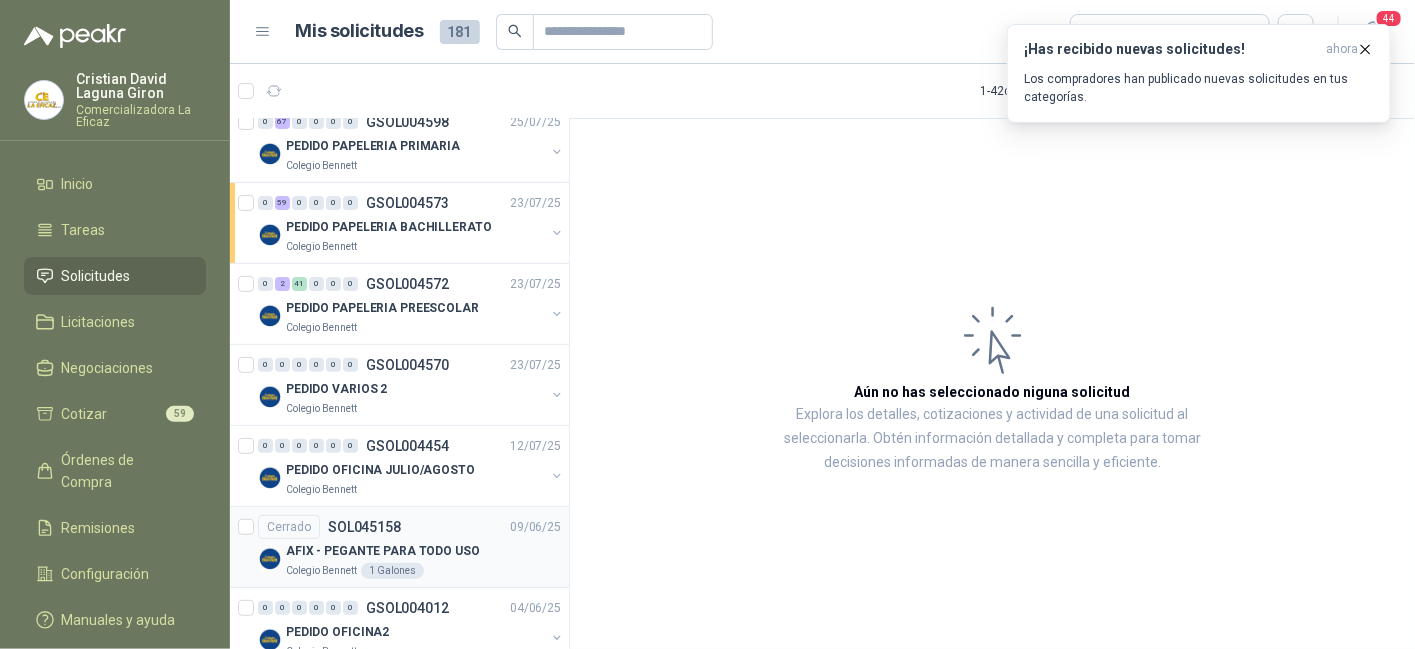scroll, scrollTop: 0, scrollLeft: 0, axis: both 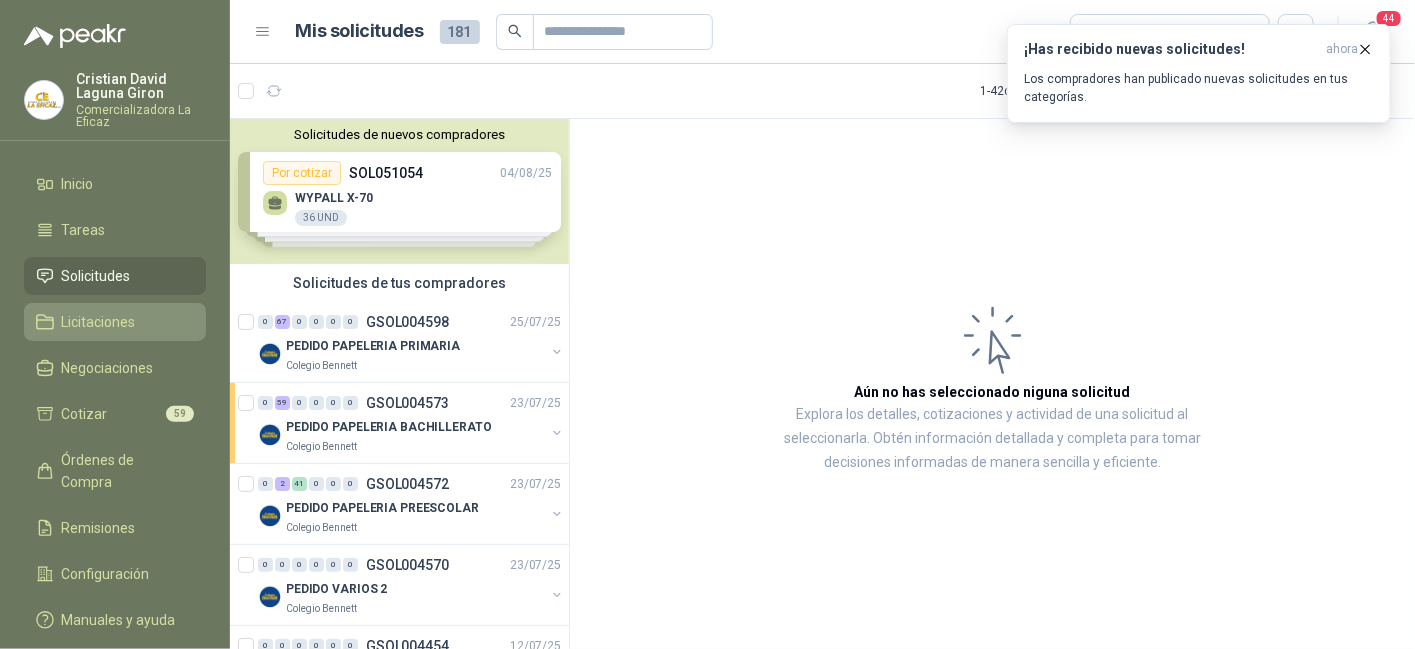 click on "Licitaciones" at bounding box center [99, 322] 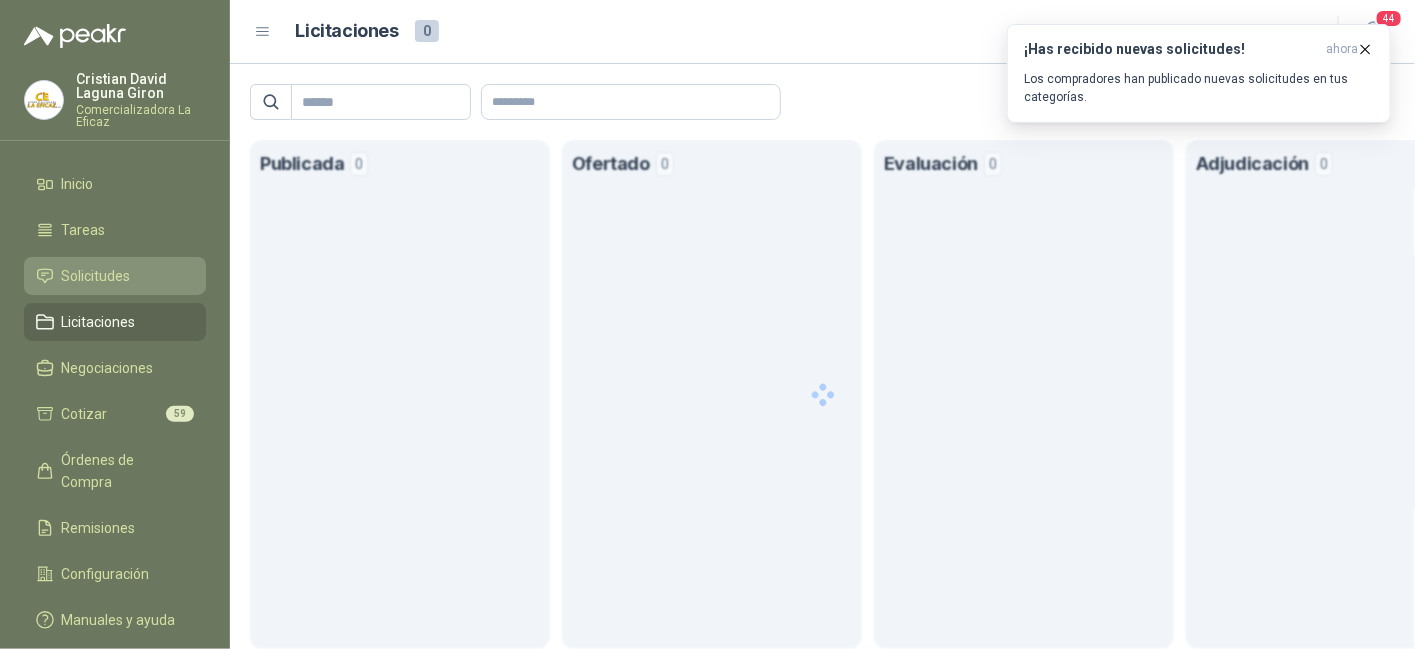 click on "Solicitudes" at bounding box center [96, 276] 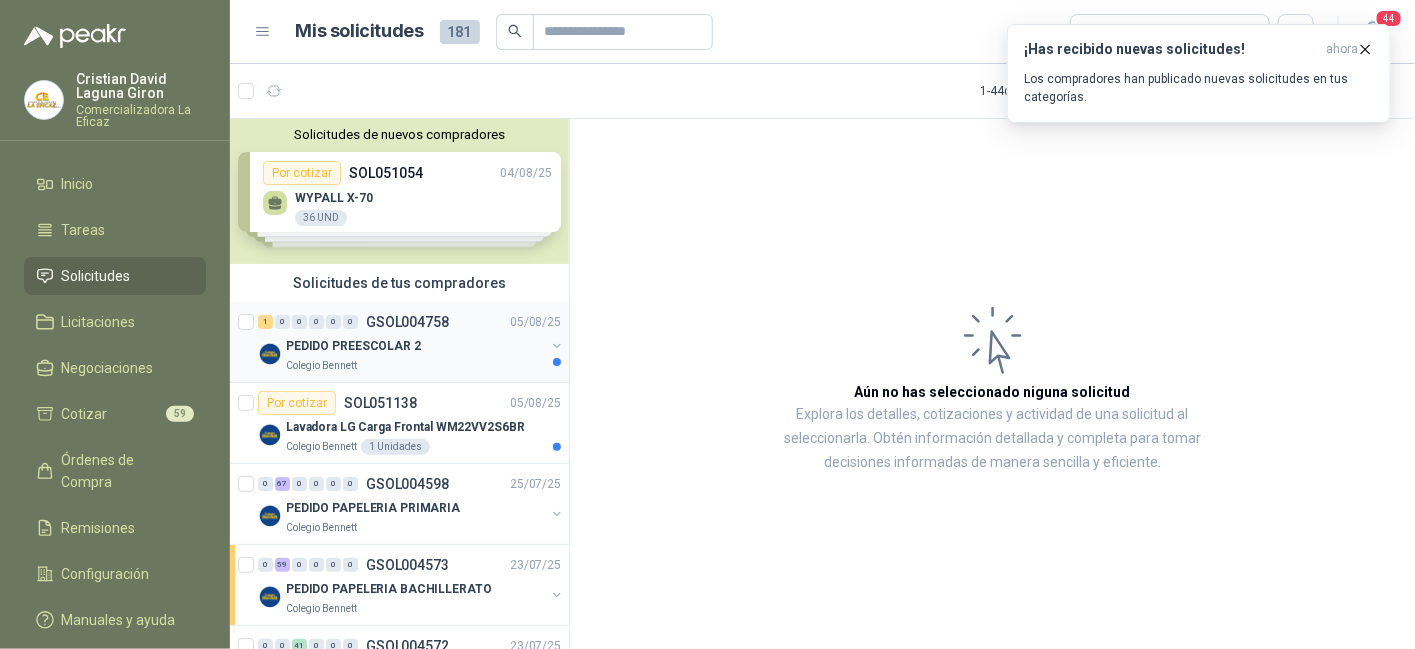 click on "1   0   0   0   0   0   GSOL004758 05/08/25" at bounding box center (411, 322) 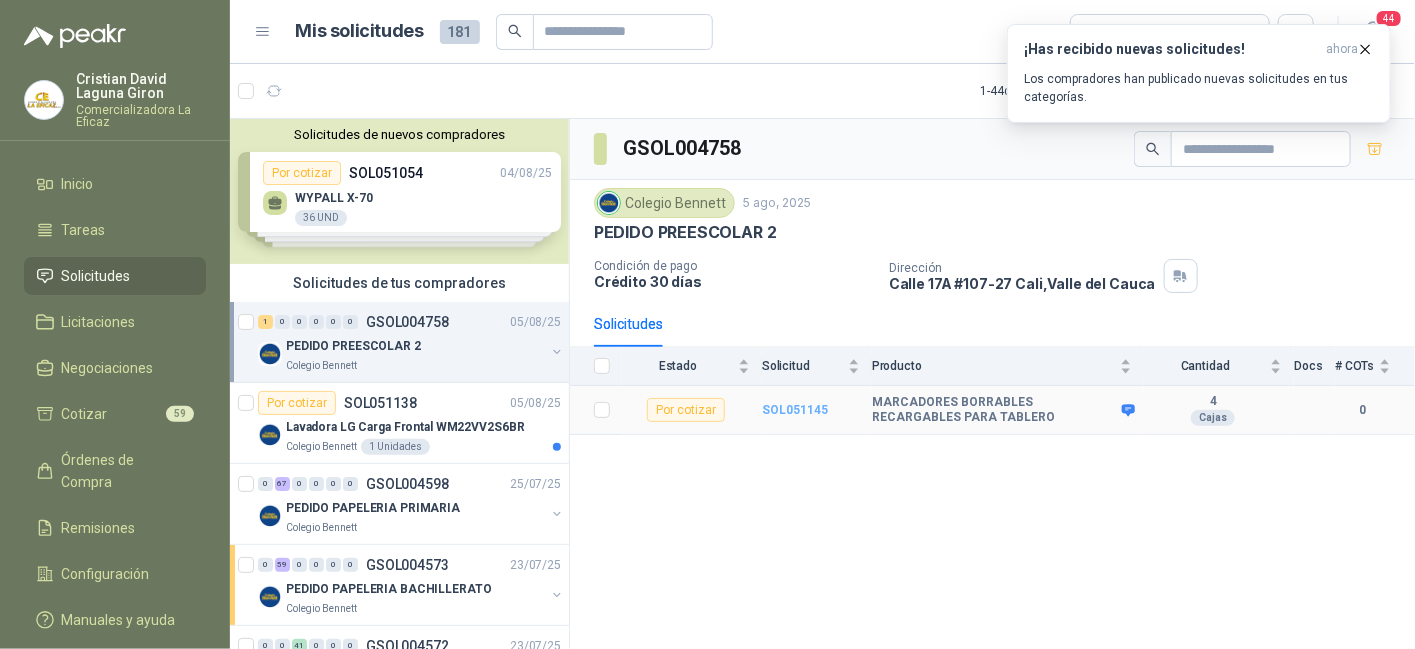 click on "SOL051145" at bounding box center [795, 410] 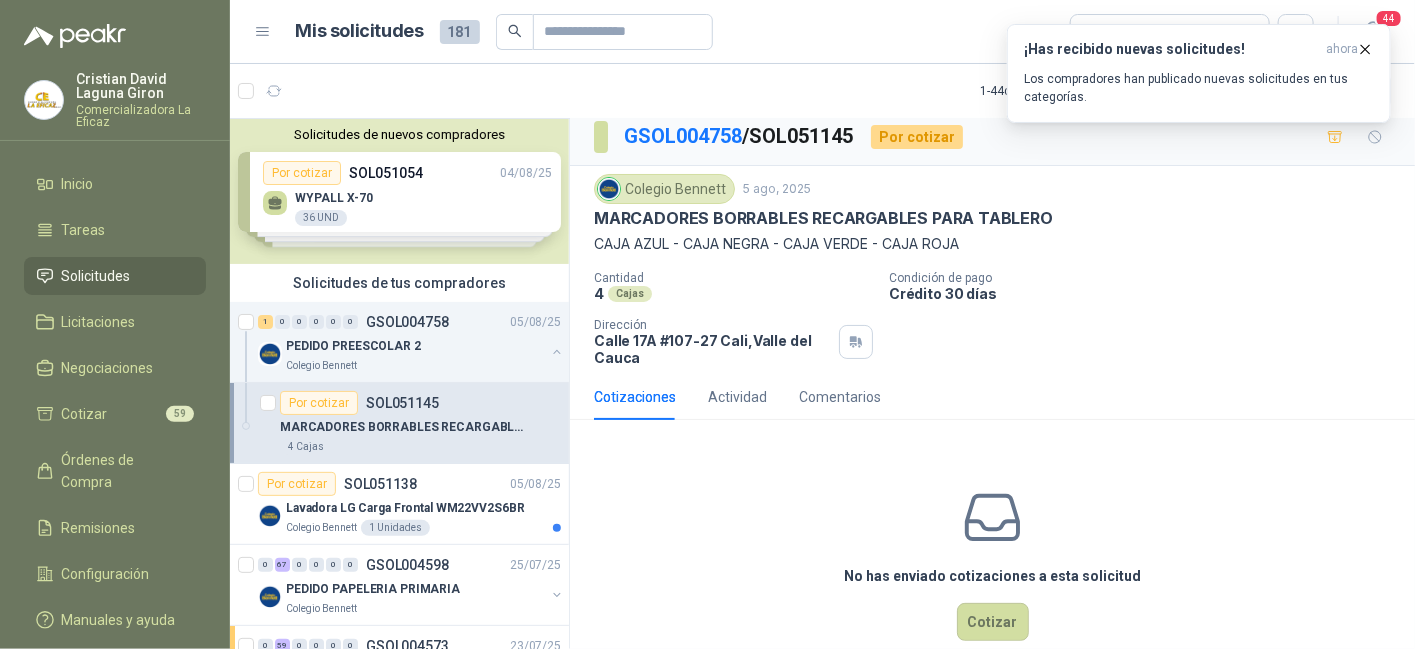 scroll, scrollTop: 0, scrollLeft: 0, axis: both 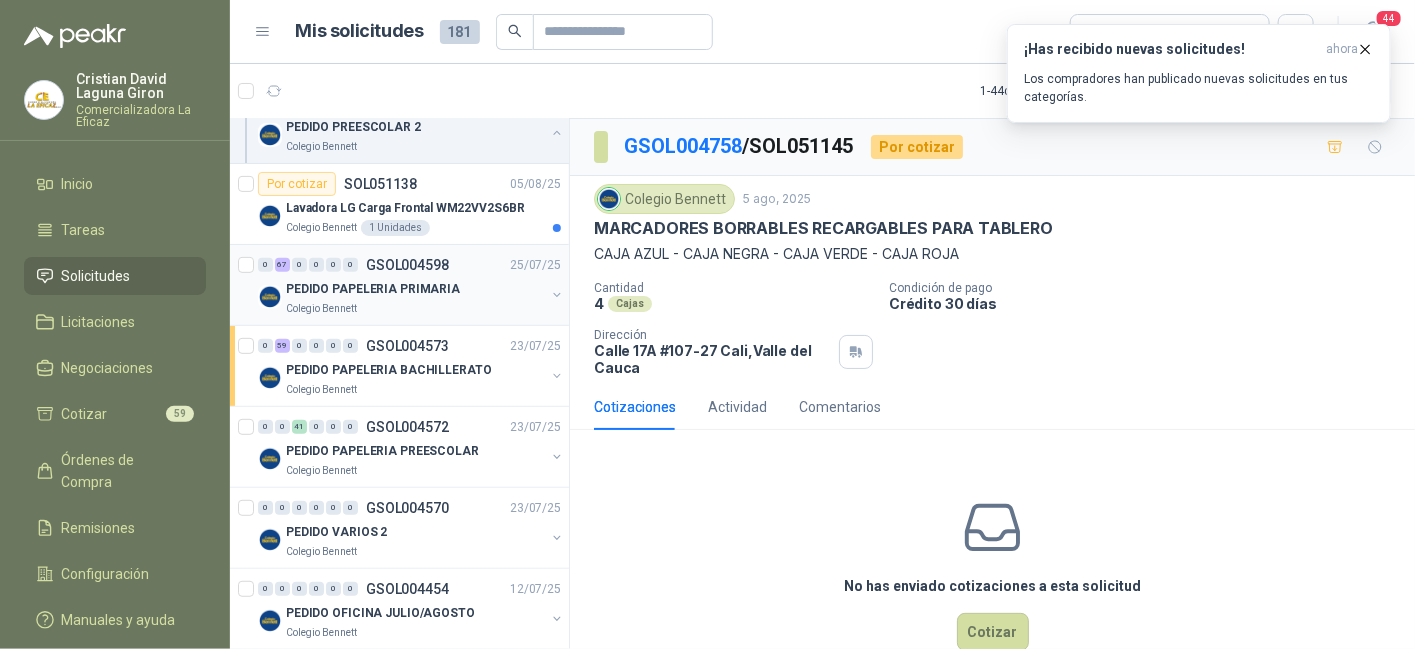 click on "PEDIDO PAPELERIA PRIMARIA" at bounding box center [373, 289] 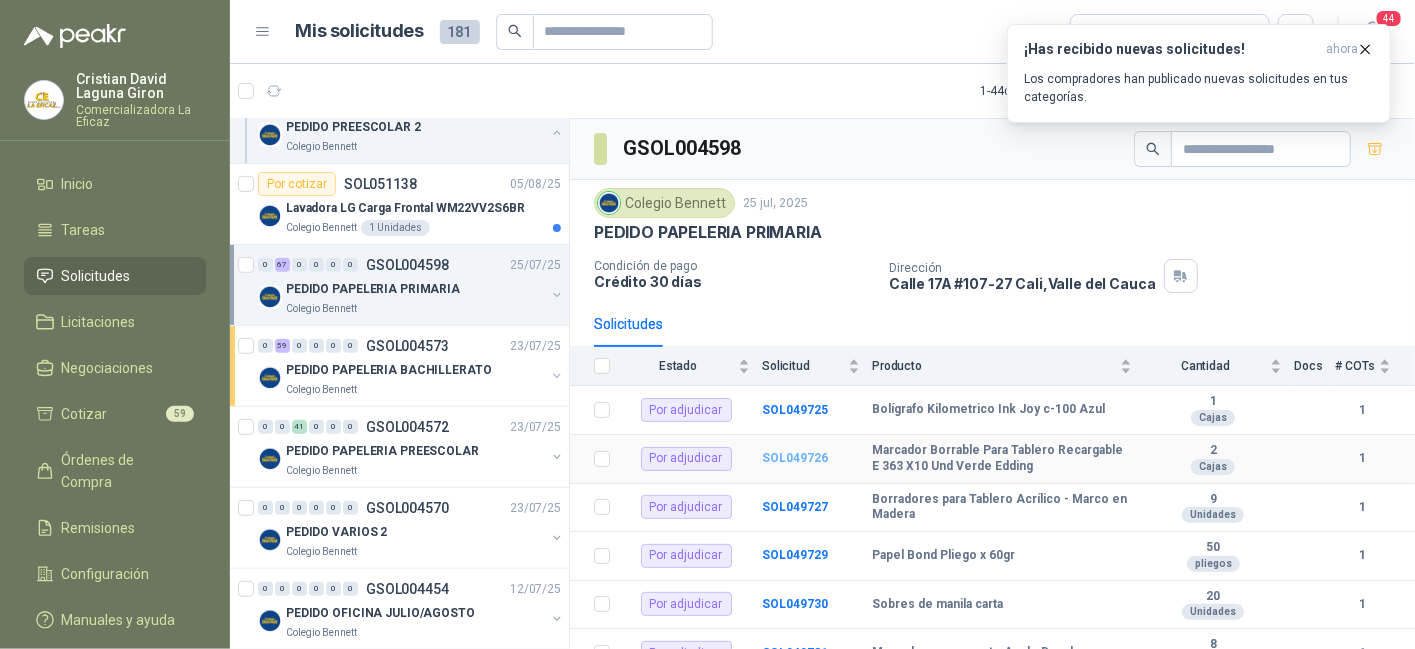 click on "SOL049726" at bounding box center [795, 458] 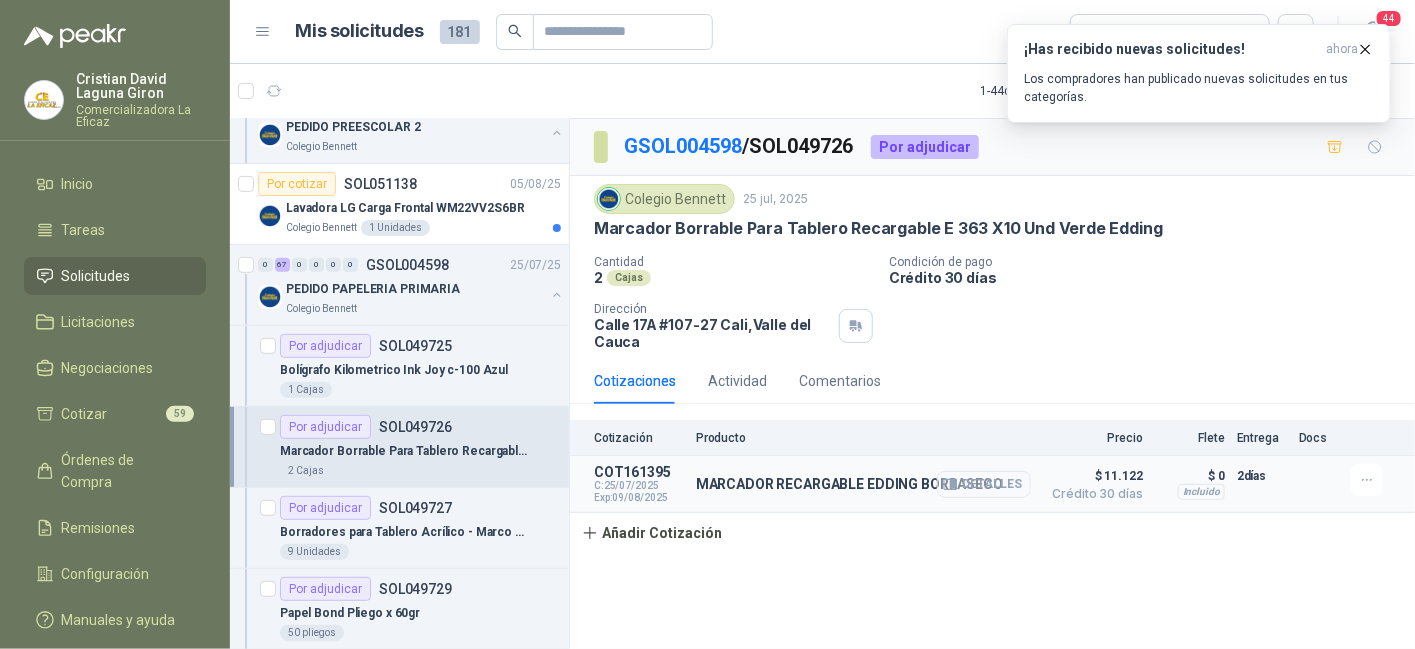 click on "Detalles" at bounding box center (984, 484) 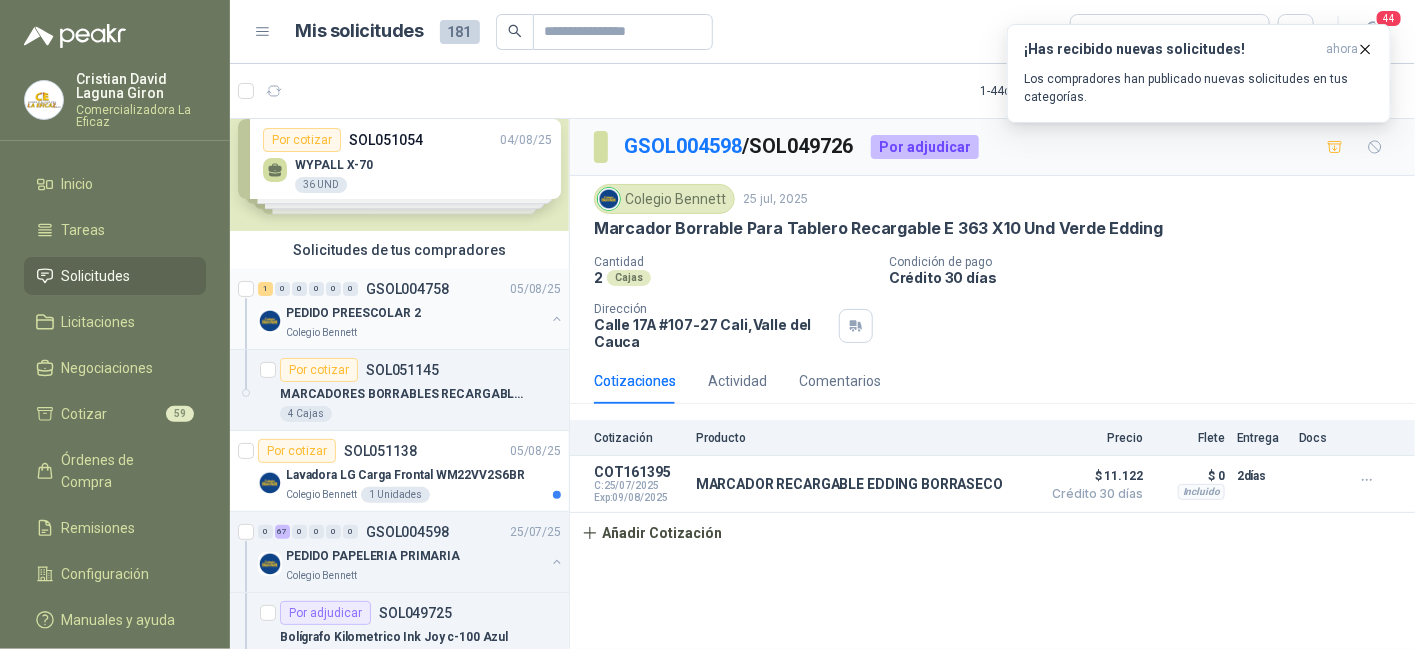 scroll, scrollTop: 0, scrollLeft: 0, axis: both 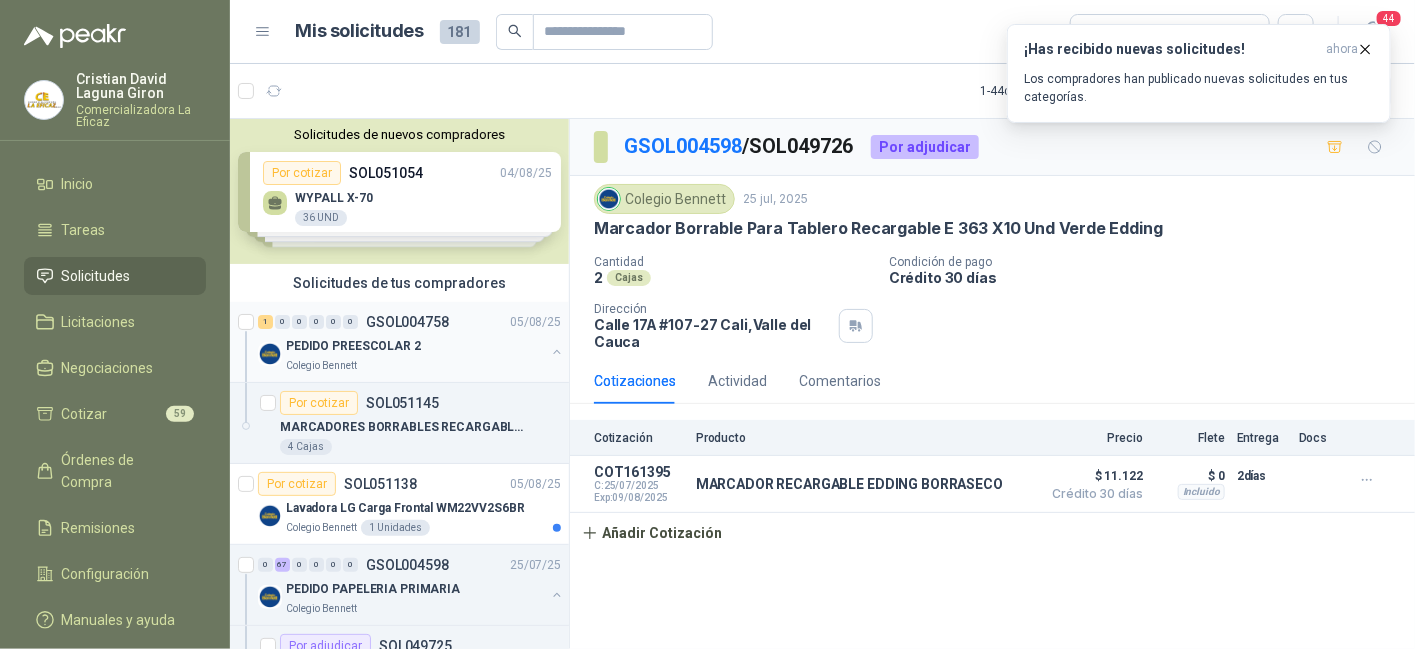 click on "PEDIDO PREESCOLAR 2" at bounding box center [353, 346] 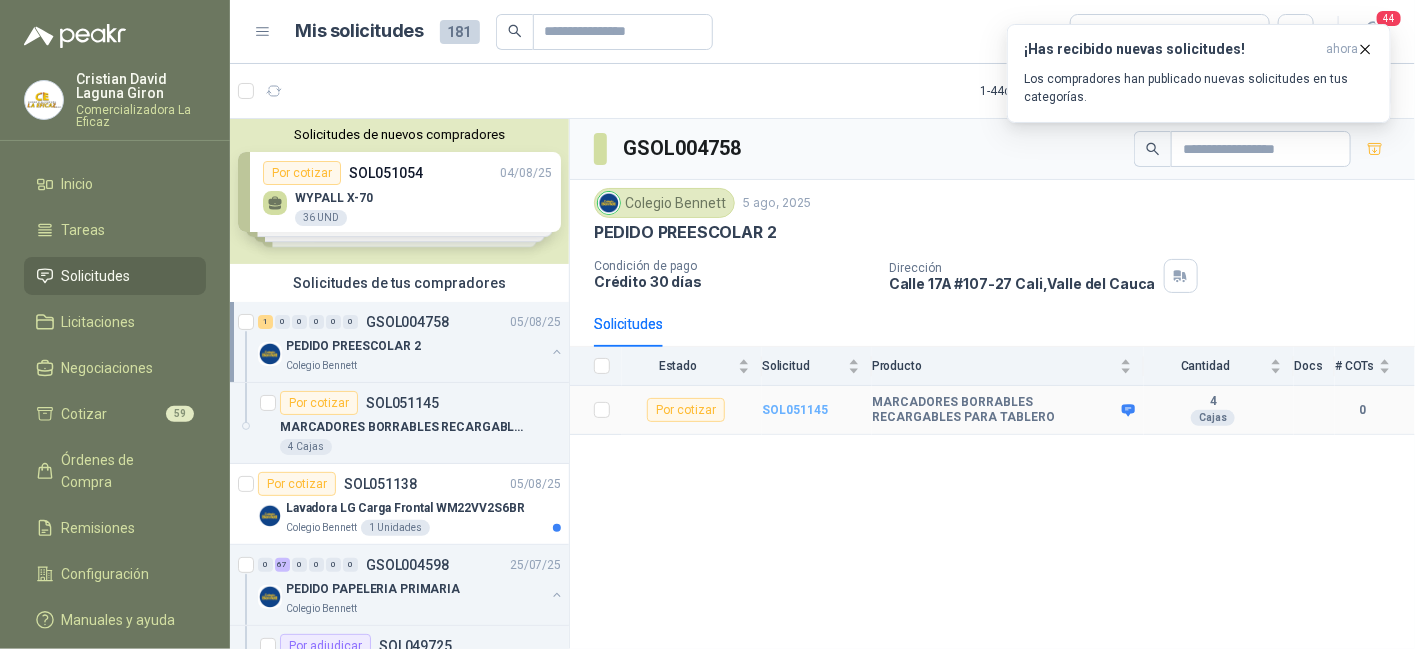 click on "SOL051145" at bounding box center [795, 410] 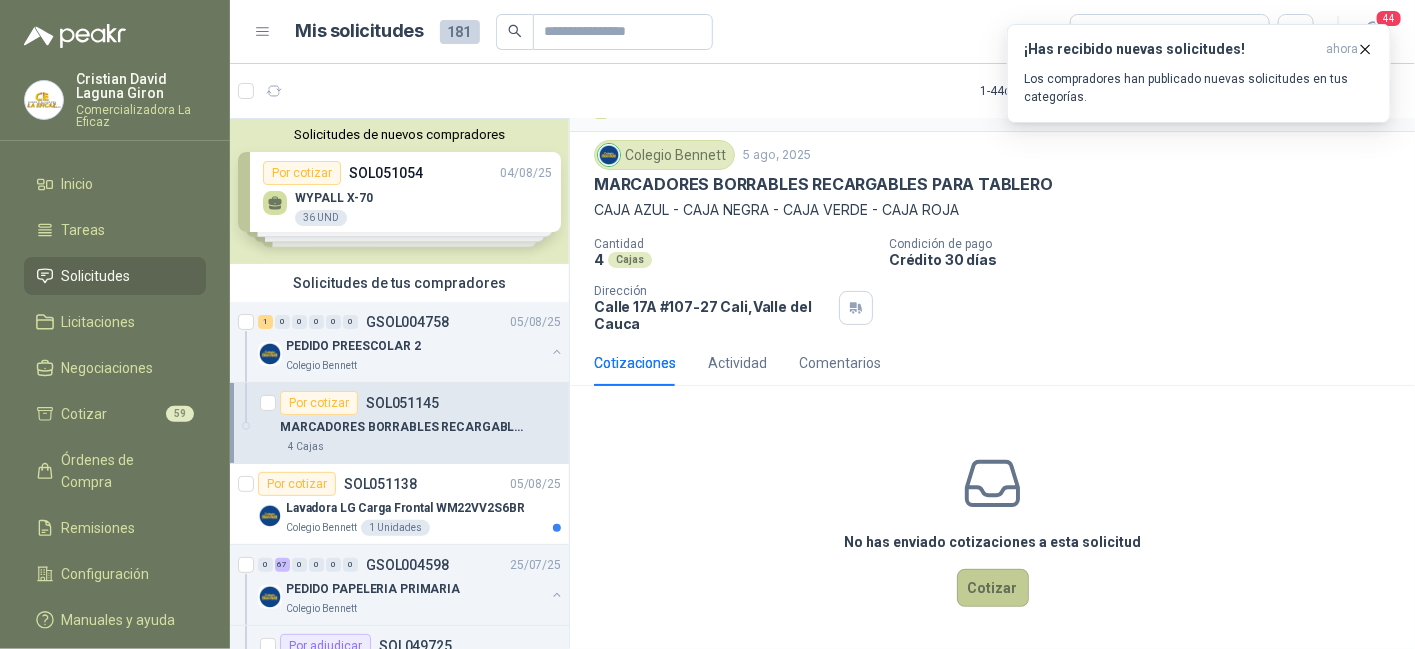click on "Cotizar" at bounding box center (993, 588) 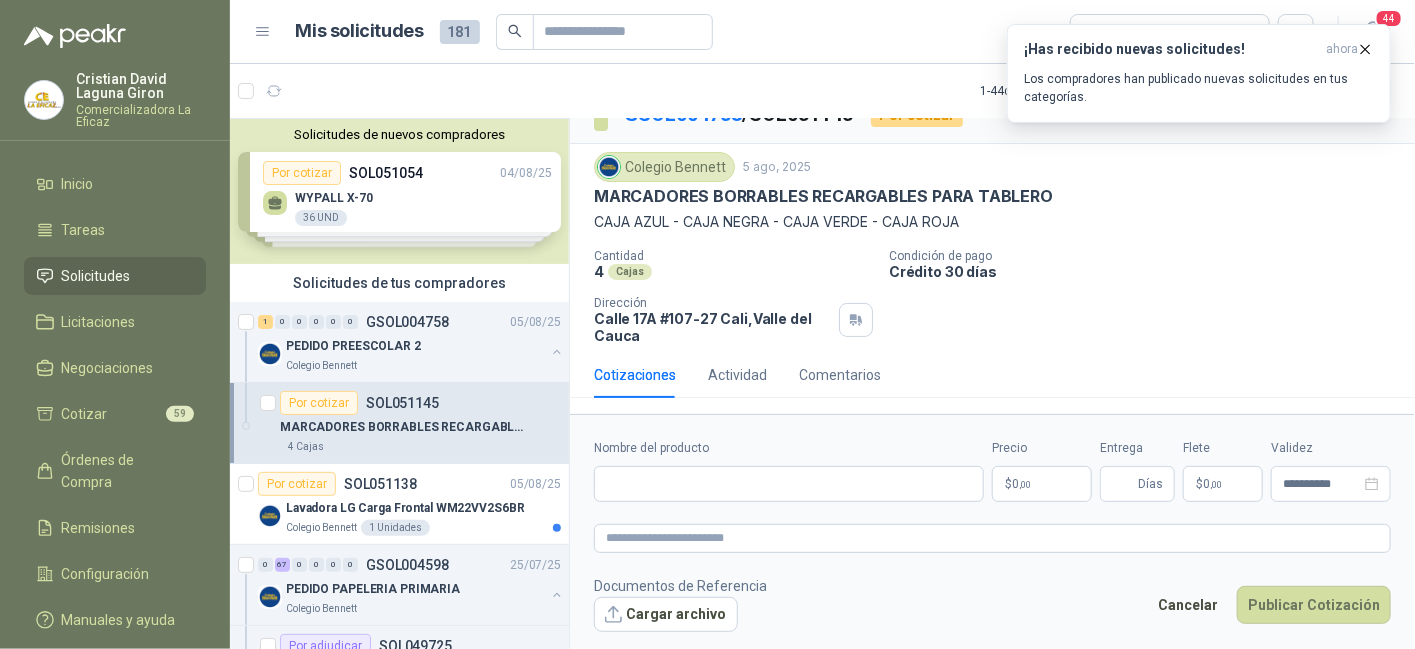 scroll, scrollTop: 31, scrollLeft: 0, axis: vertical 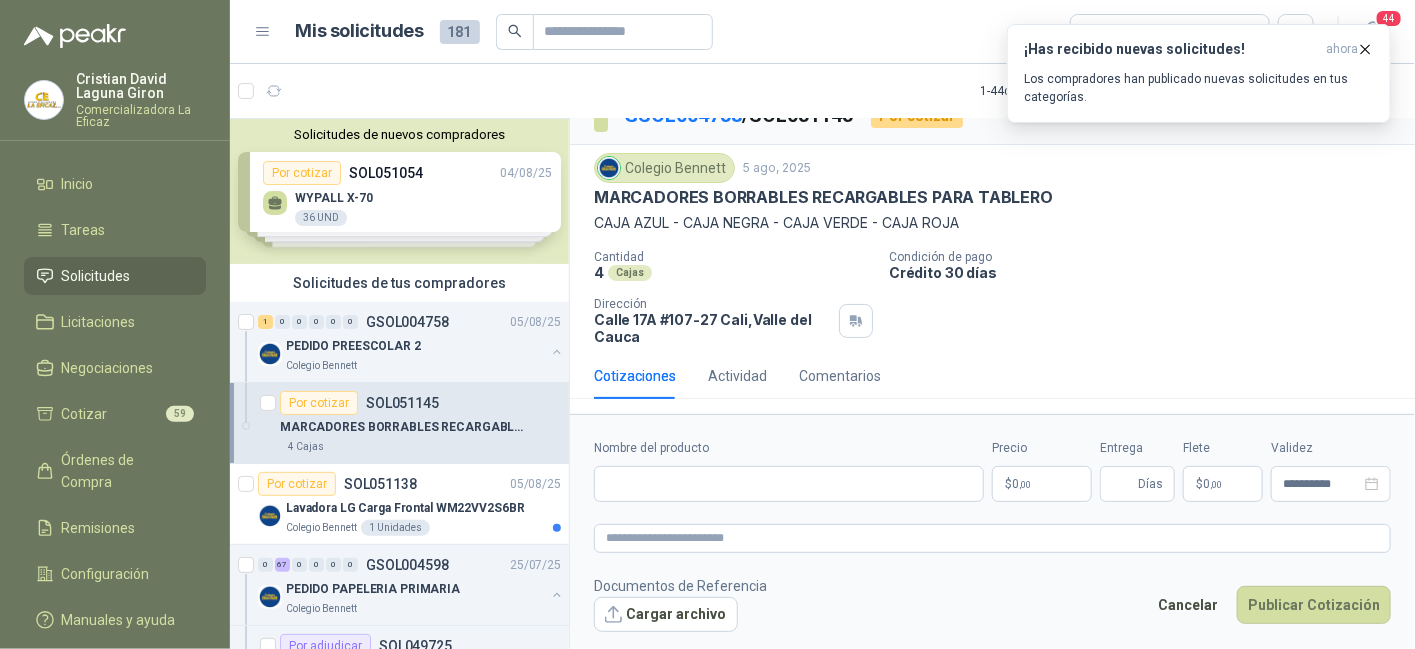 type 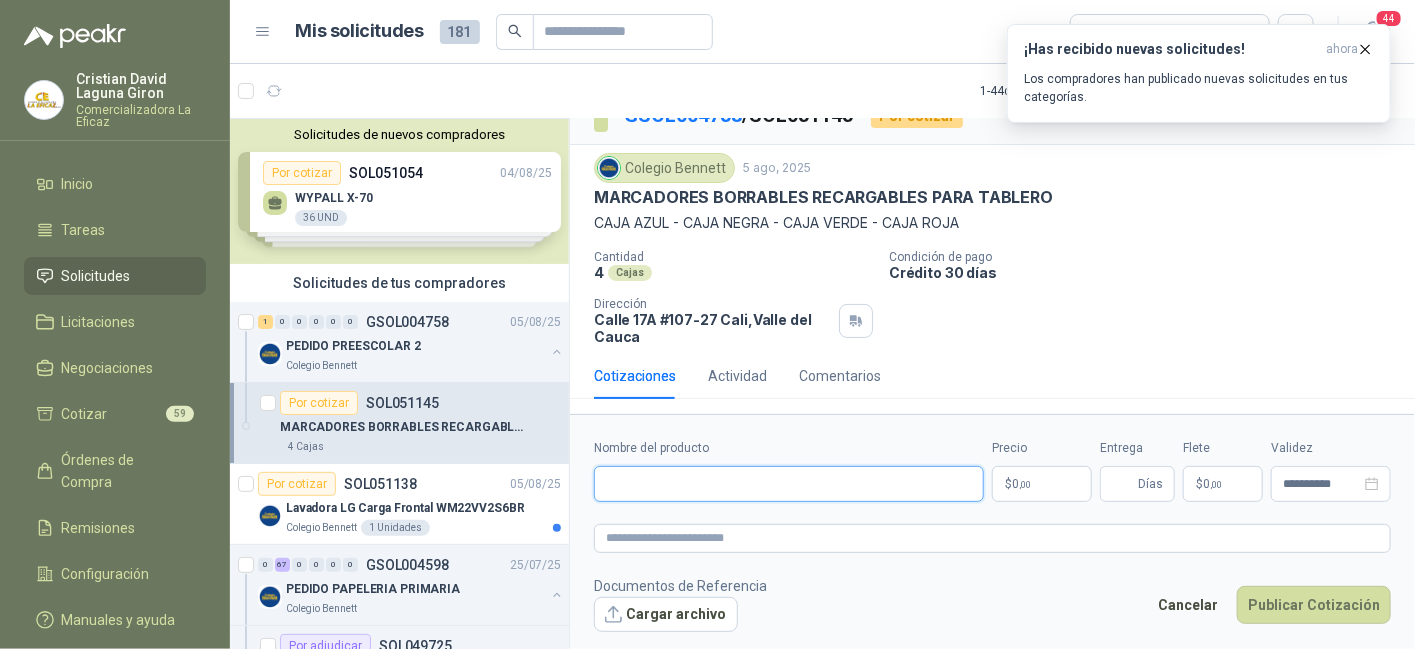 click on "Nombre del producto" at bounding box center (789, 484) 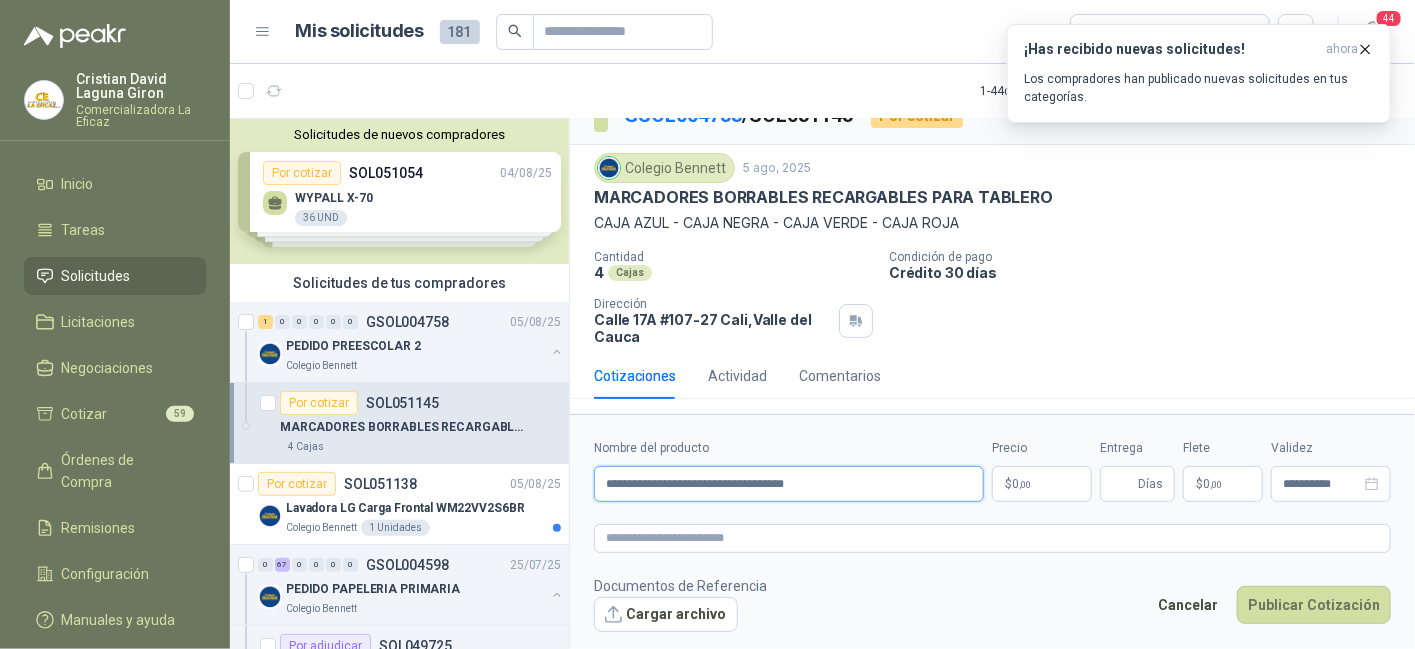 type on "**********" 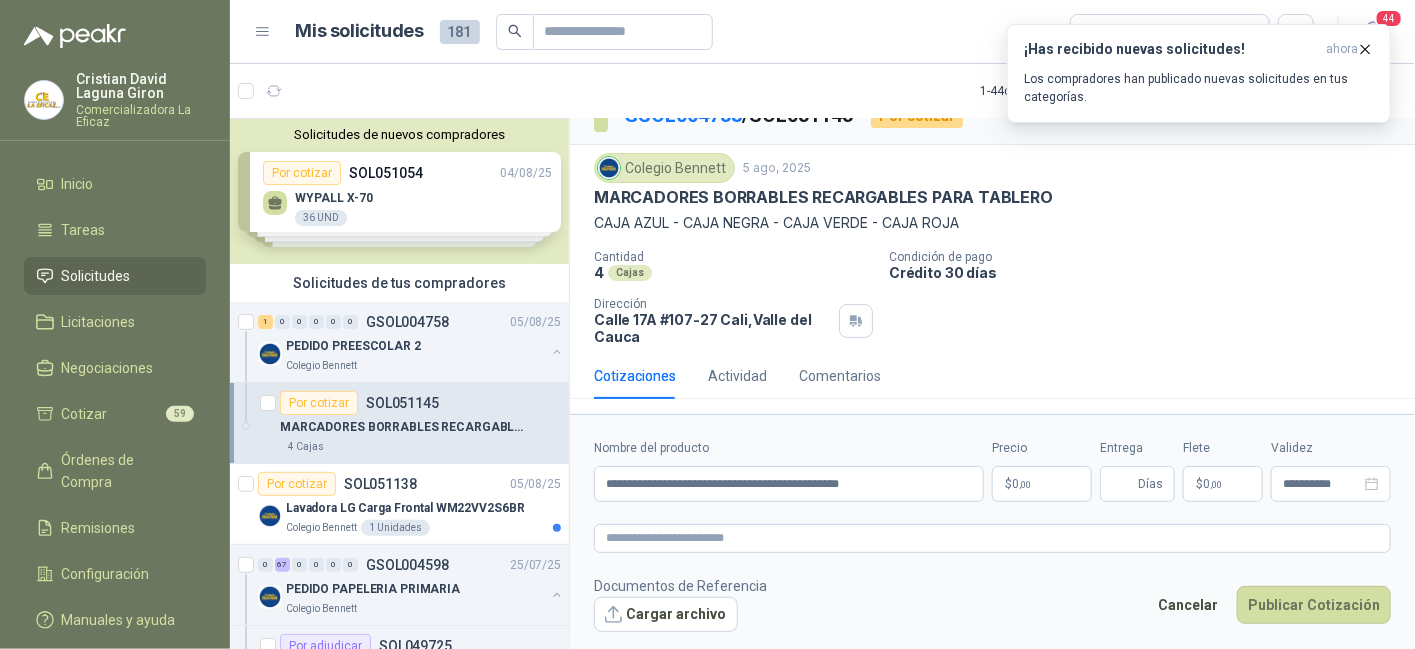 click on "$  0 ,00" at bounding box center [1042, 484] 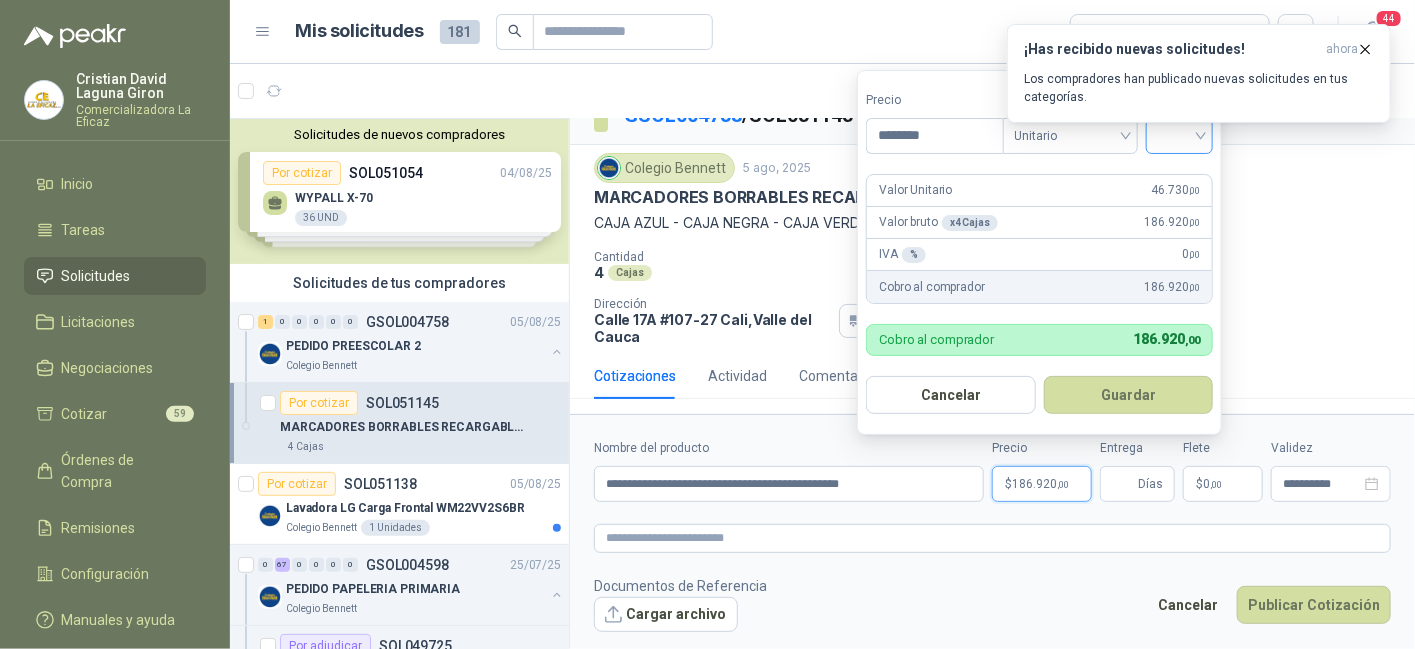 type on "********" 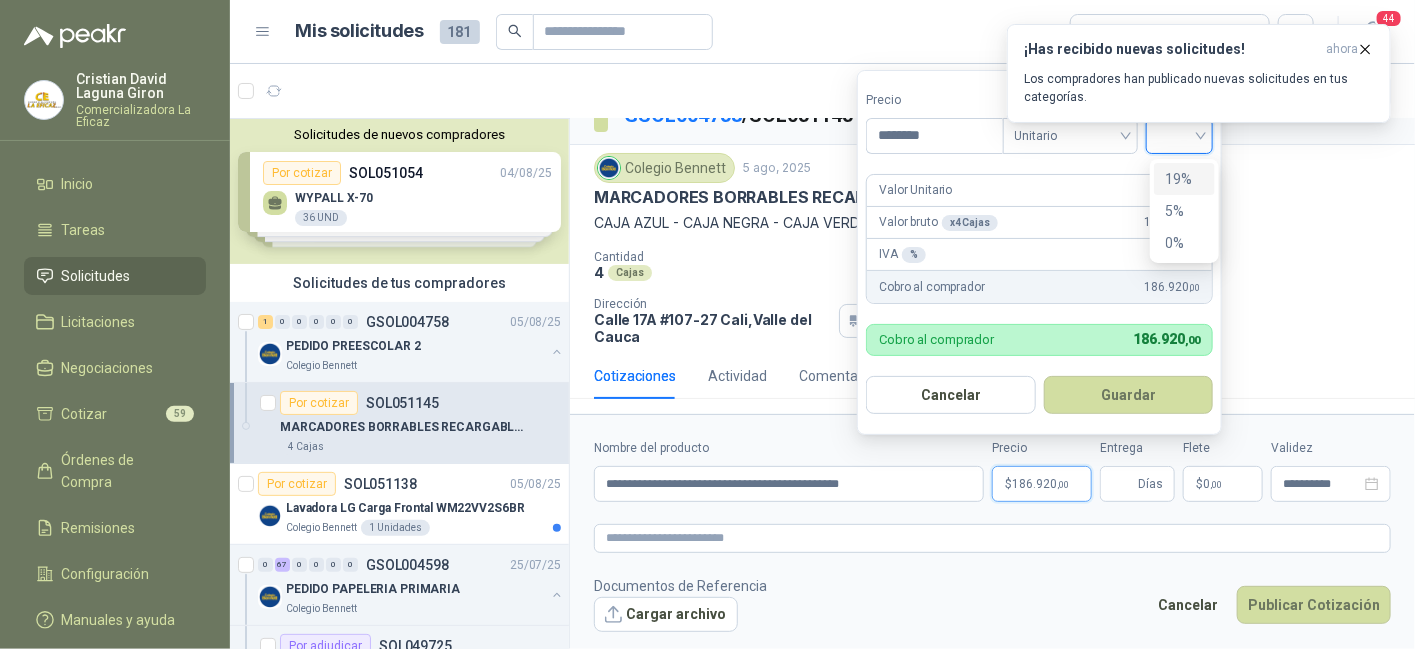 click on "19%" at bounding box center (1184, 179) 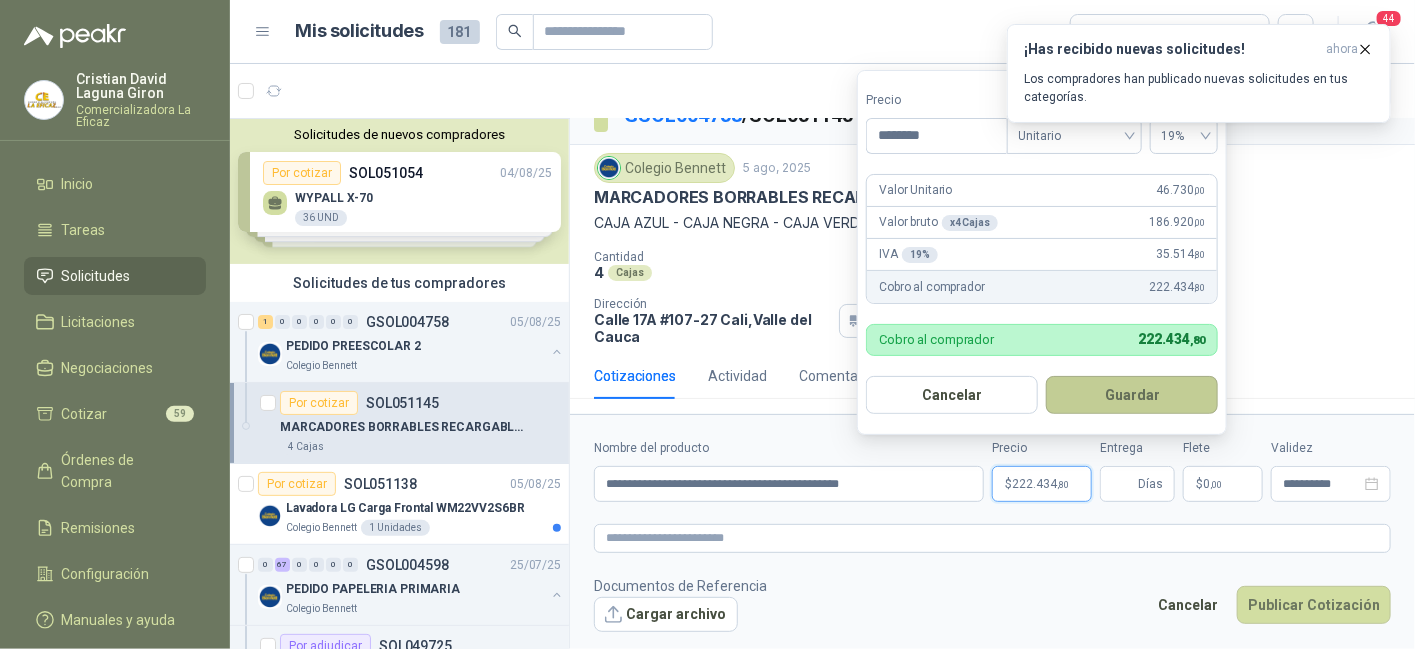 click on "Guardar" at bounding box center (1132, 395) 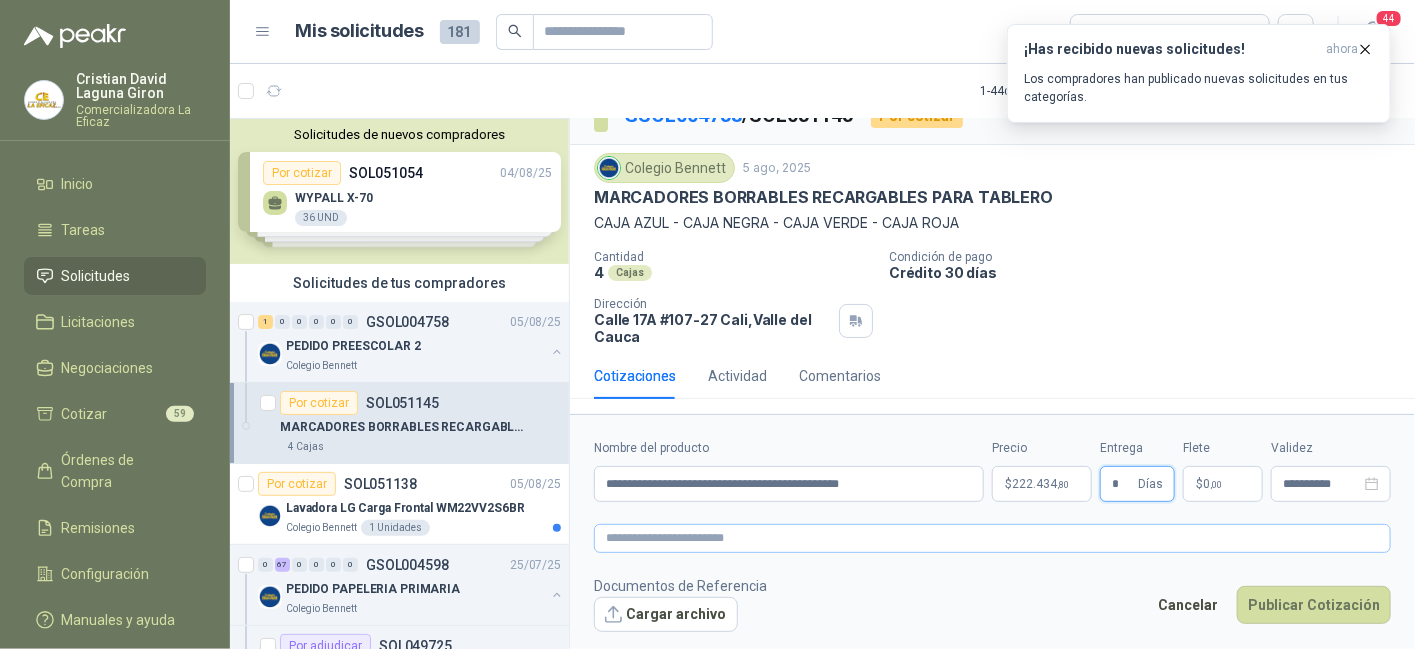 type on "*" 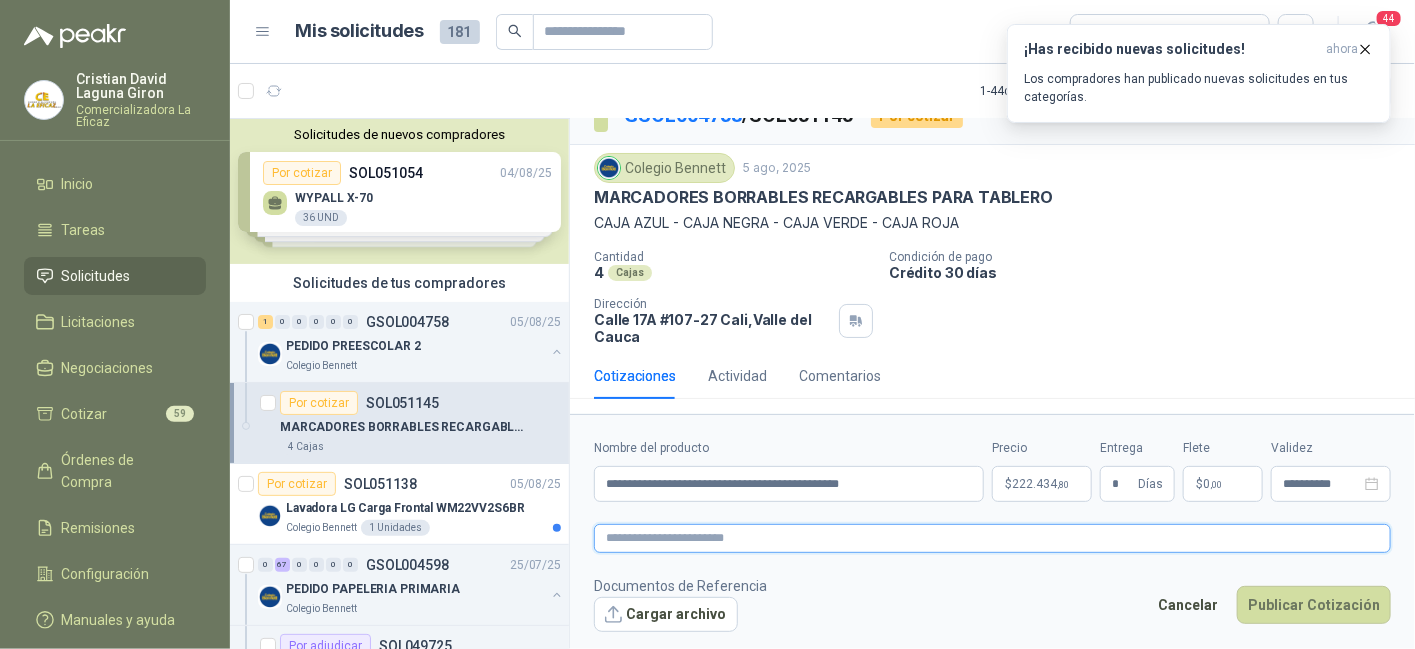 click at bounding box center (992, 538) 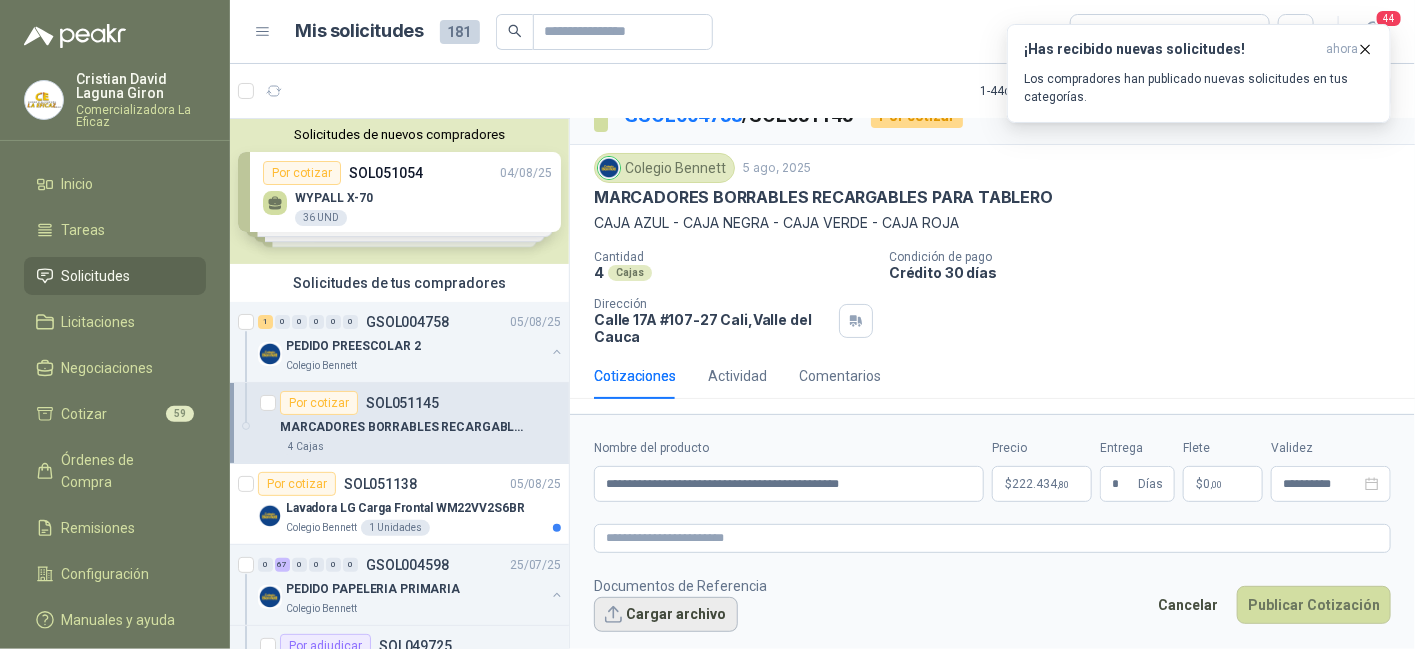 click on "Cargar archivo" at bounding box center (666, 615) 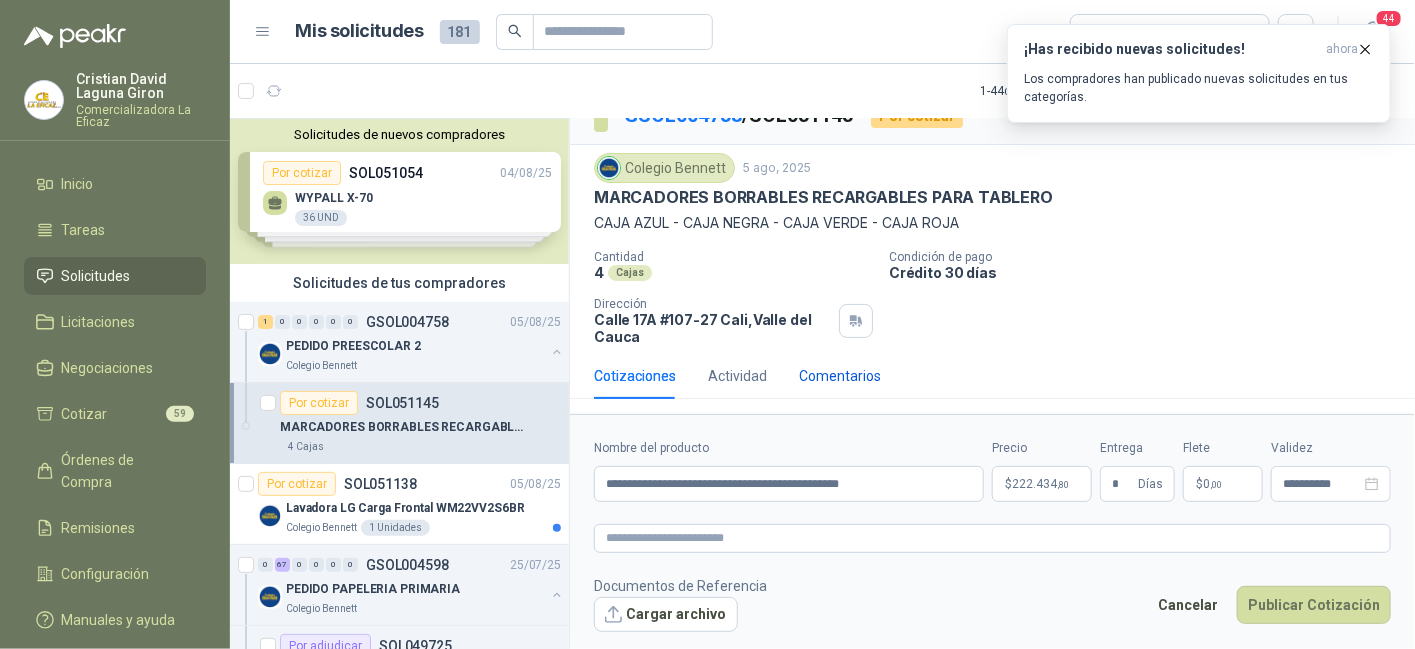 click on "Comentarios" at bounding box center [840, 376] 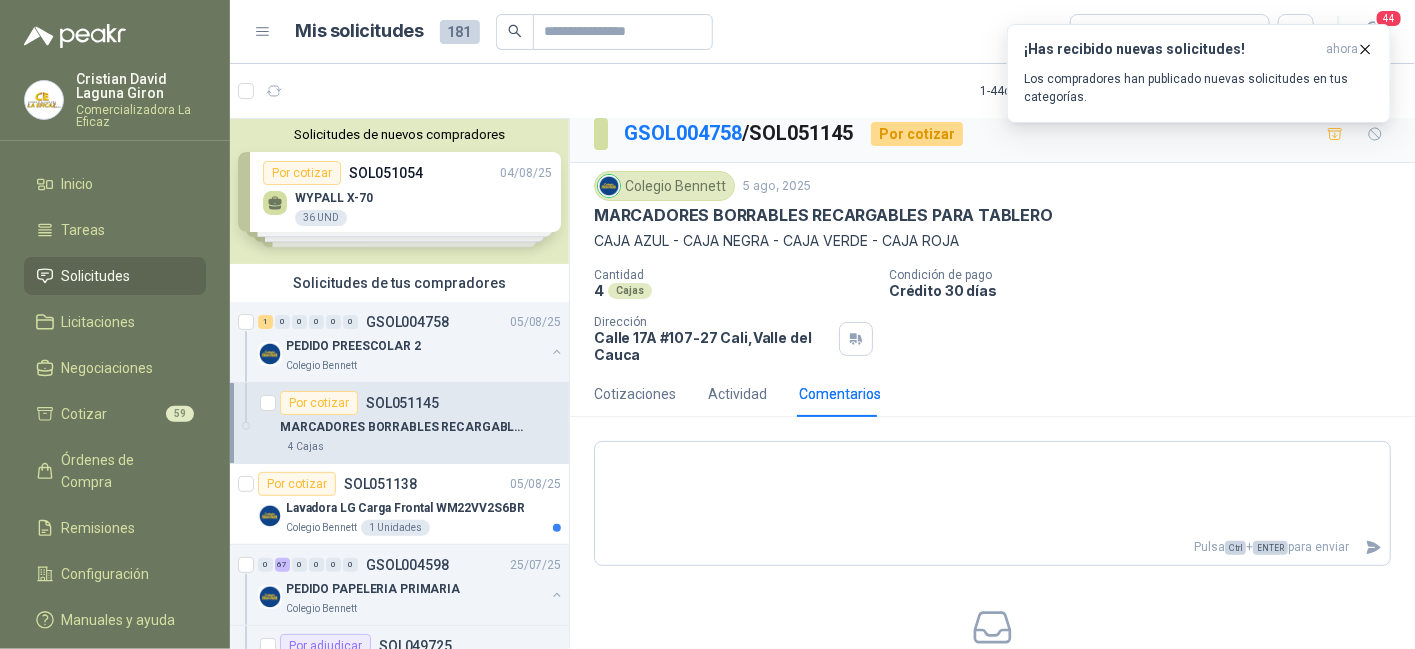 scroll, scrollTop: 0, scrollLeft: 0, axis: both 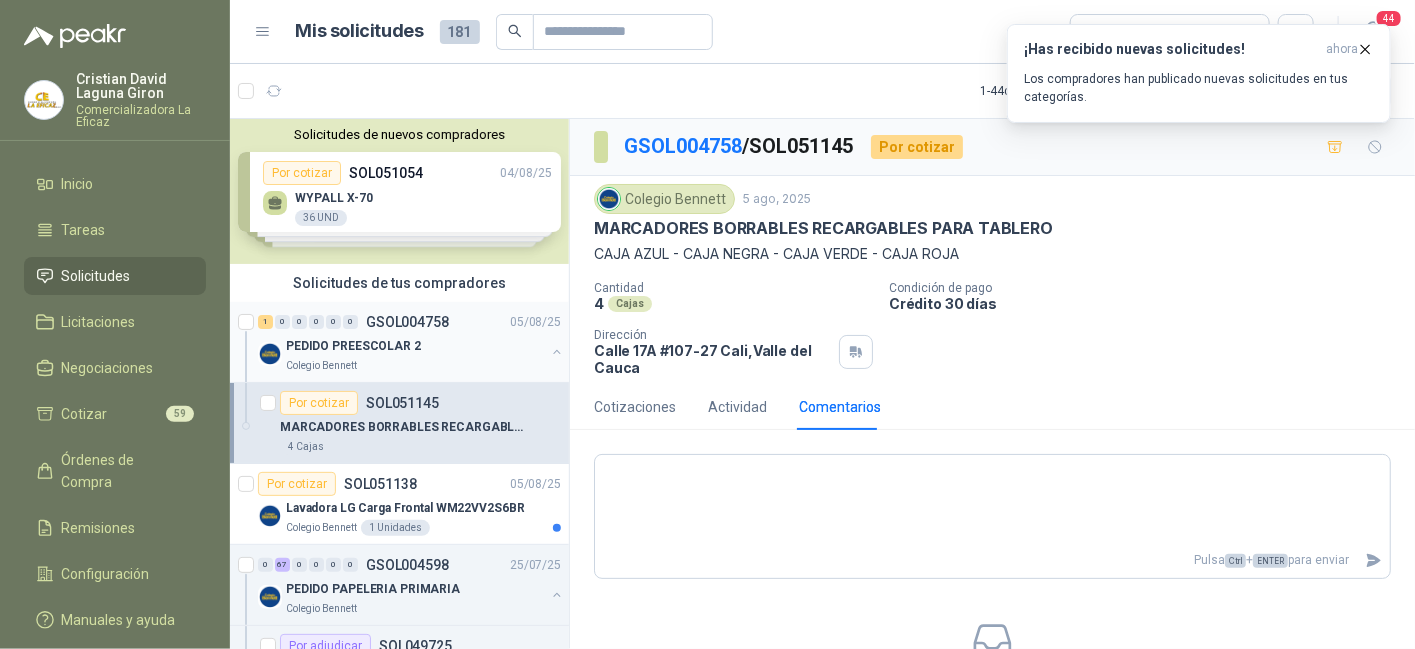 click on "PEDIDO PREESCOLAR 2" at bounding box center [415, 346] 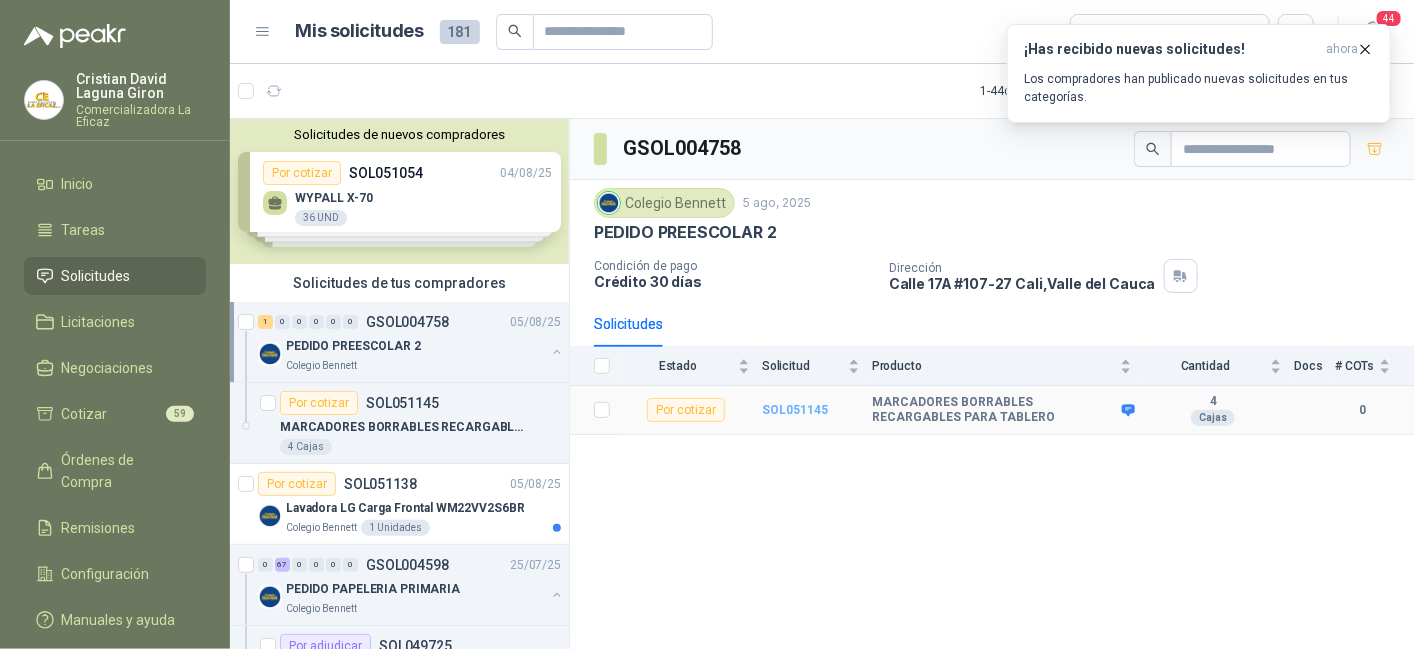 click on "SOL051145" at bounding box center [795, 410] 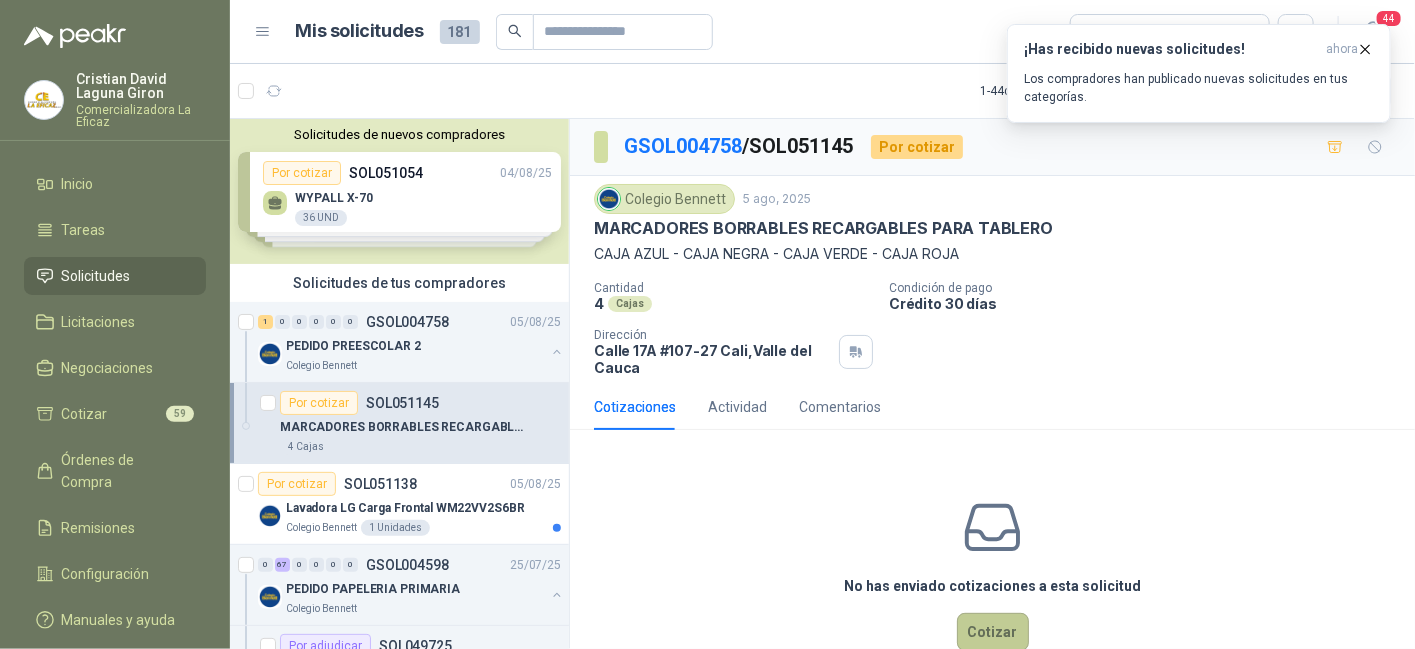 click on "Cotizar" at bounding box center [993, 632] 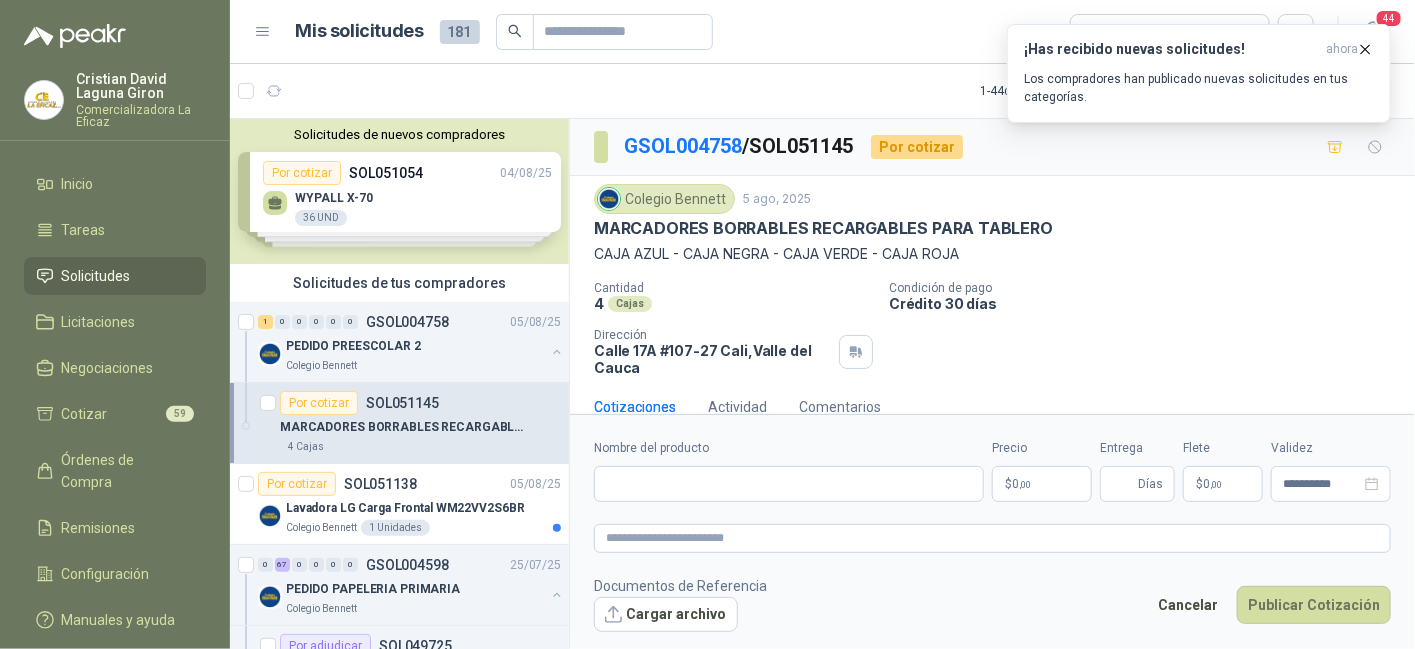 type 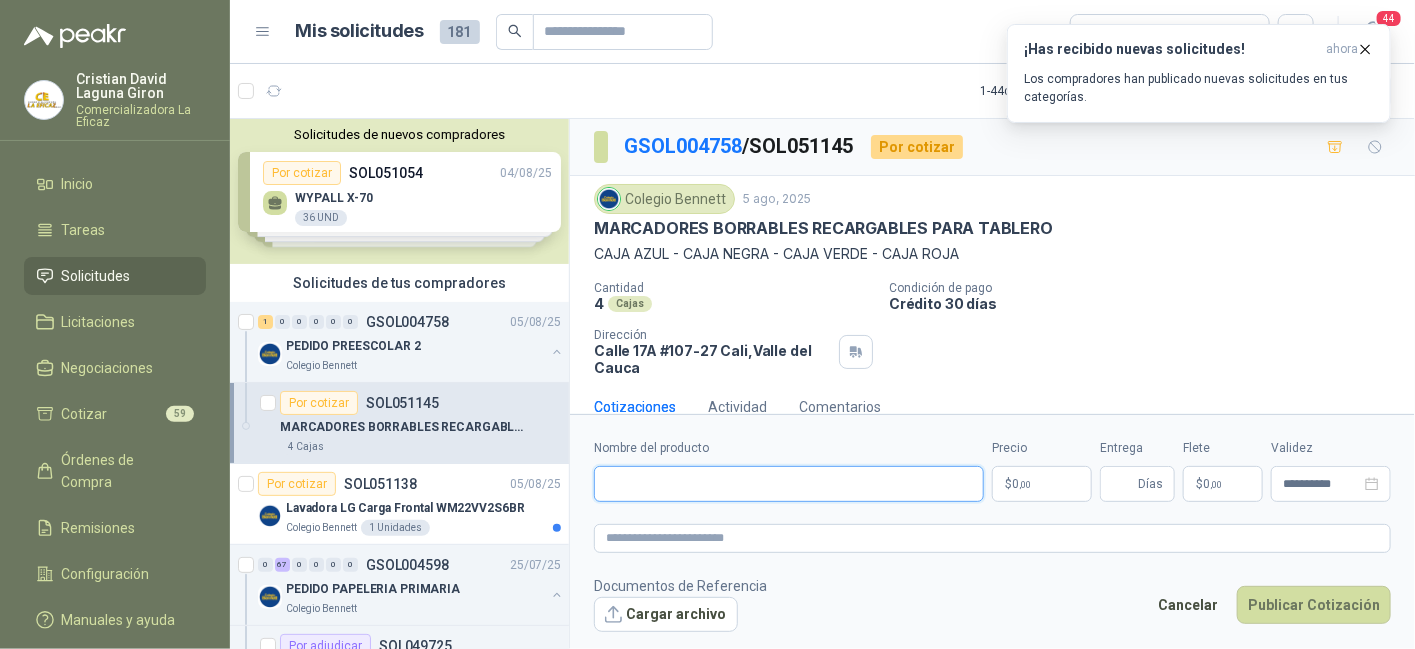 click on "Nombre del producto" at bounding box center (789, 484) 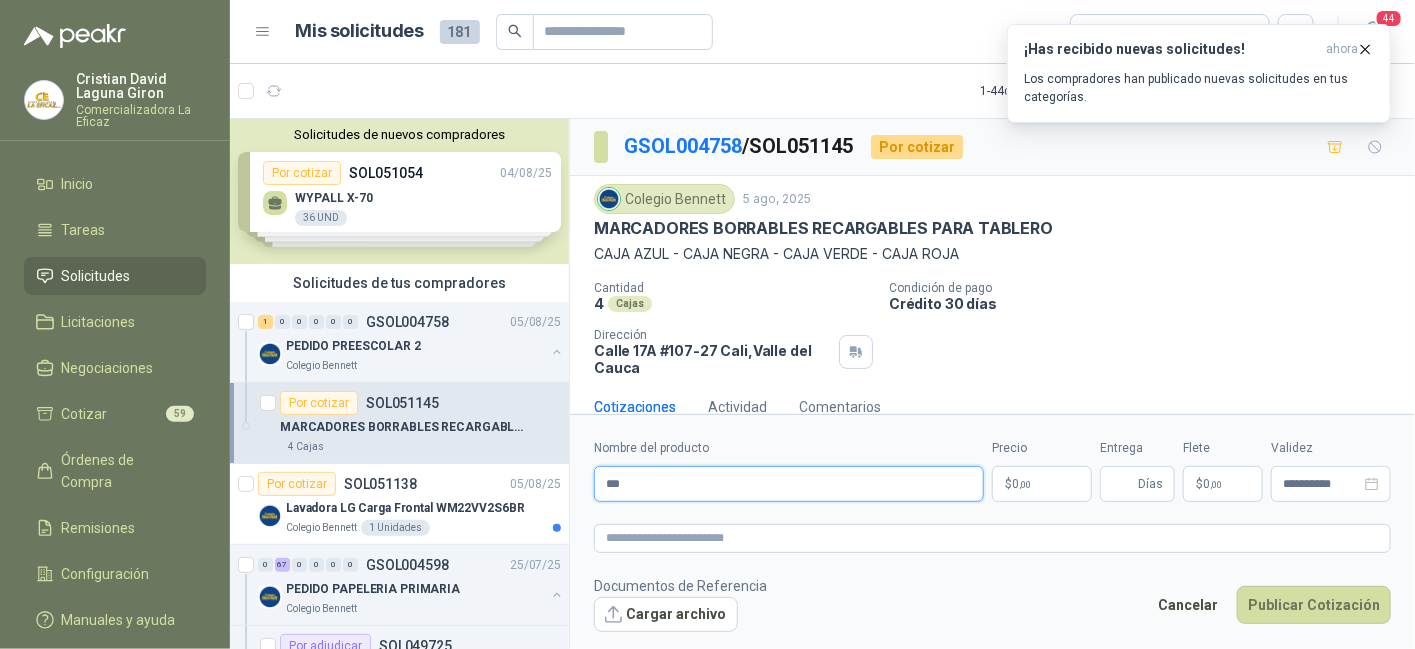type on "**********" 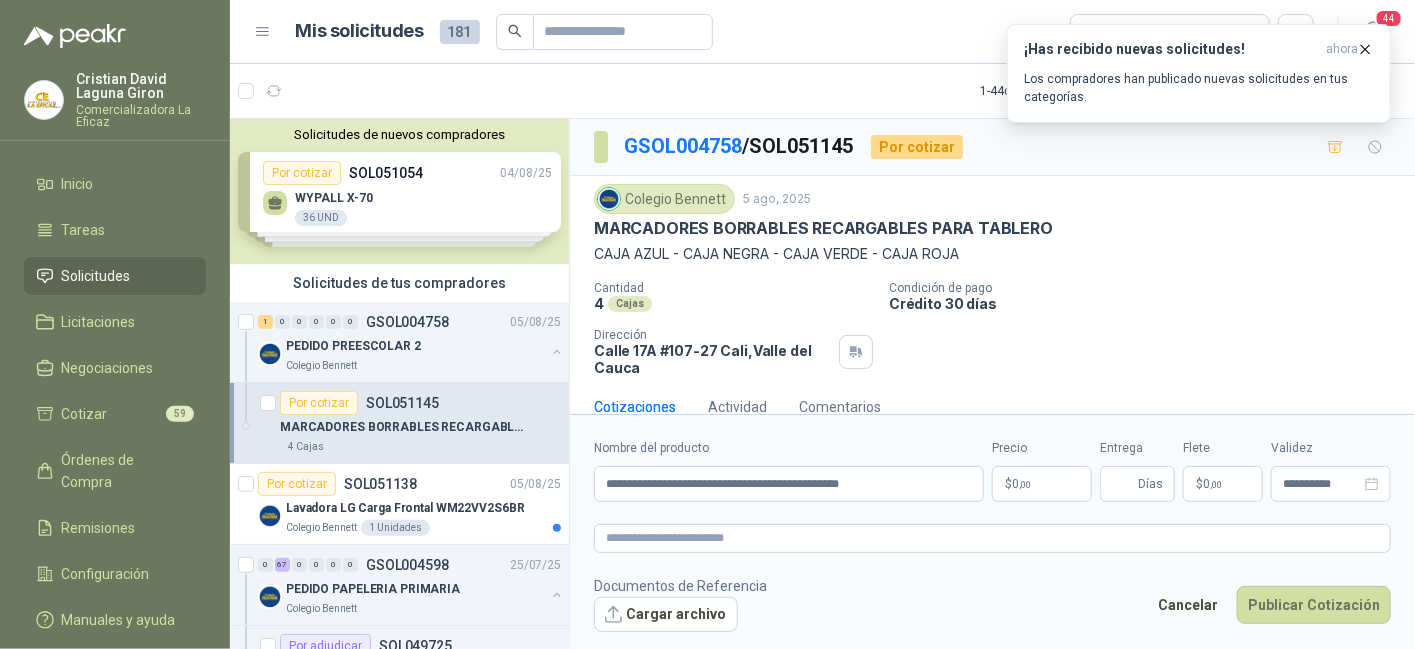 click on ",00" at bounding box center [1025, 484] 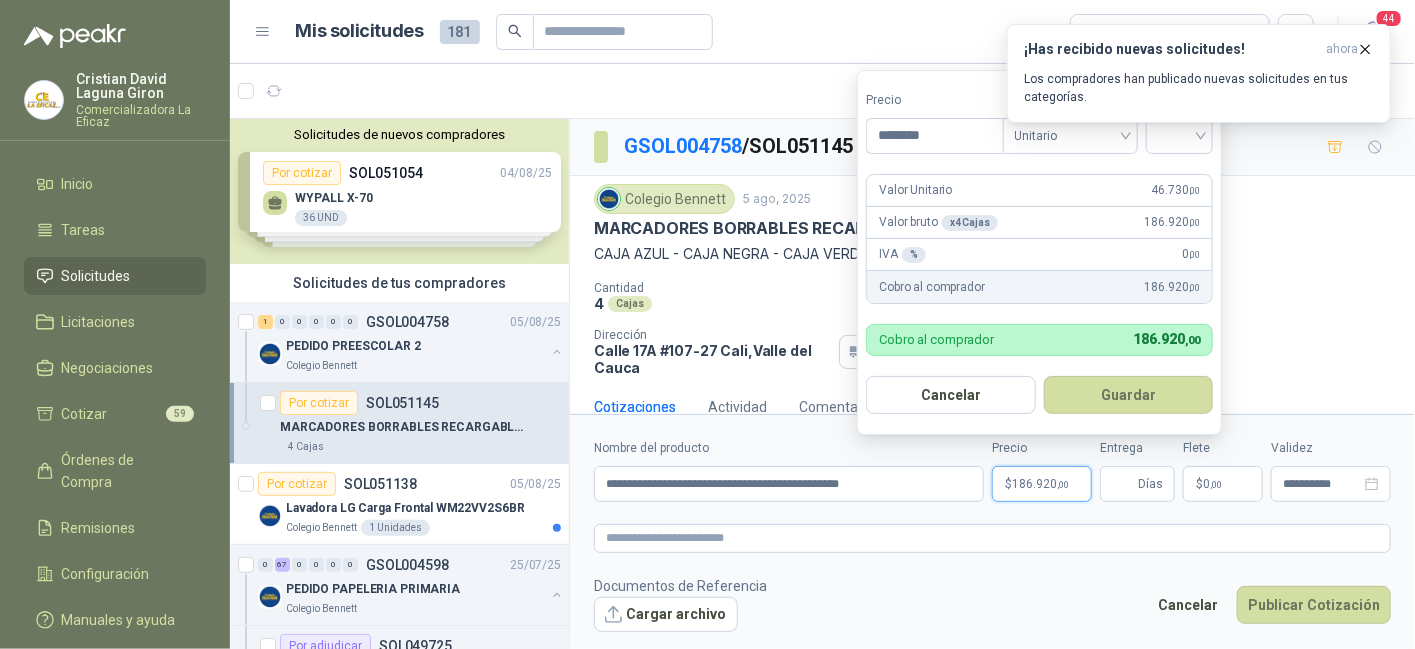 type on "********" 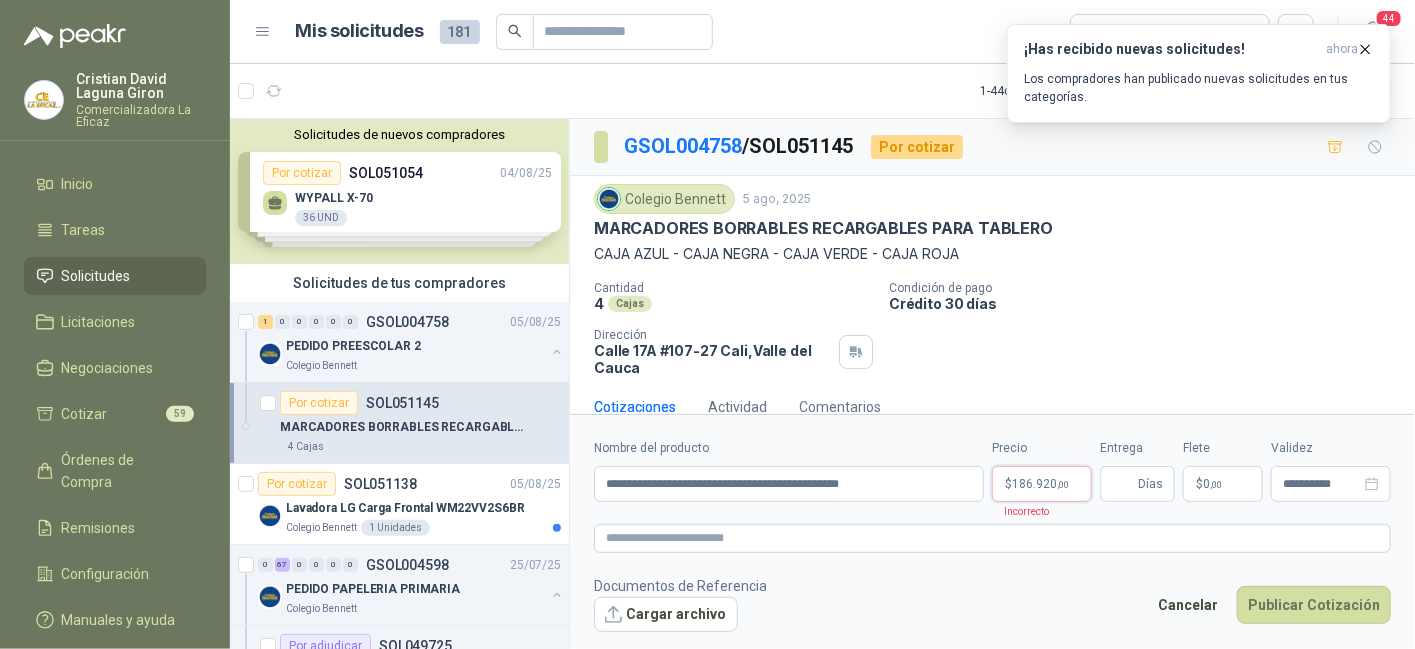 click on "$  186.920 ,00" at bounding box center [1042, 484] 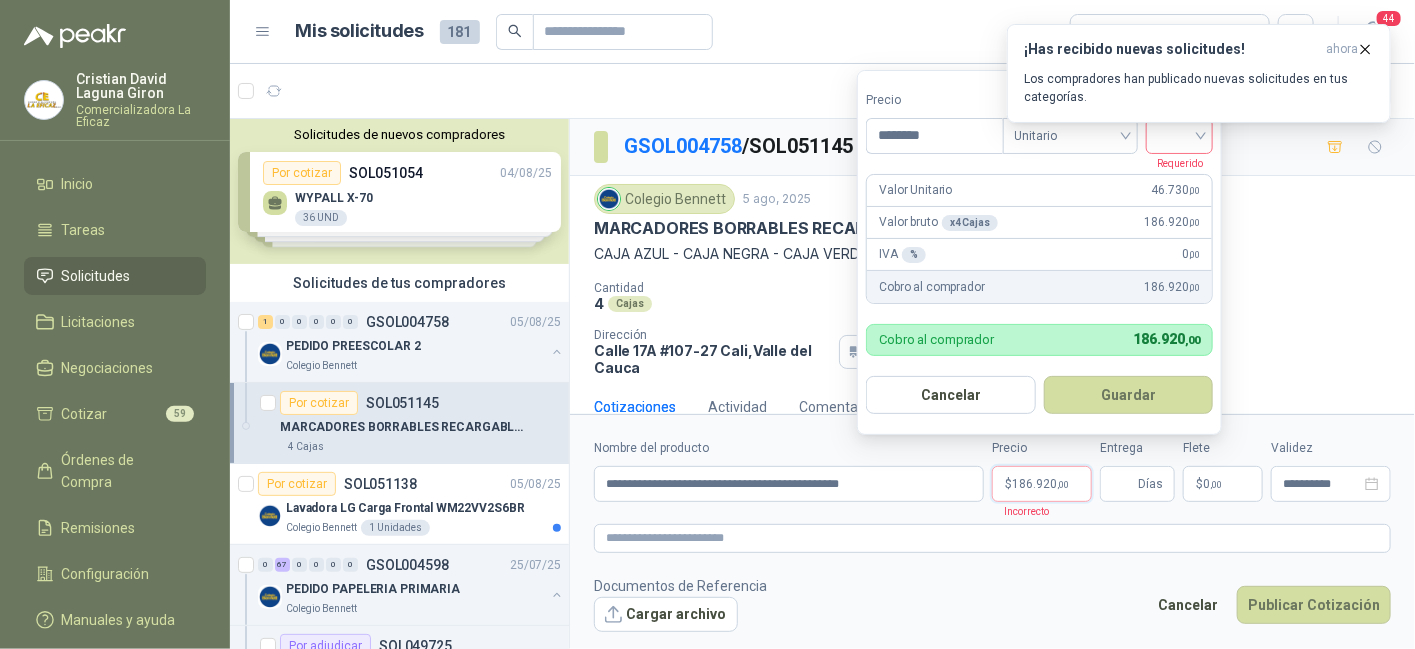 click at bounding box center (1180, 134) 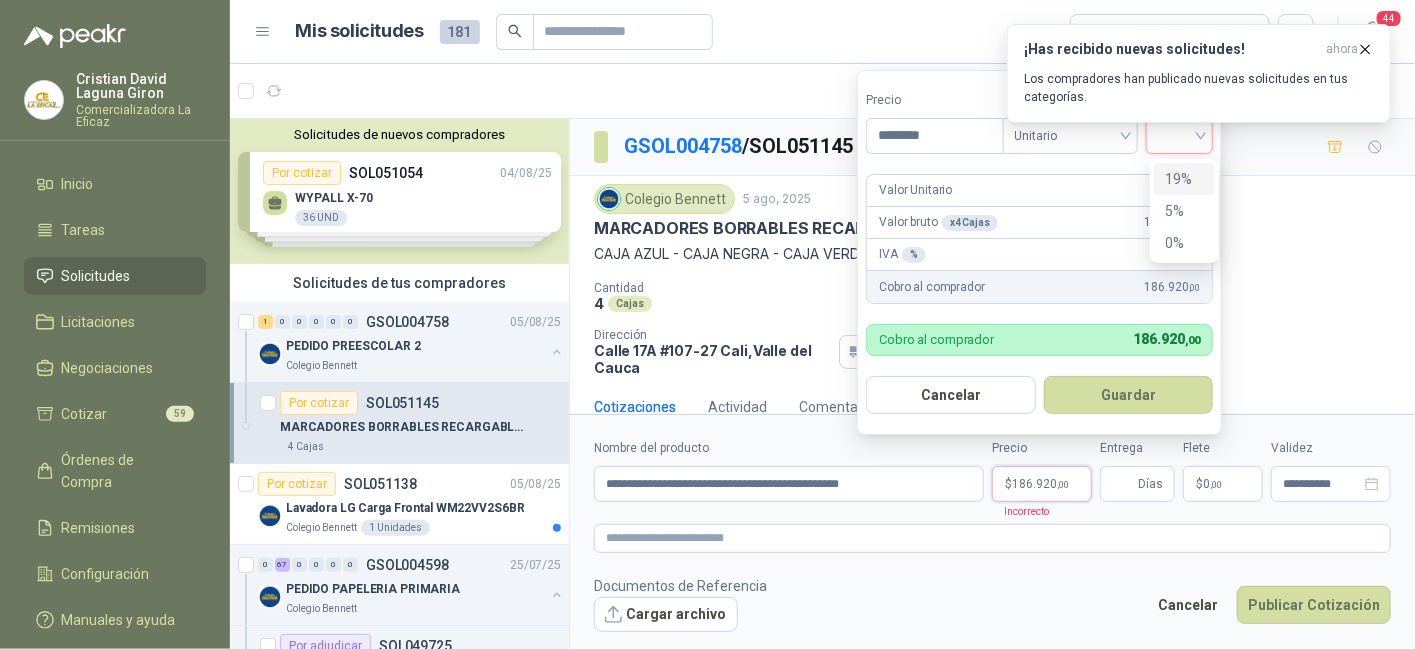 click on "19%" at bounding box center (1184, 179) 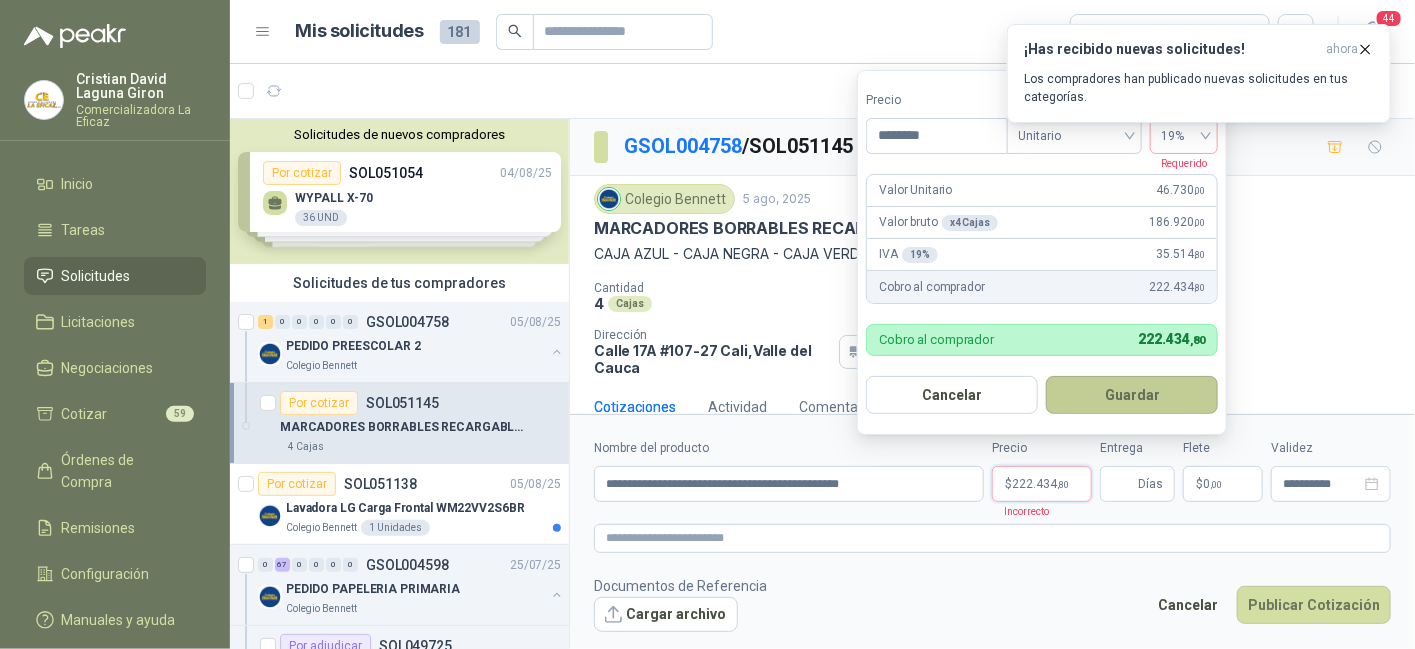 click on "Guardar" at bounding box center (1132, 395) 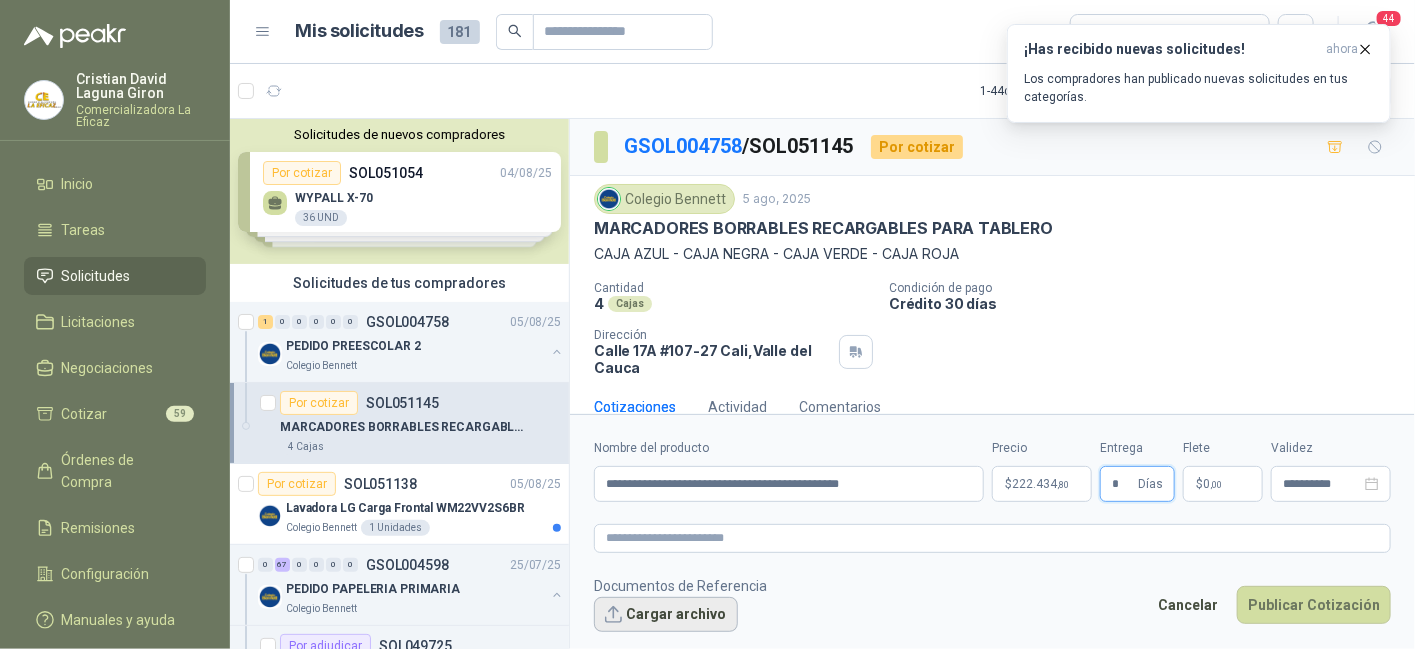 type on "*" 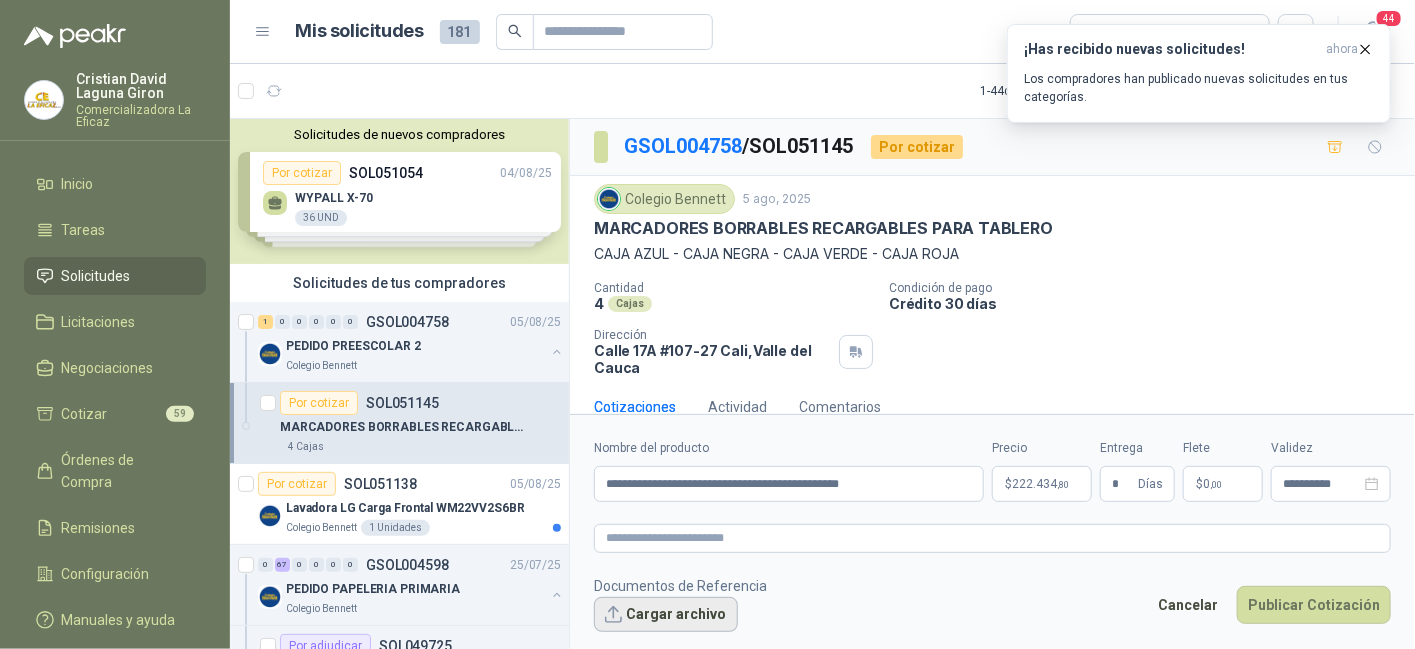 click on "Cargar archivo" at bounding box center (666, 615) 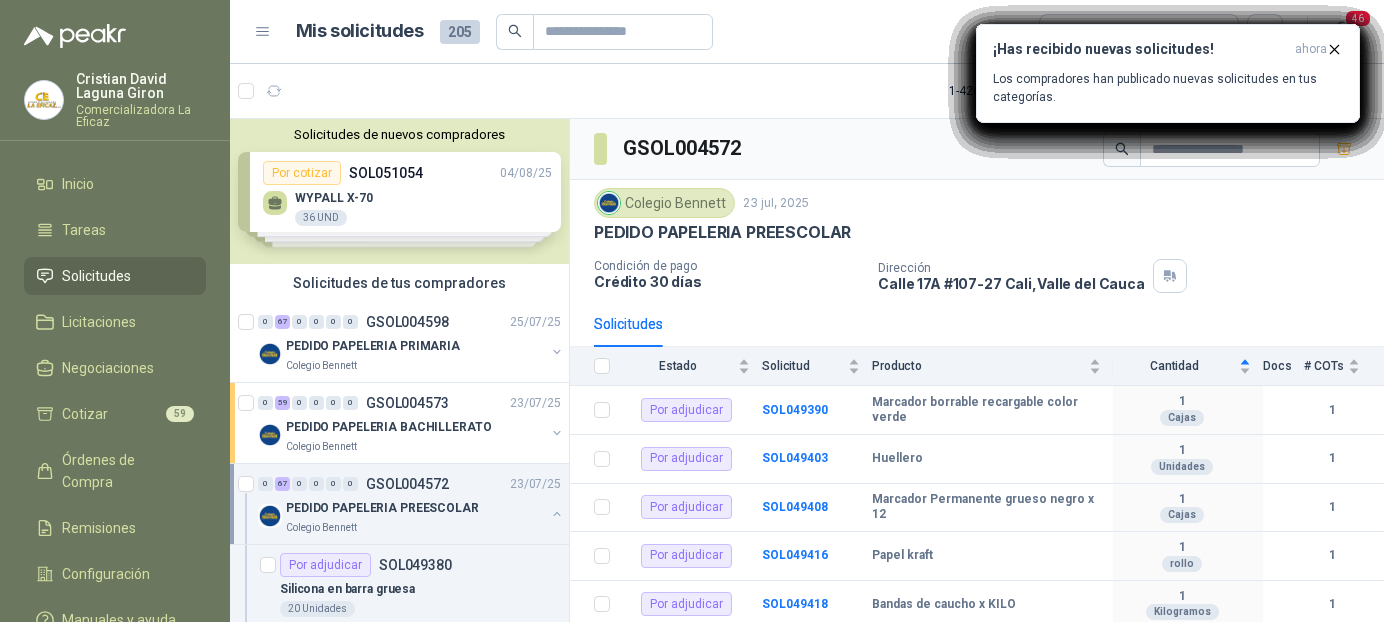 scroll, scrollTop: 0, scrollLeft: 0, axis: both 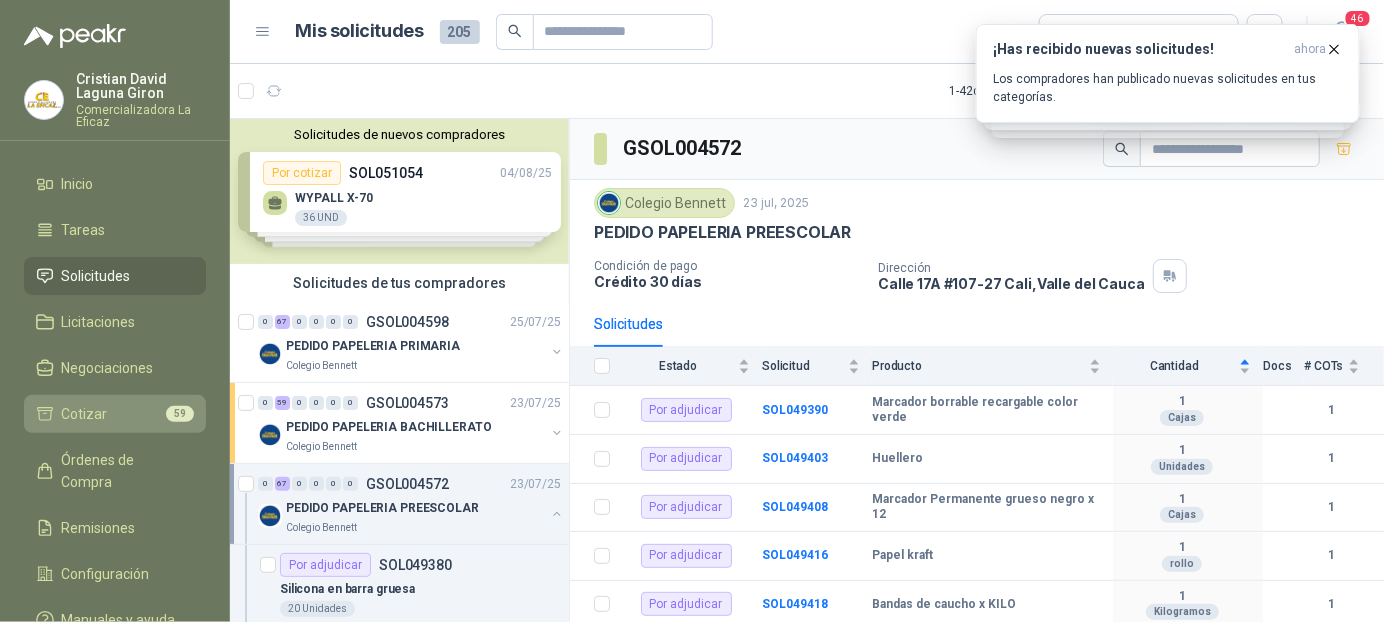 click on "Cotizar 59" at bounding box center [115, 414] 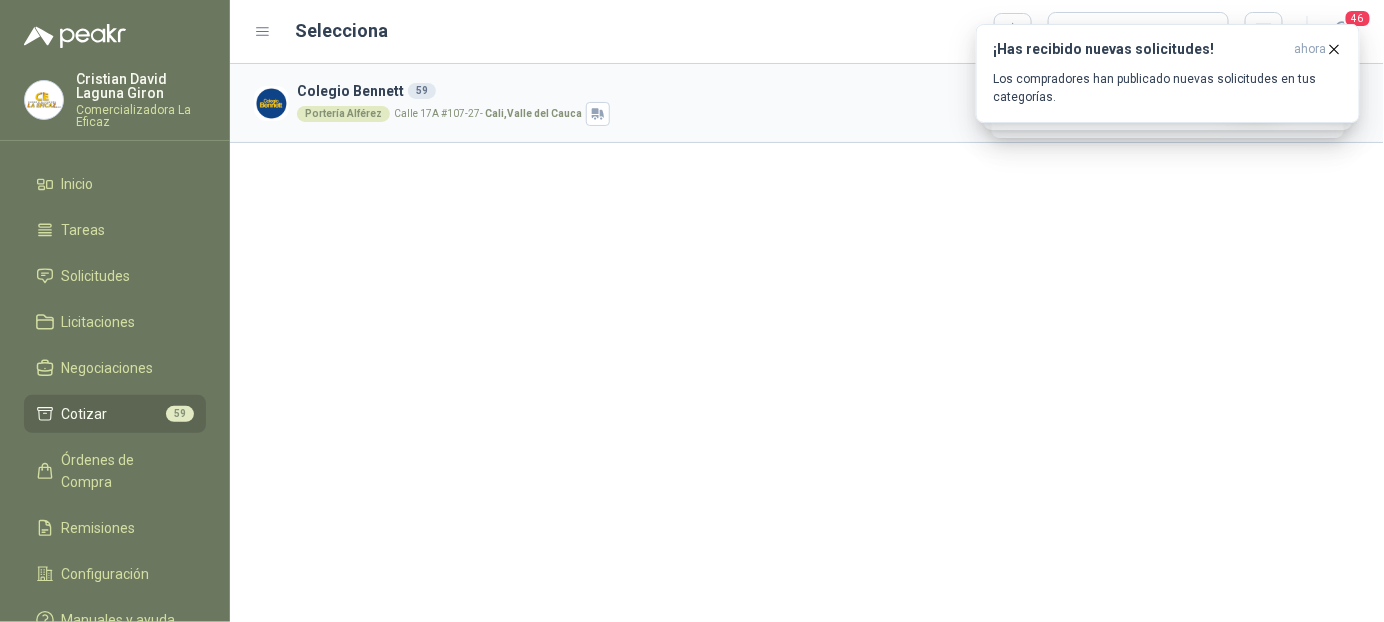 click on "Colegio Bennett 59 Portería Alférez Calle 17A #107-27  -   Cali ,  Valle del Cauca Cotizar" at bounding box center (807, 343) 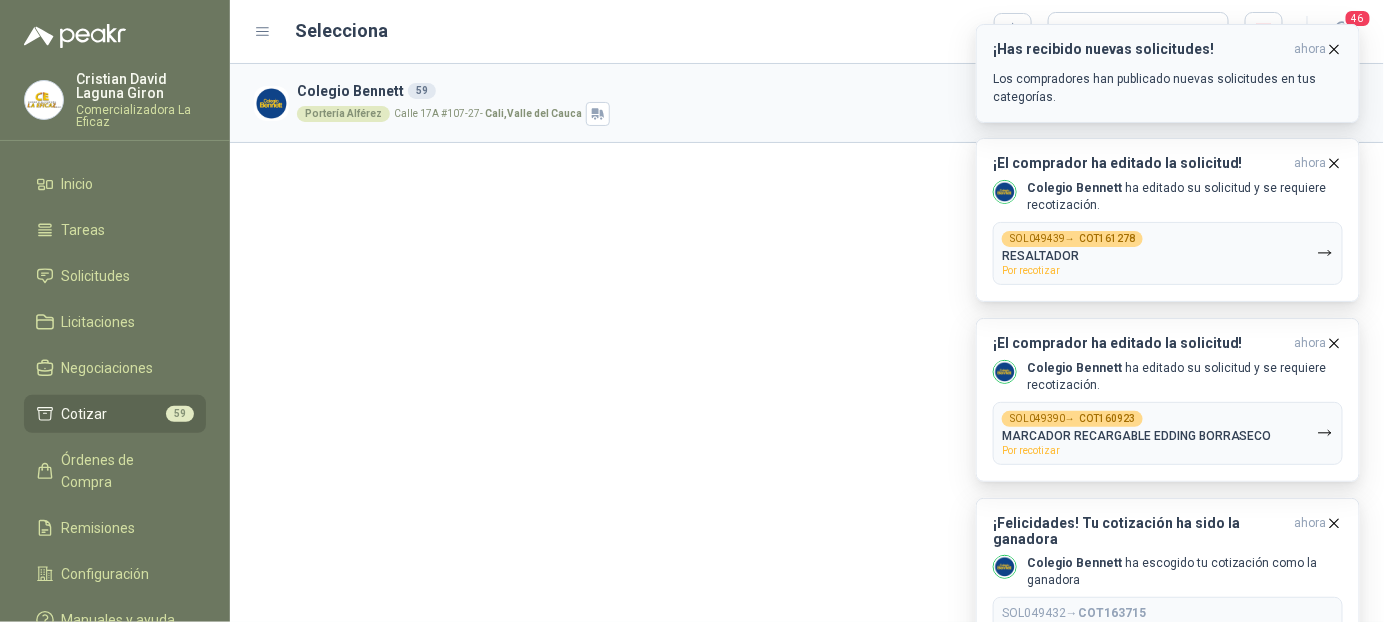 click 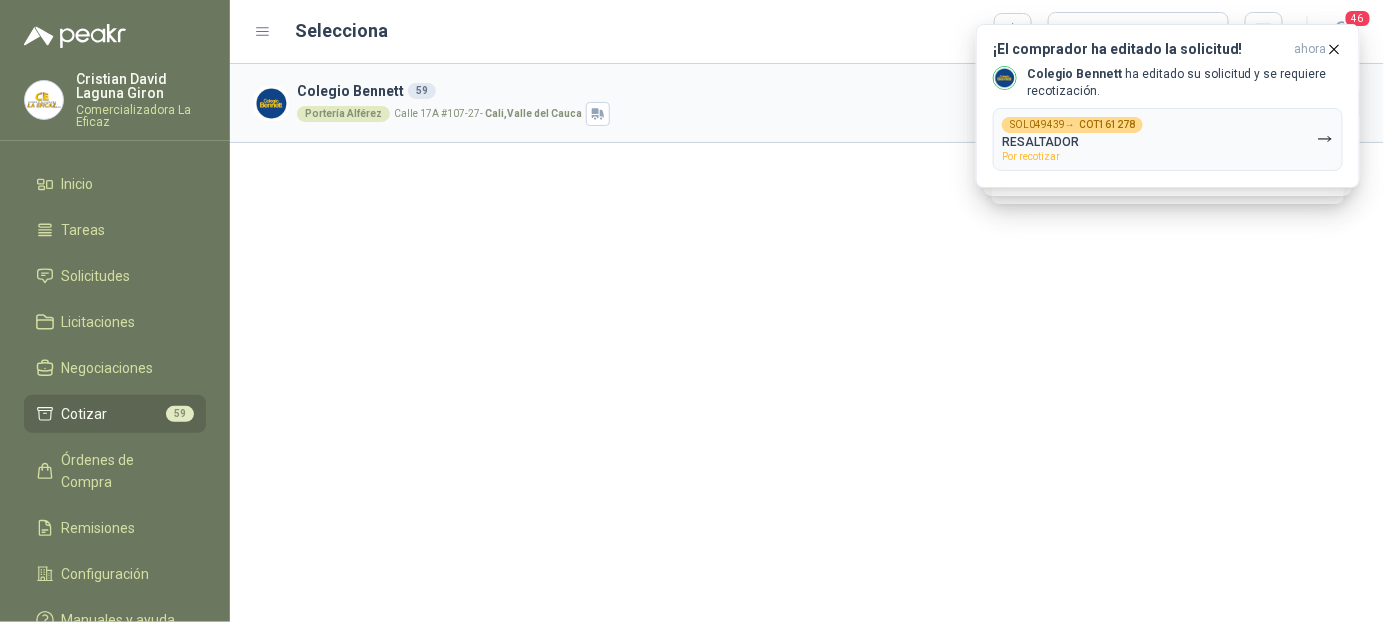 click on "Colegio Bennett 59 Portería Alférez Calle 17A #107-27  -   Cali ,  Valle del Cauca Cotizar" at bounding box center (807, 343) 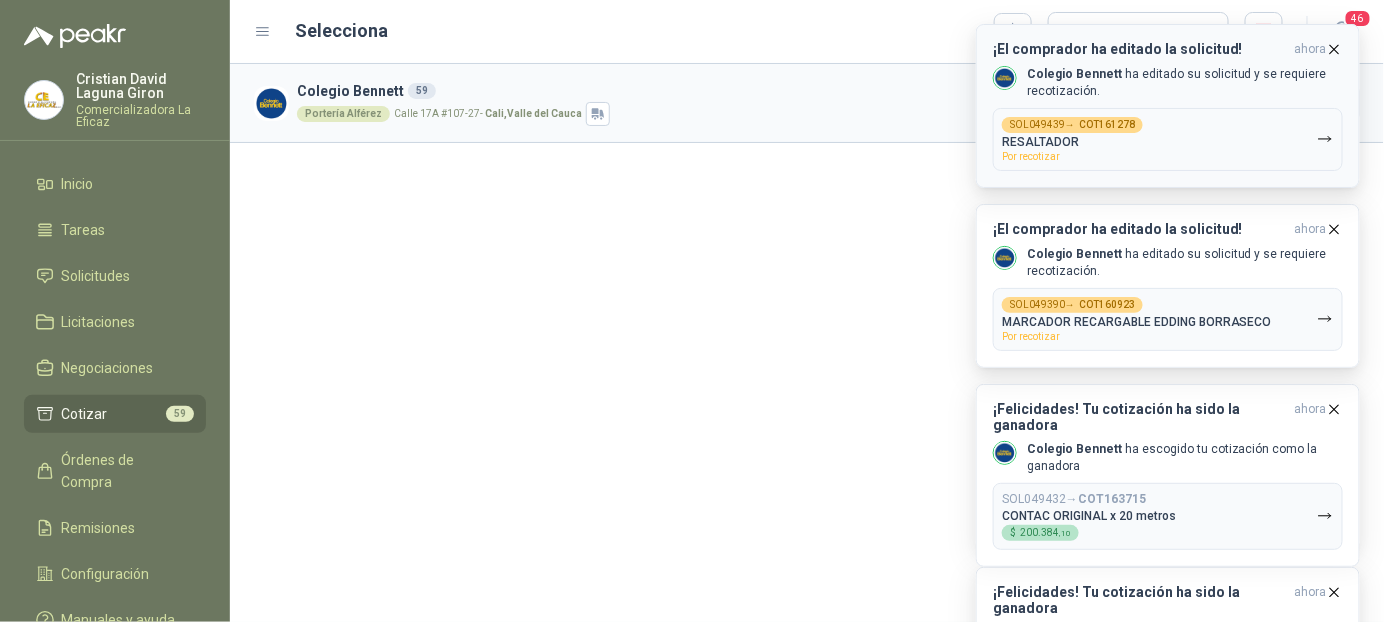 click 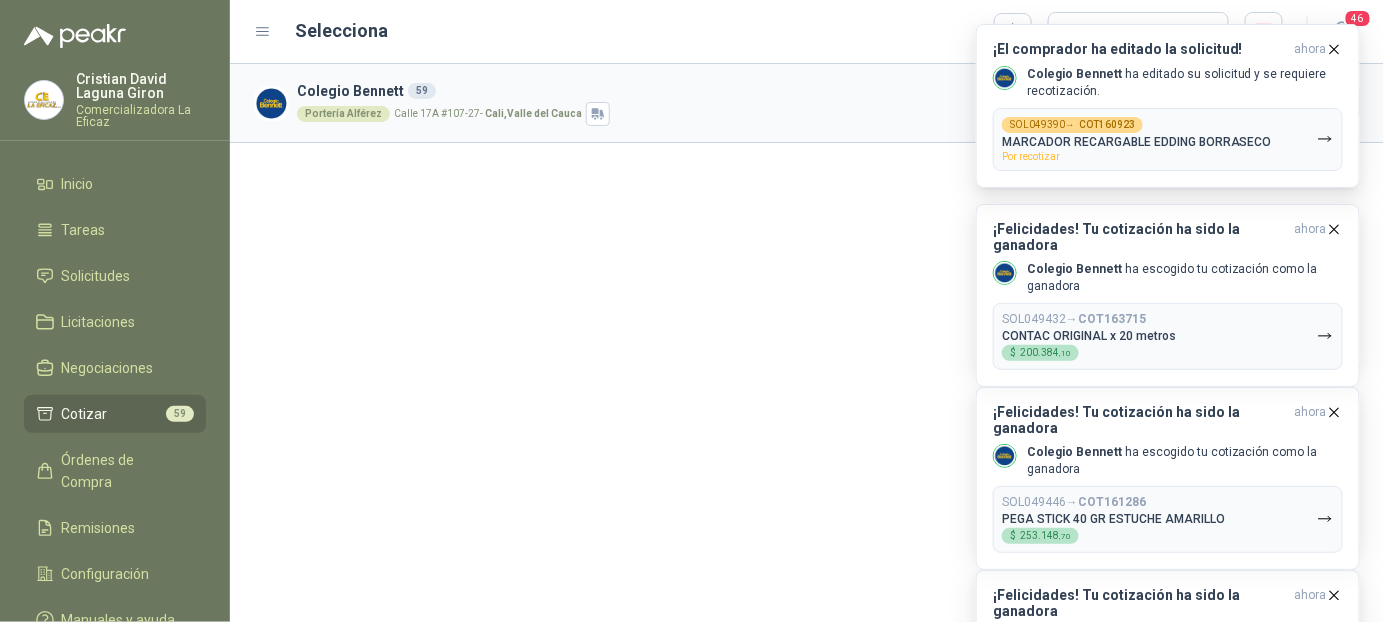 click 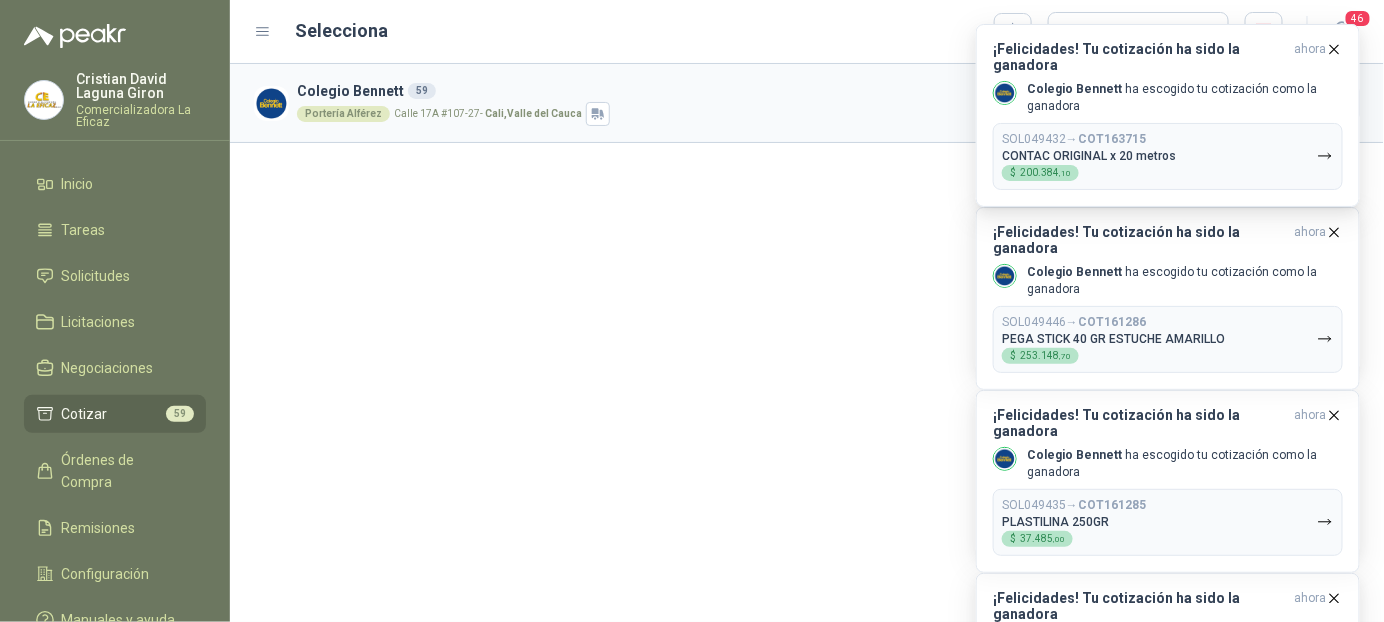 click 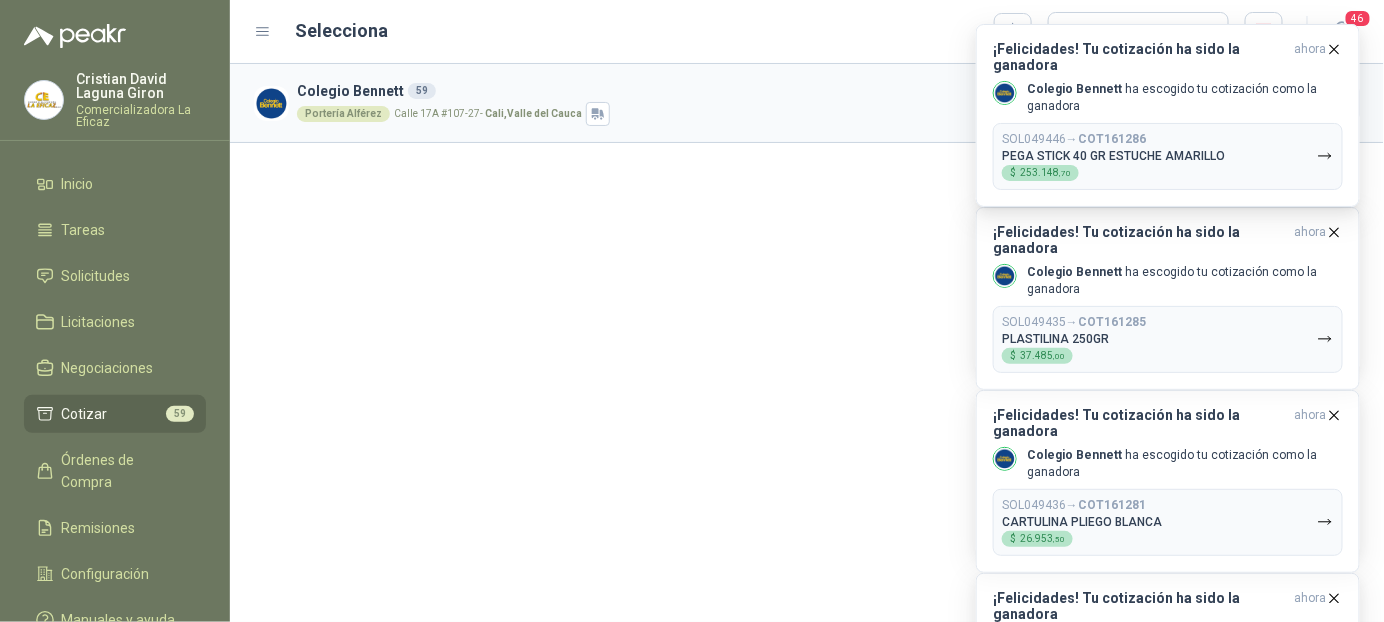 click 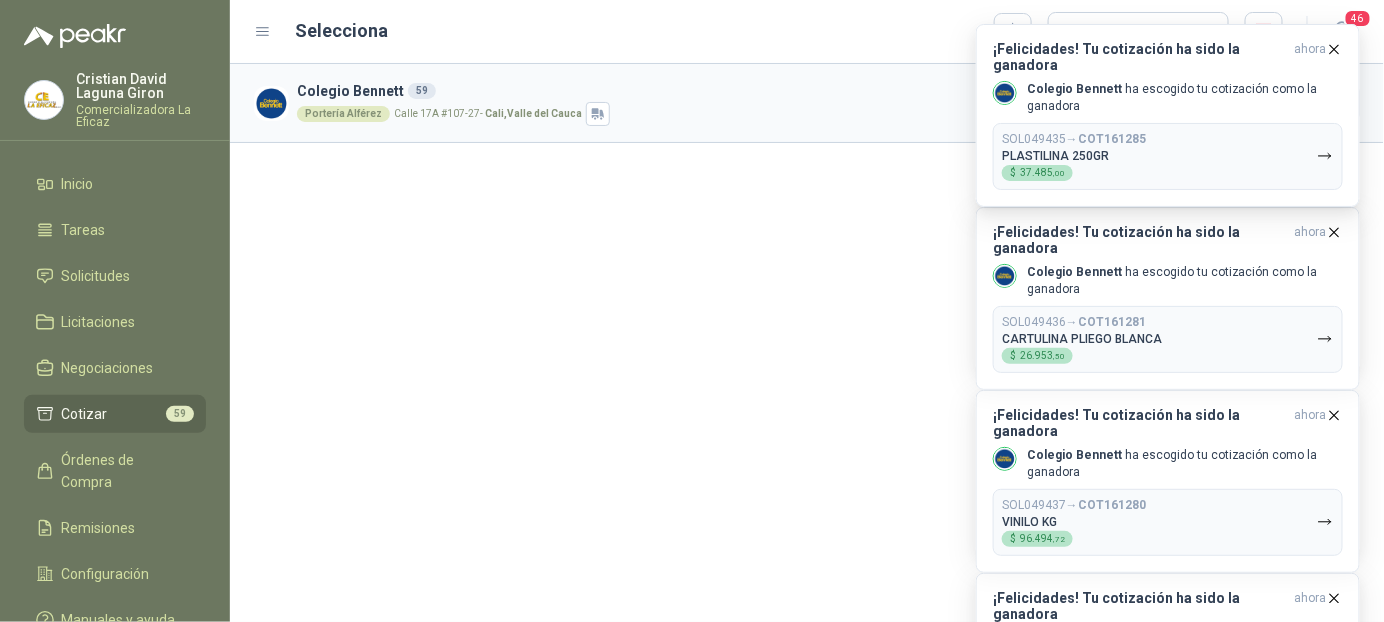 click on "¡Felicidades! Tu cotización ha sido la ganadora ahora   Colegio Bennett    ha escogido tu cotización como la ganadora SOL049446  →  COT161286 PEGA STICK 40 GR ESTUCHE AMARILLO $  253.148 ,70" at bounding box center [1168, 24] 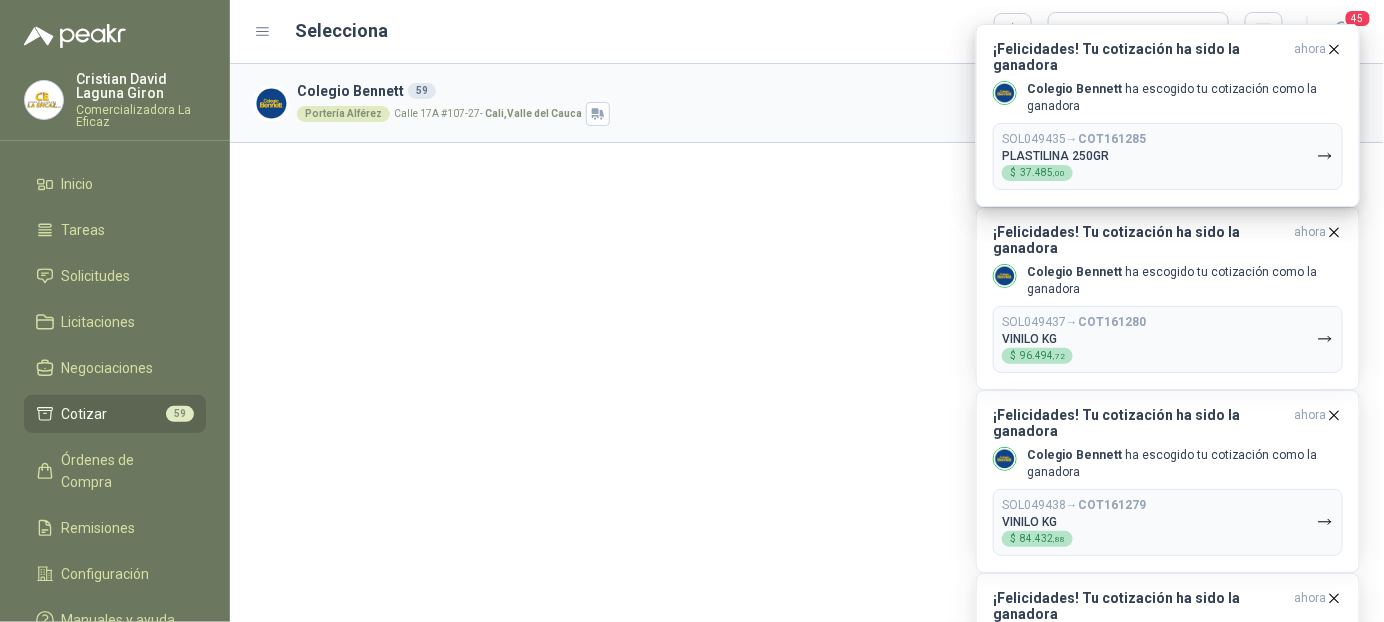 click 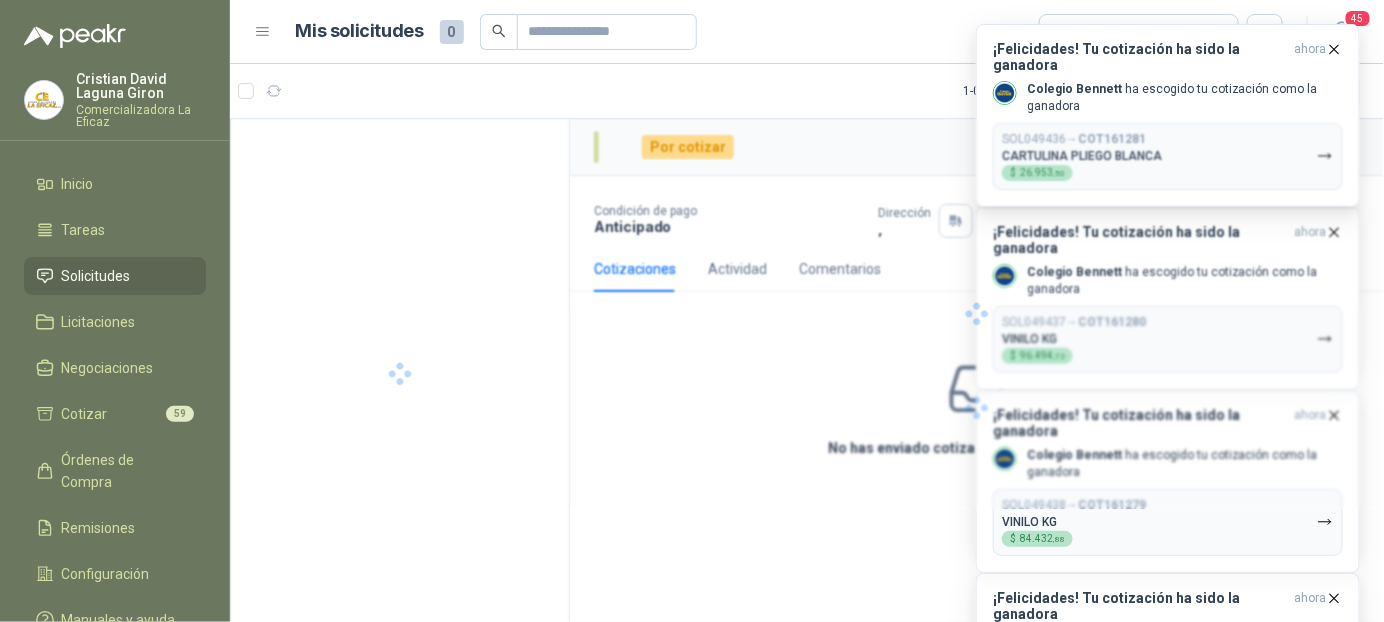 click 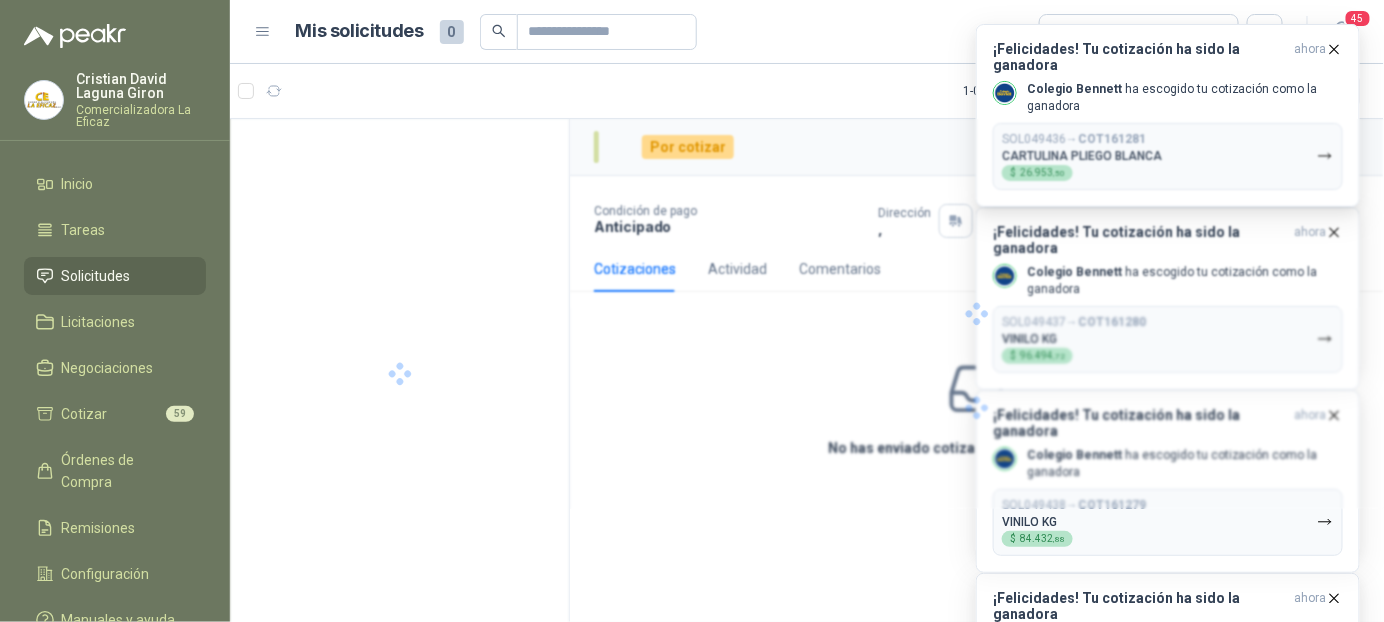 click 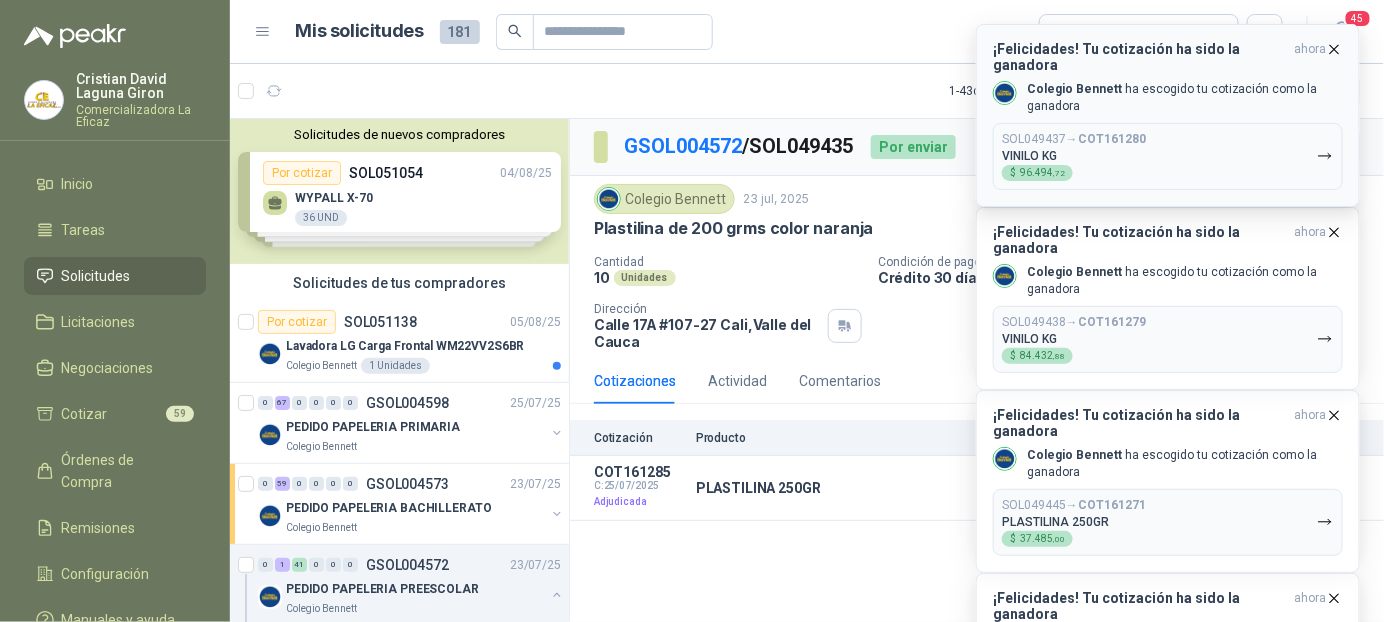 click 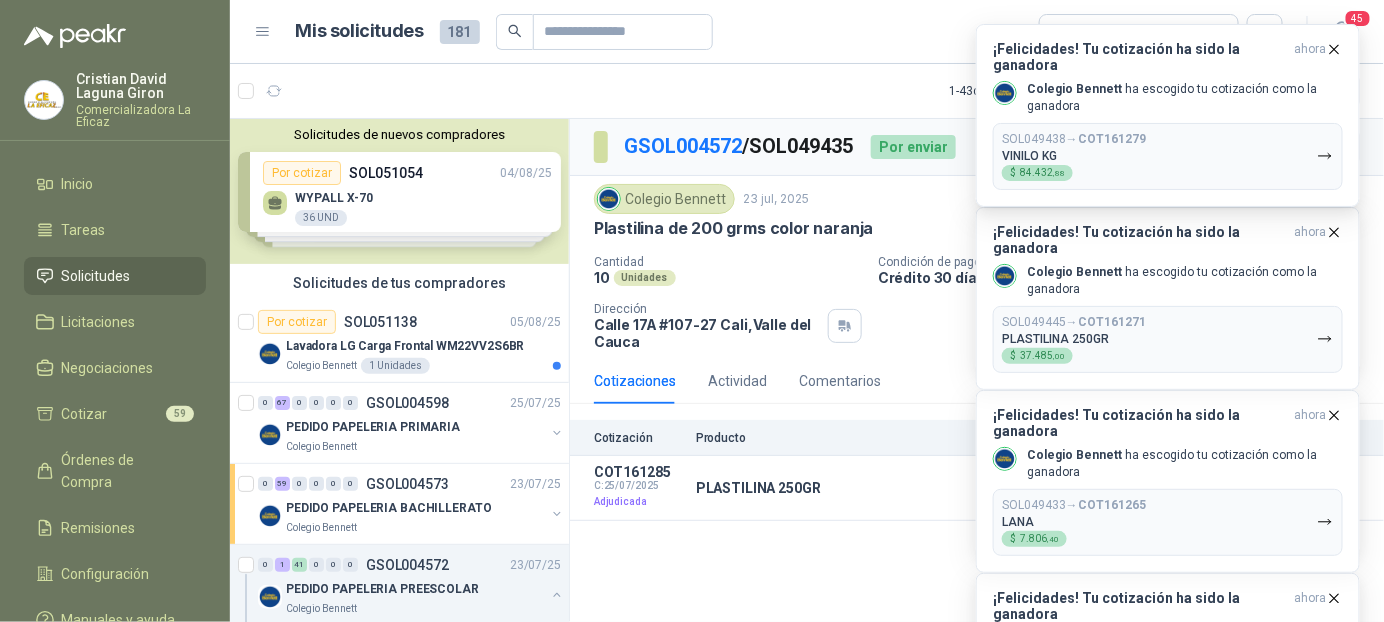 click 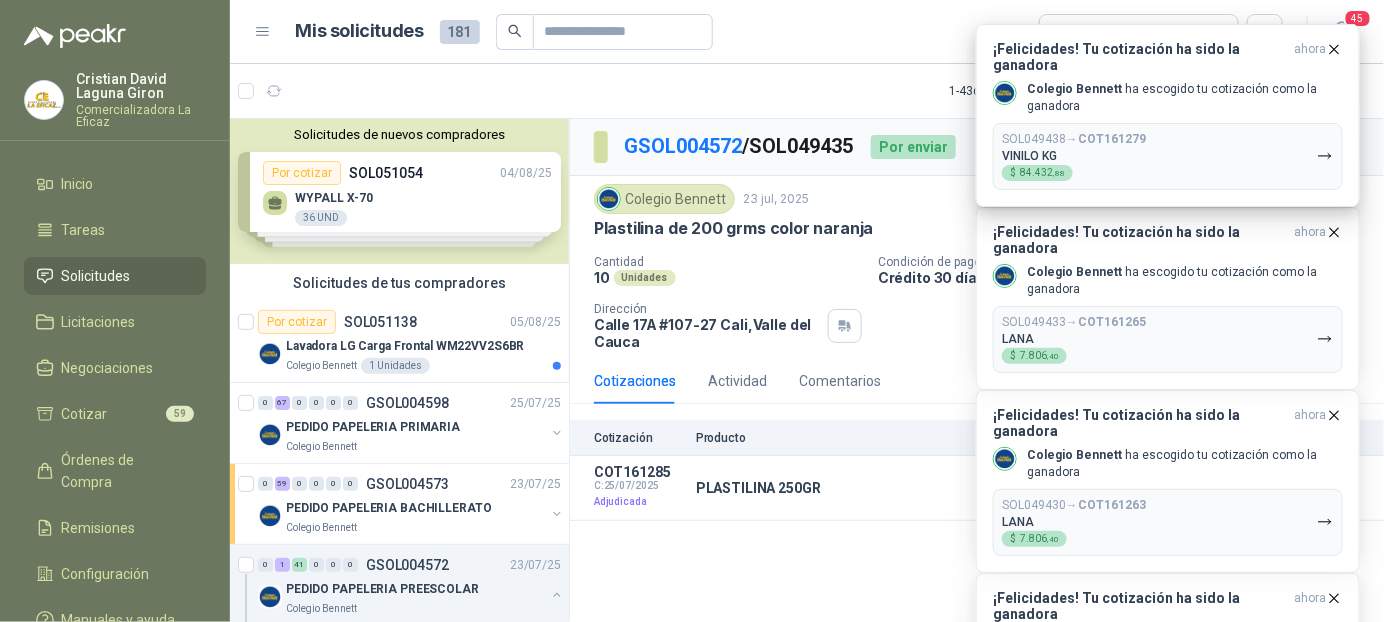 click 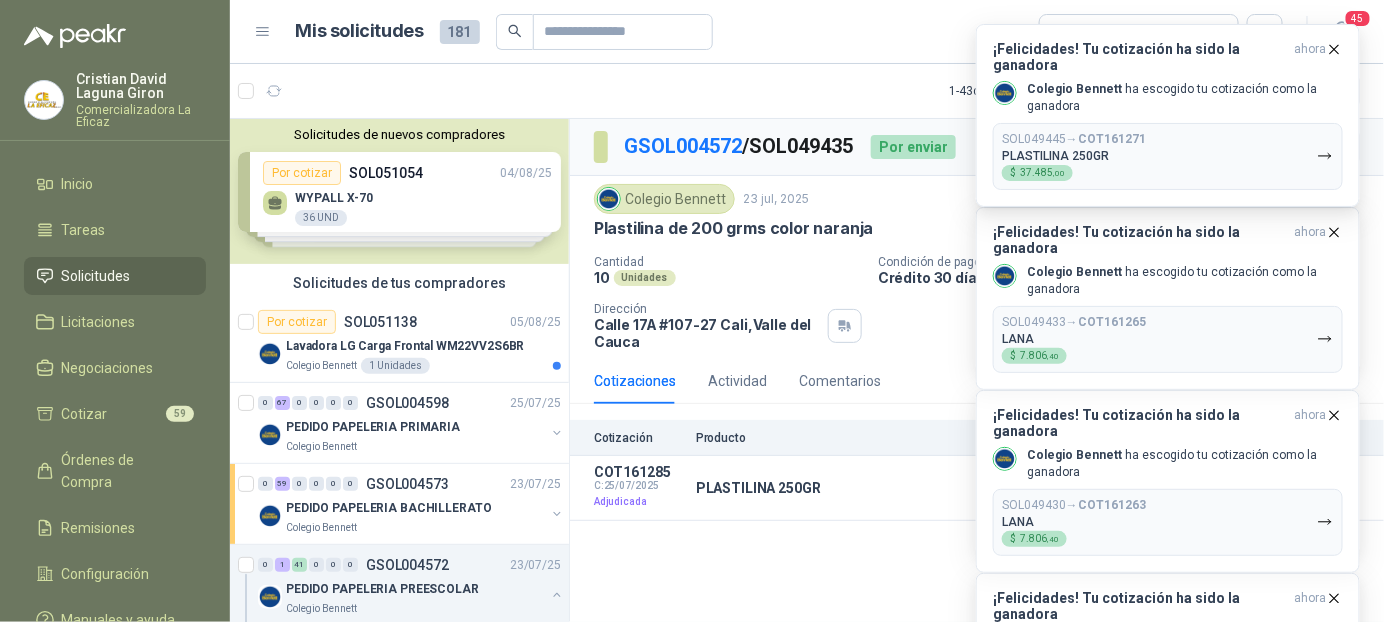 click on "¡Felicidades! Tu cotización ha sido la ganadora ahora   Colegio Bennett    ha escogido tu cotización como la ganadora SOL049445  →  COT161271 PLASTILINA 250GR $  37.485 ,00" at bounding box center (1168, 115) 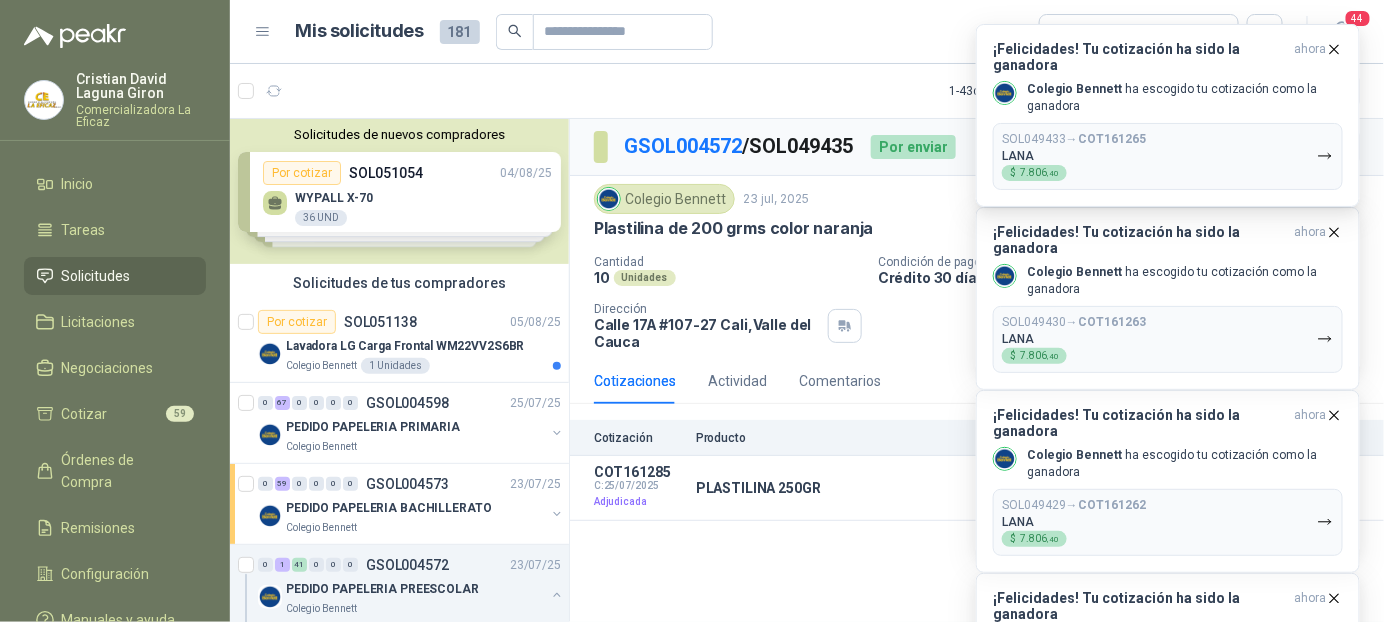 click 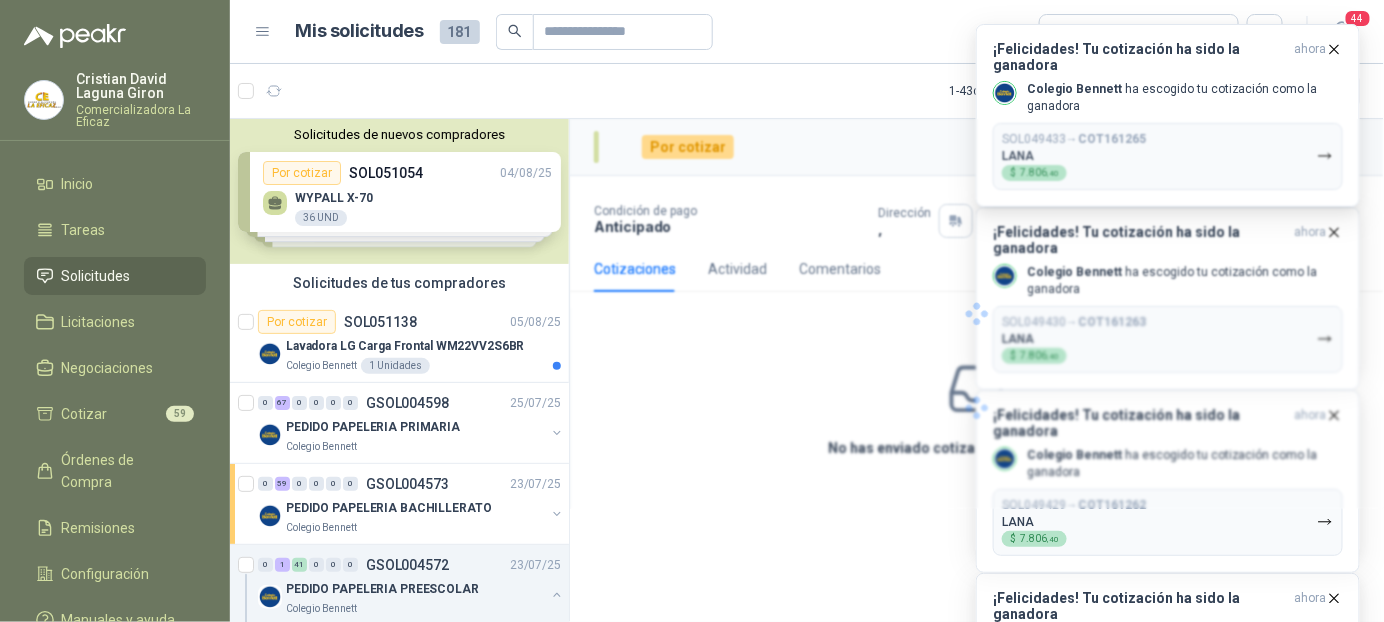 click 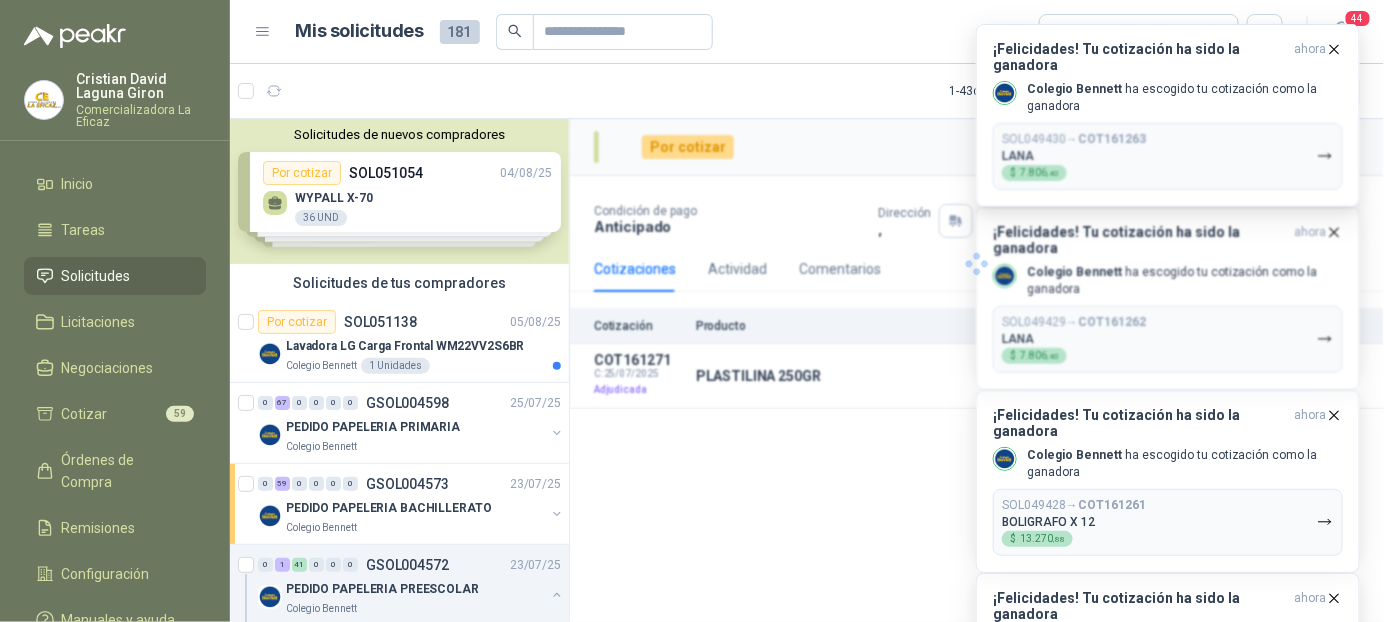 click 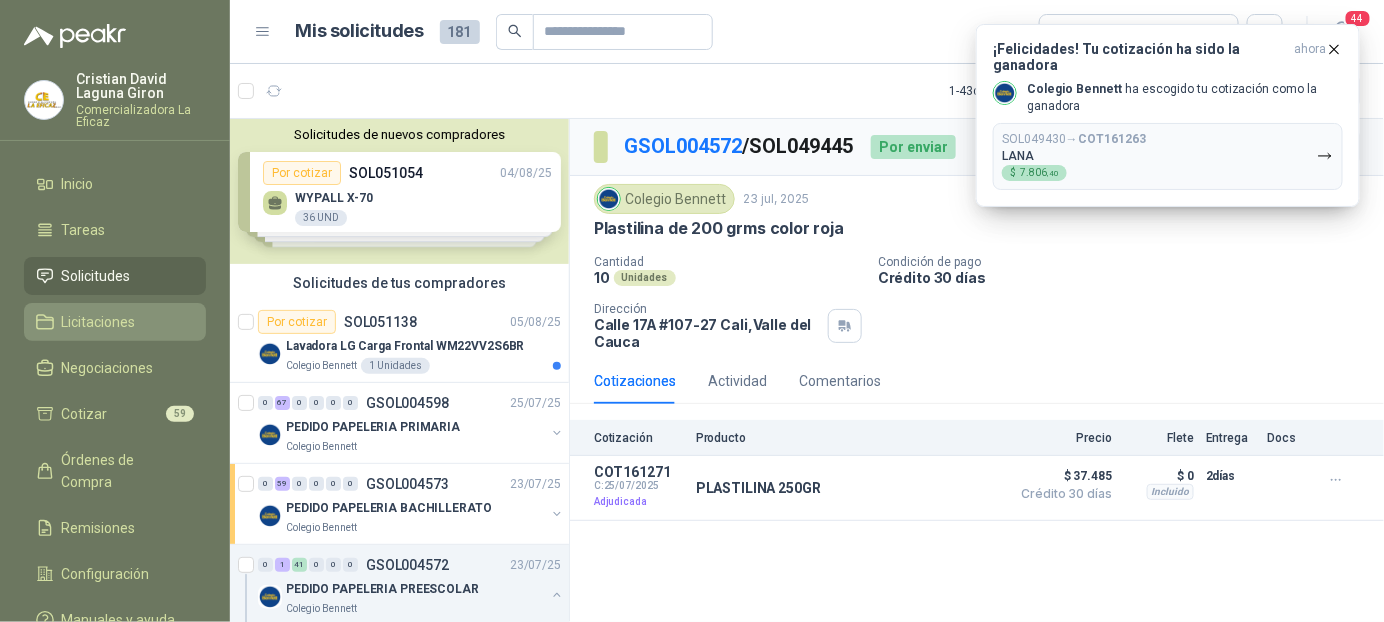click on "Licitaciones" at bounding box center (99, 322) 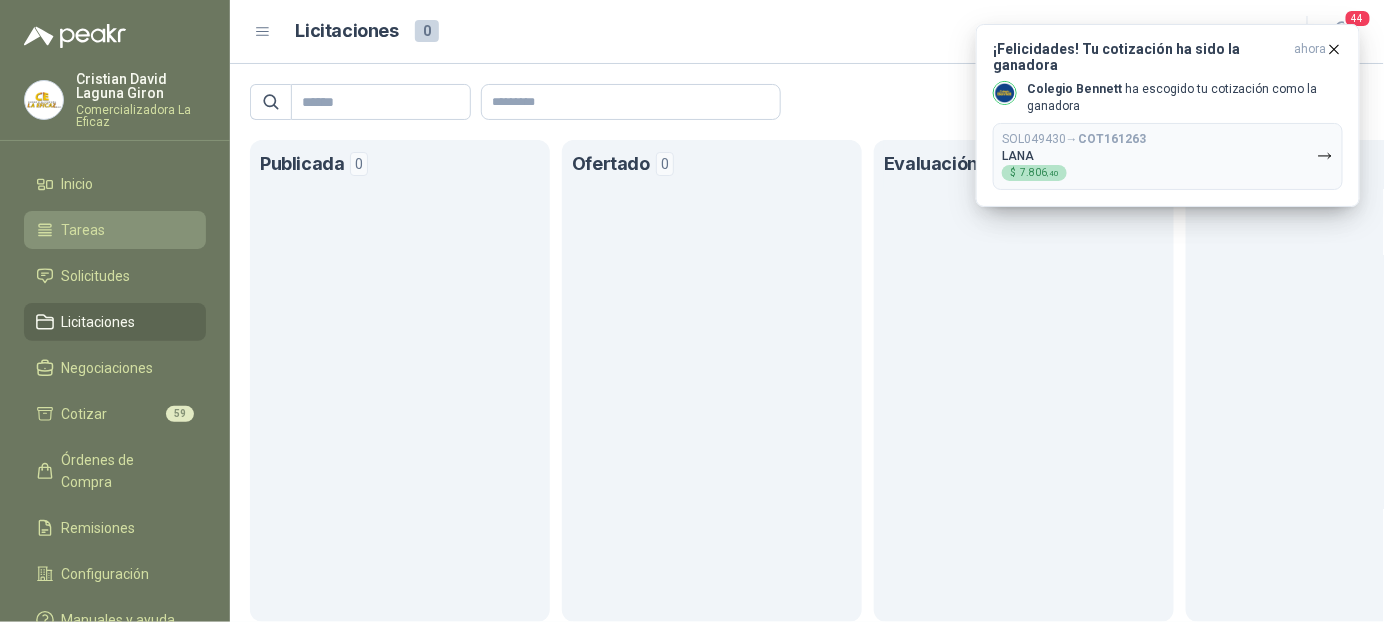 click on "Tareas" at bounding box center (84, 230) 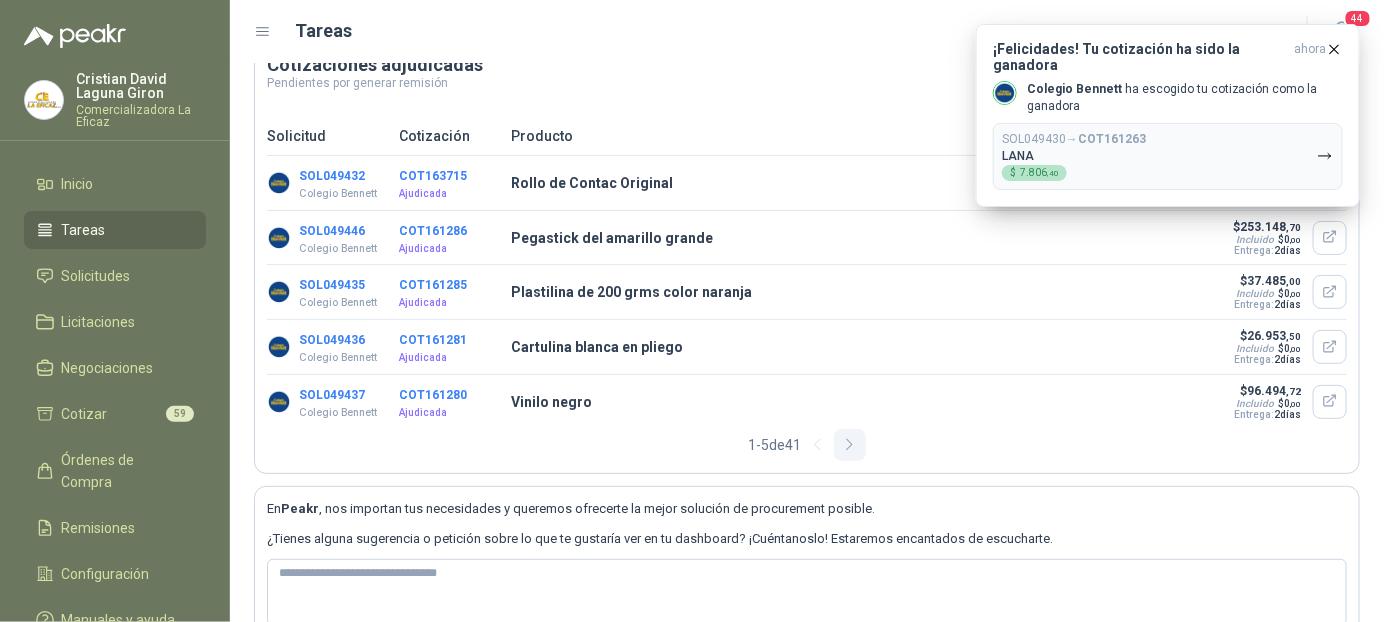 scroll, scrollTop: 156, scrollLeft: 0, axis: vertical 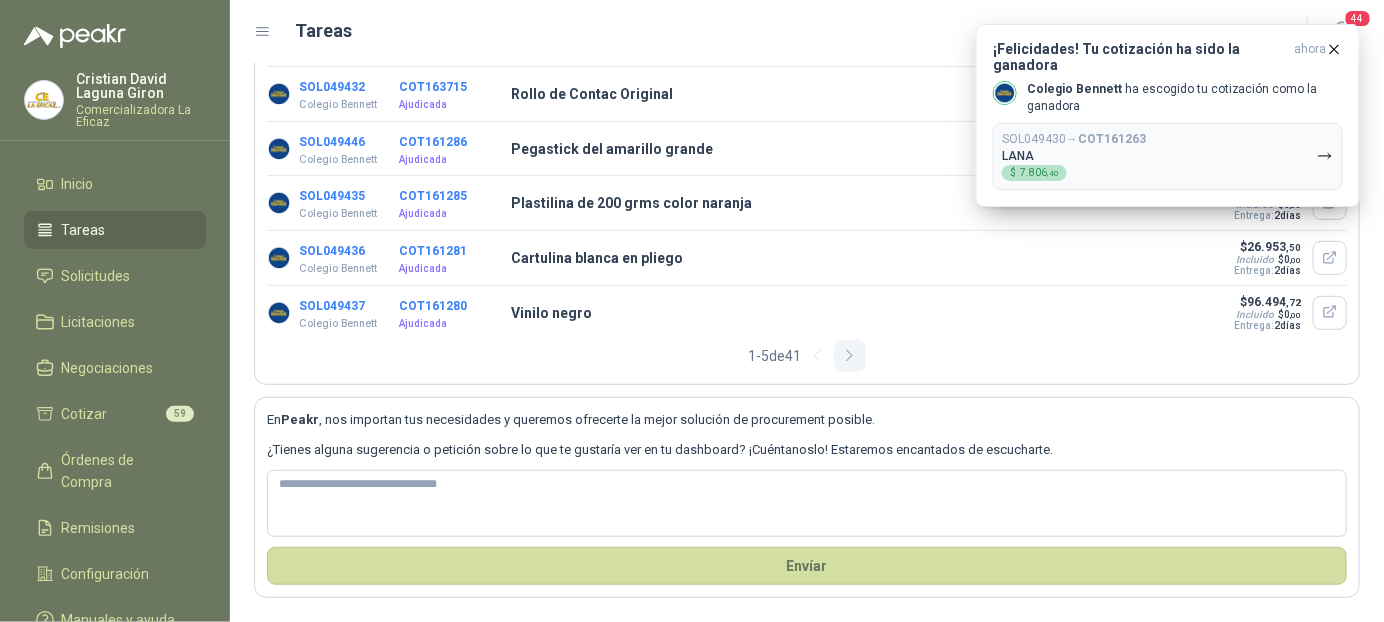 click 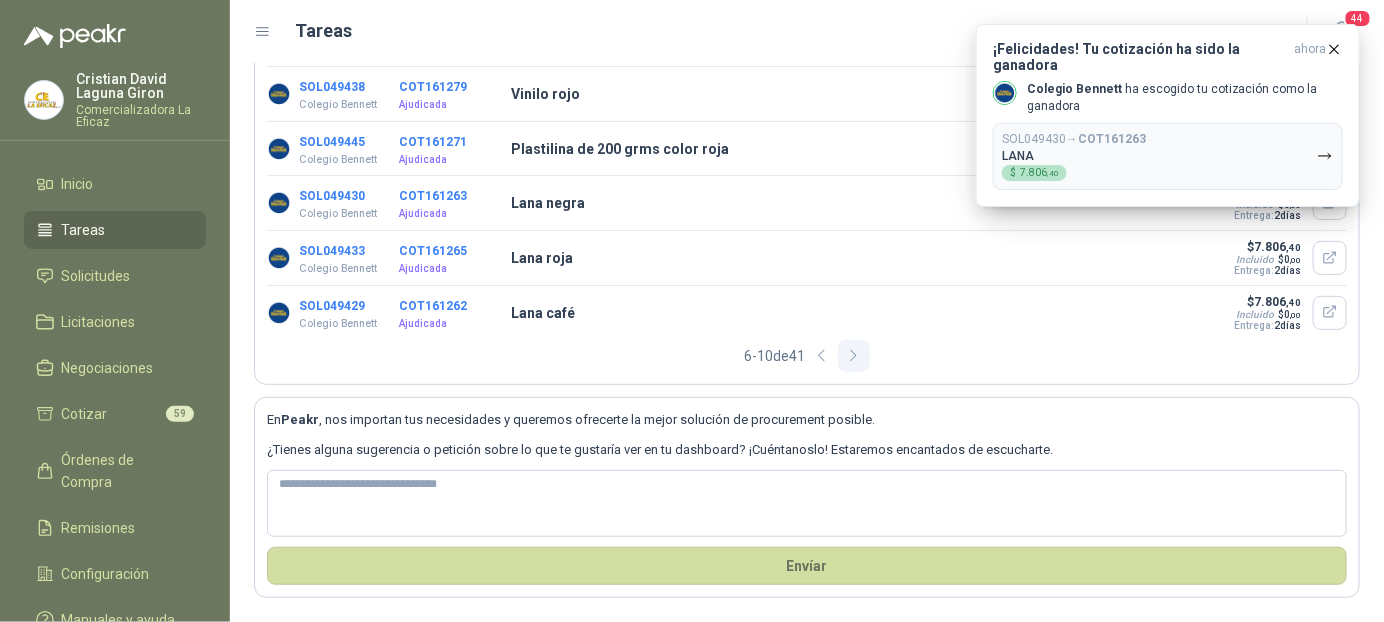 click at bounding box center [854, 356] 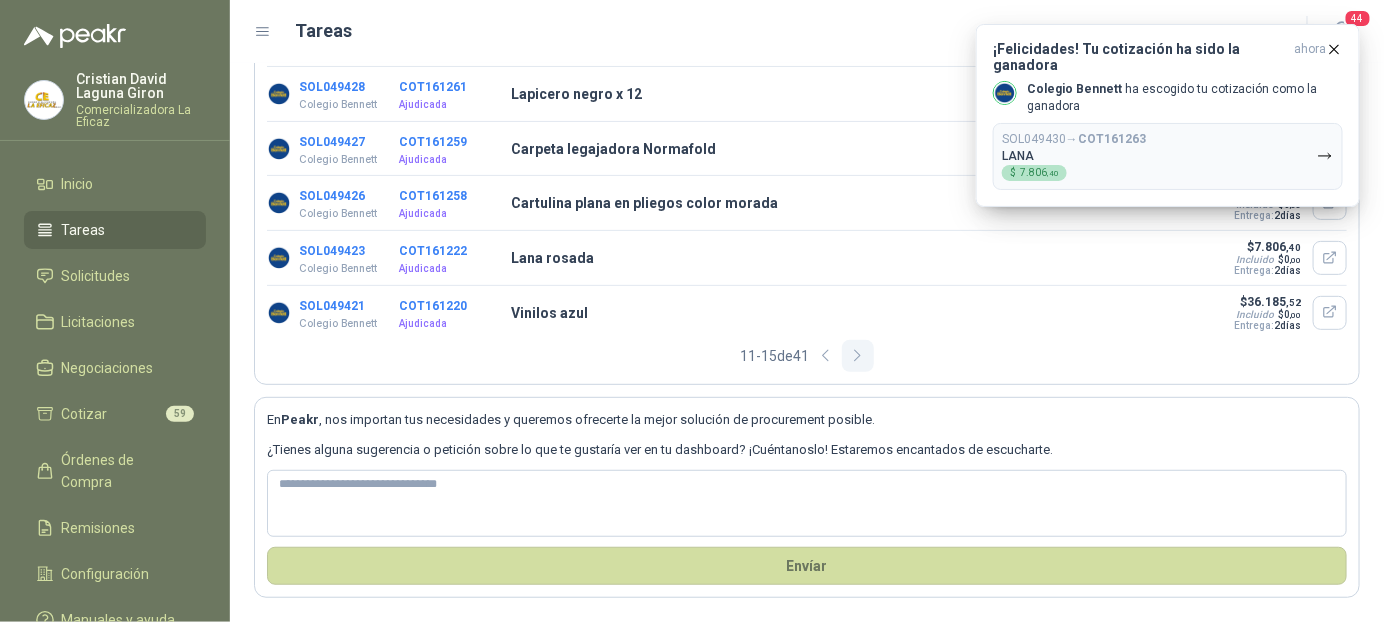 click at bounding box center [858, 356] 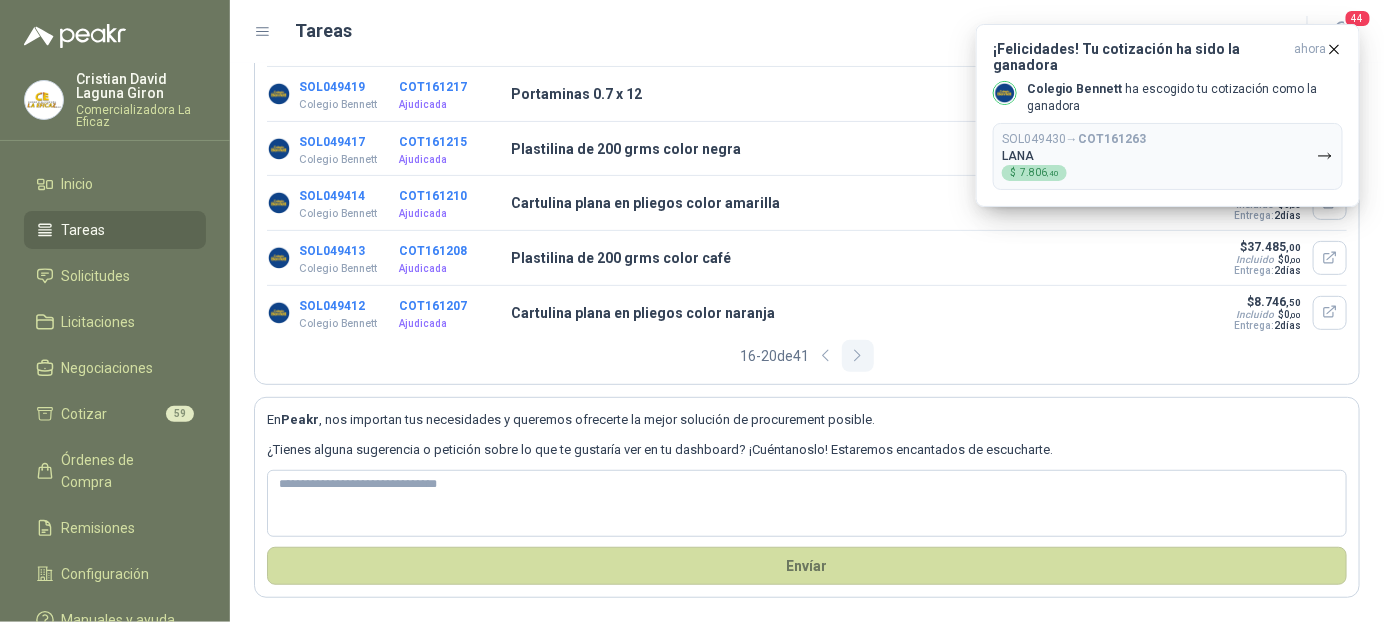 click at bounding box center (858, 356) 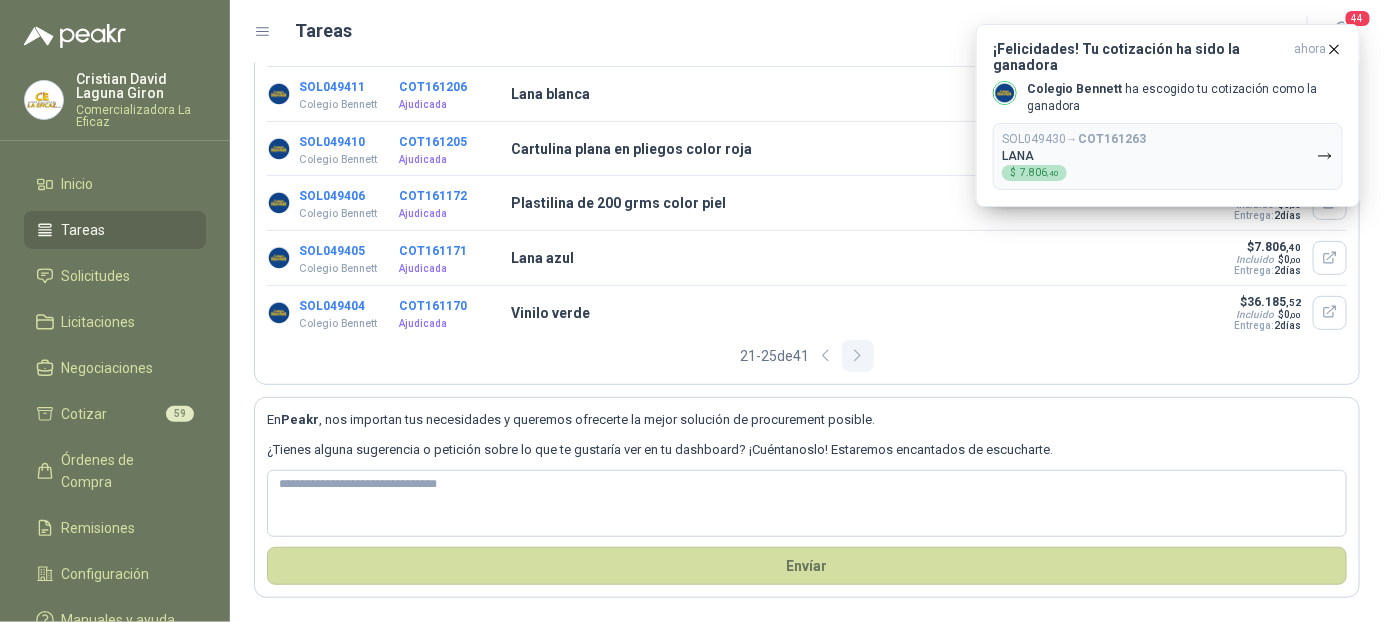 click at bounding box center [858, 356] 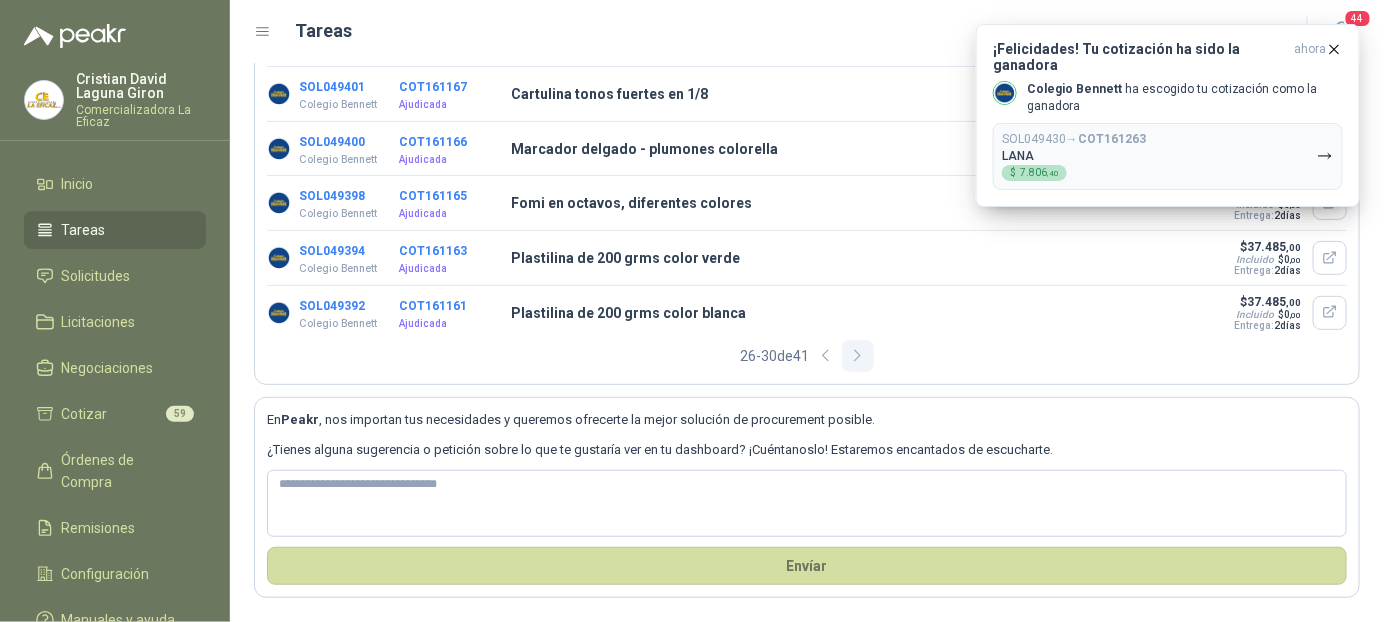 click at bounding box center (858, 356) 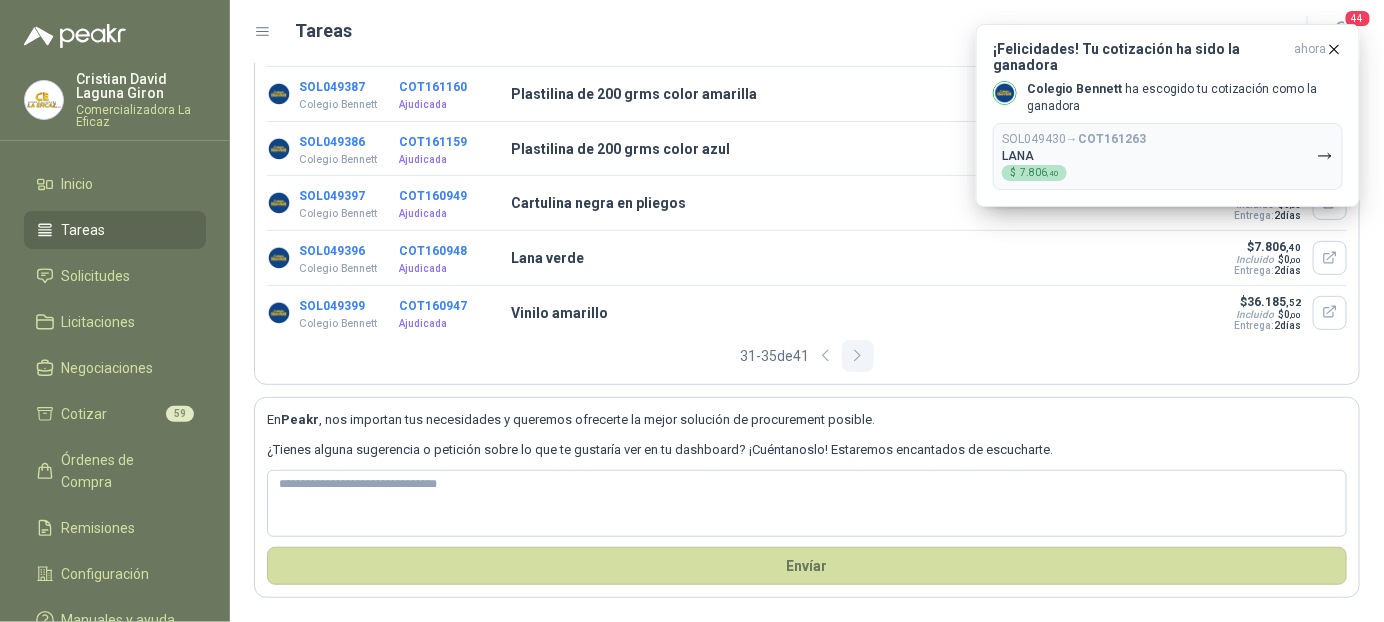 click at bounding box center [858, 356] 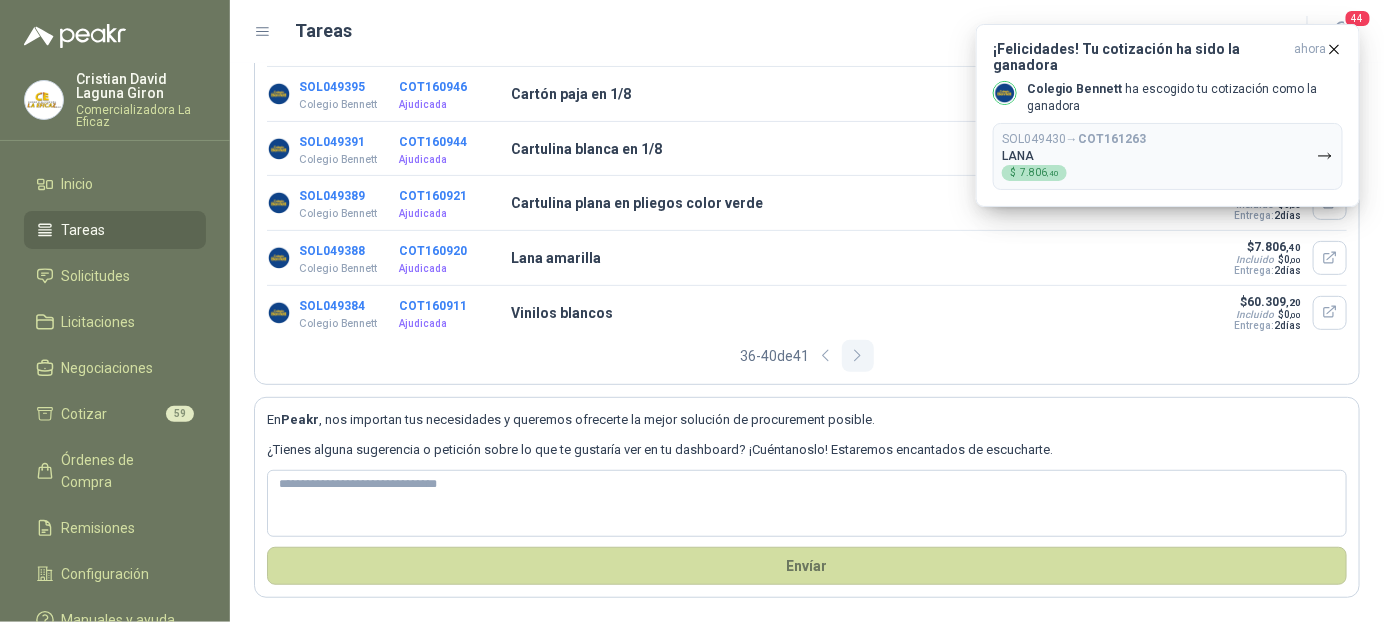click at bounding box center (858, 356) 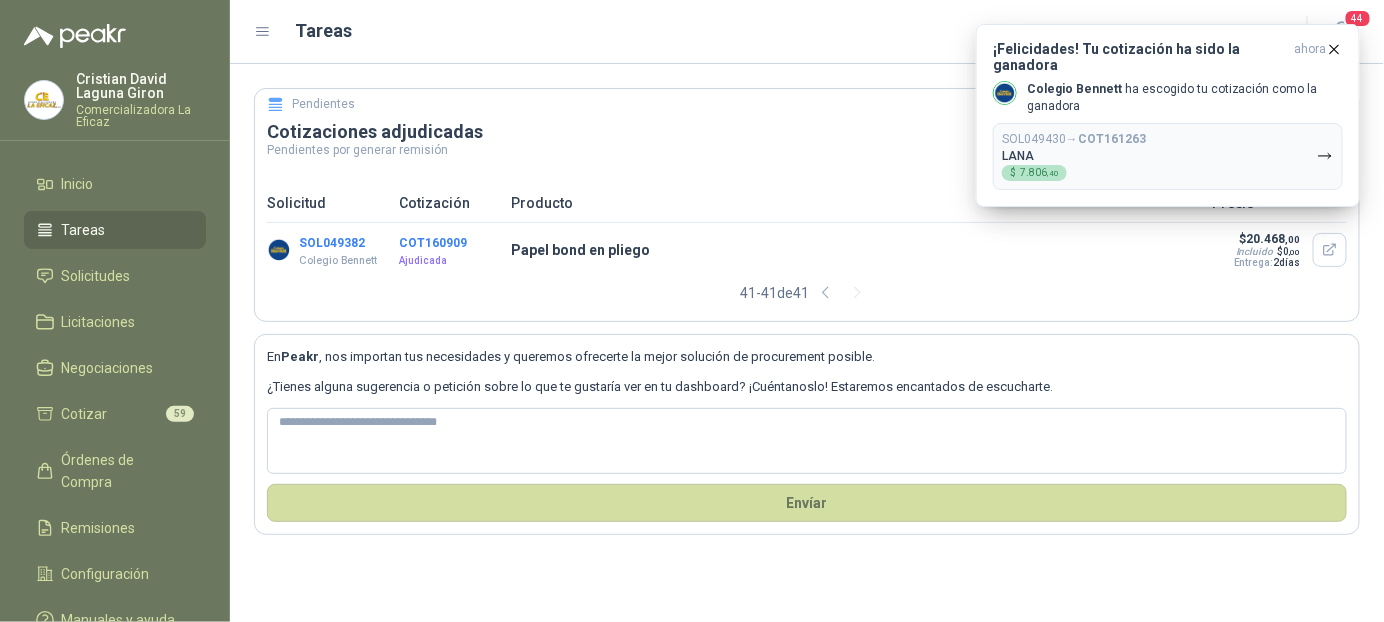 click on "Tareas" at bounding box center [115, 230] 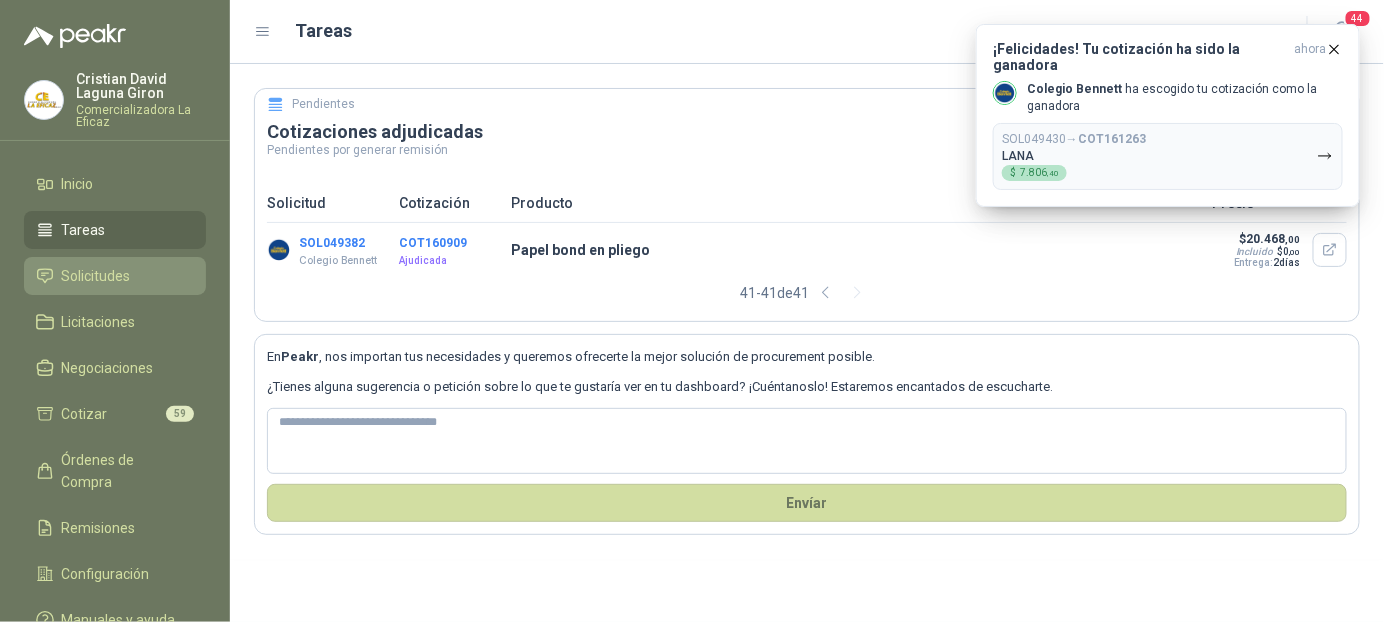drag, startPoint x: 61, startPoint y: 256, endPoint x: 48, endPoint y: 262, distance: 14.3178215 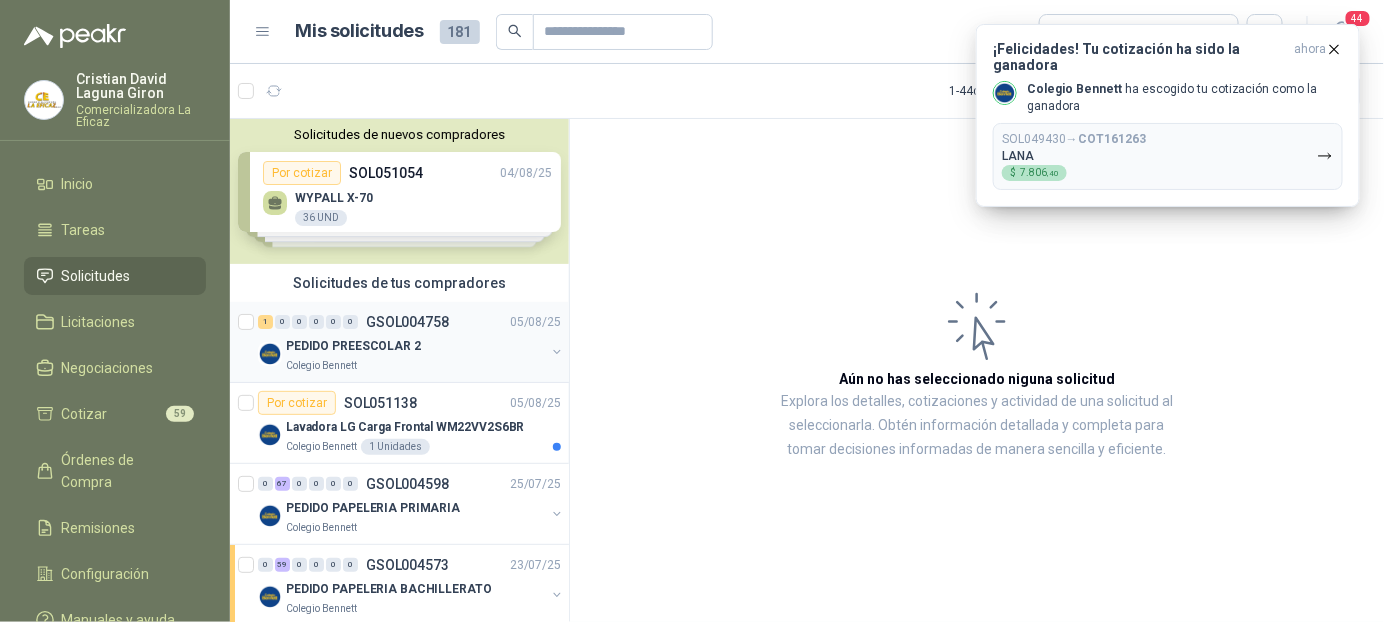 click on "PEDIDO PREESCOLAR 2" at bounding box center (415, 346) 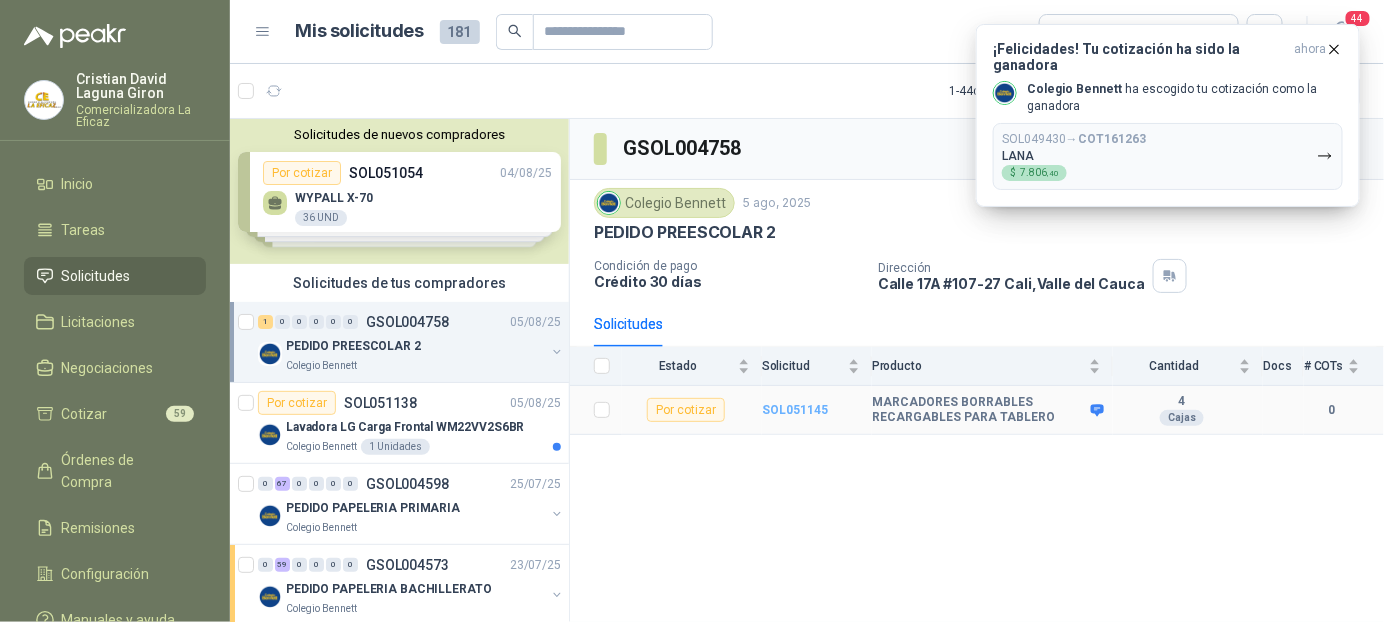 click on "SOL051145" at bounding box center (795, 410) 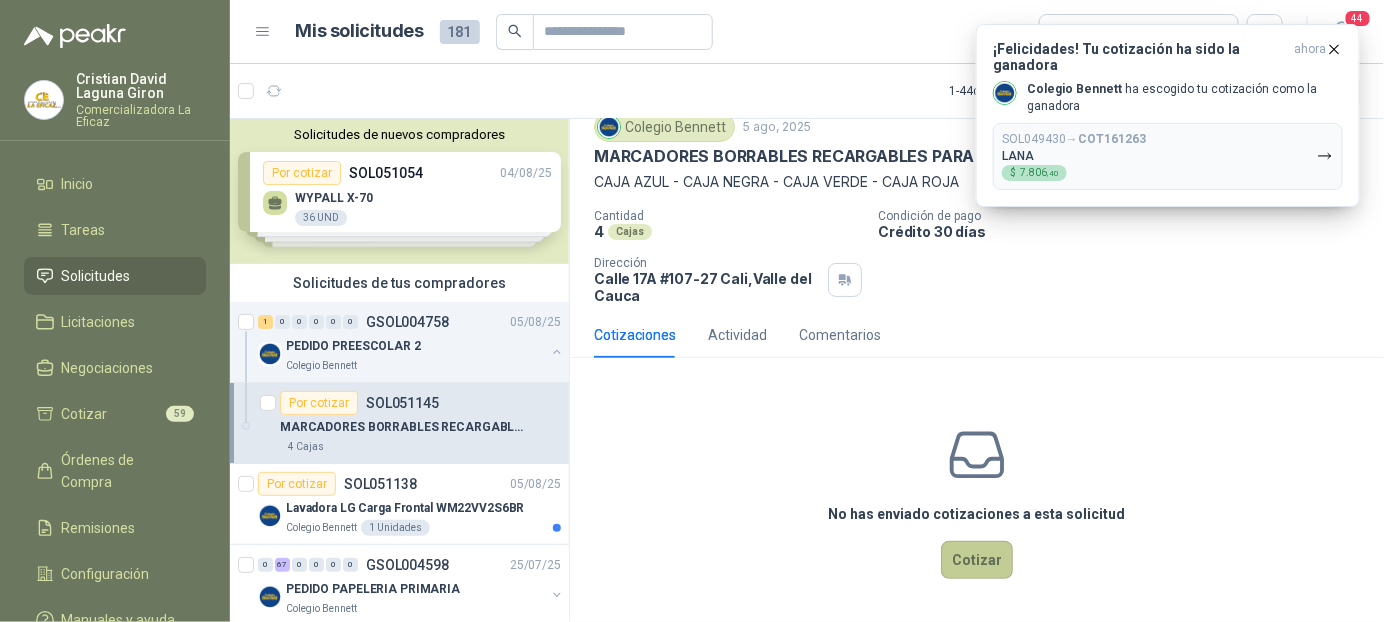 click on "Cotizar" at bounding box center [977, 560] 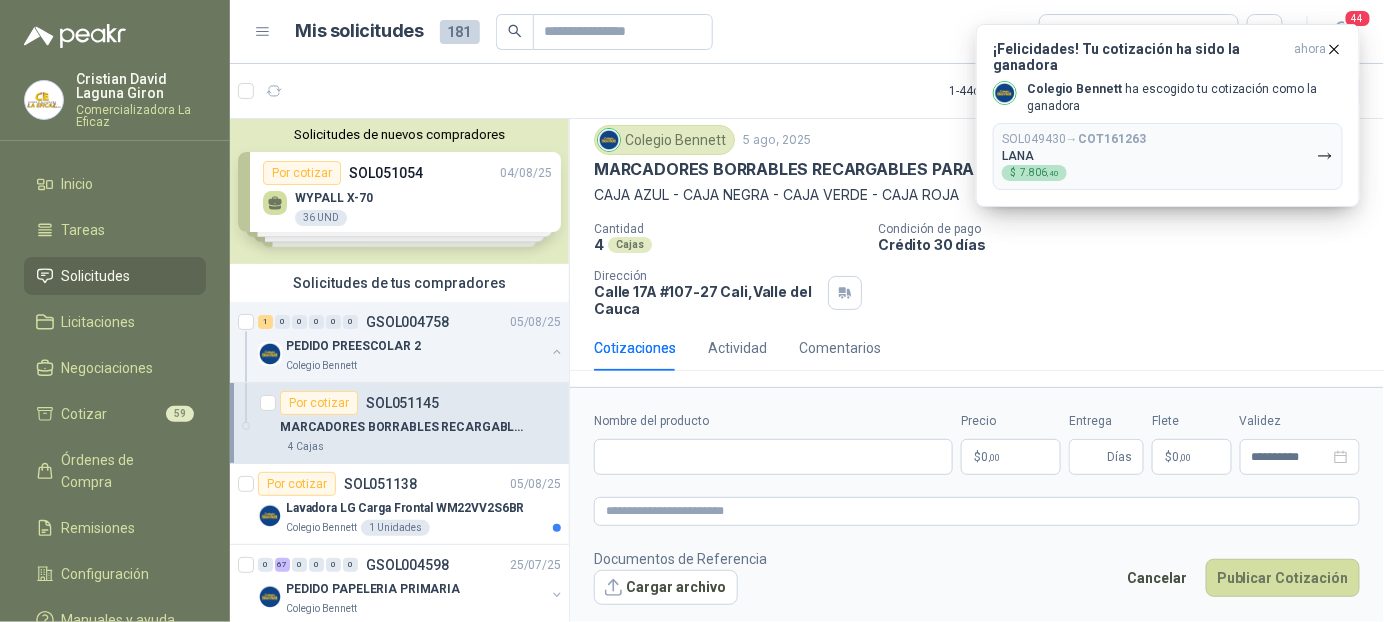 scroll, scrollTop: 58, scrollLeft: 0, axis: vertical 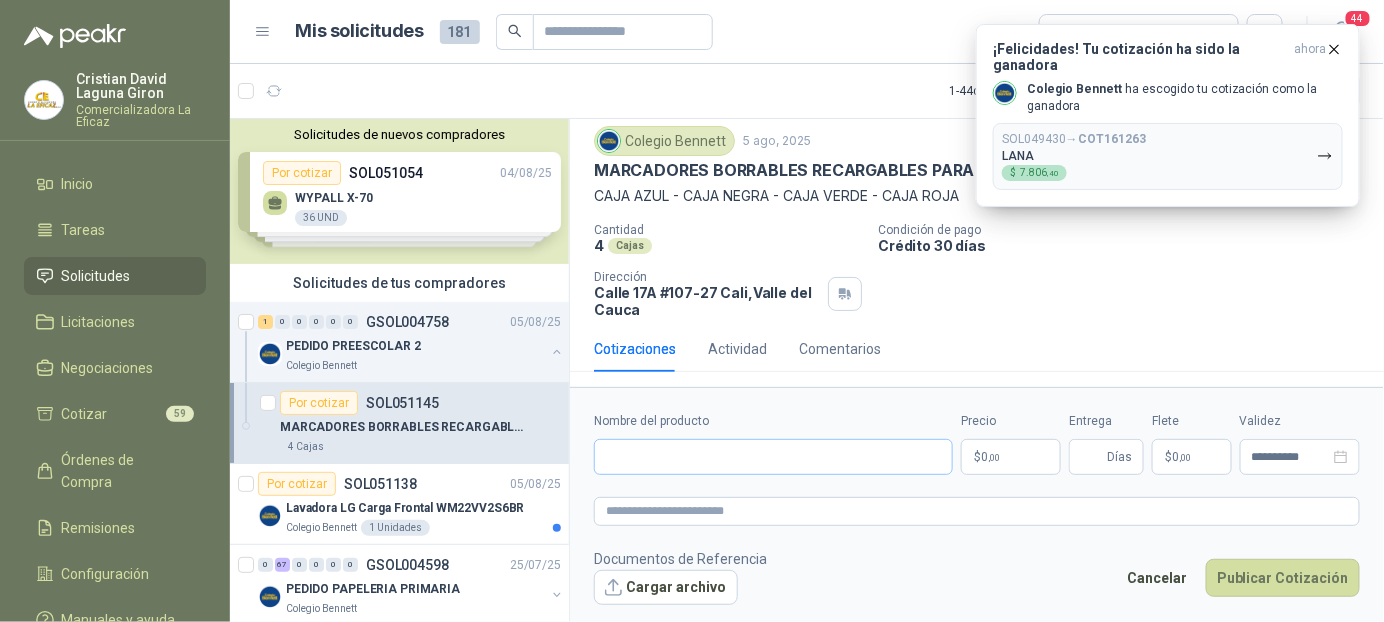 type 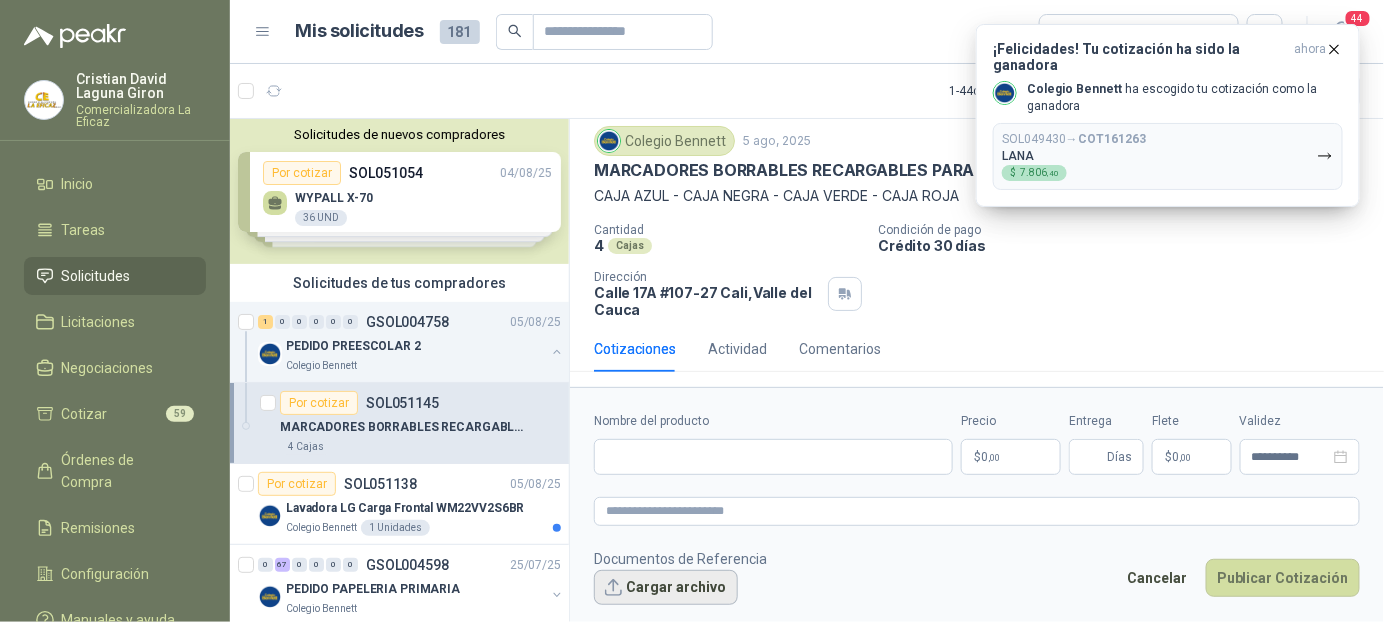 click on "Cargar archivo" at bounding box center (666, 588) 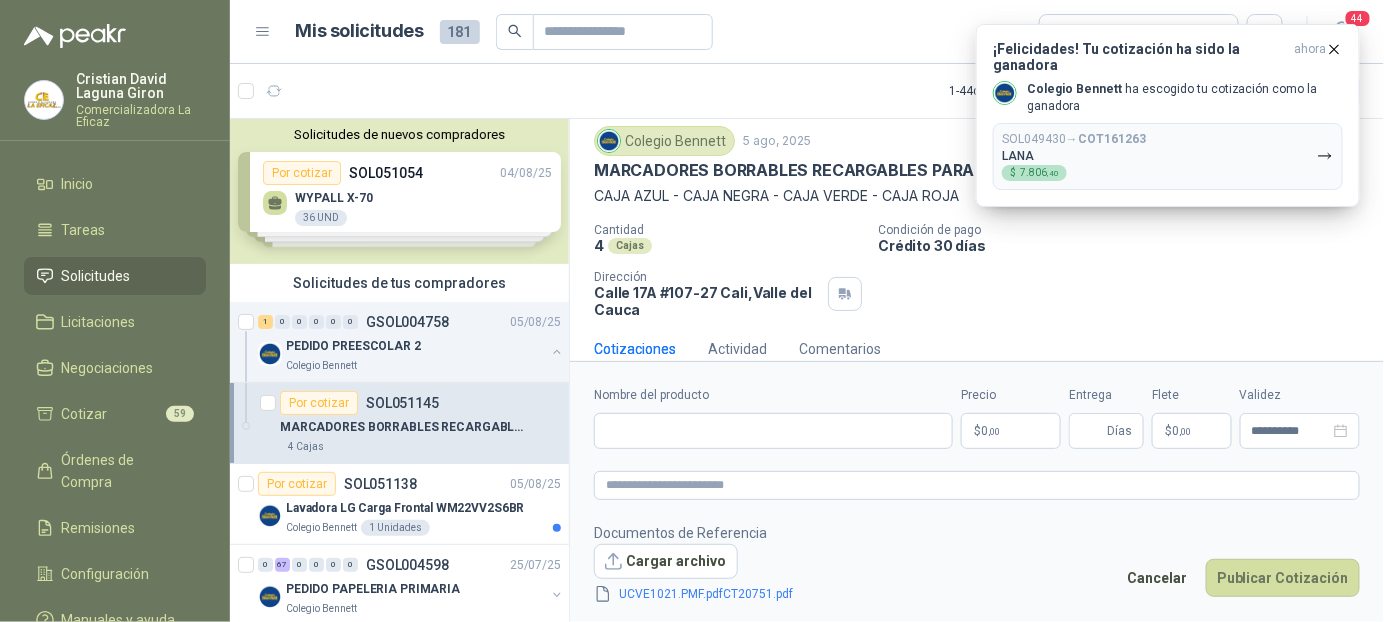 scroll, scrollTop: 72, scrollLeft: 0, axis: vertical 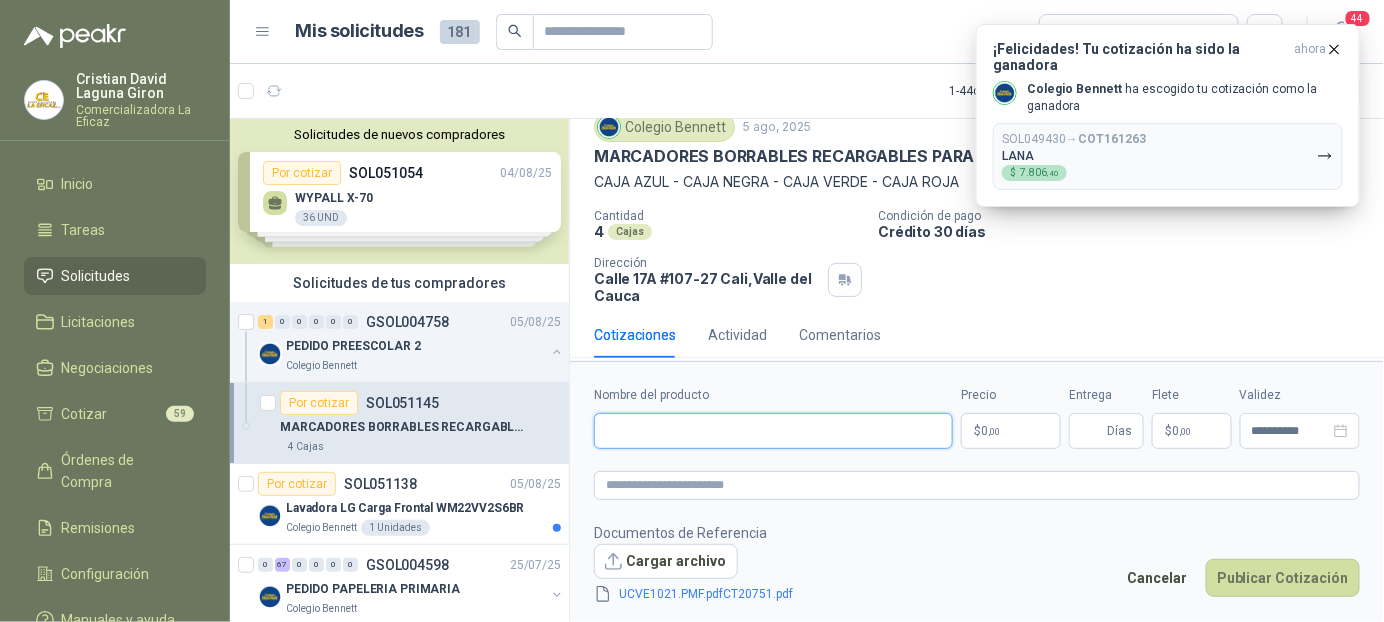 click on "Nombre del producto" at bounding box center (773, 431) 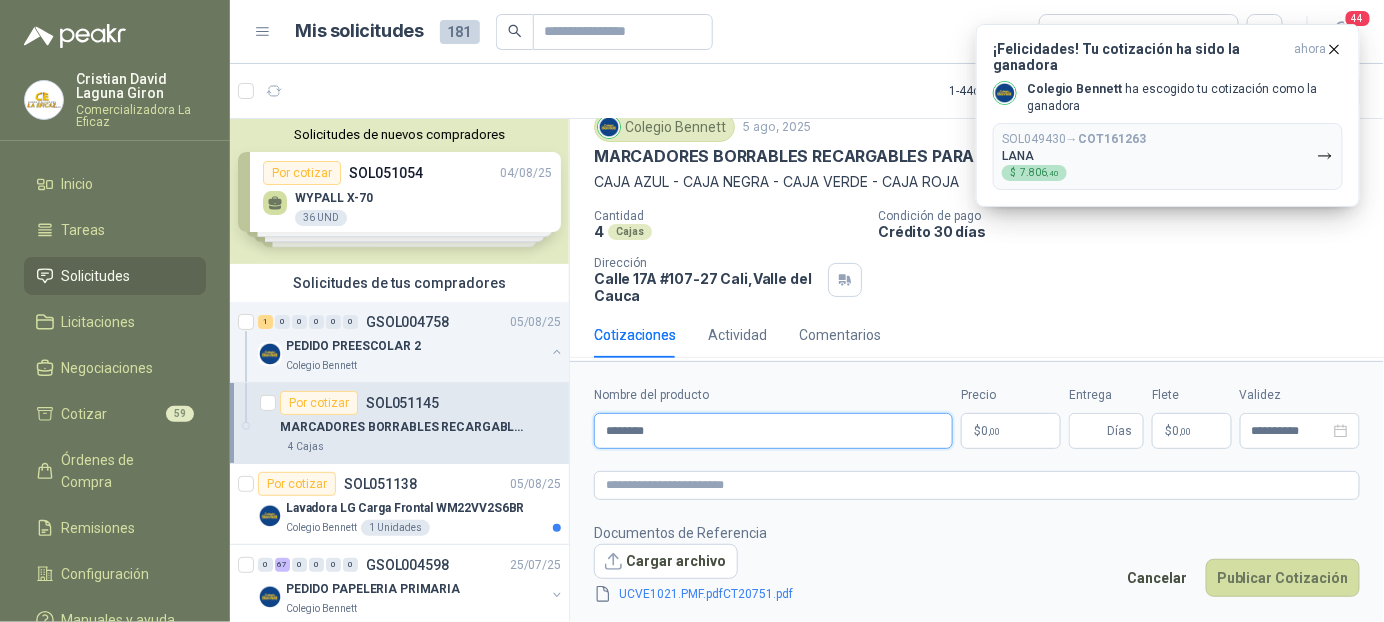 type on "**********" 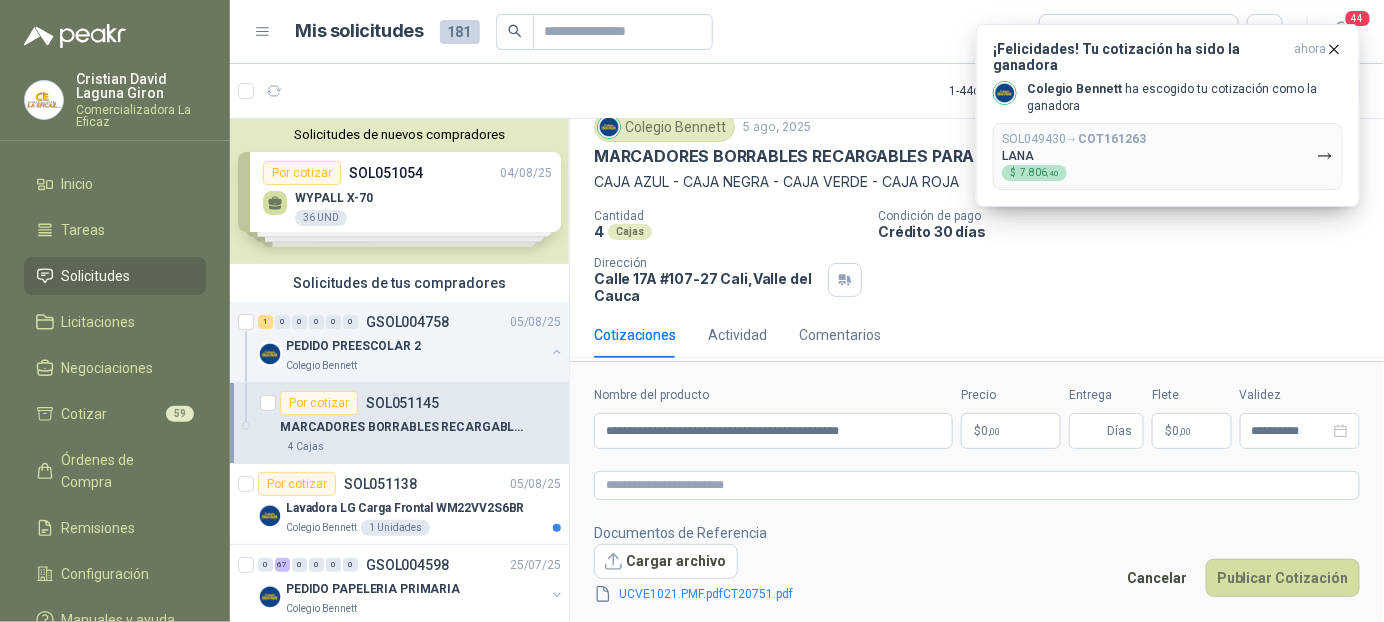 click on ",00" at bounding box center (994, 431) 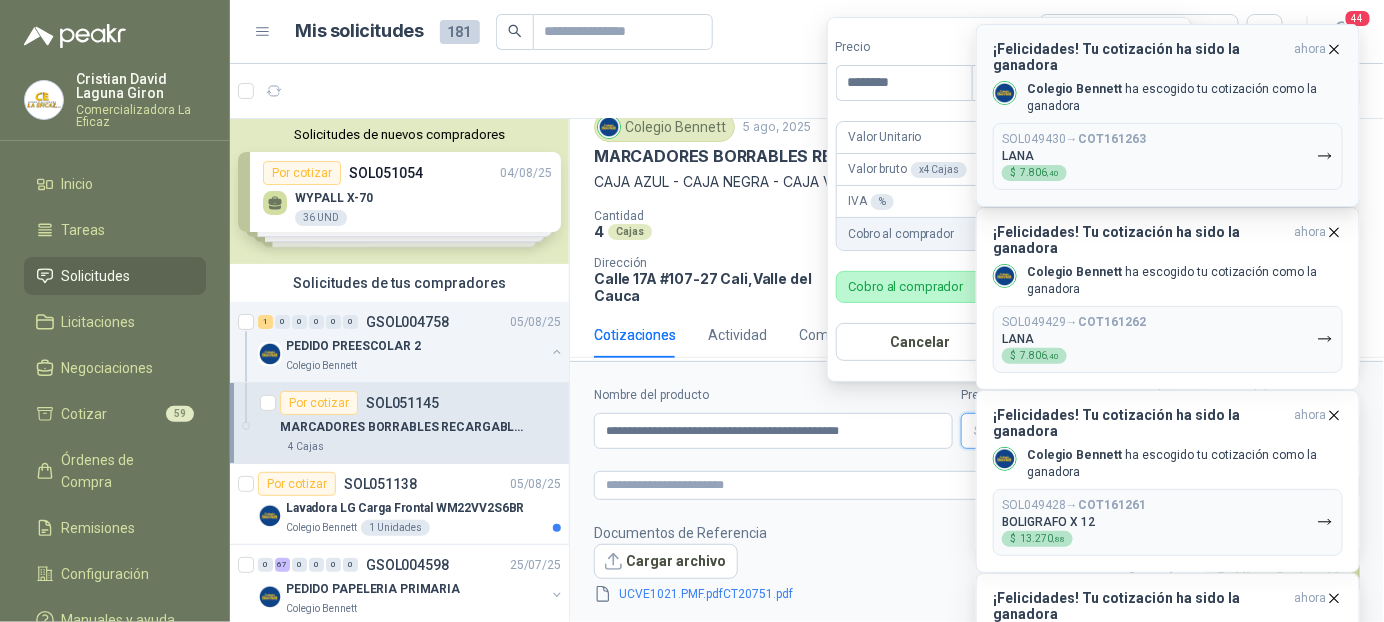 type on "********" 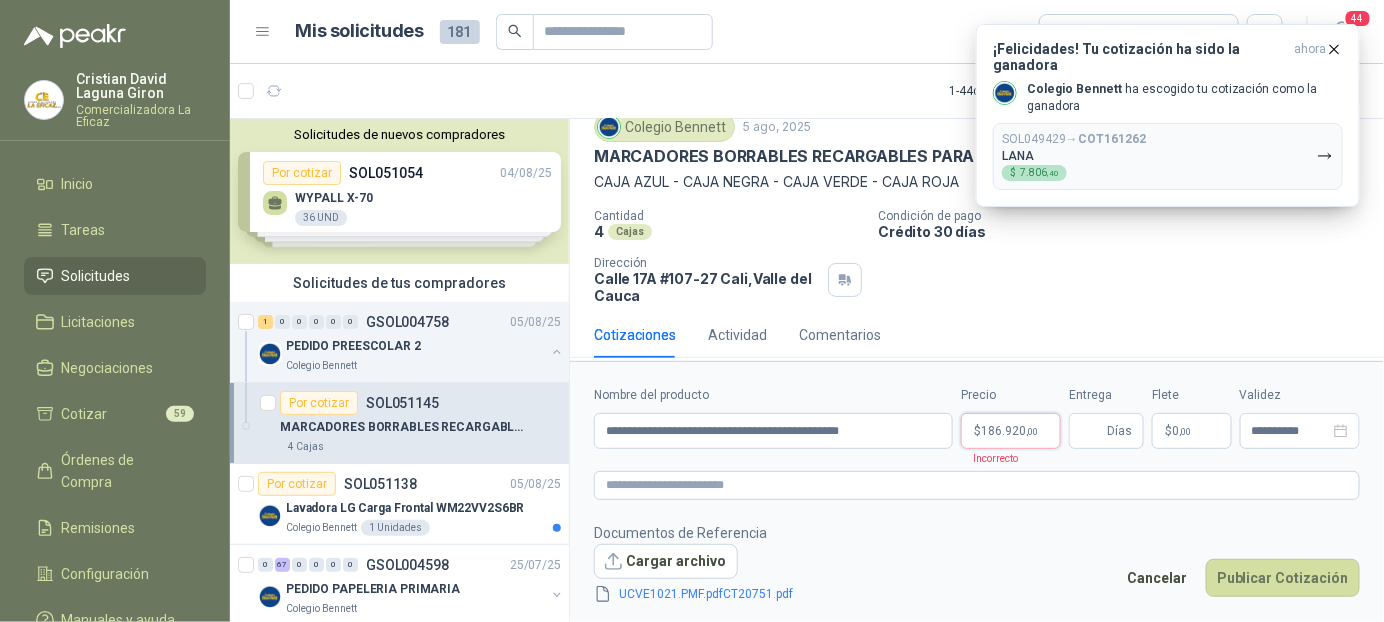 click on ",00" at bounding box center [1032, 431] 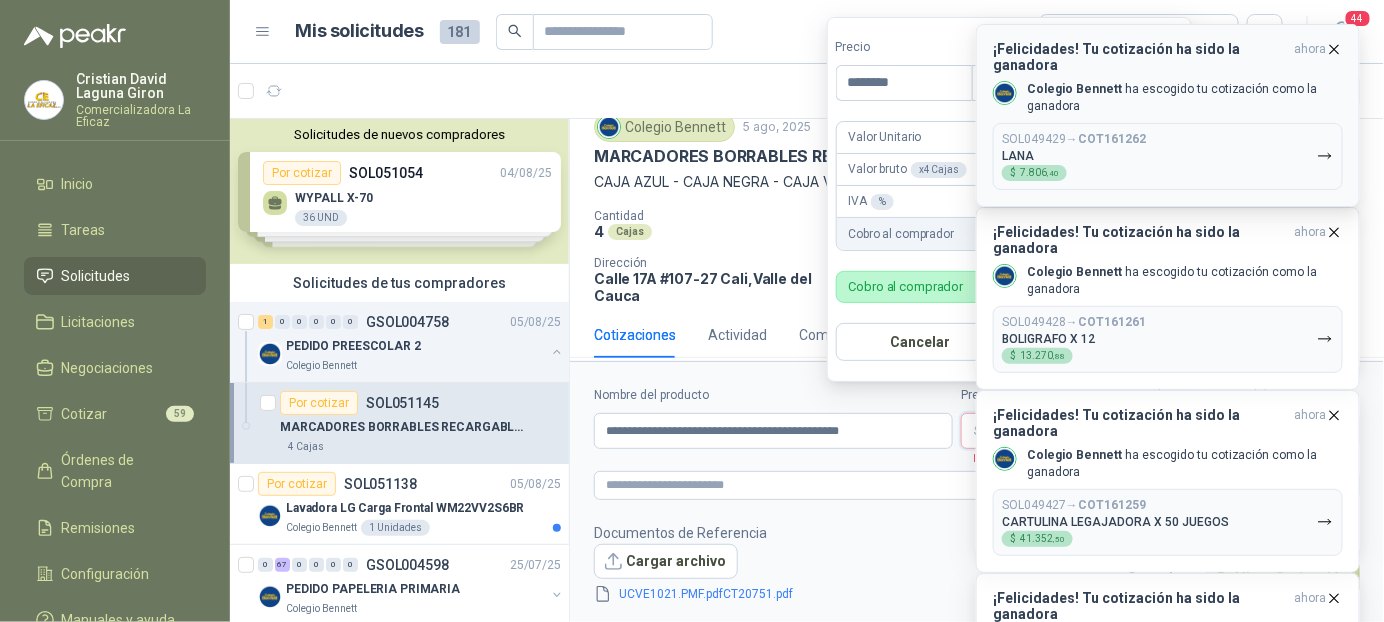 click 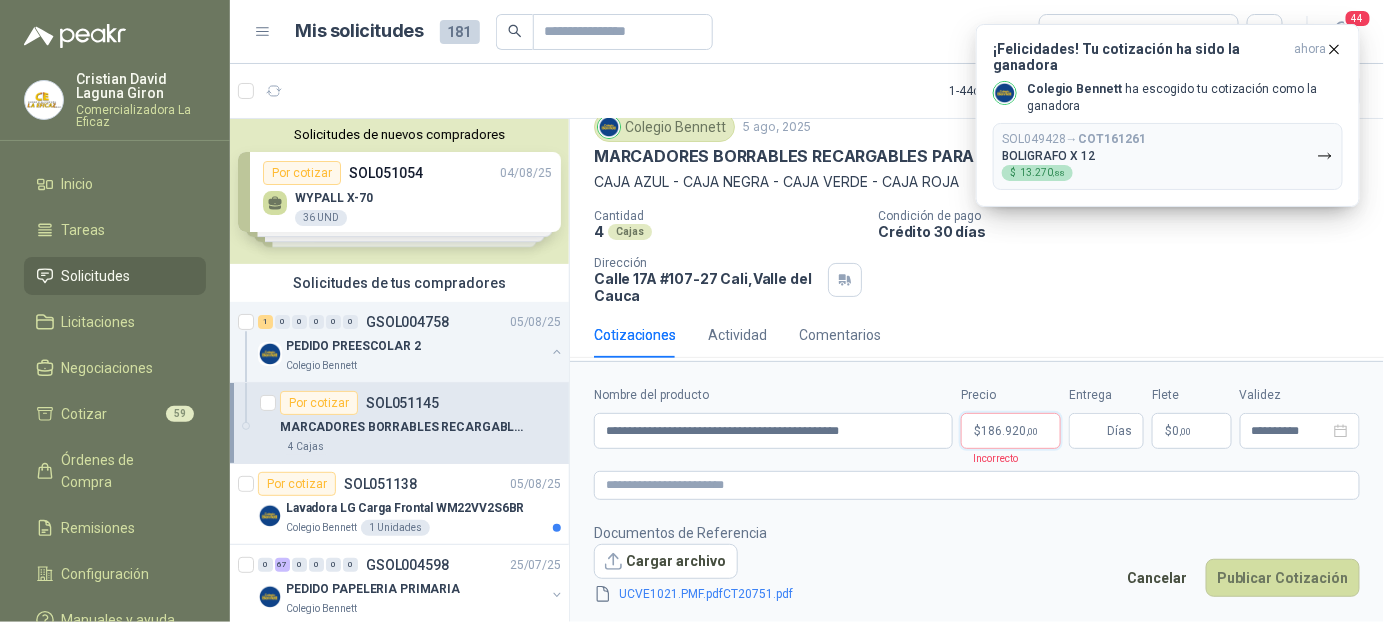 click on "186.920 ,00" at bounding box center [1009, 431] 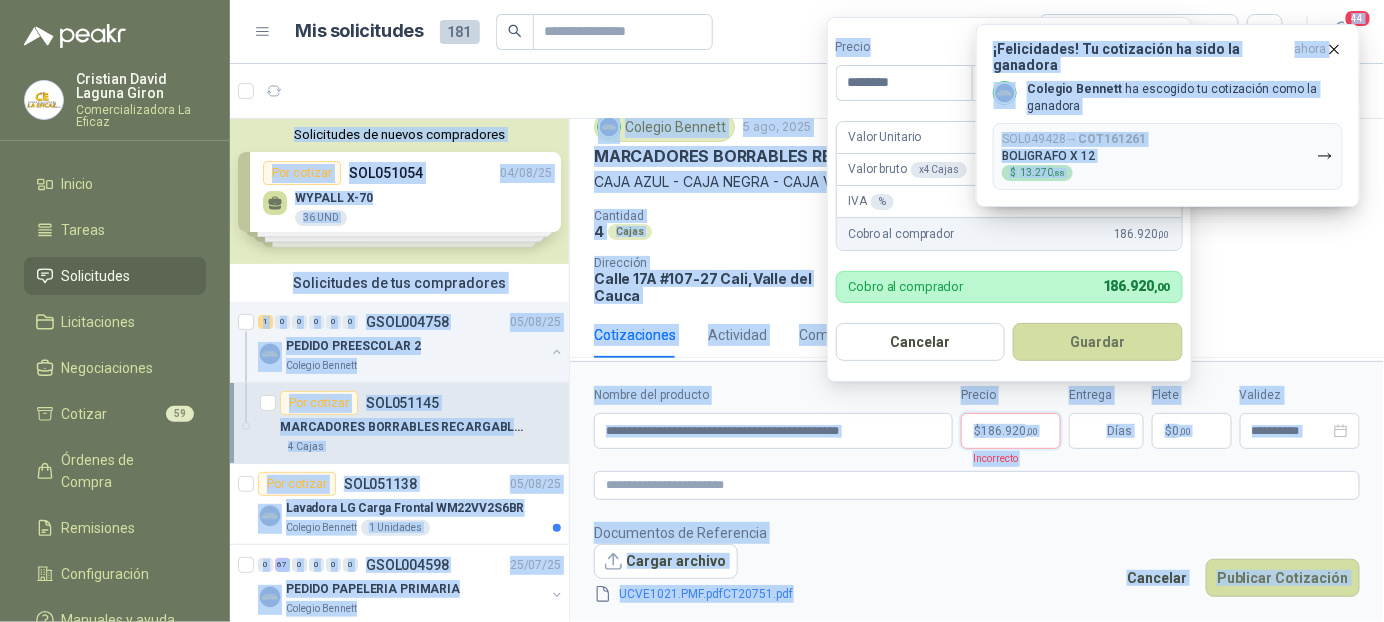 drag, startPoint x: 912, startPoint y: 35, endPoint x: 805, endPoint y: 45, distance: 107.46627 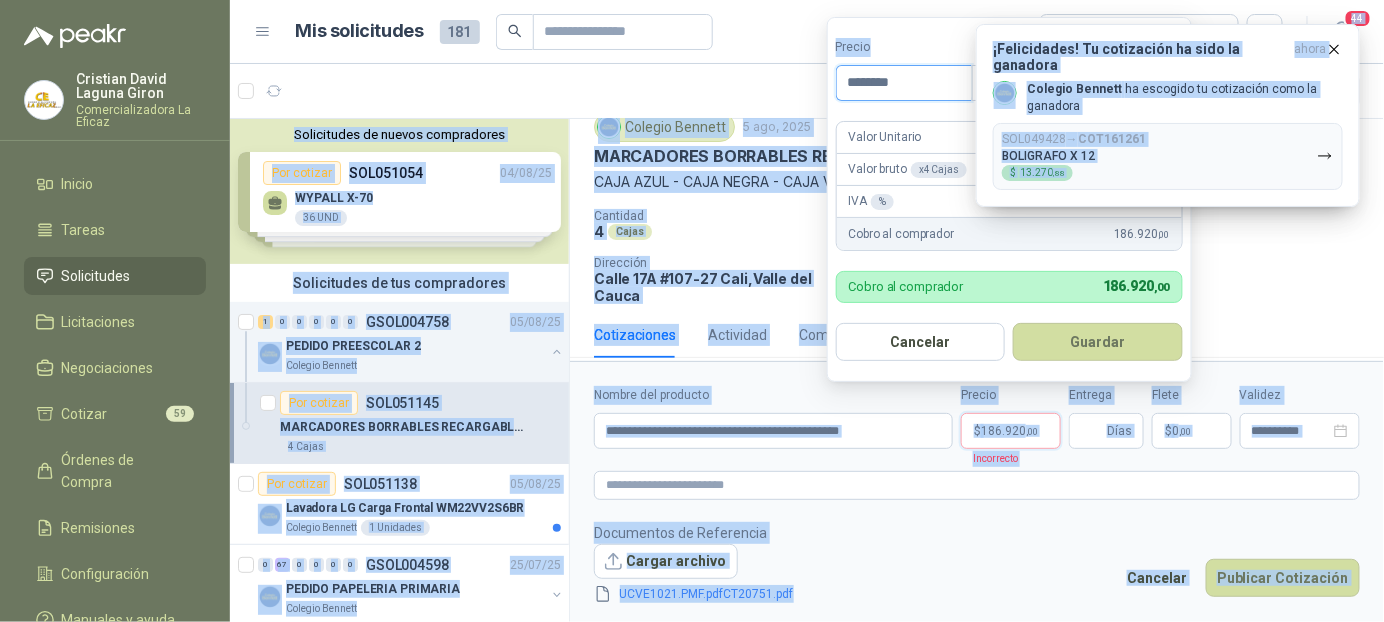 click on "********" at bounding box center [904, 83] 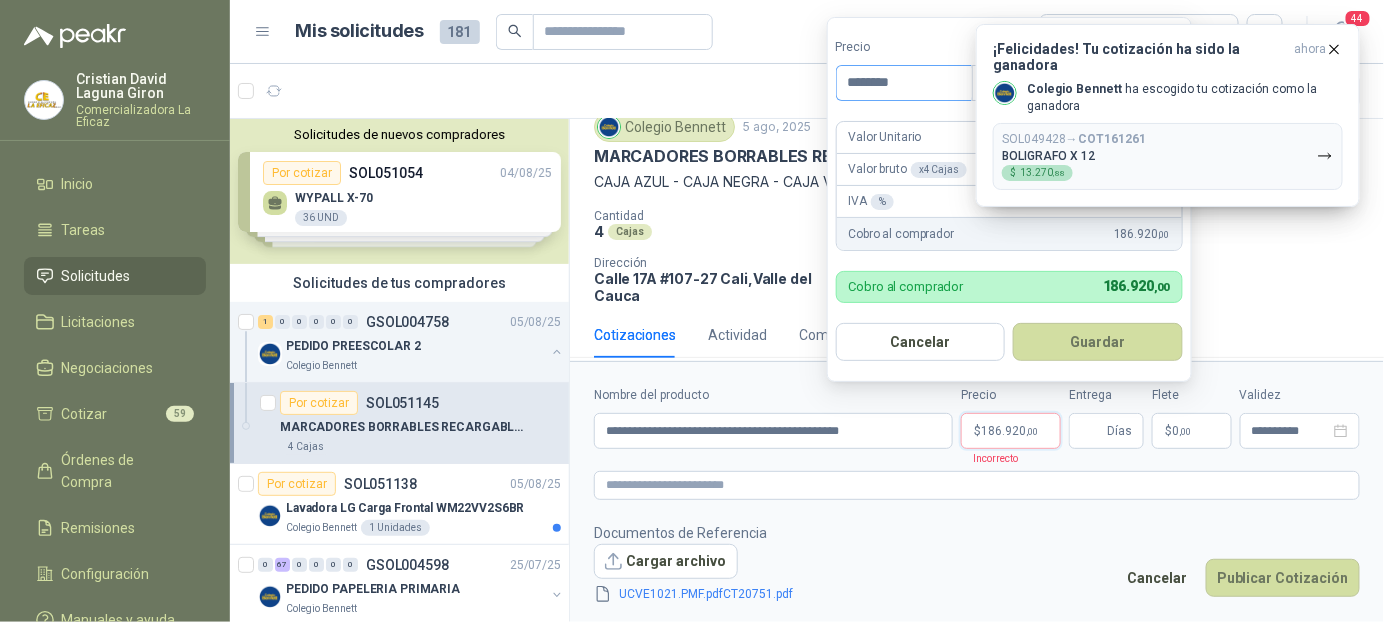 drag, startPoint x: 922, startPoint y: 48, endPoint x: 918, endPoint y: 76, distance: 28.284271 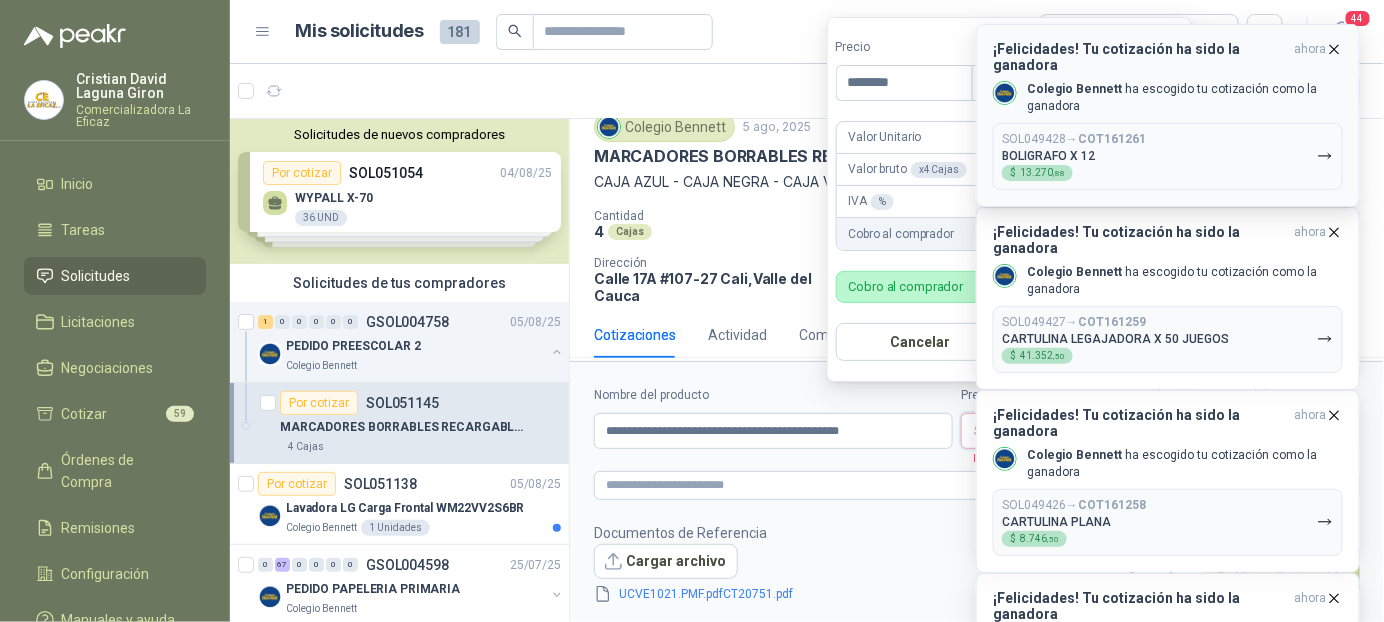 click 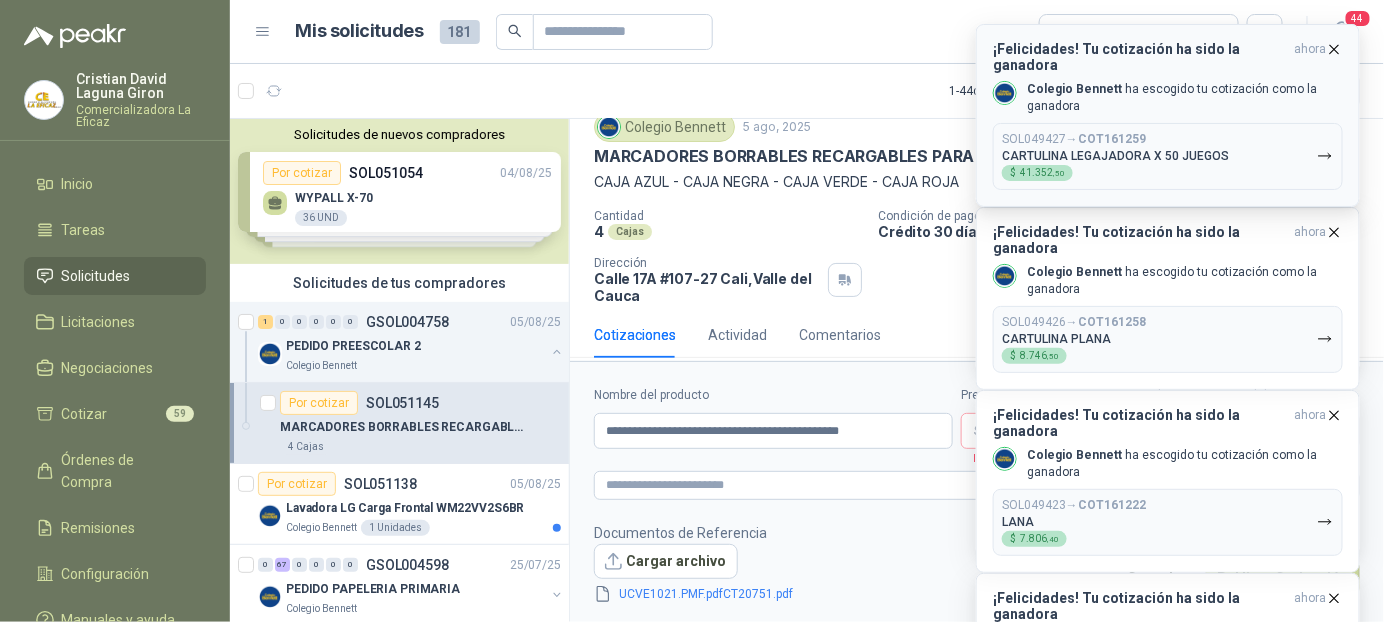 click 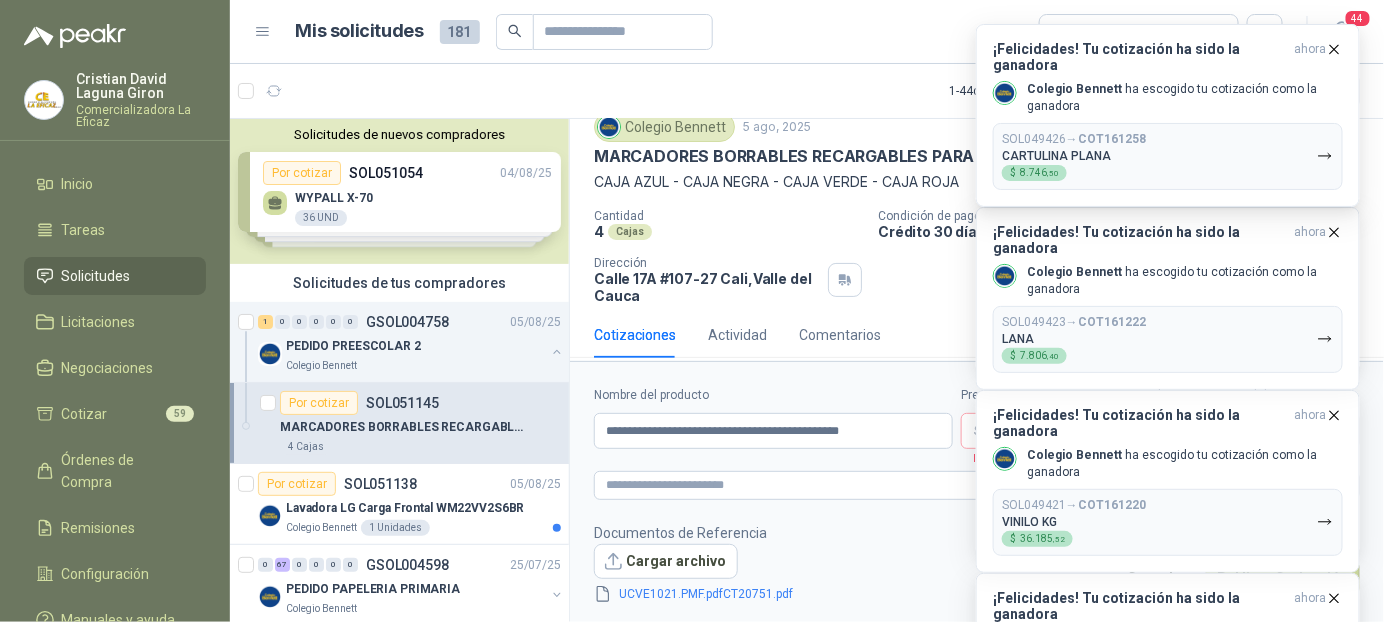 click 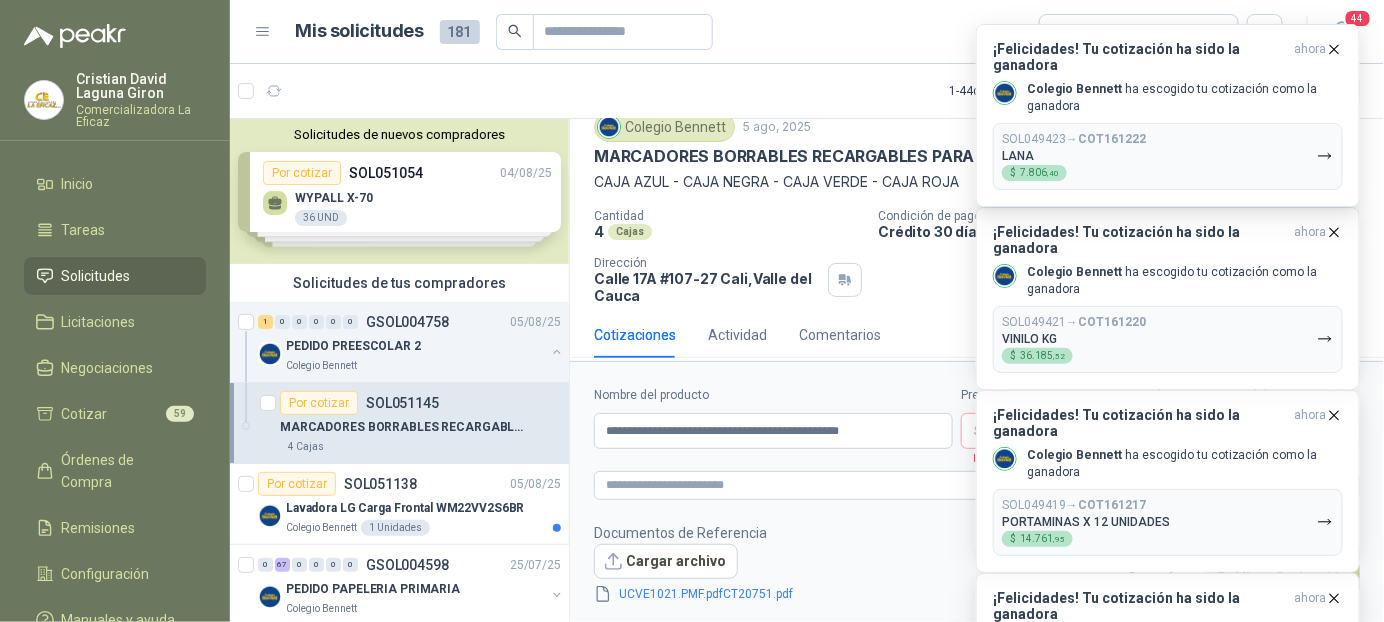 click 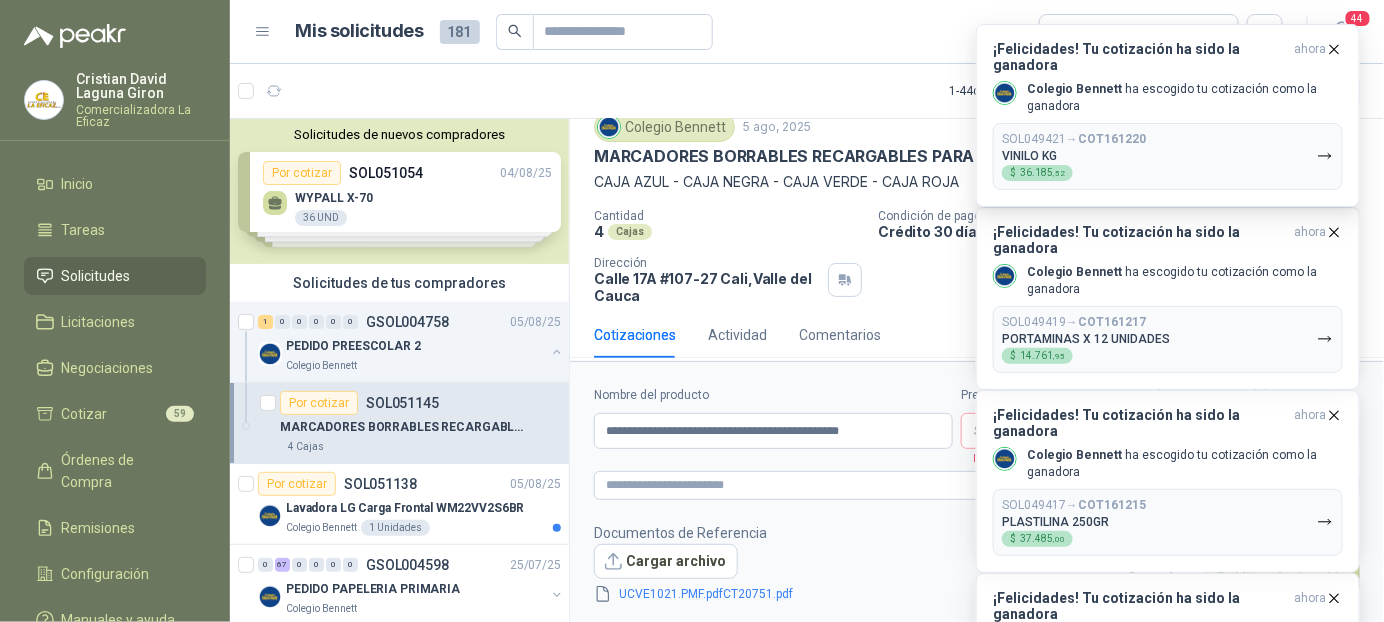 click 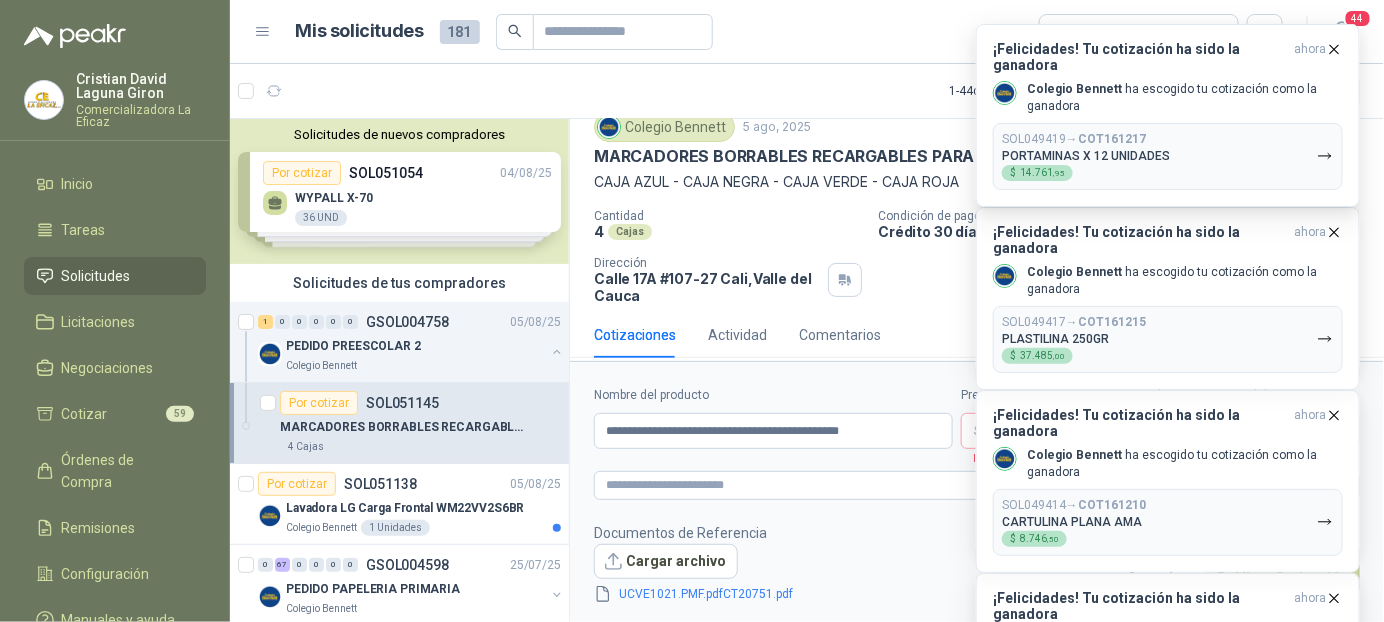 click 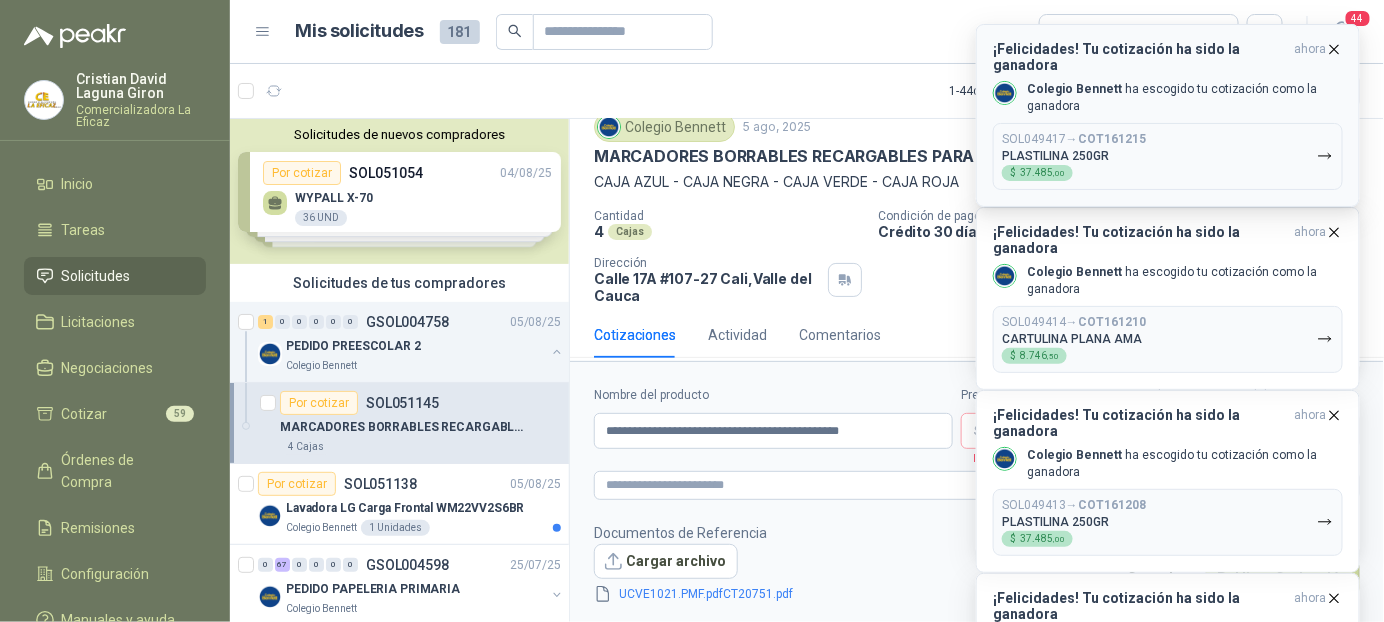 click 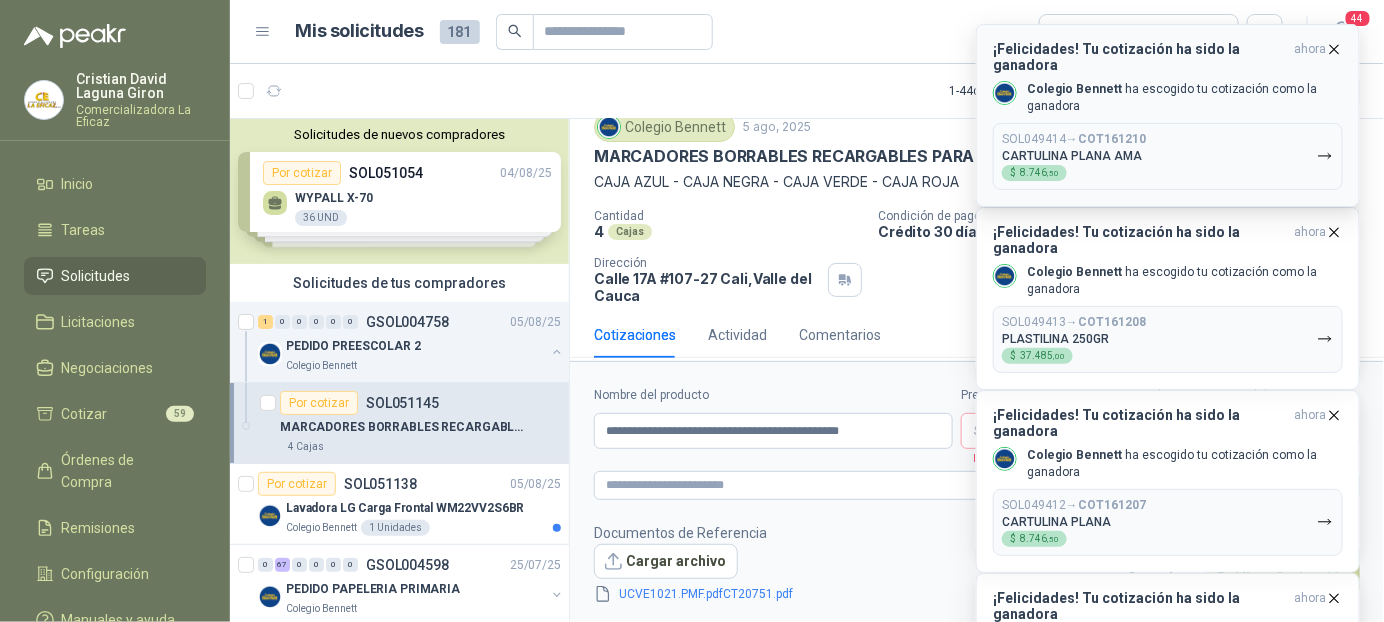 click 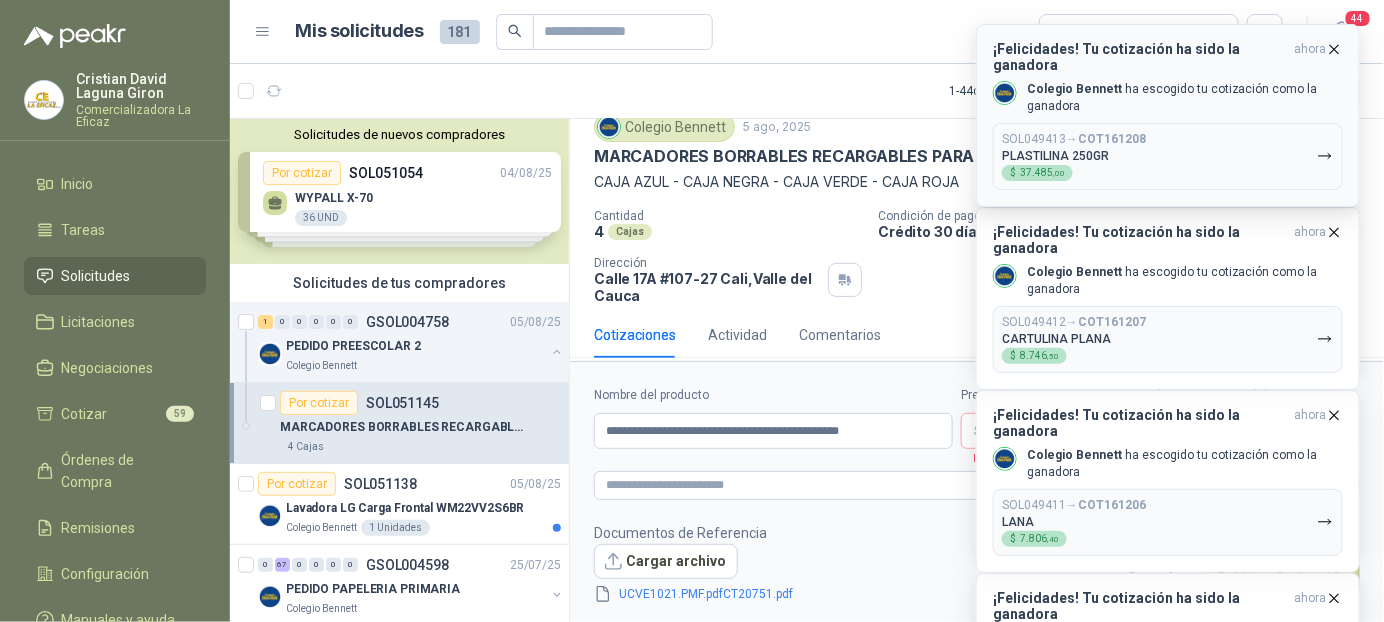 click 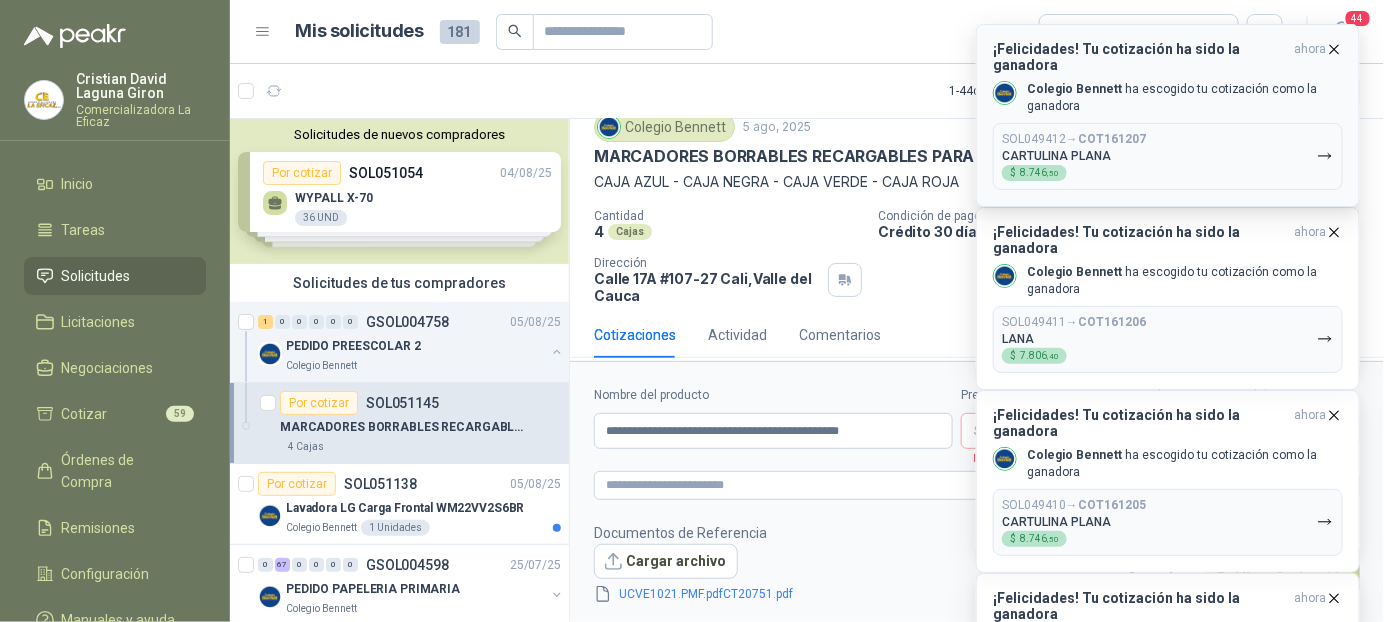click 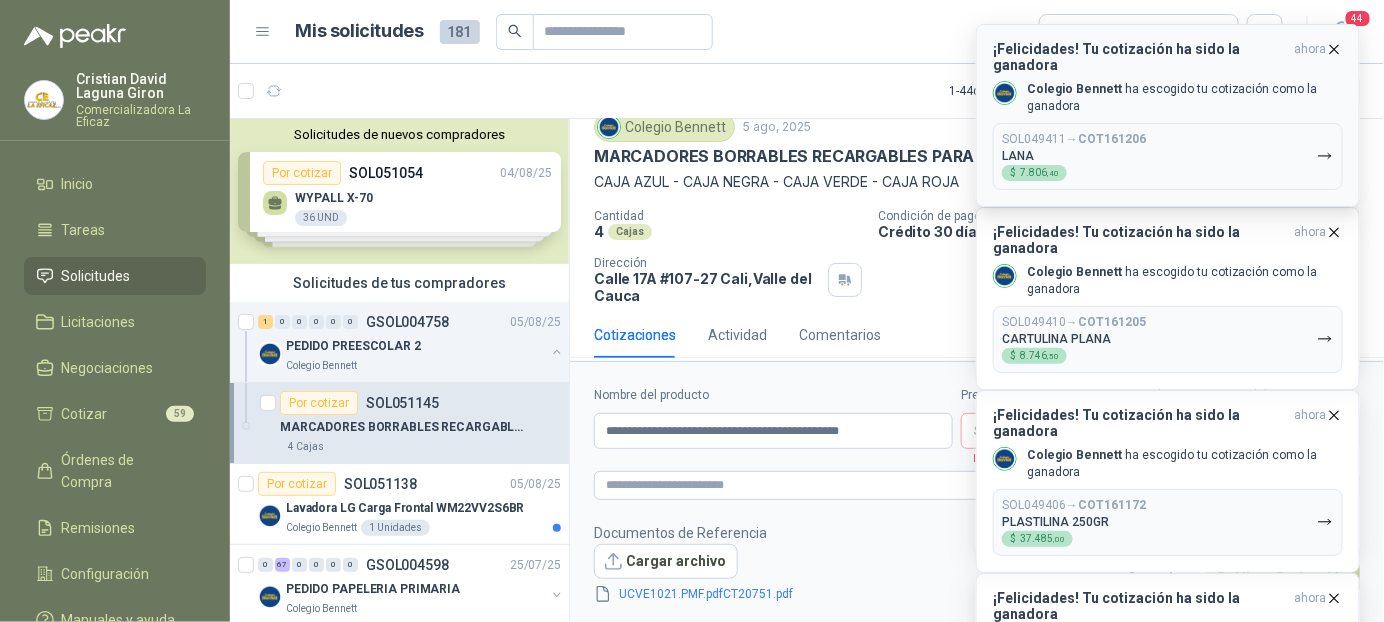 click 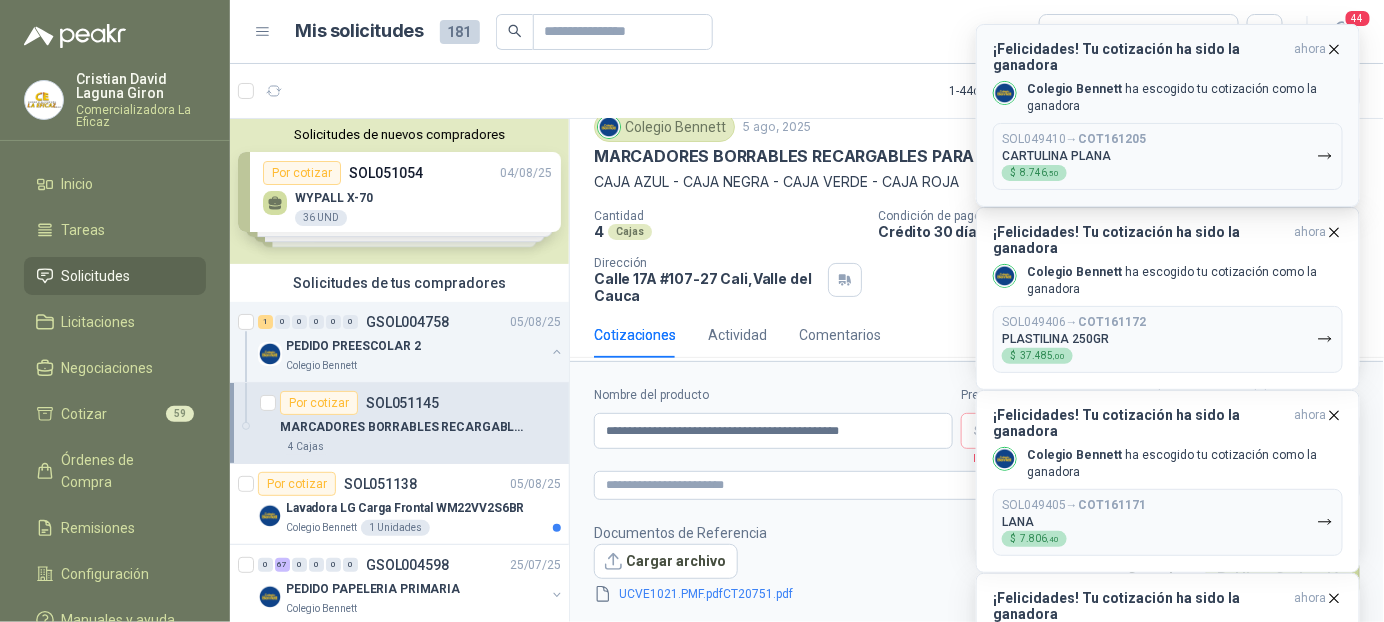 click 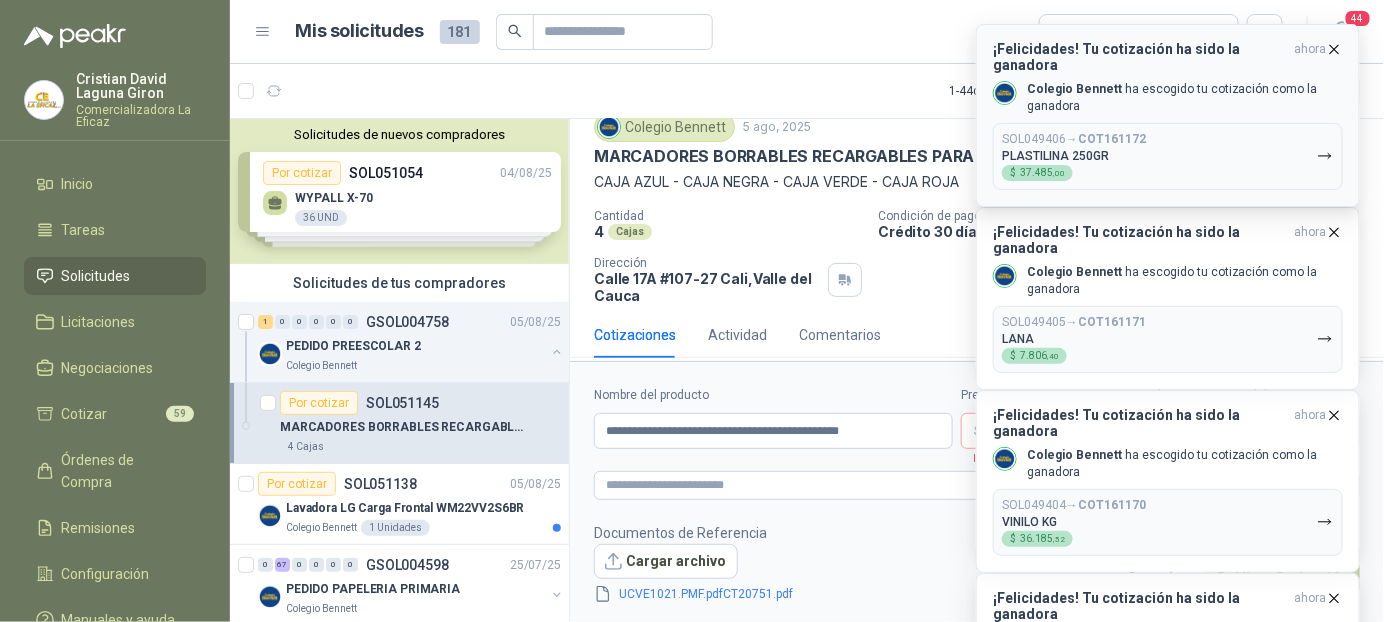 click 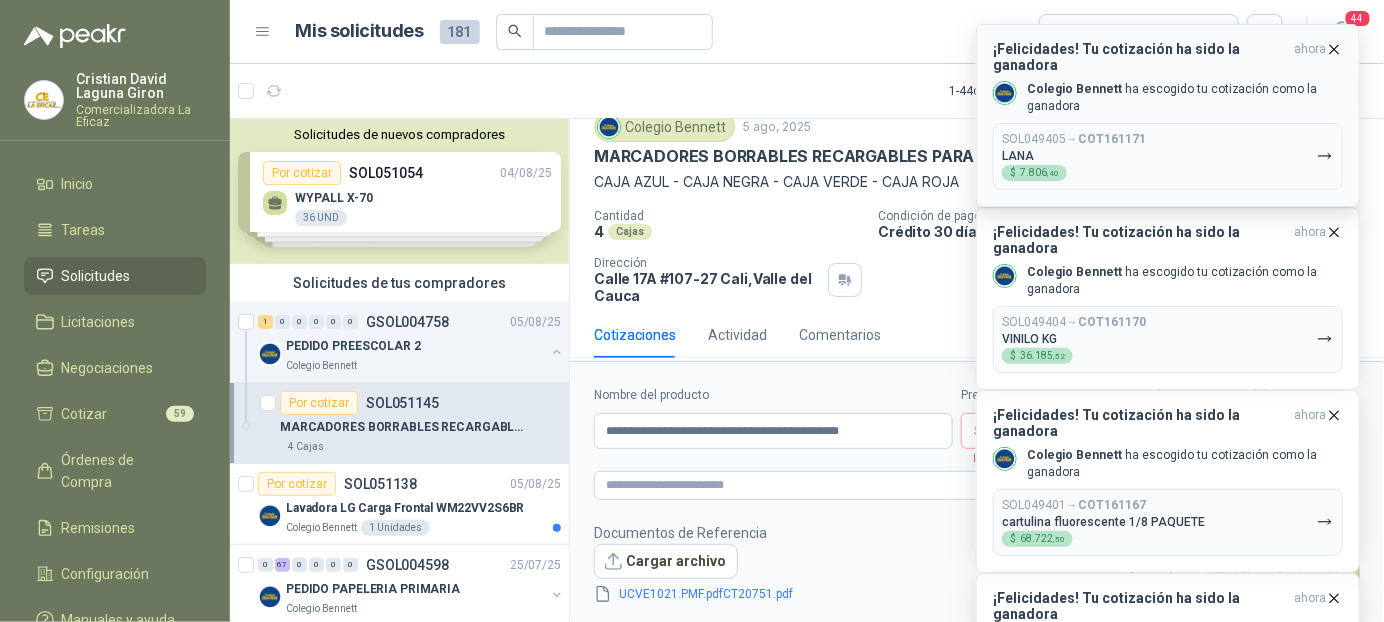 click 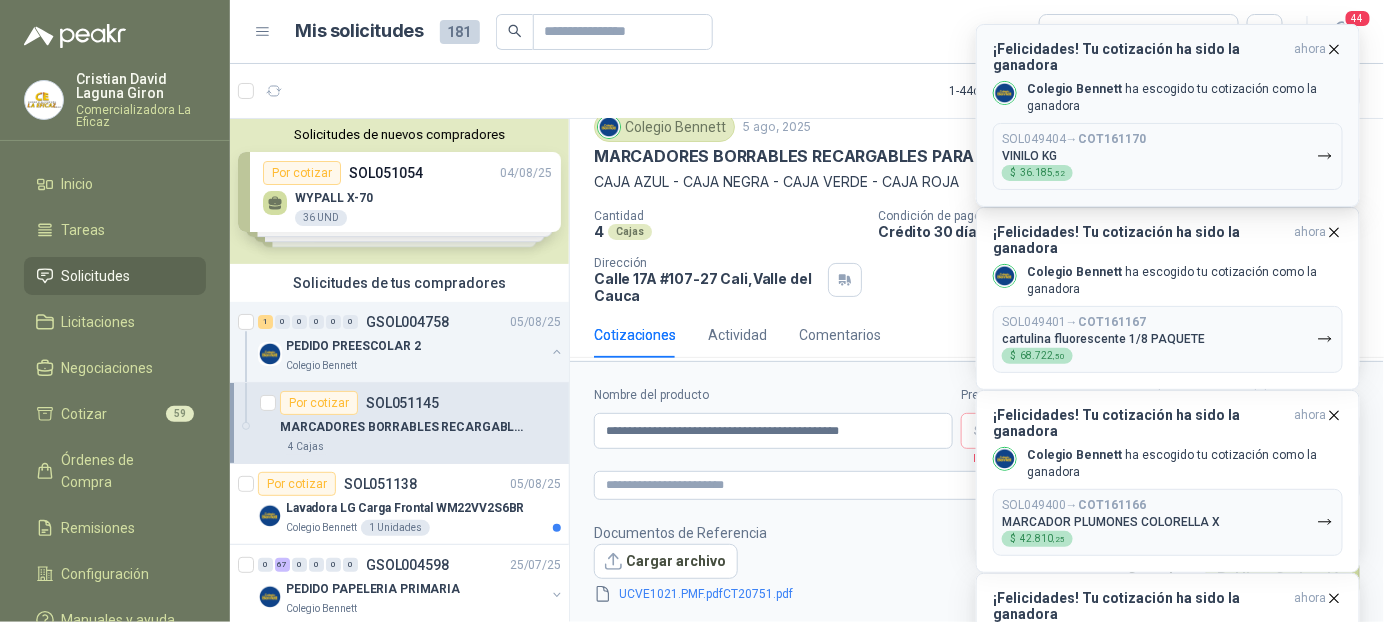click 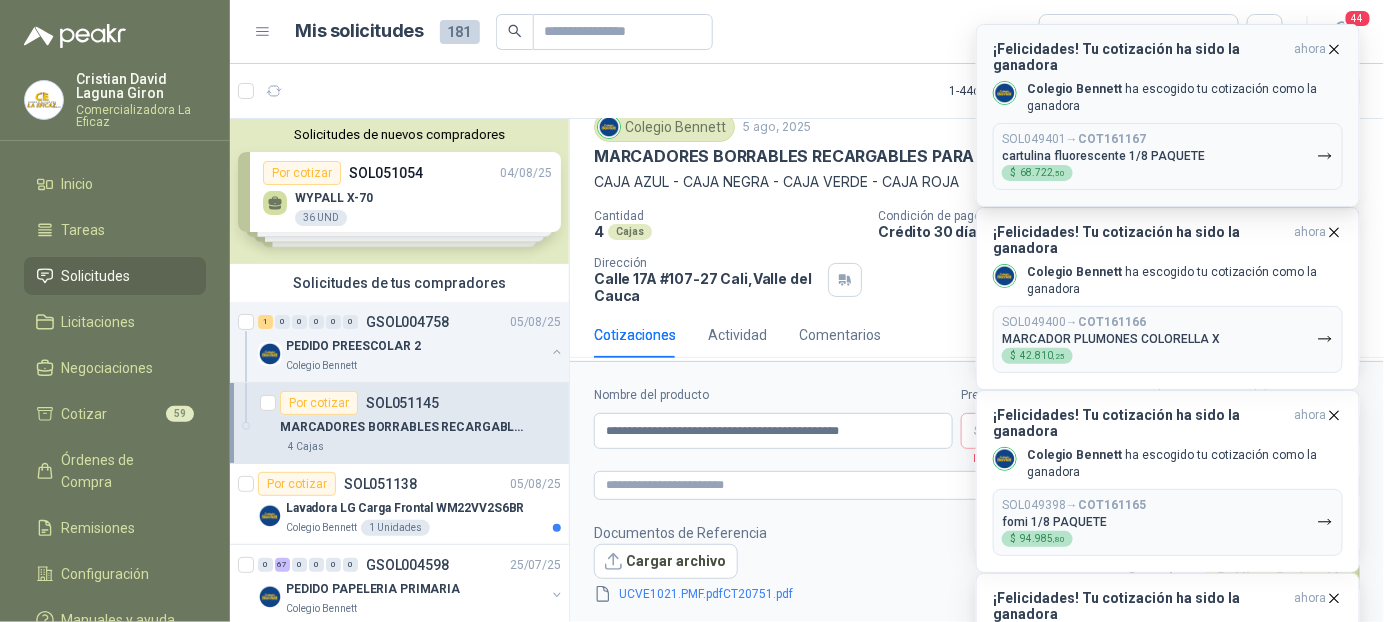 click 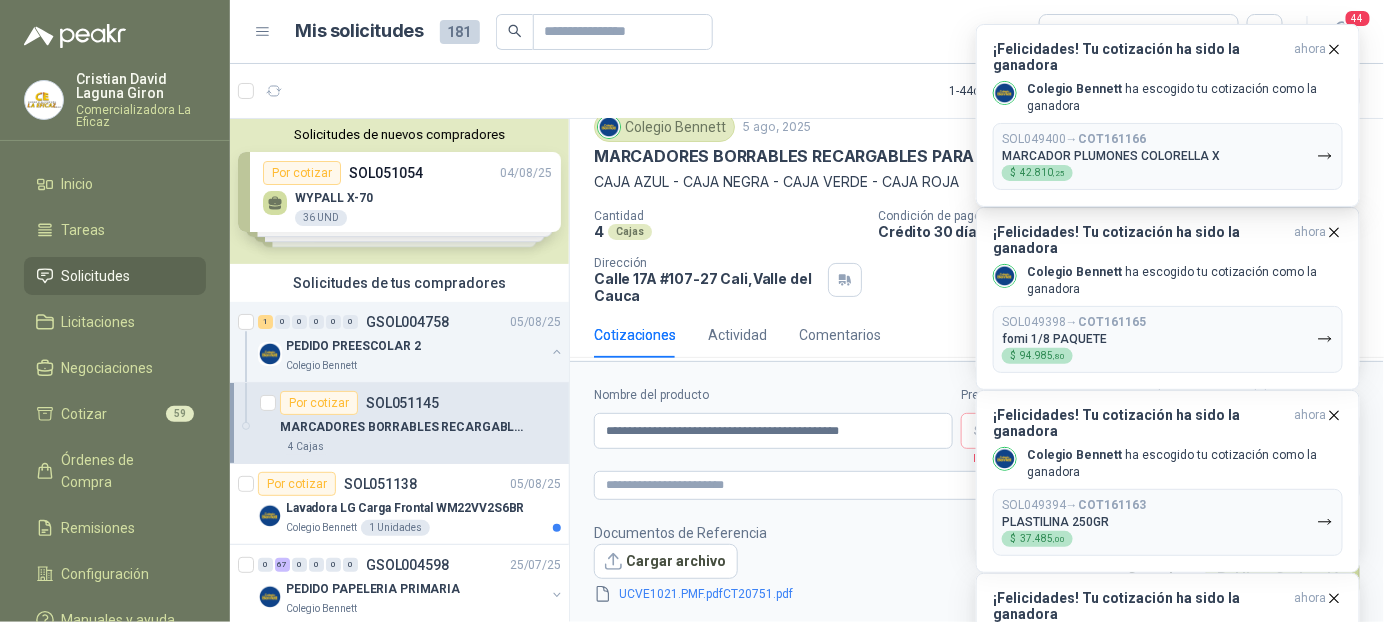 click 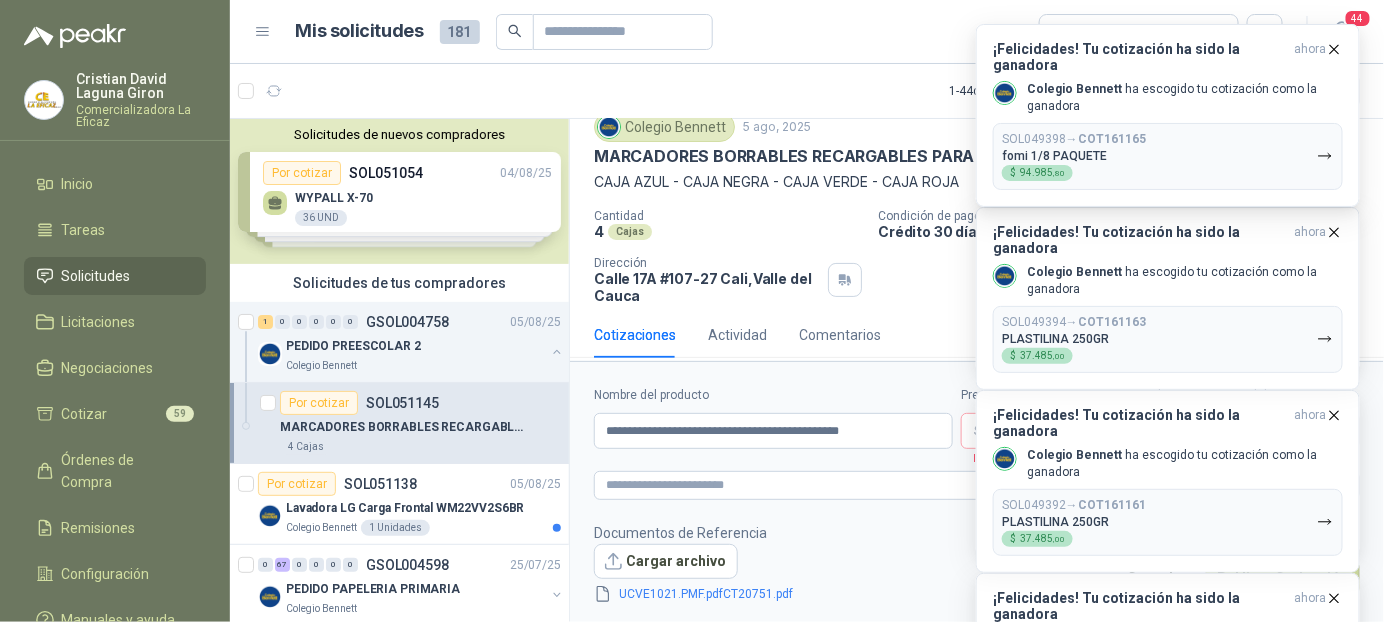 click 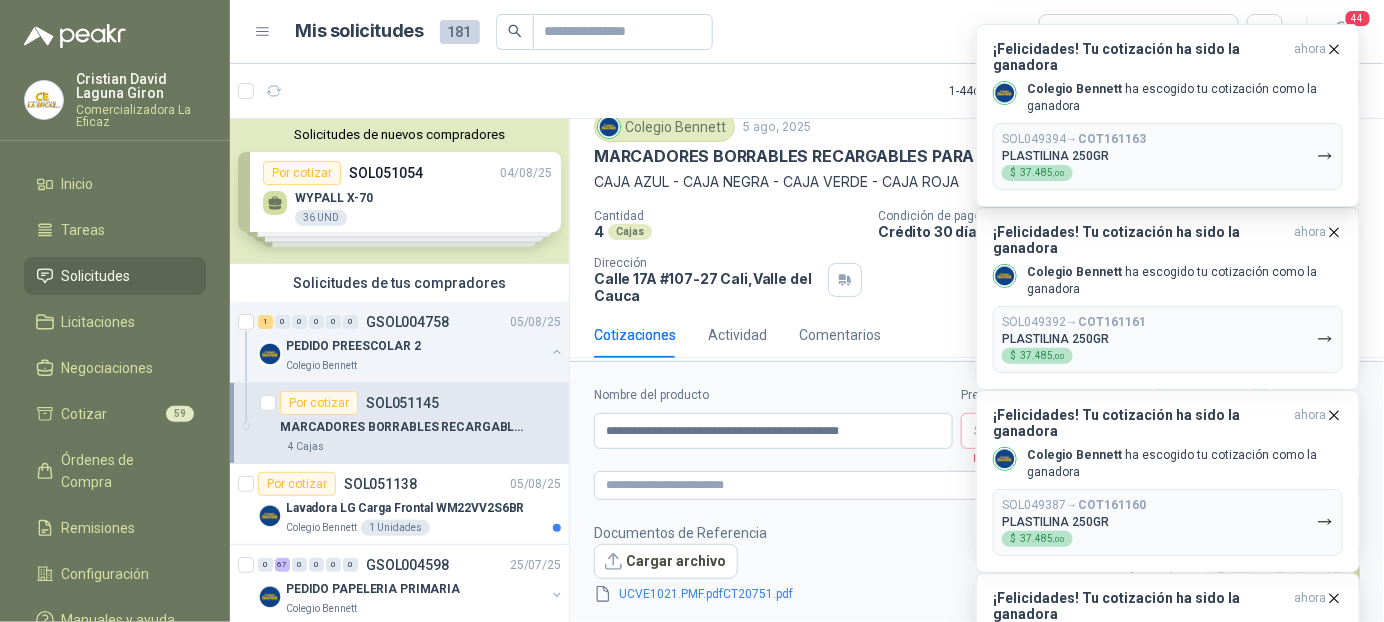click on "¡Felicidades! Tu cotización ha sido la ganadora ahora   Colegio Bennett    ha escogido tu cotización como la ganadora SOL049398  →  COT161165 fomi 1/8 PAQUETE $  94.985 ,80" at bounding box center (1168, 24) 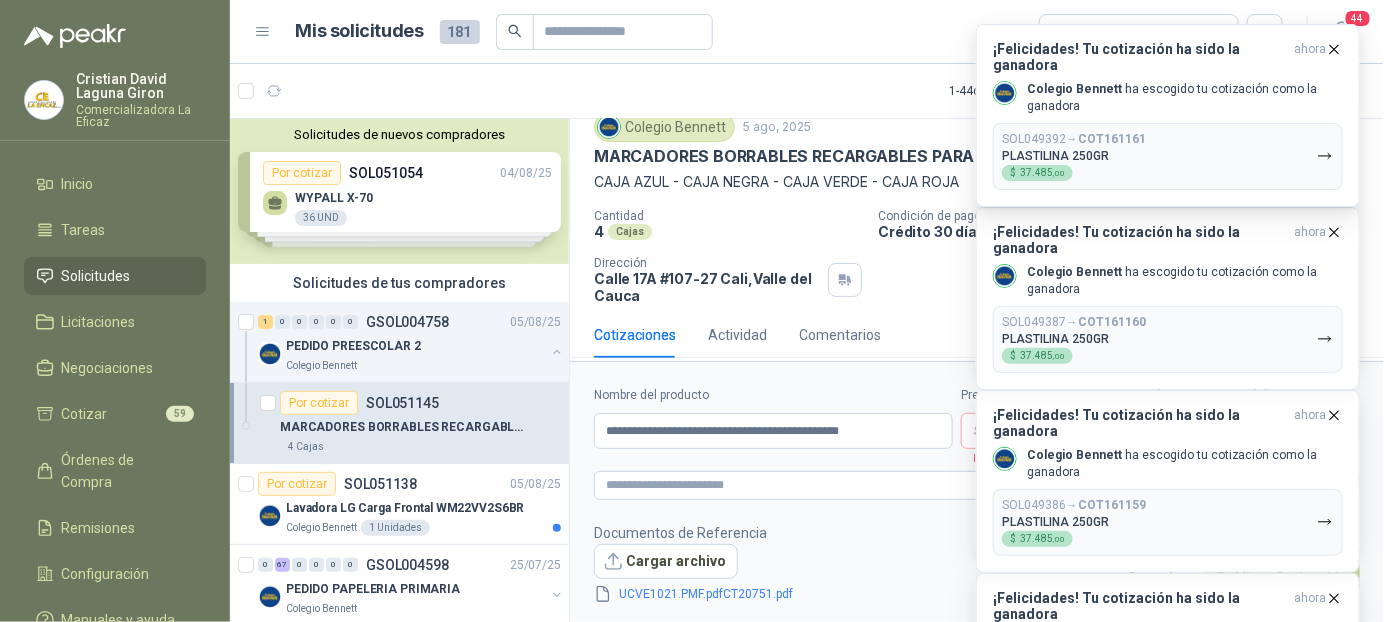 click 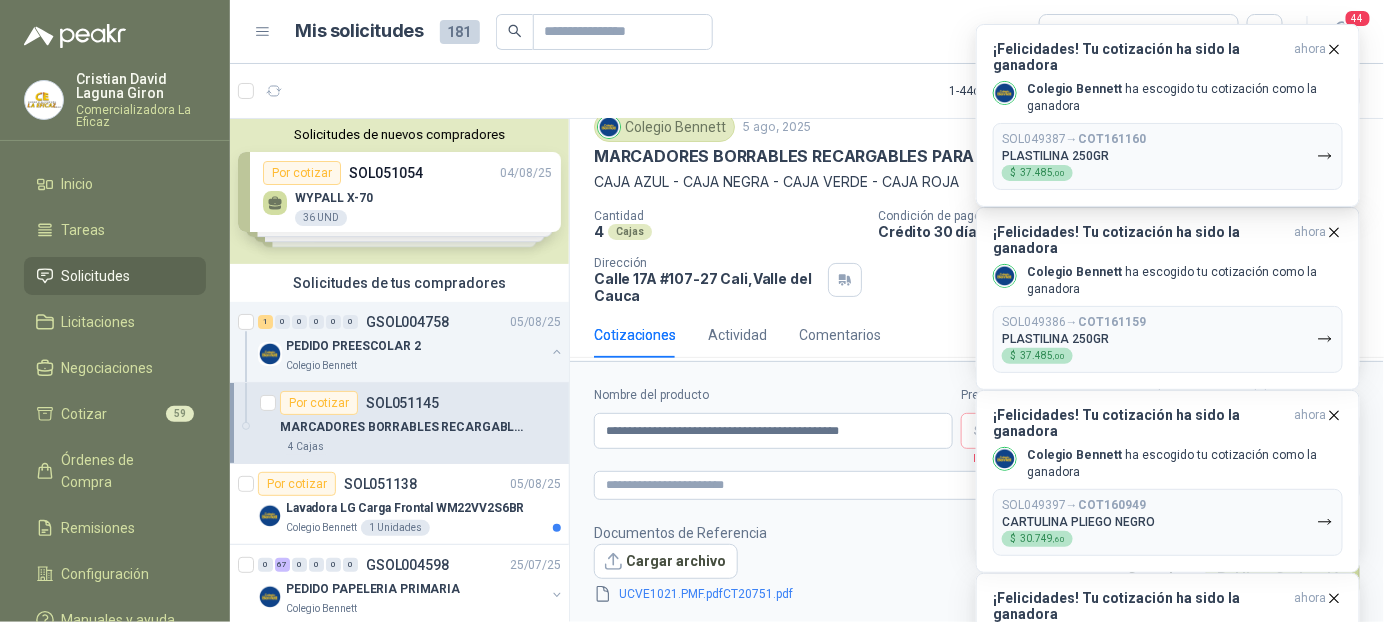 click 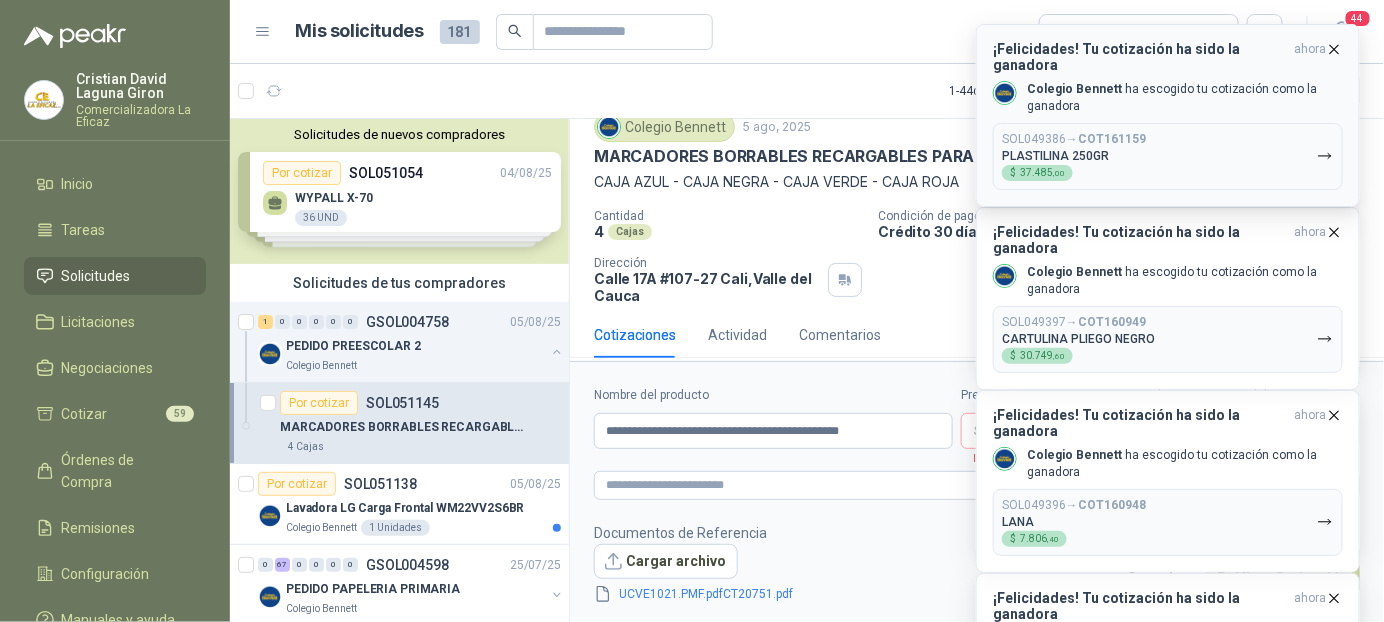 click 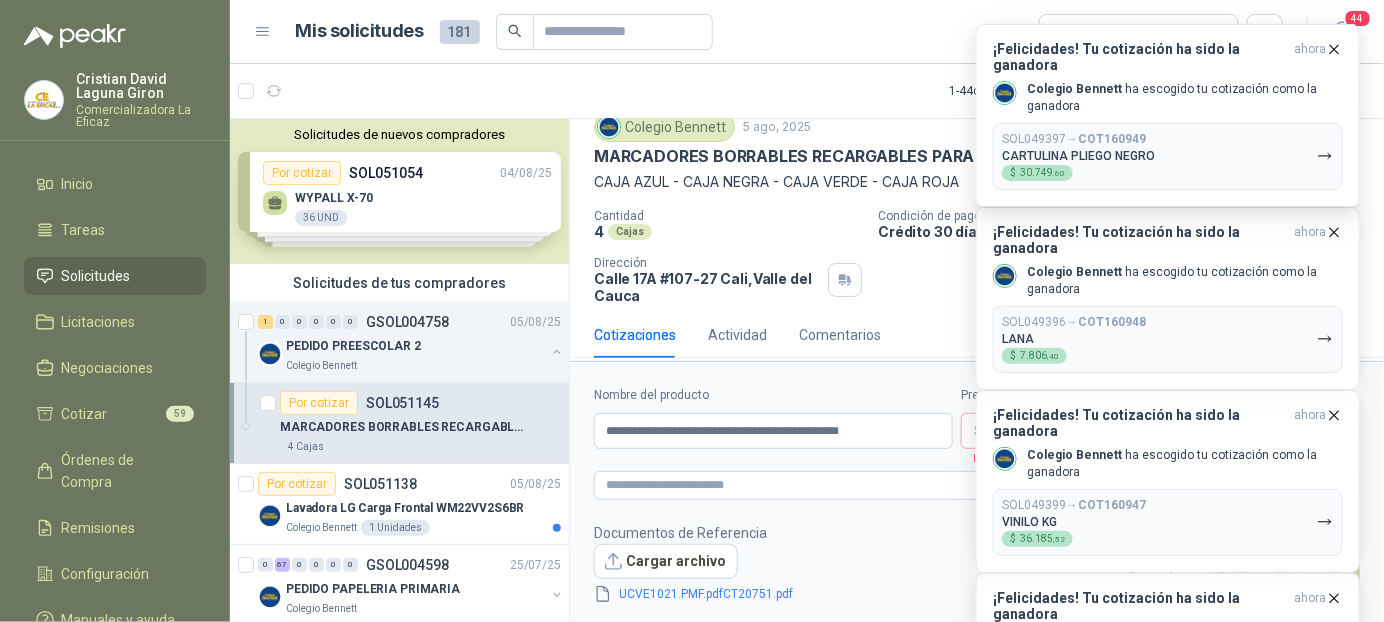 click 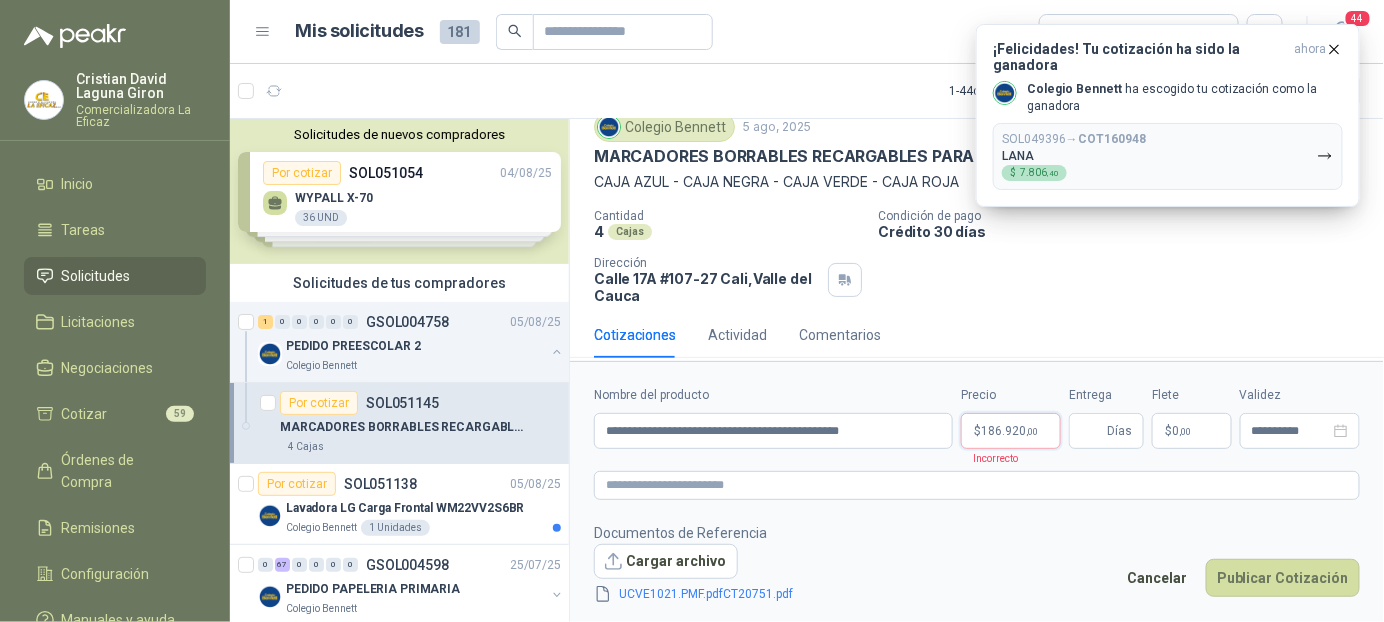 click on ",00" at bounding box center [1032, 431] 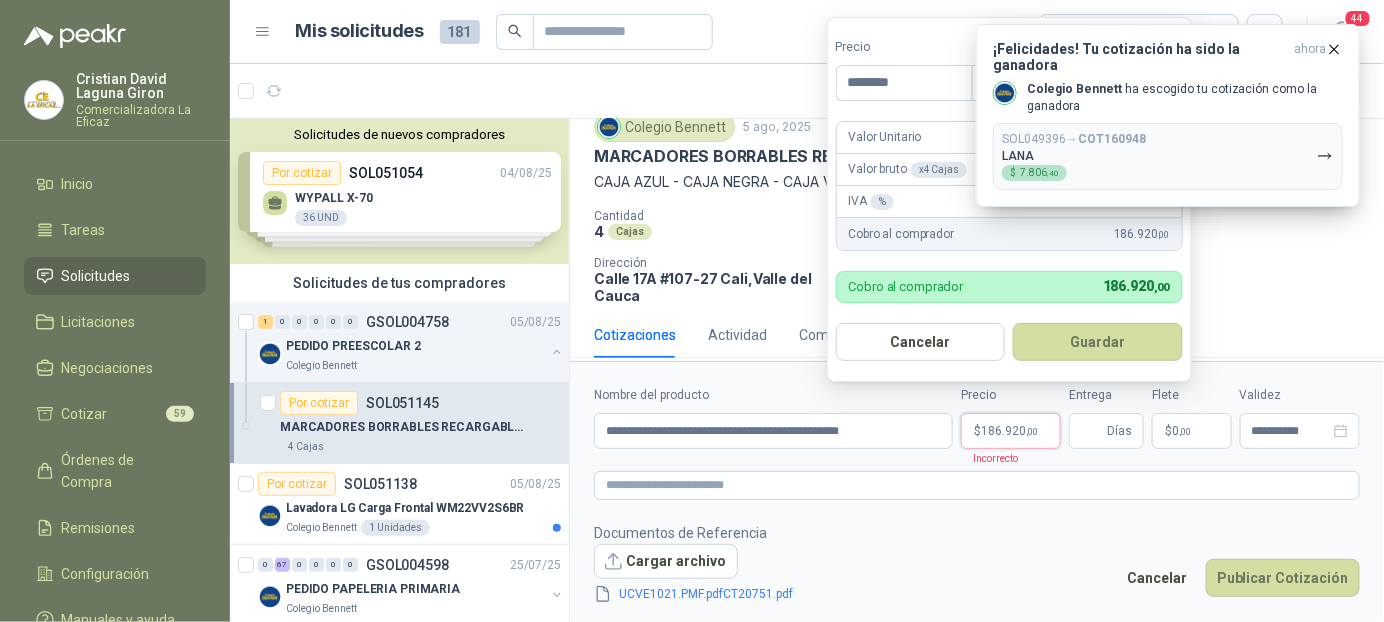 drag, startPoint x: 917, startPoint y: 38, endPoint x: 903, endPoint y: 47, distance: 16.643316 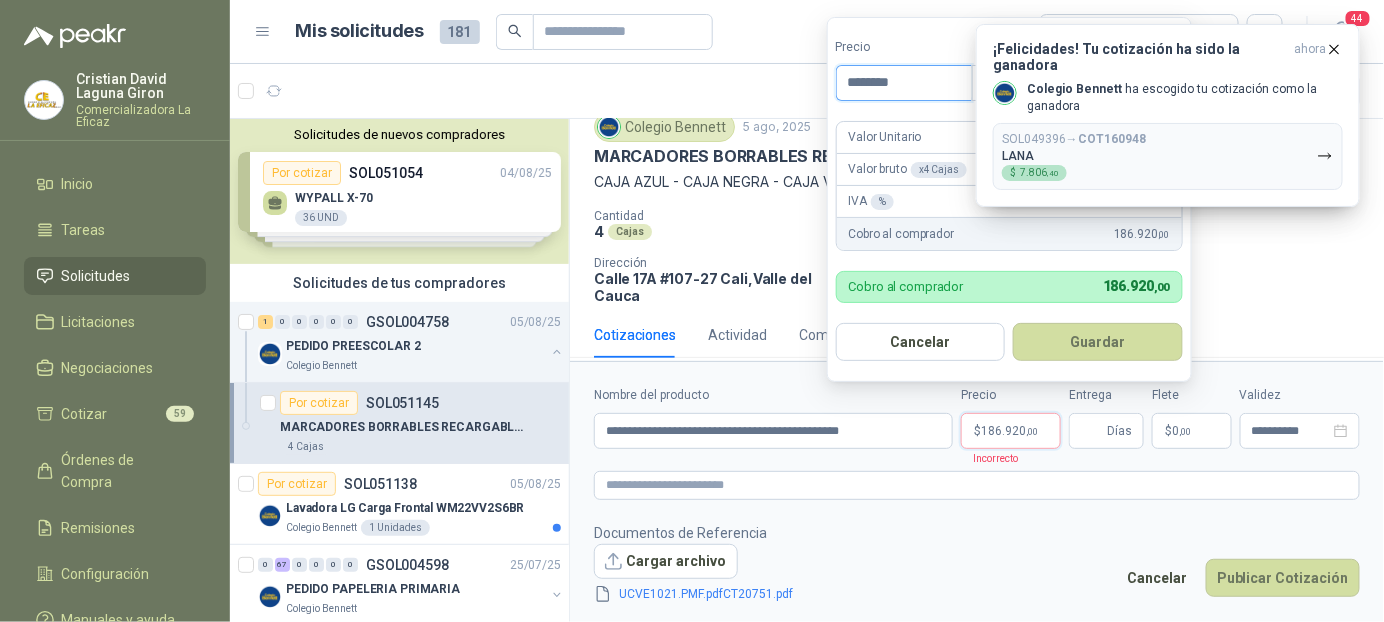 click on "********" at bounding box center (904, 83) 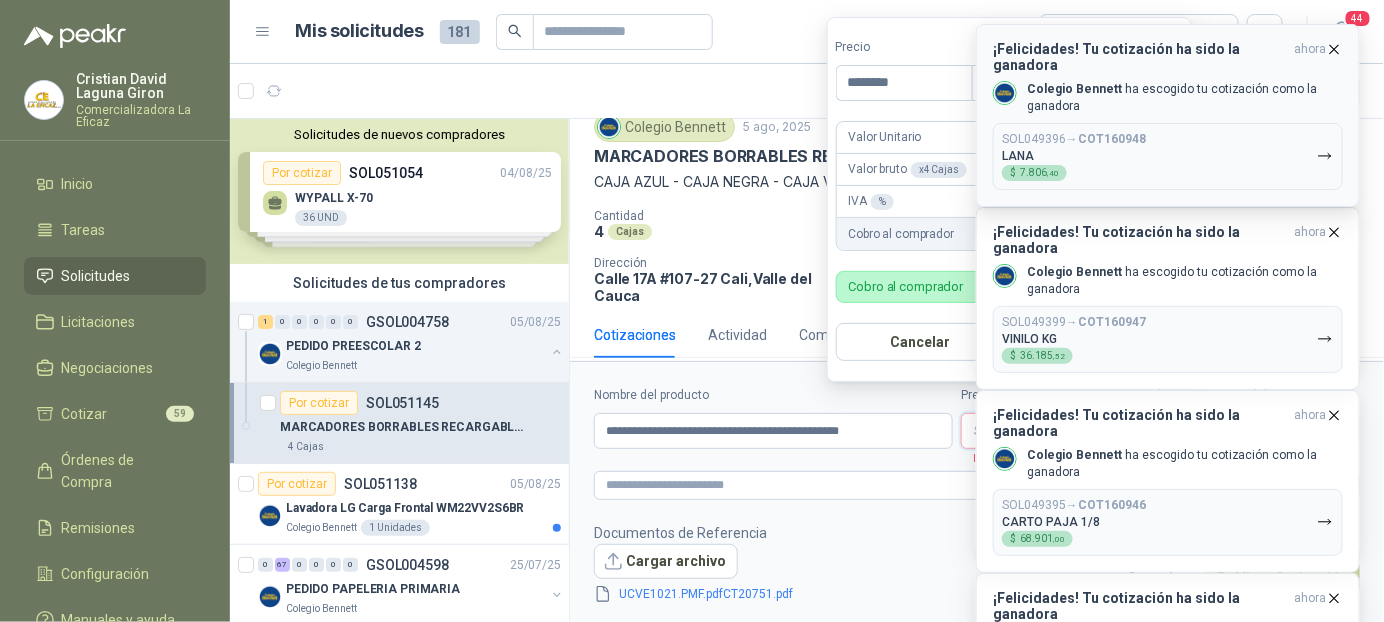 click 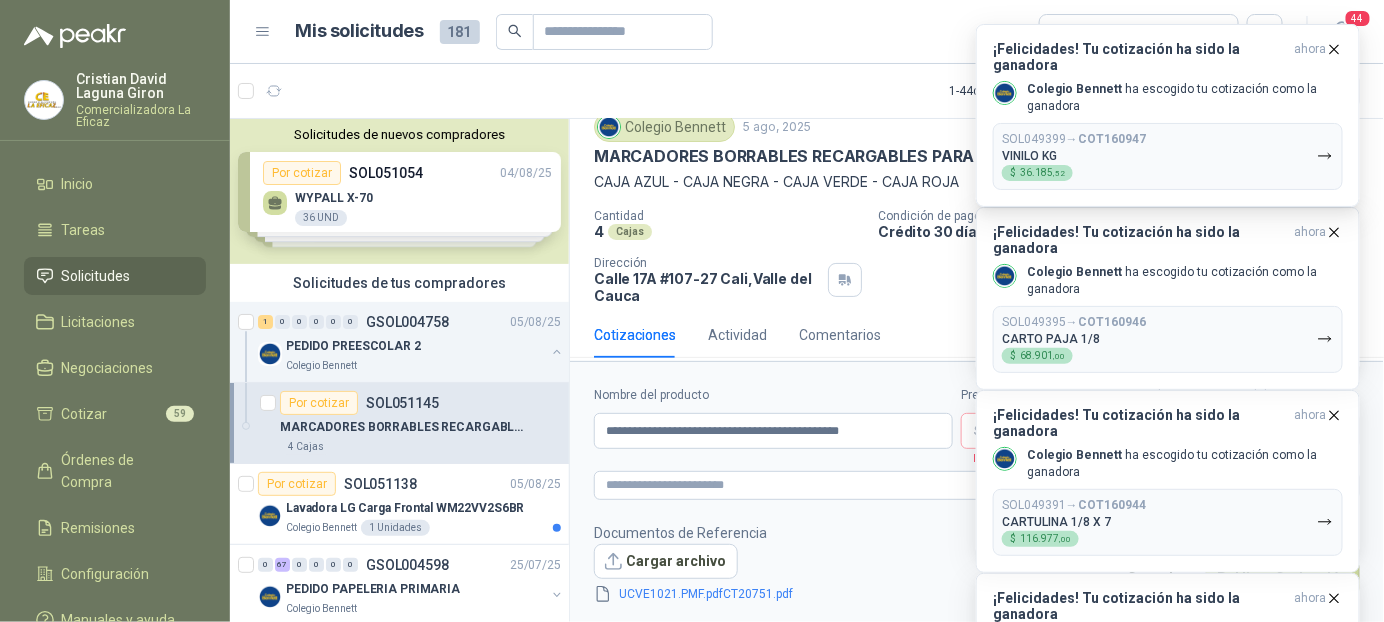 click 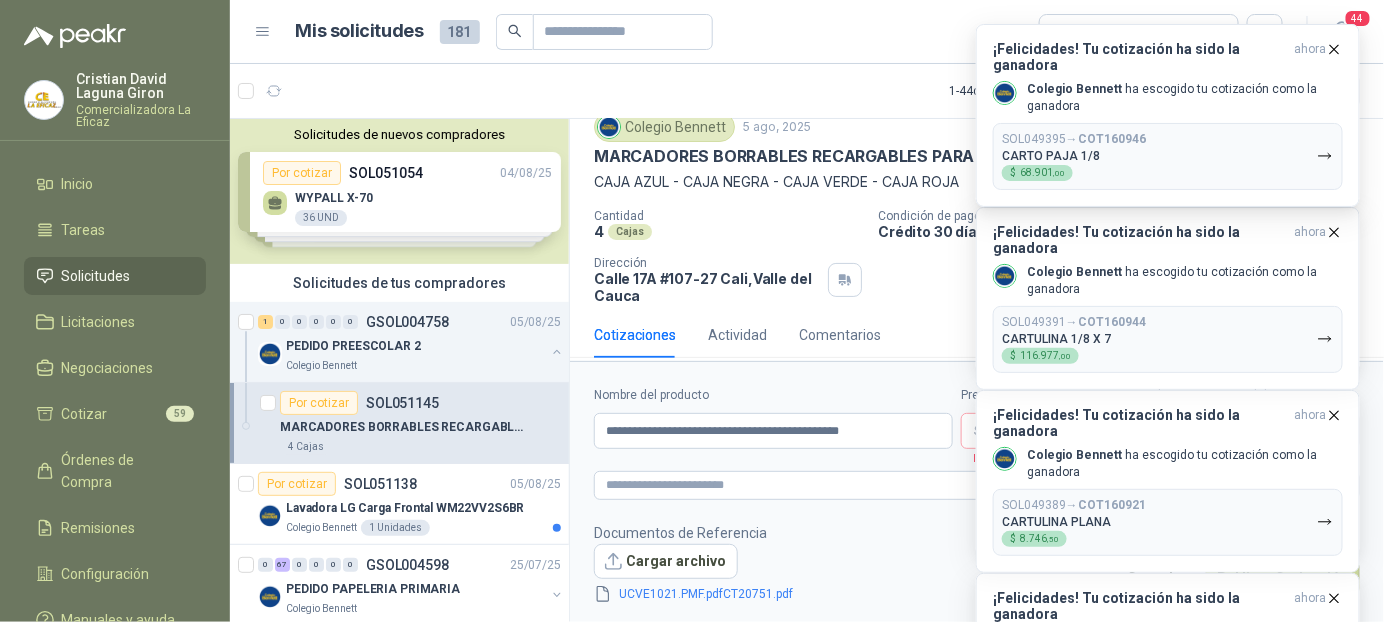 click 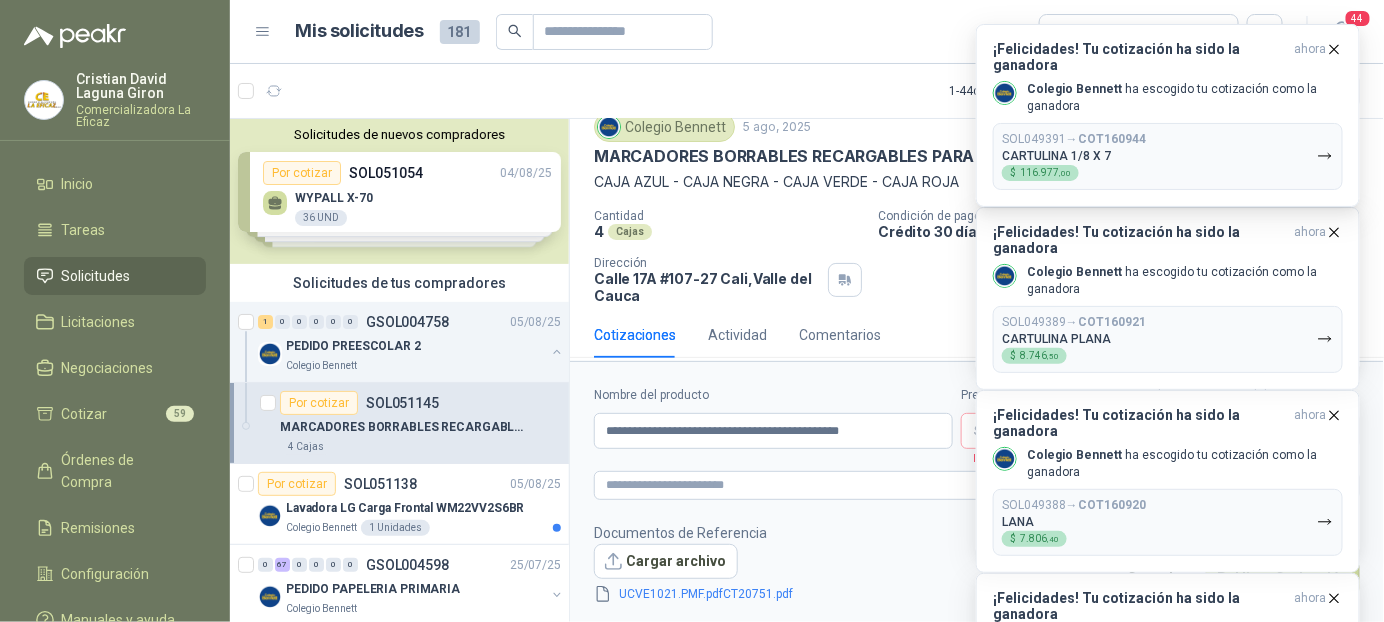 click 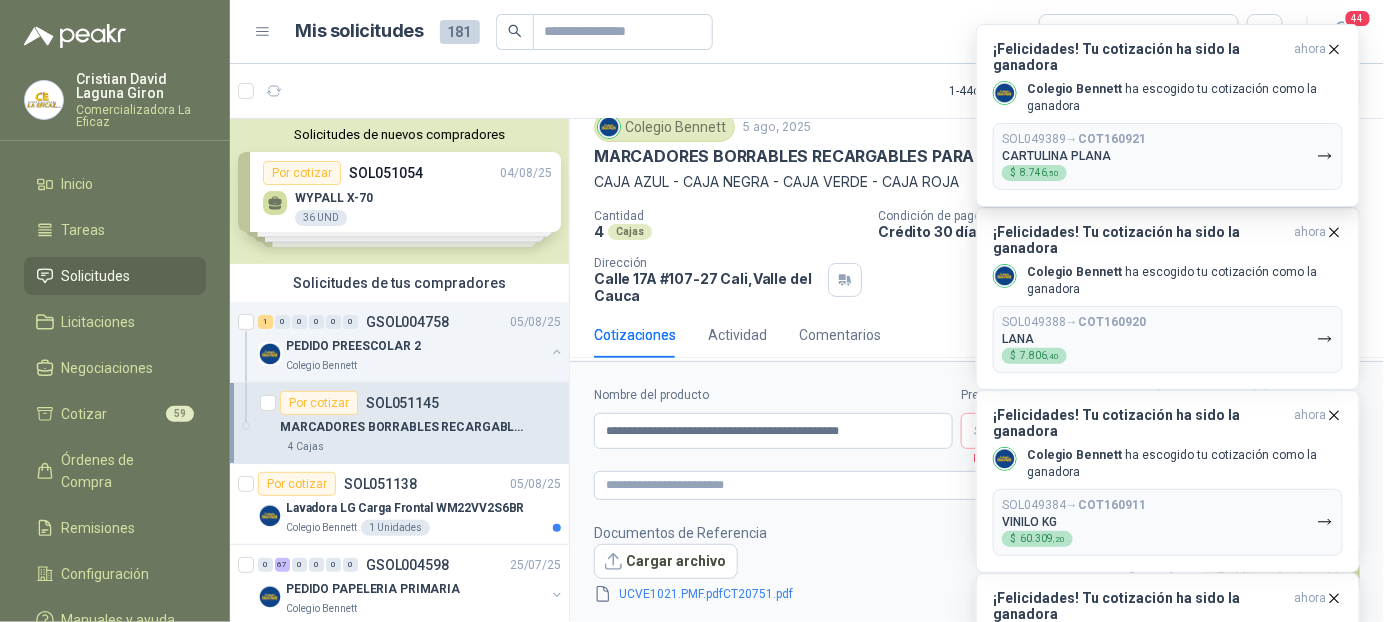 click 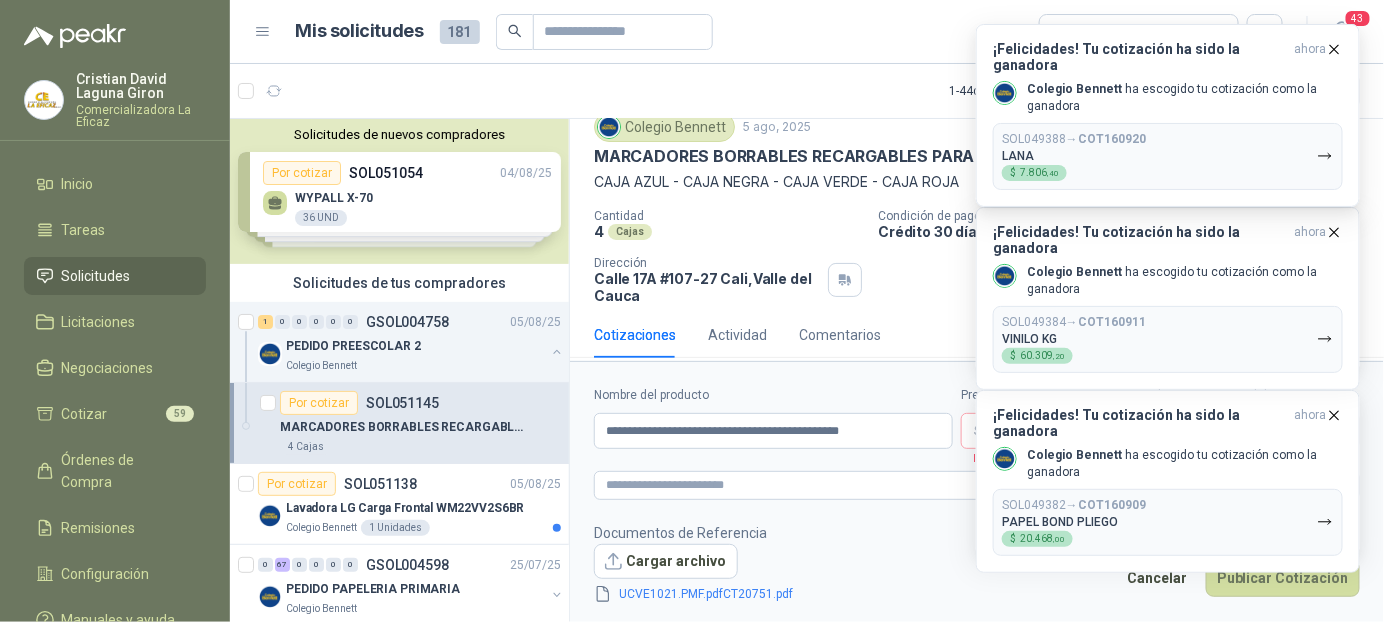 click 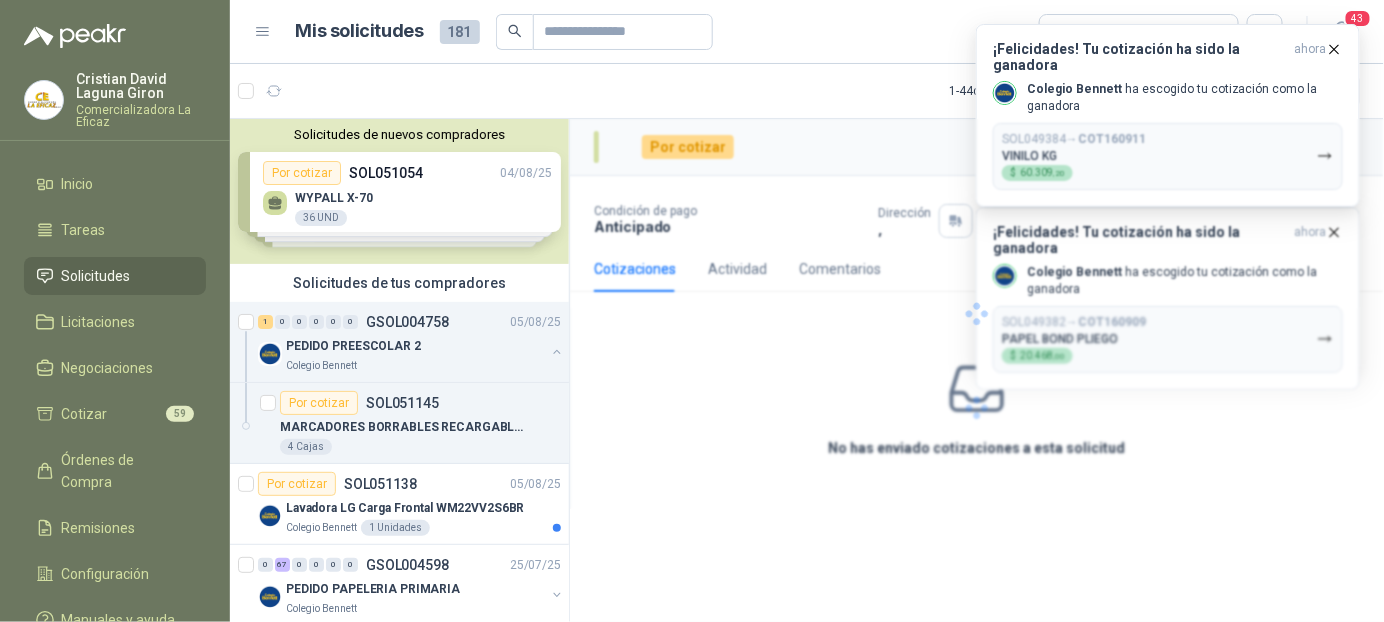 click 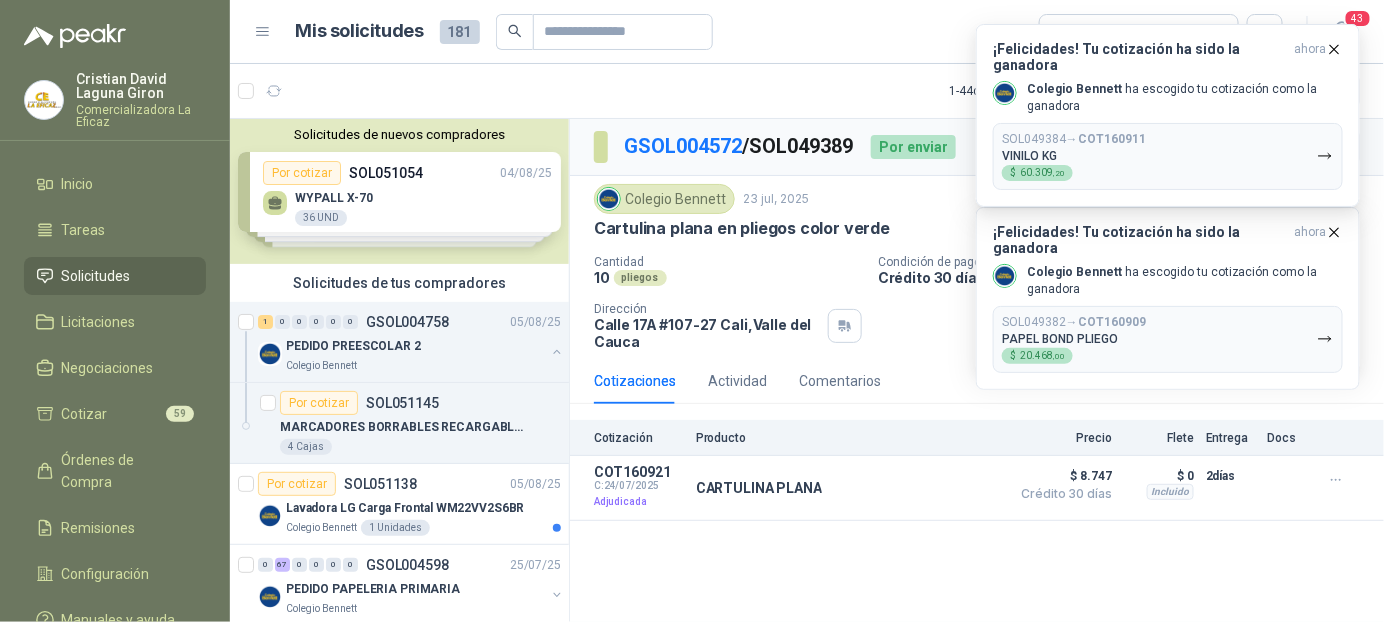 click 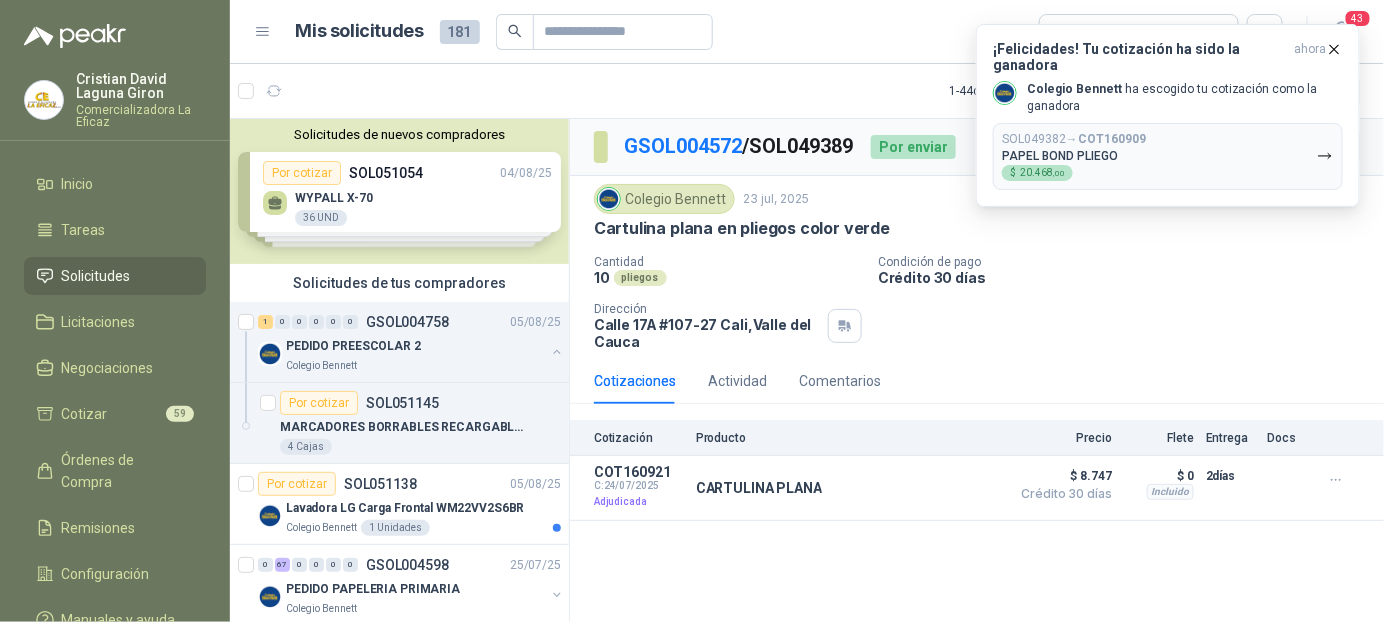 click 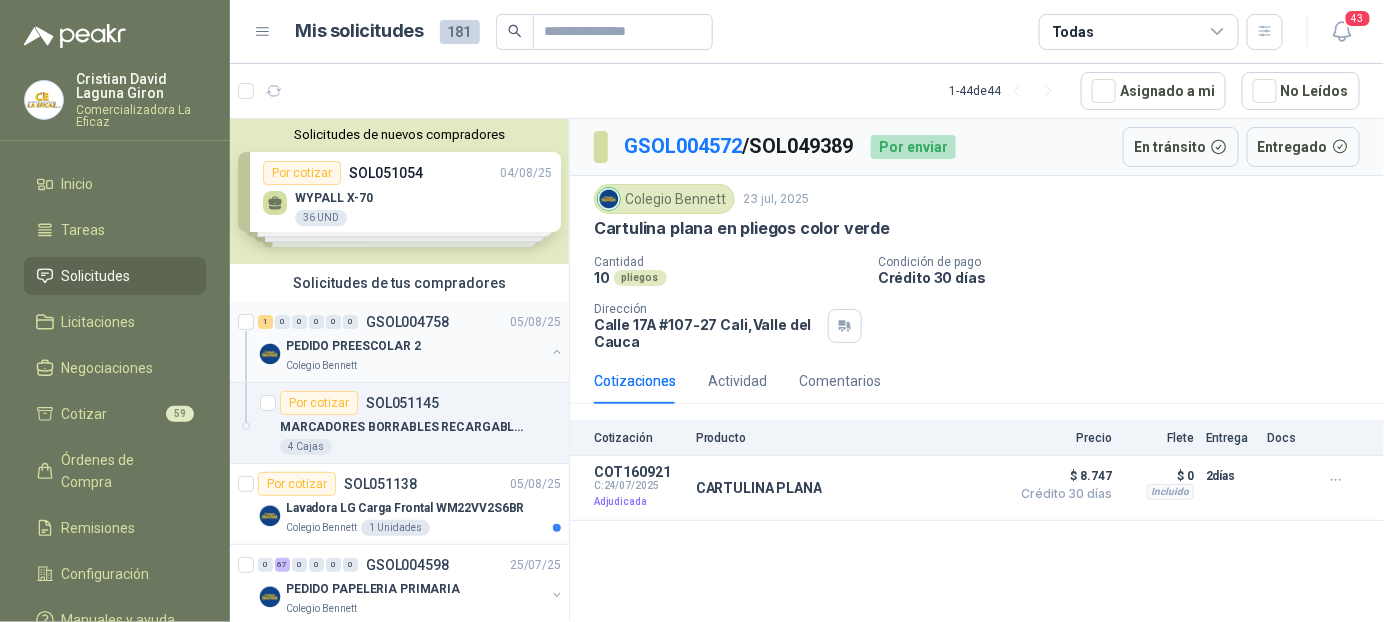 click on "PEDIDO PREESCOLAR 2" at bounding box center (353, 346) 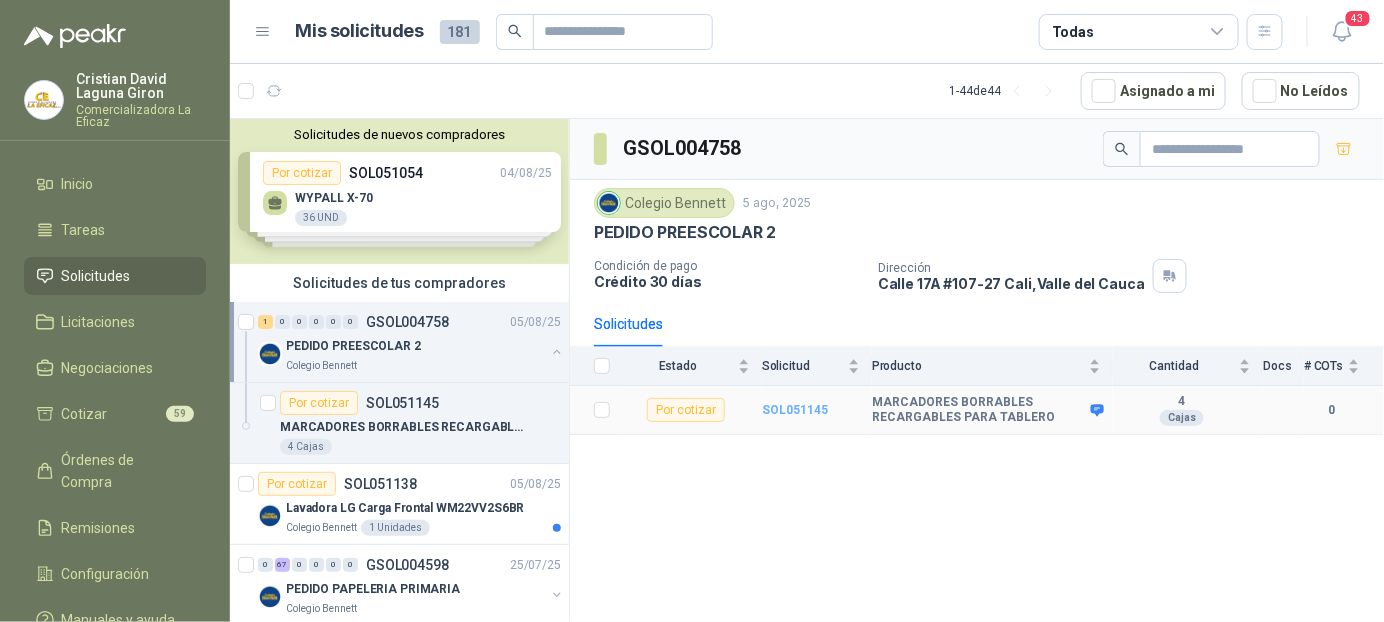 click on "SOL051145" at bounding box center (795, 410) 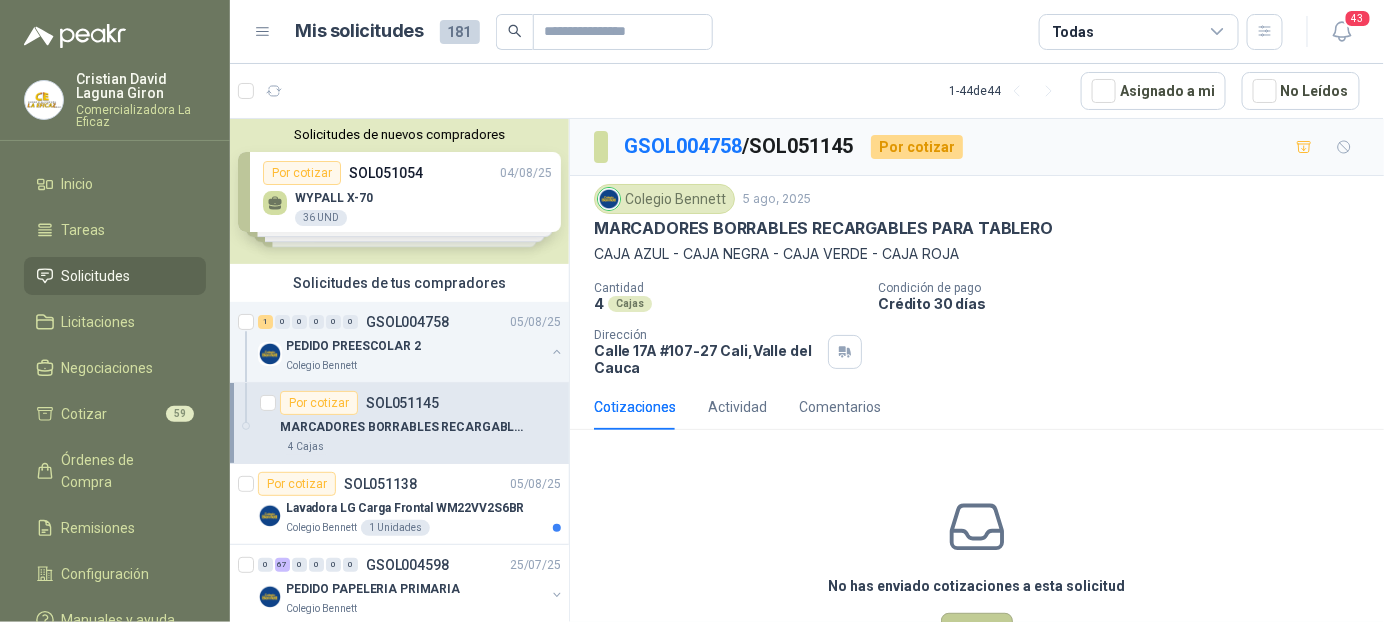 click on "Cotizar" at bounding box center [977, 632] 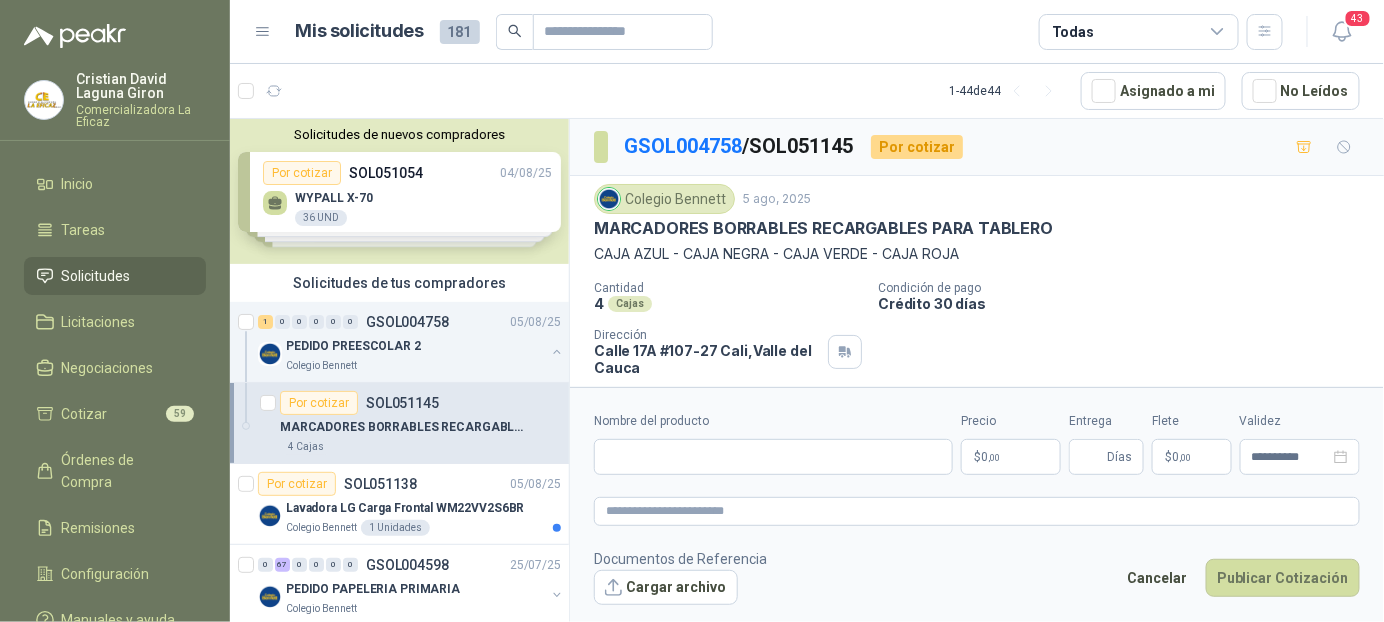 type 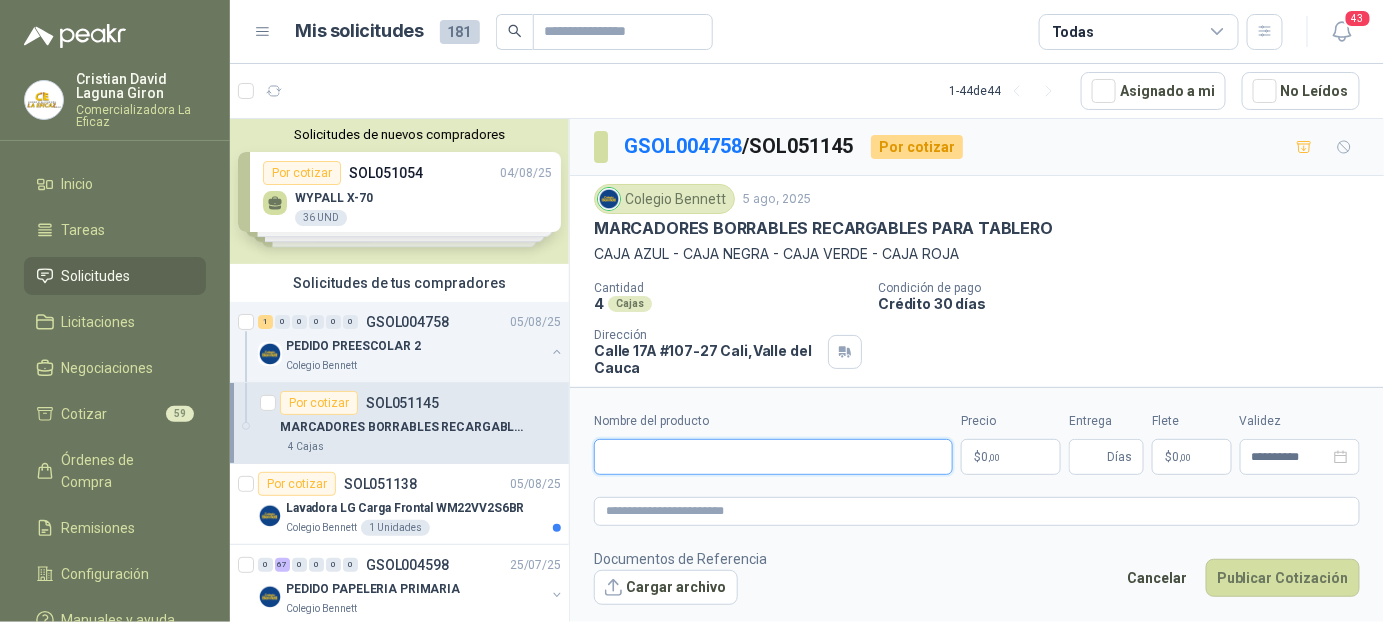 click on "Nombre del producto" at bounding box center (773, 457) 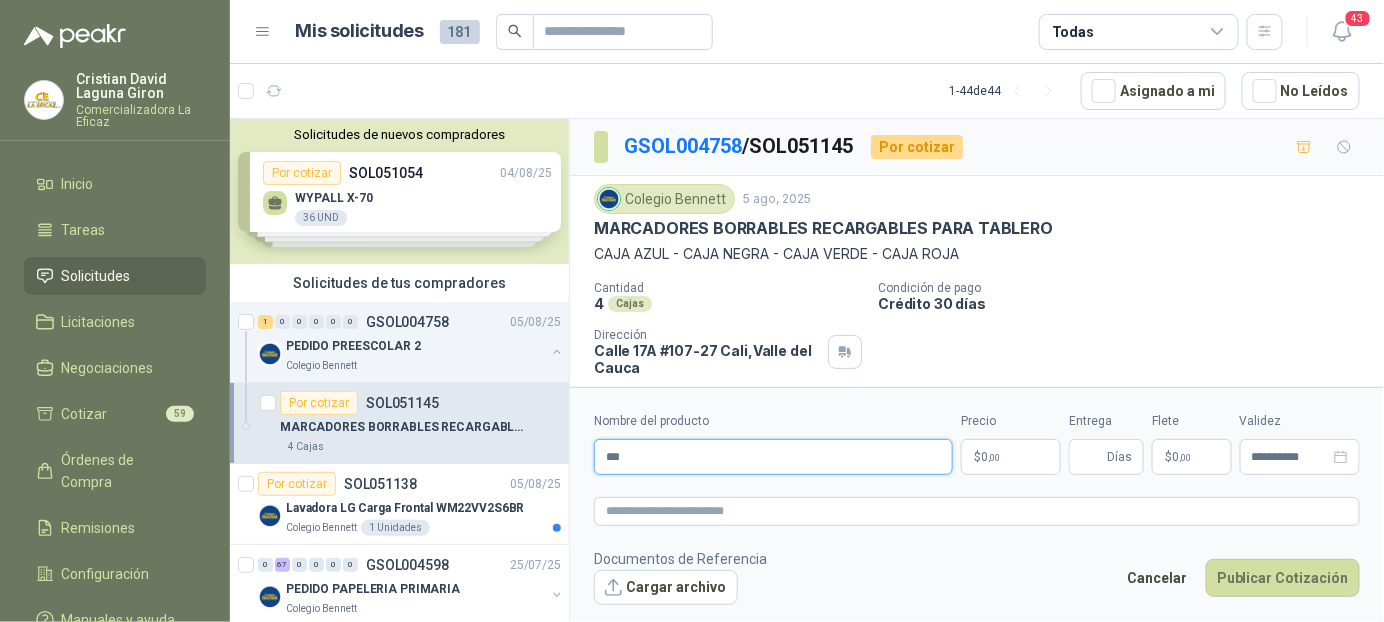 type on "**********" 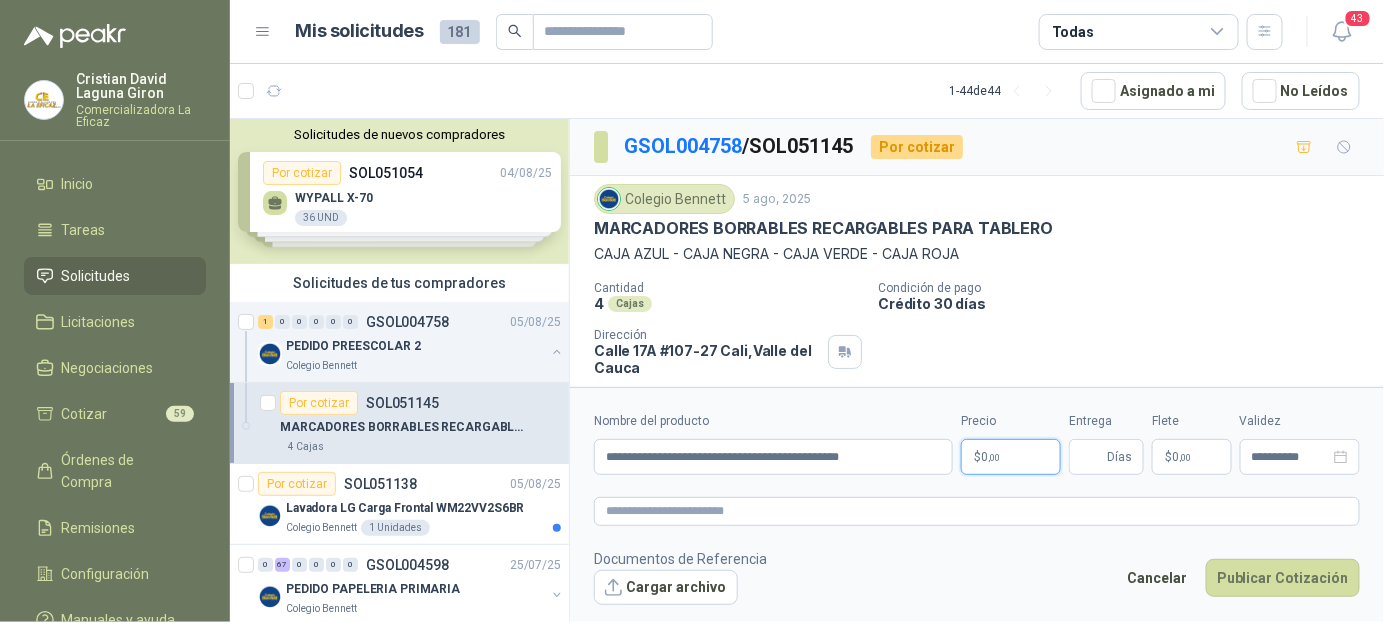 click on "0 ,00" at bounding box center (990, 457) 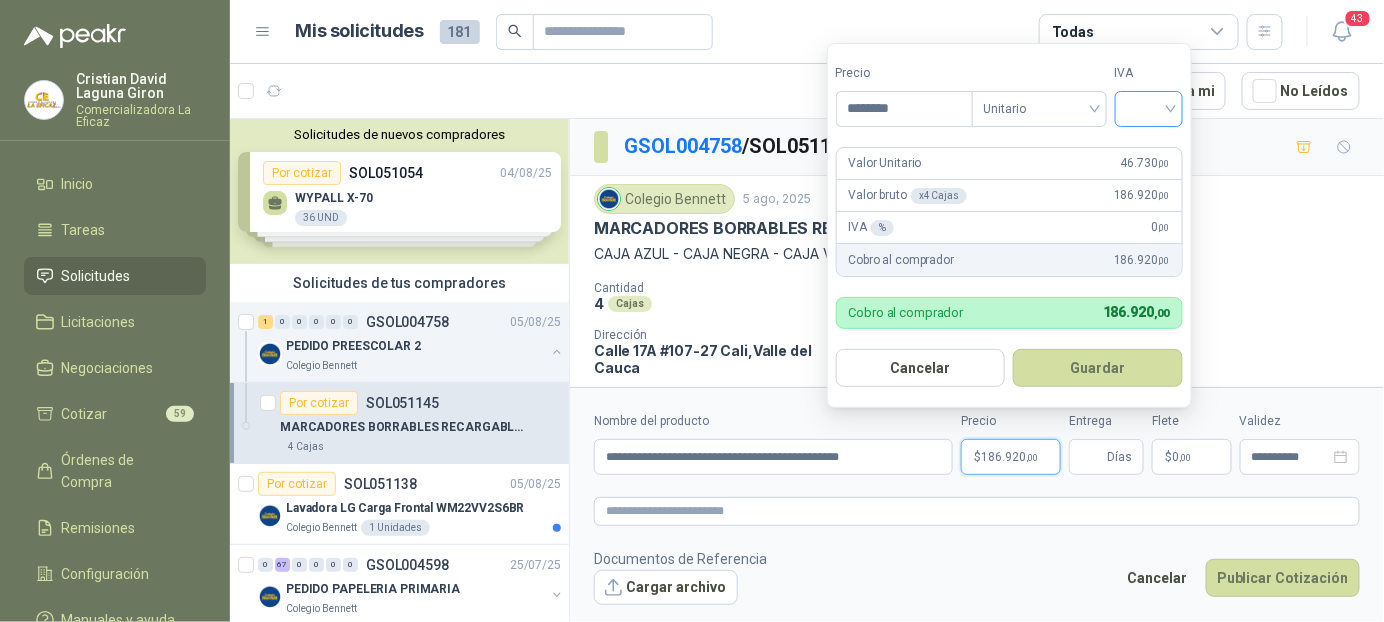 type on "********" 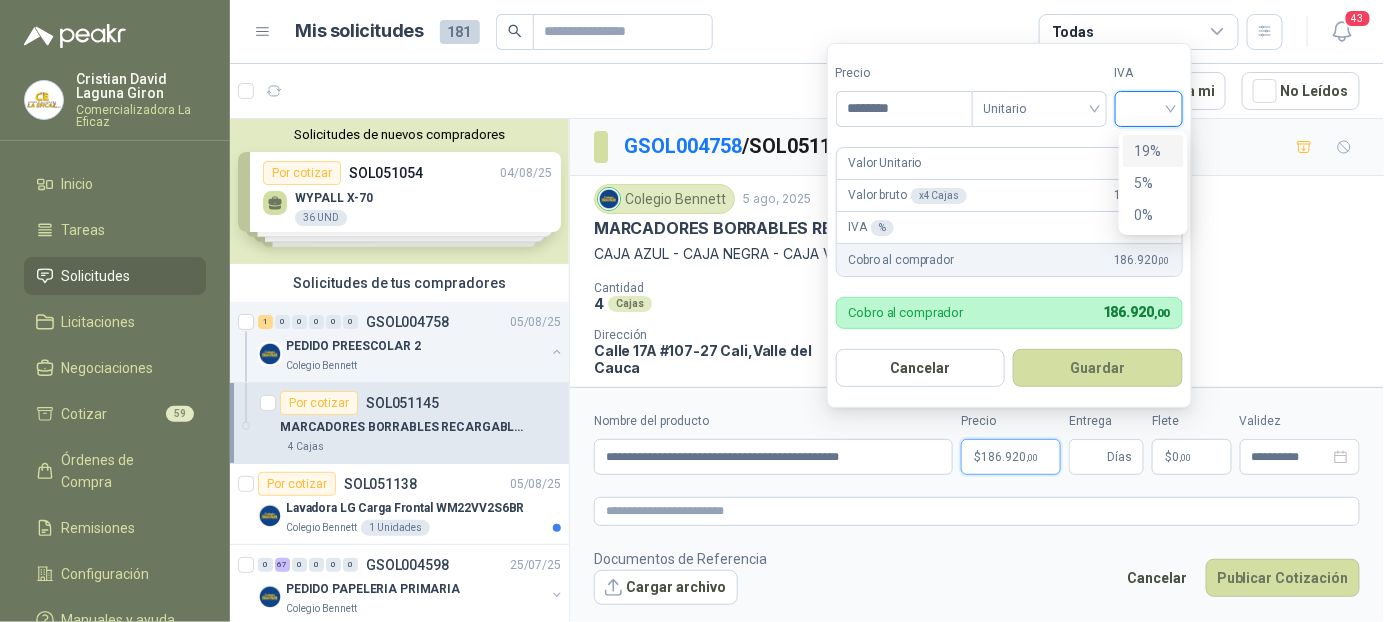 click on "19%" at bounding box center (1153, 151) 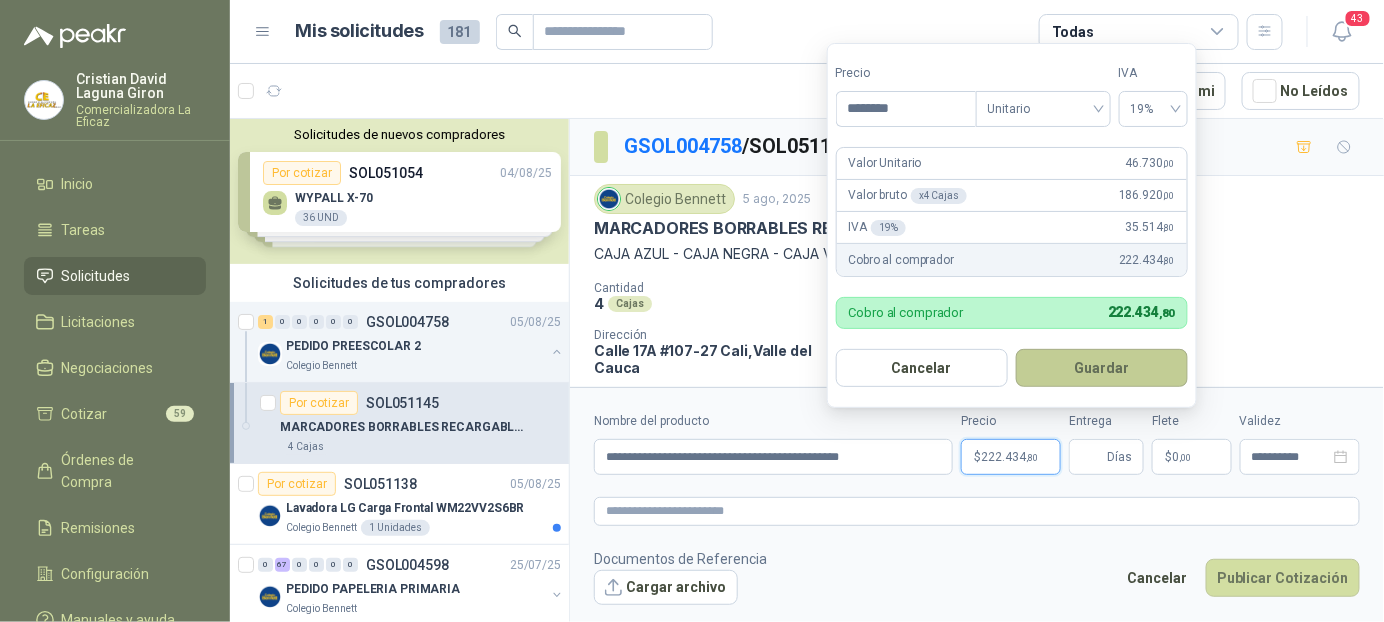 click on "Guardar" at bounding box center [1102, 368] 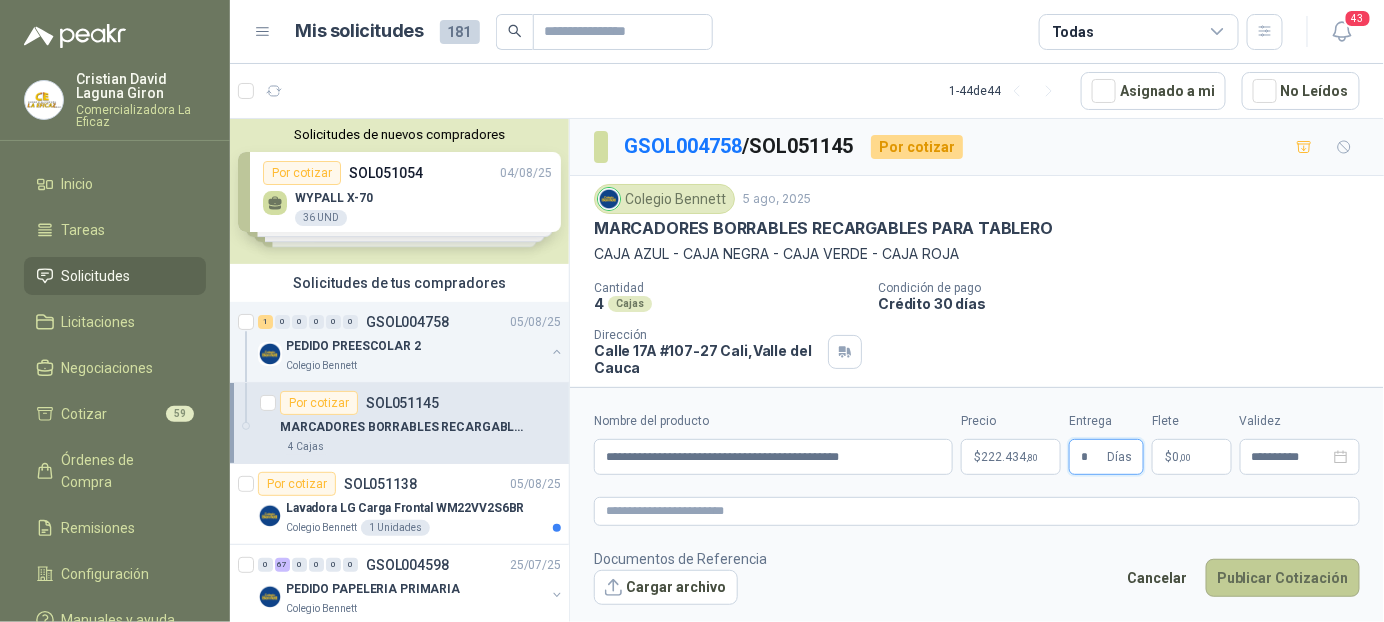 type on "*" 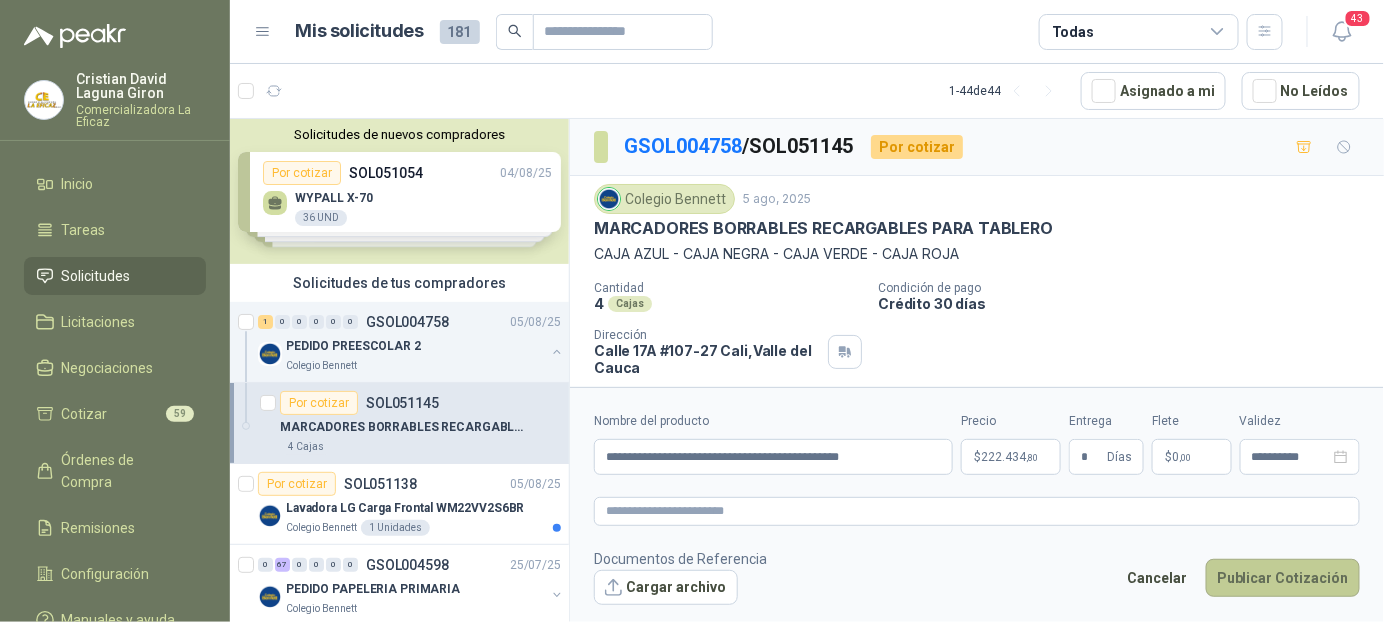 click on "Publicar Cotización" at bounding box center (1283, 578) 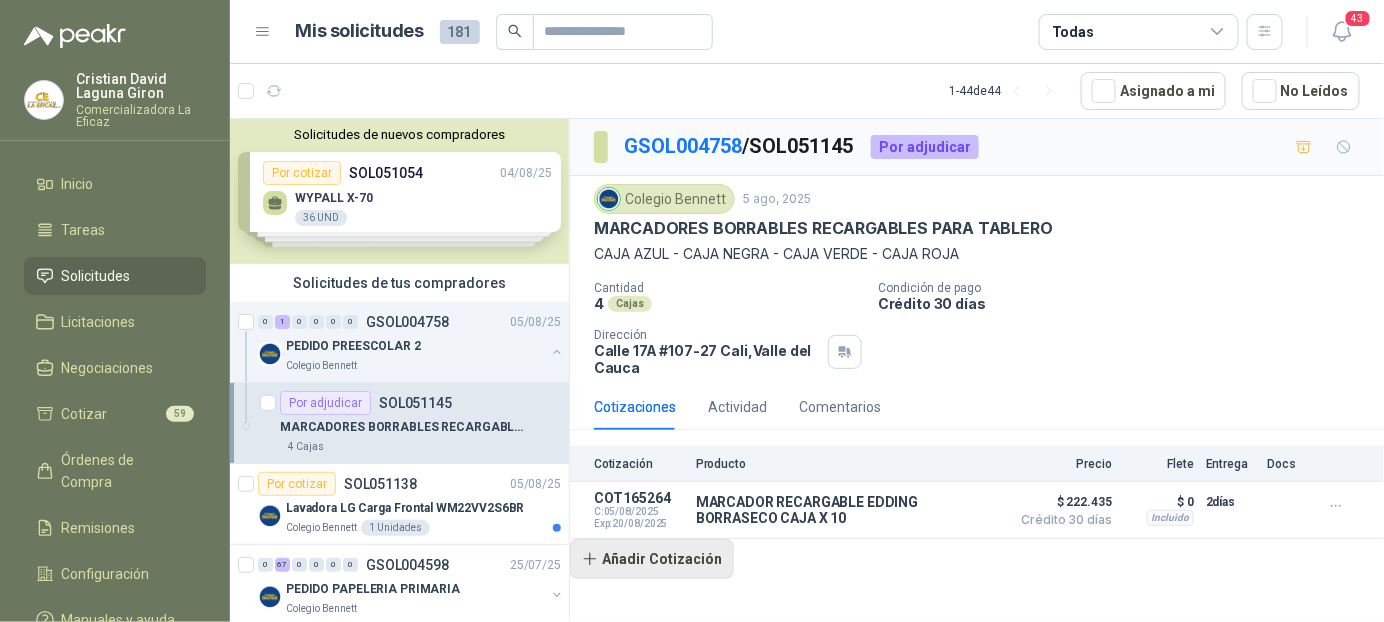 click on "Añadir Cotización" at bounding box center [652, 559] 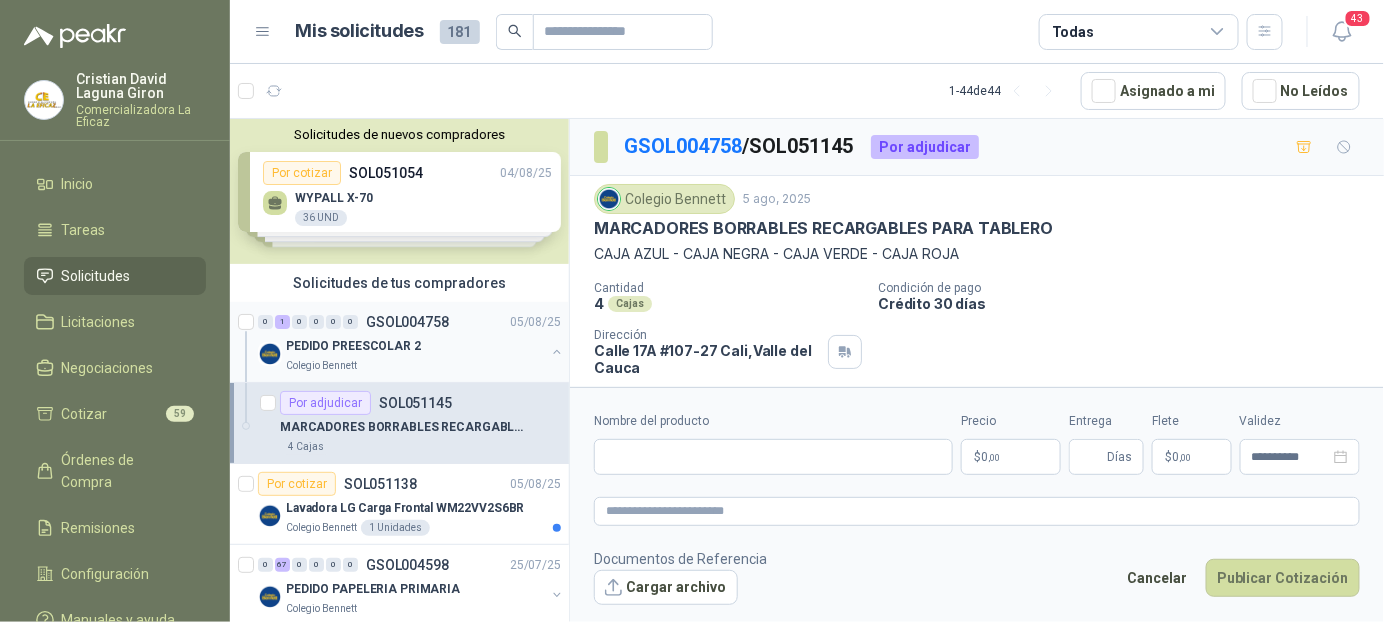 click on "PEDIDO PREESCOLAR 2" at bounding box center (415, 346) 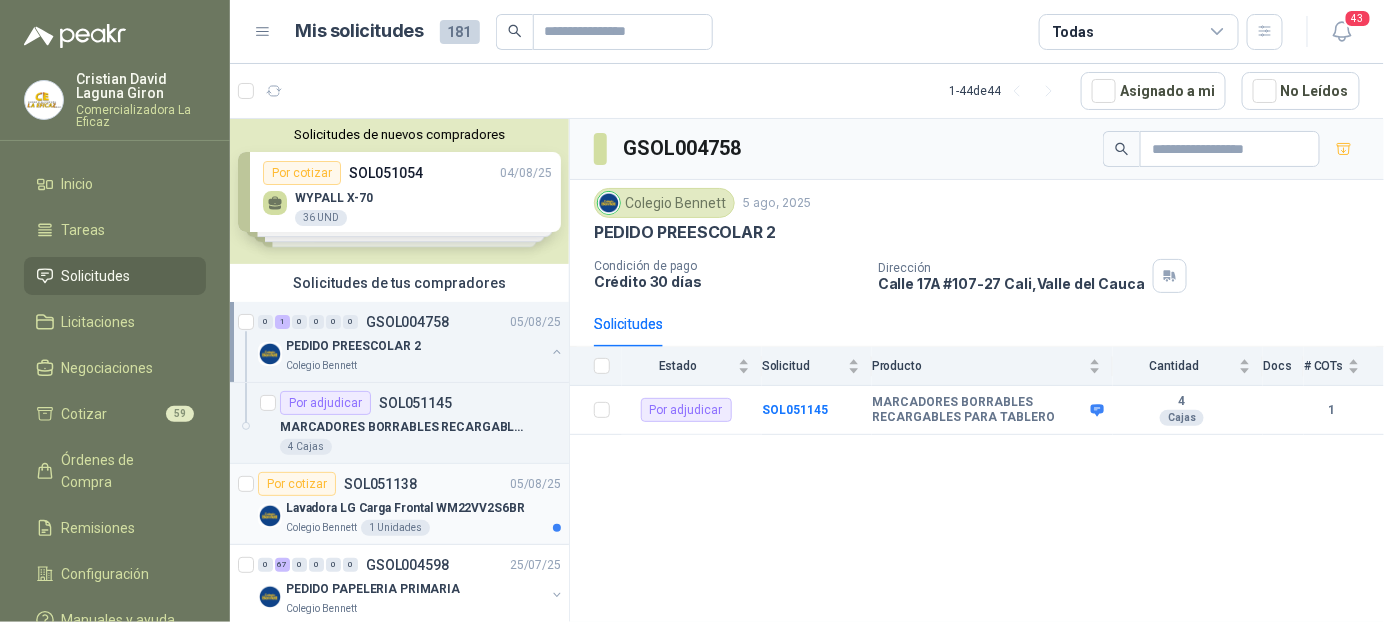 scroll, scrollTop: 100, scrollLeft: 0, axis: vertical 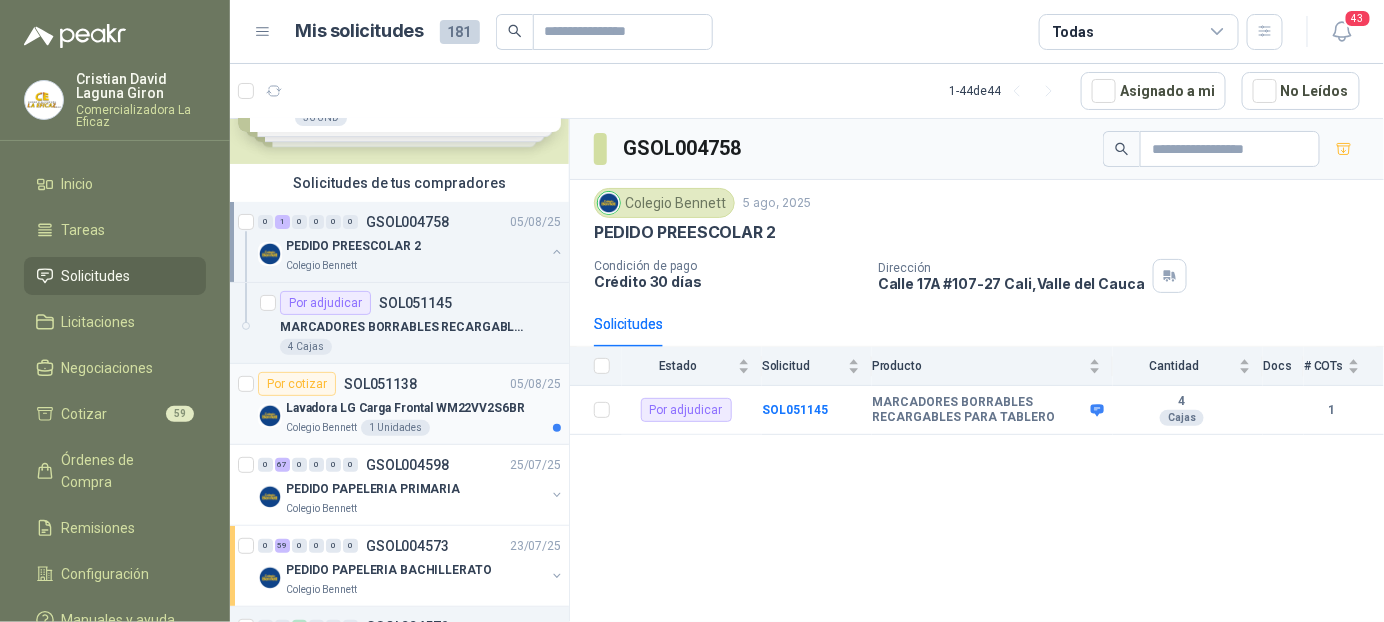 click on "Lavadora LG Carga Frontal WM22VV2S6BR" at bounding box center [423, 408] 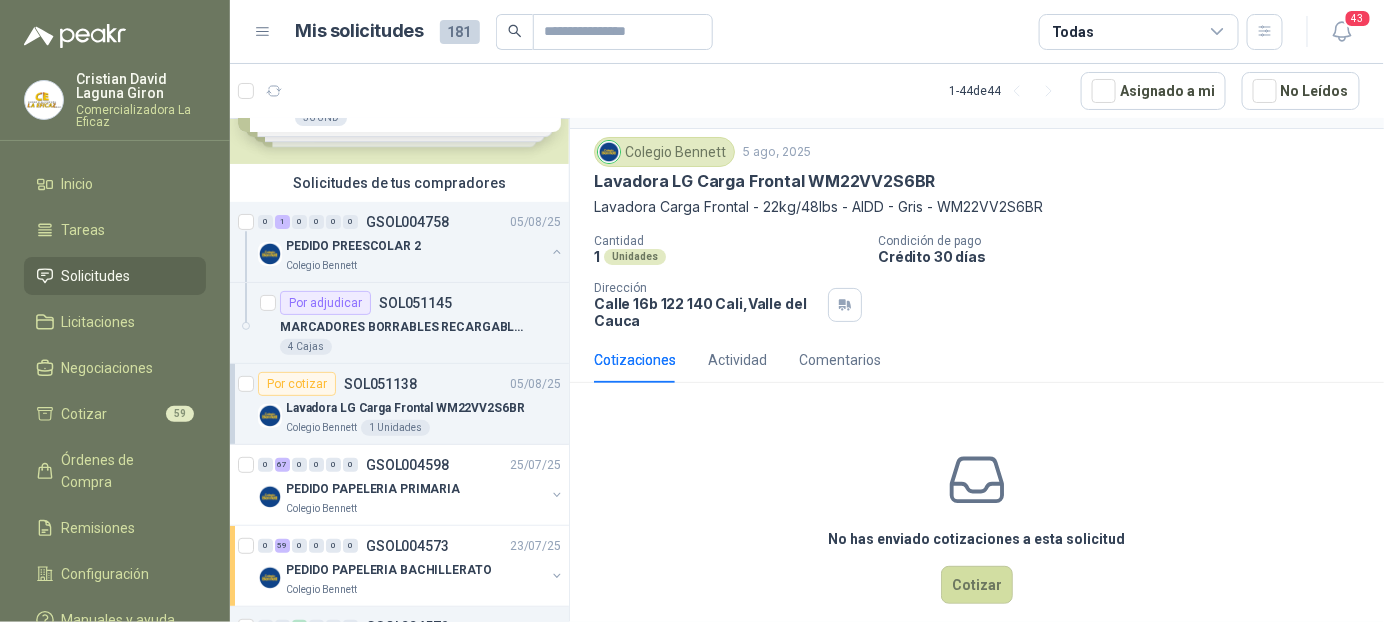 scroll, scrollTop: 72, scrollLeft: 0, axis: vertical 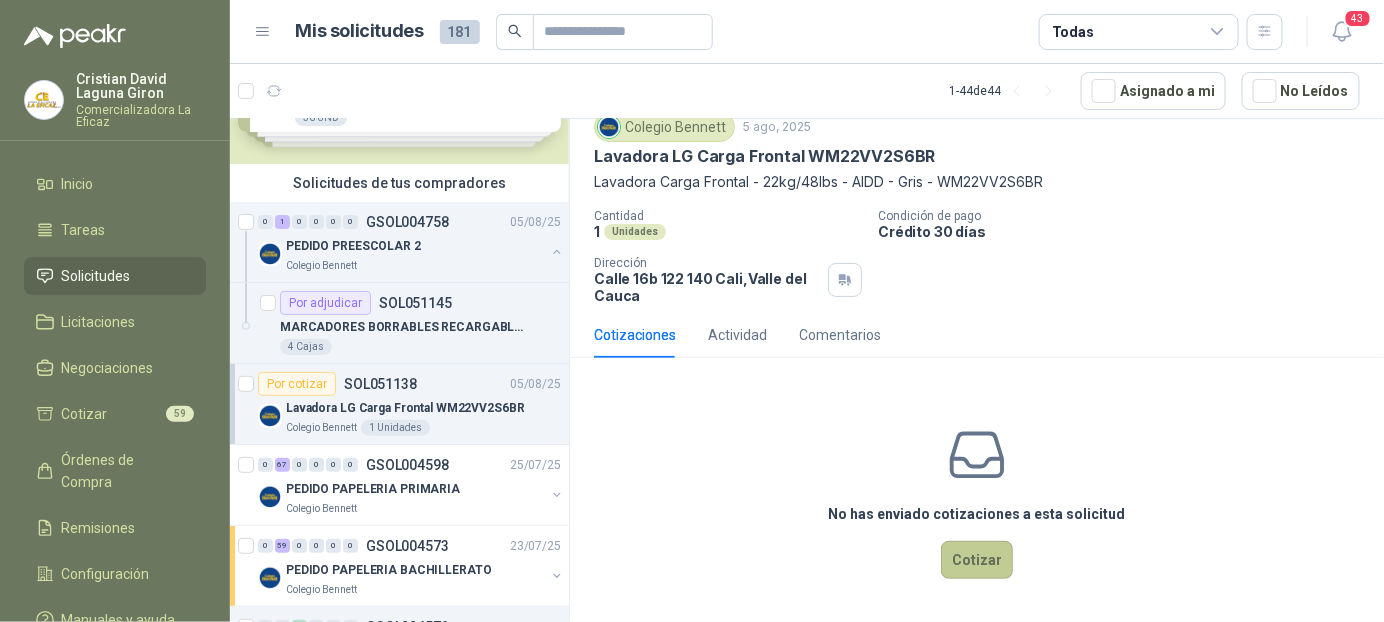 click on "Cotizar" at bounding box center (977, 560) 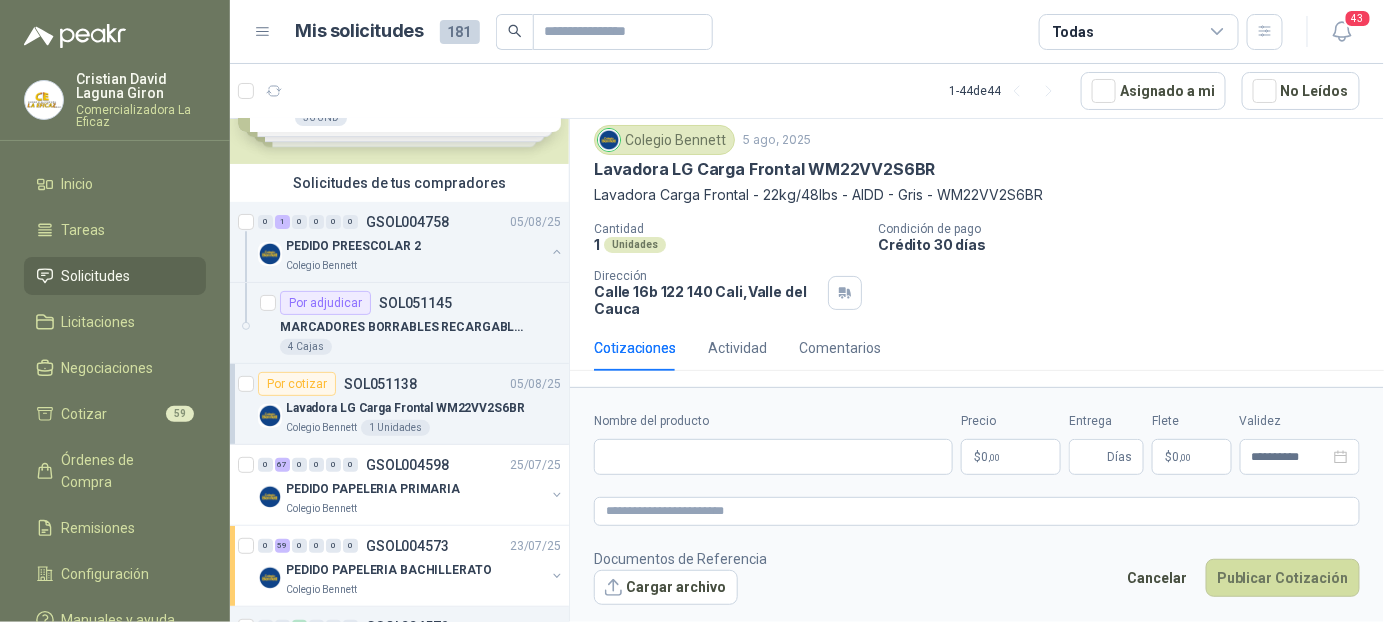 scroll, scrollTop: 58, scrollLeft: 0, axis: vertical 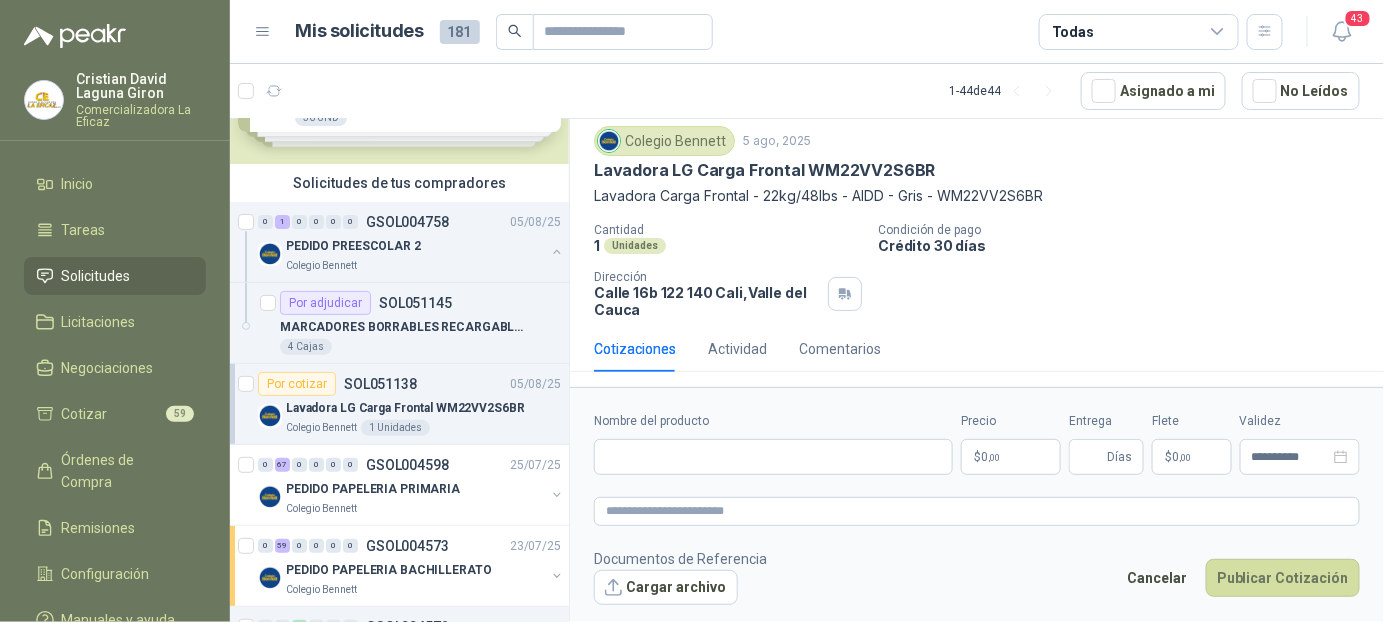 type 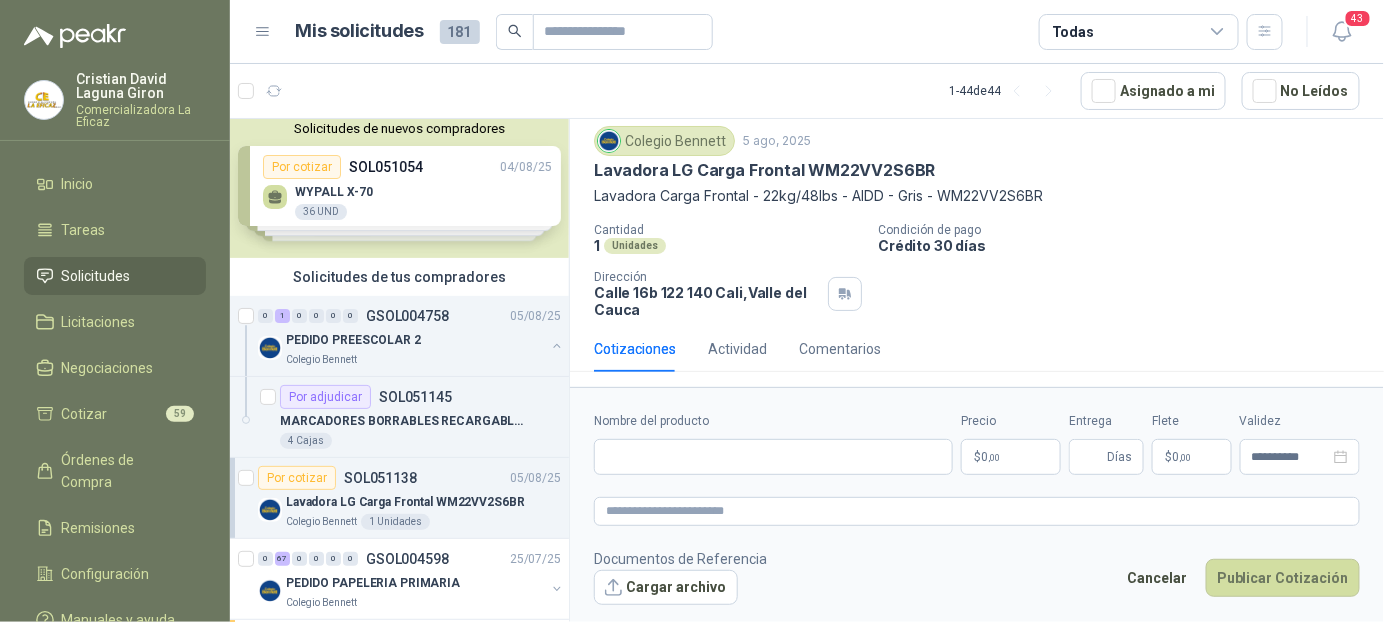 scroll, scrollTop: 0, scrollLeft: 0, axis: both 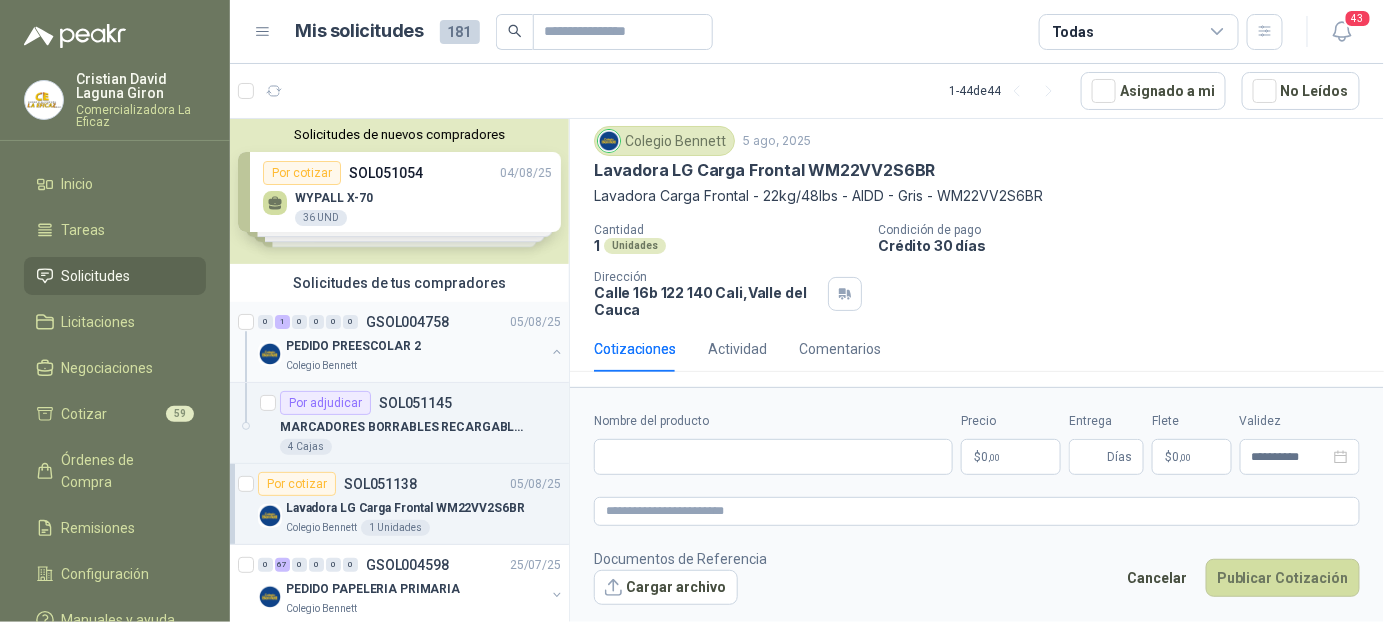 click on "PEDIDO PREESCOLAR 2" at bounding box center (353, 346) 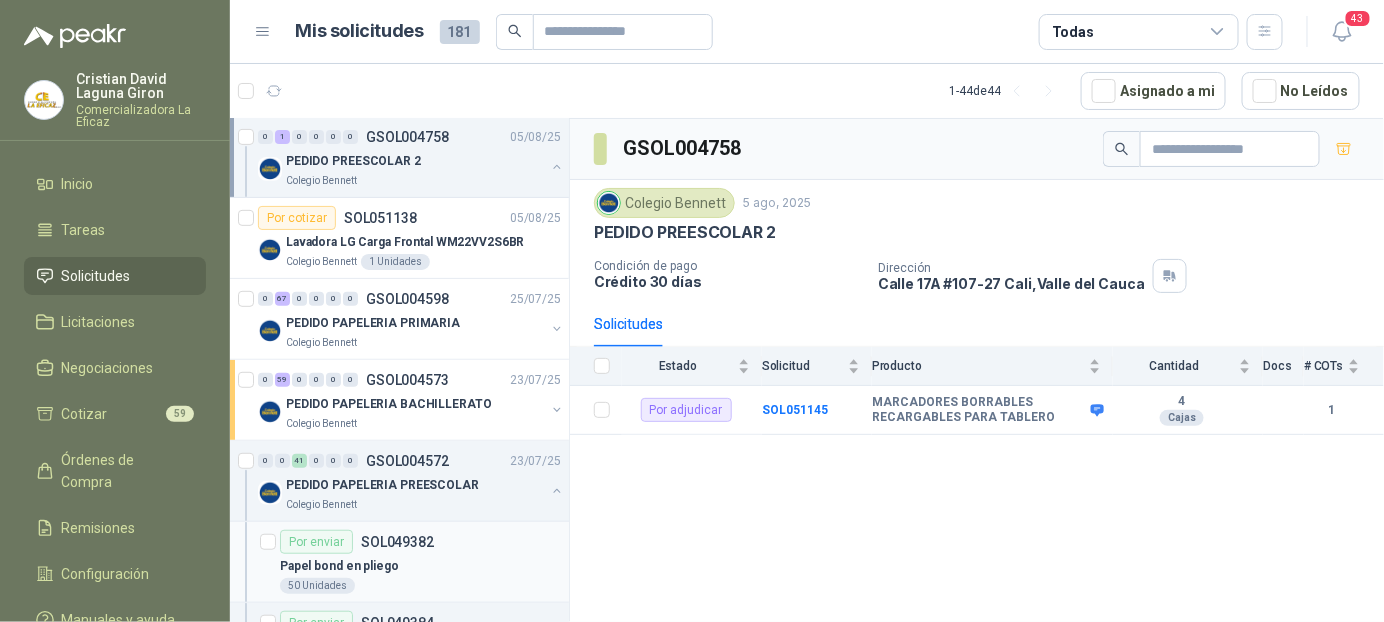 scroll, scrollTop: 300, scrollLeft: 0, axis: vertical 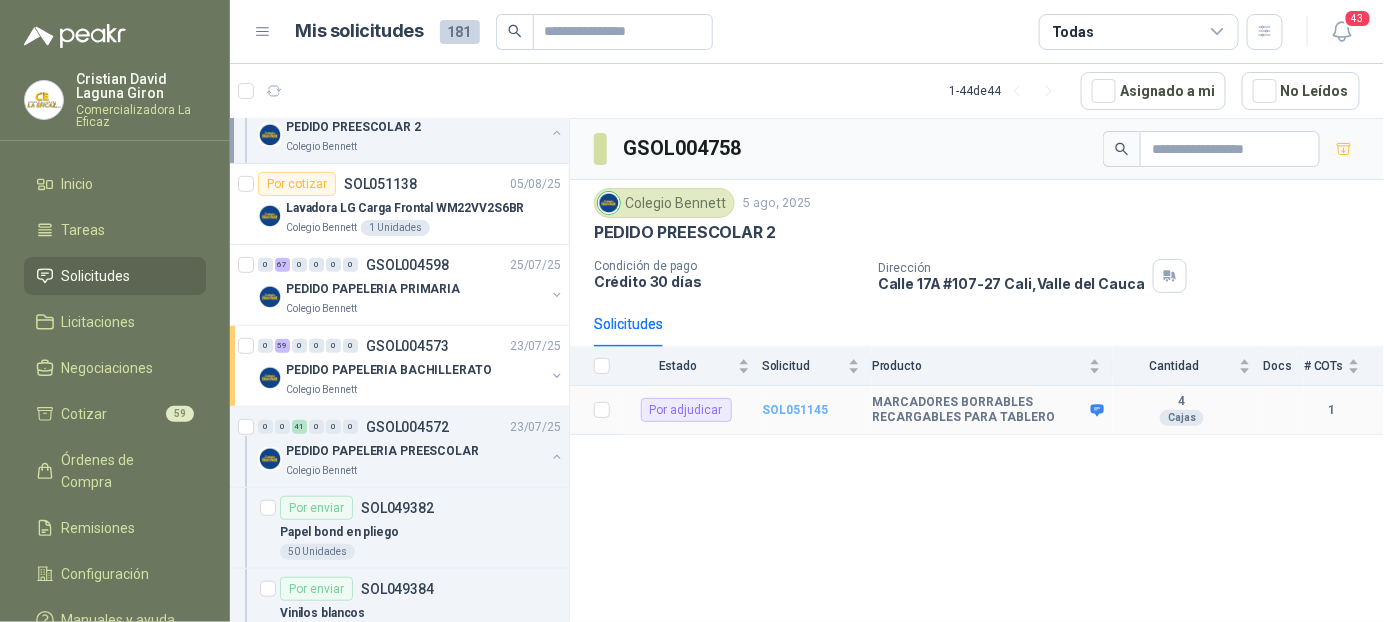click on "SOL051145" at bounding box center [795, 410] 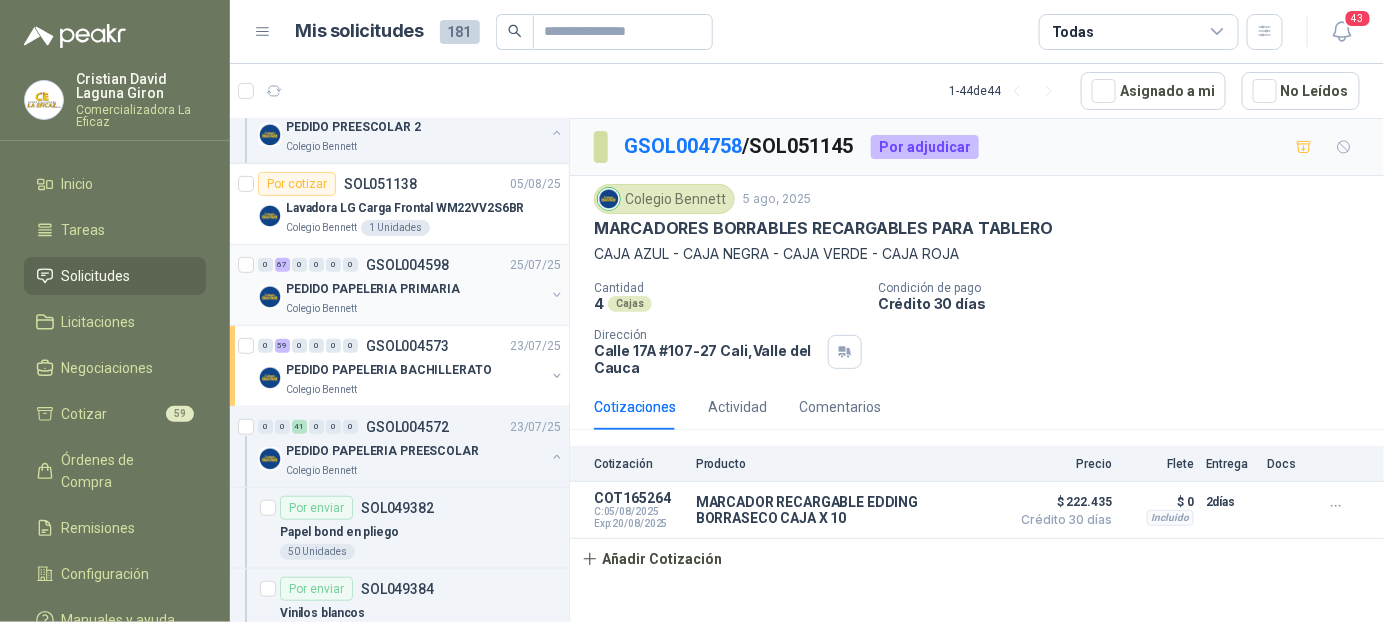 click on "PEDIDO PAPELERIA PRIMARIA" at bounding box center (373, 289) 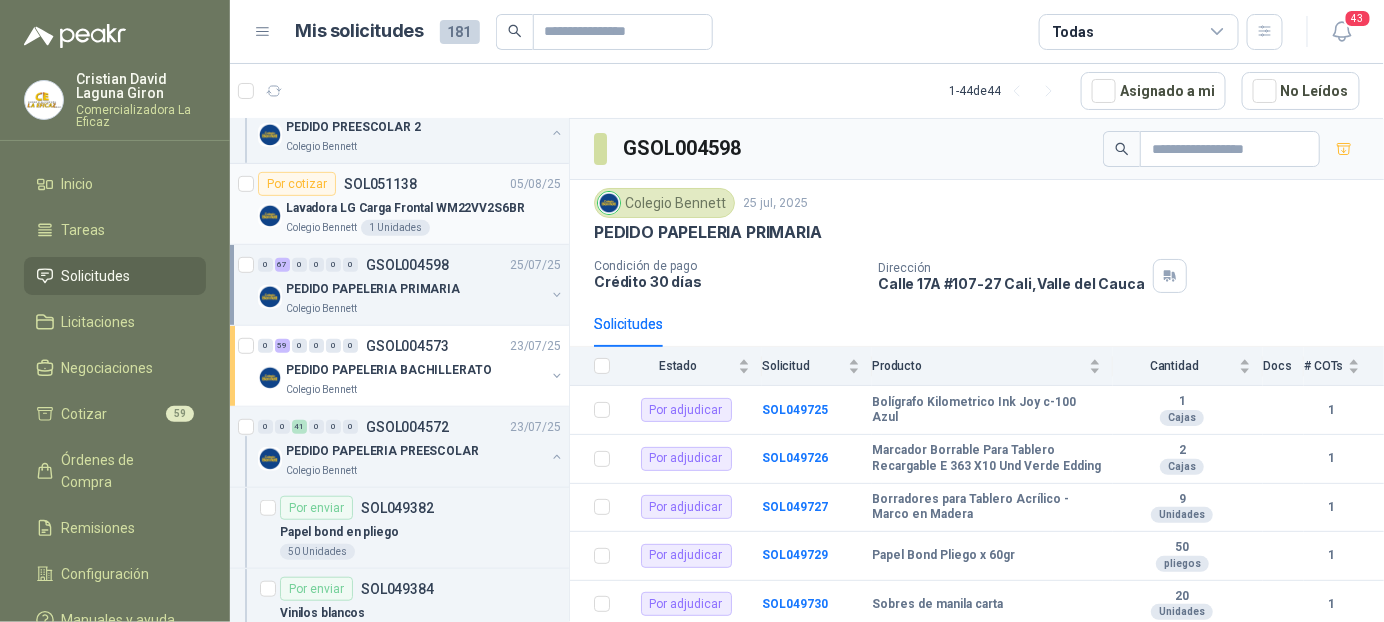 click on "Lavadora LG Carga Frontal WM22VV2S6BR" at bounding box center [405, 208] 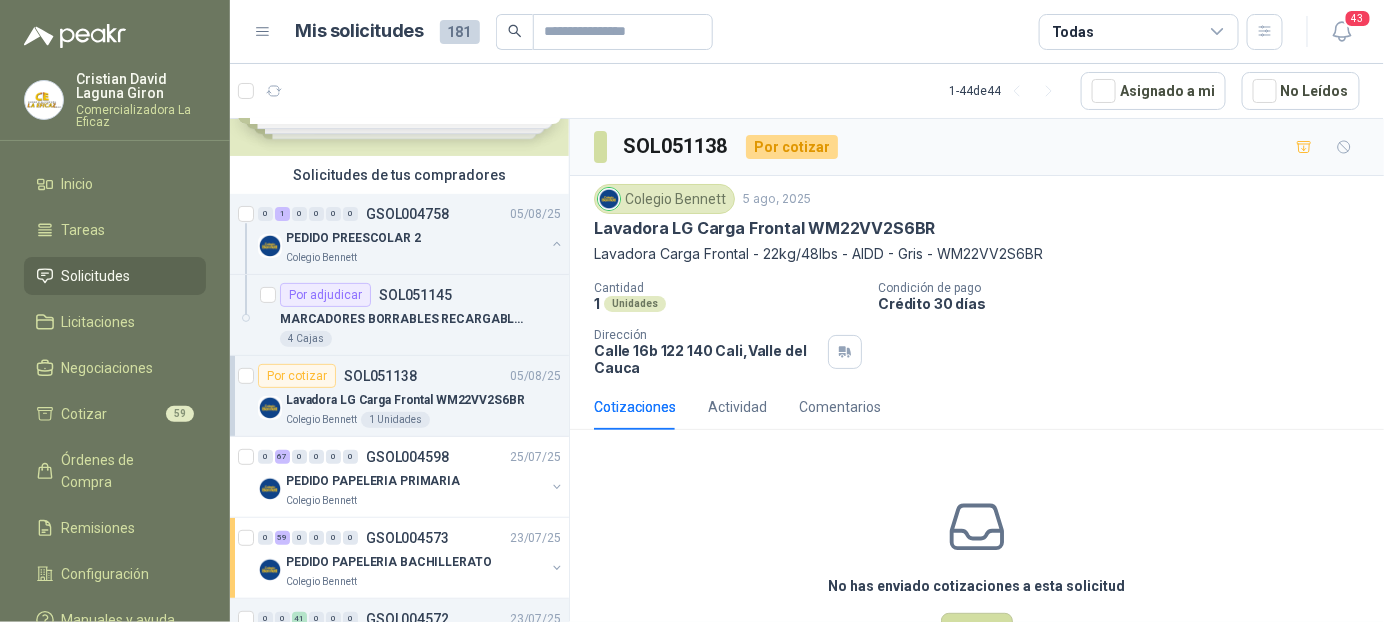 scroll, scrollTop: 100, scrollLeft: 0, axis: vertical 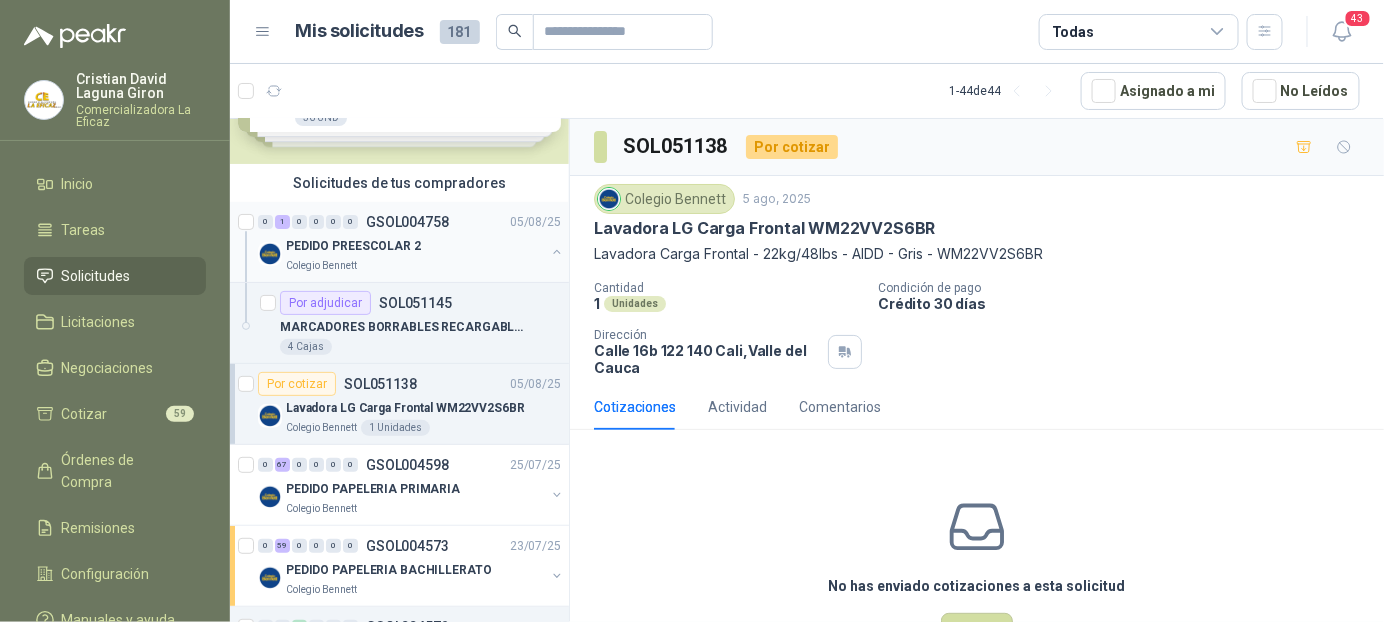 click on "PEDIDO PREESCOLAR 2" at bounding box center (353, 246) 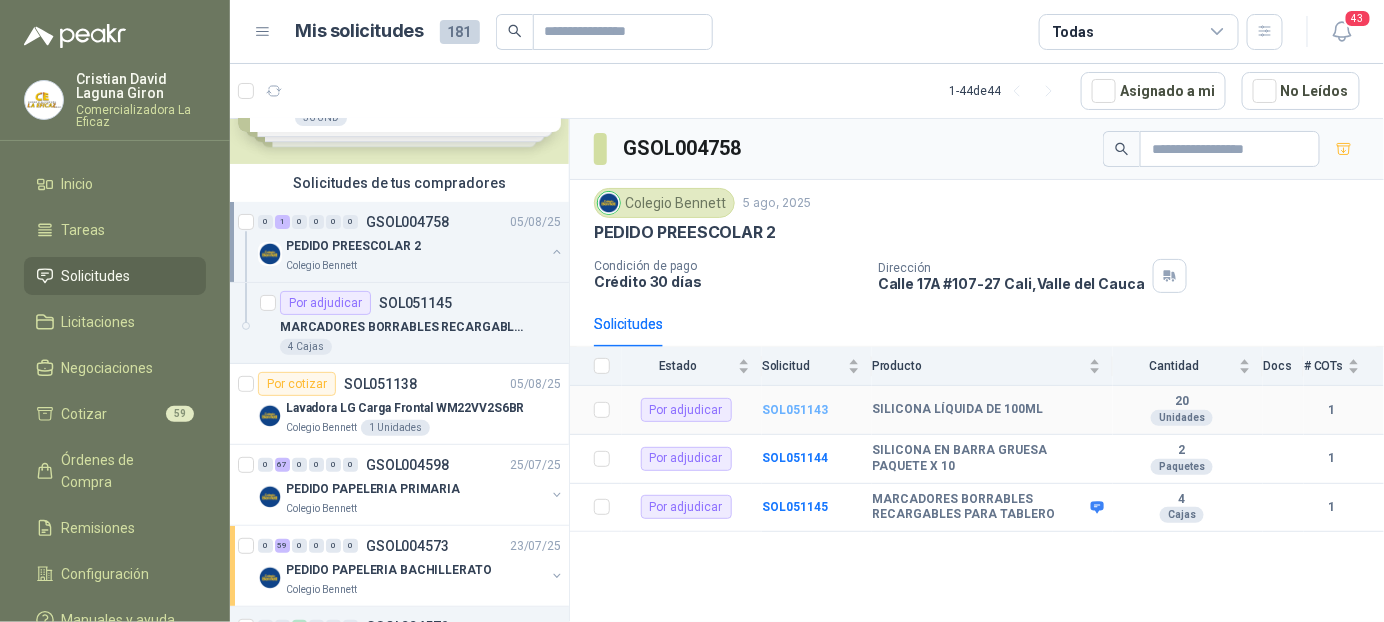 click on "SOL051143" at bounding box center (795, 410) 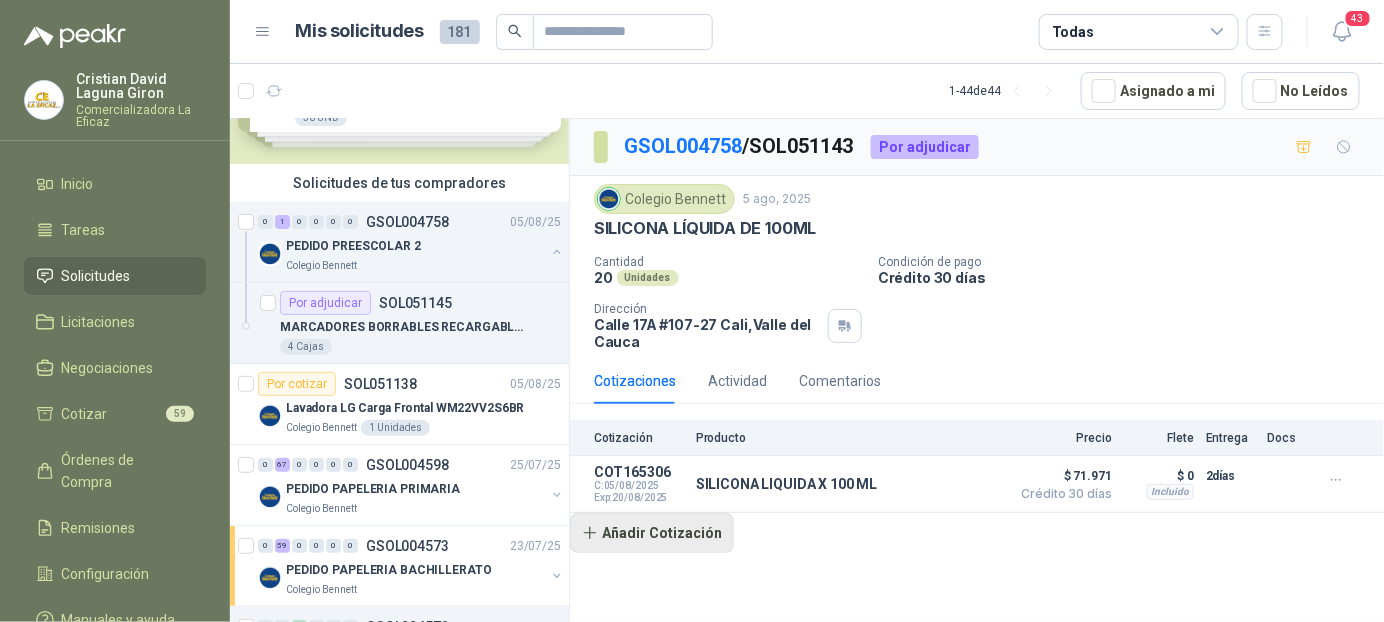 click on "Añadir Cotización" at bounding box center [652, 533] 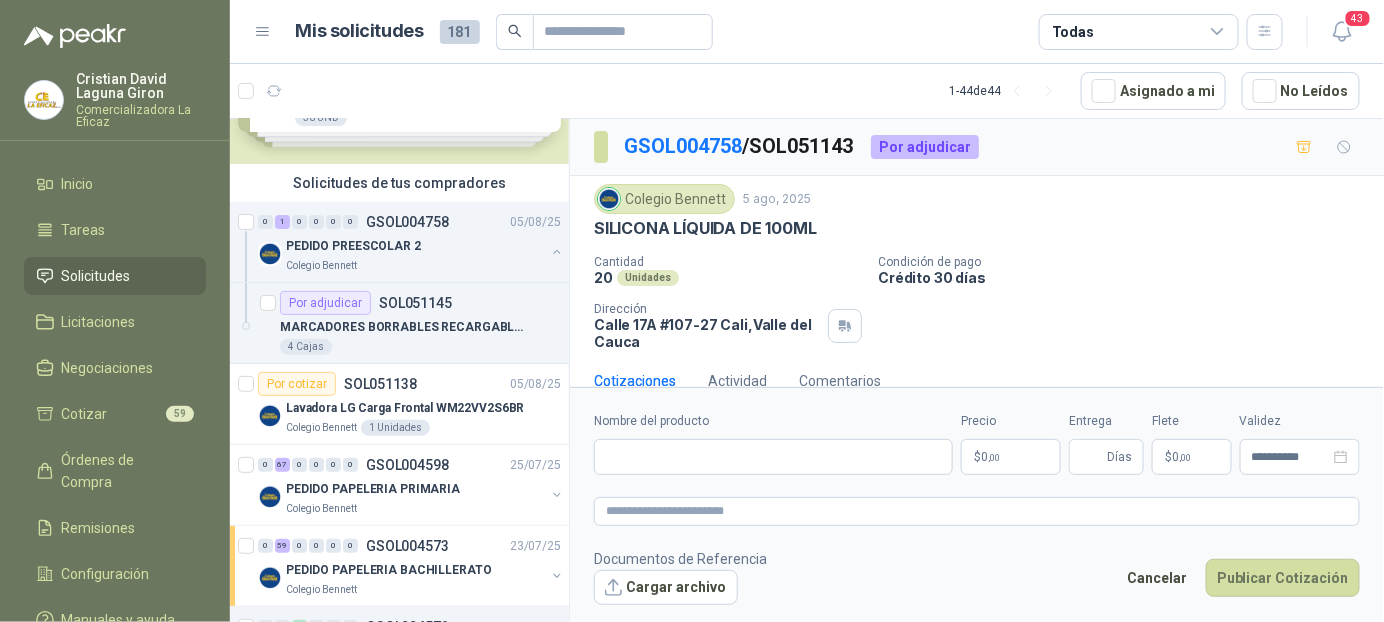 type 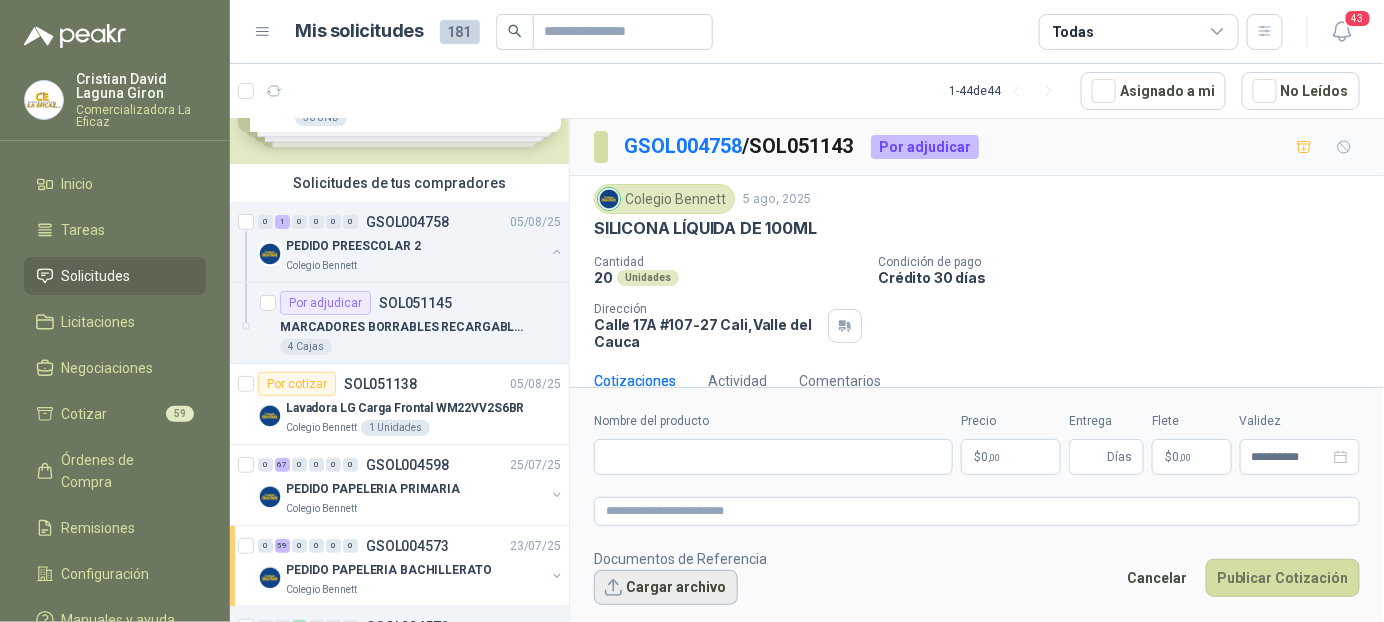 click on "Cargar archivo" at bounding box center [666, 588] 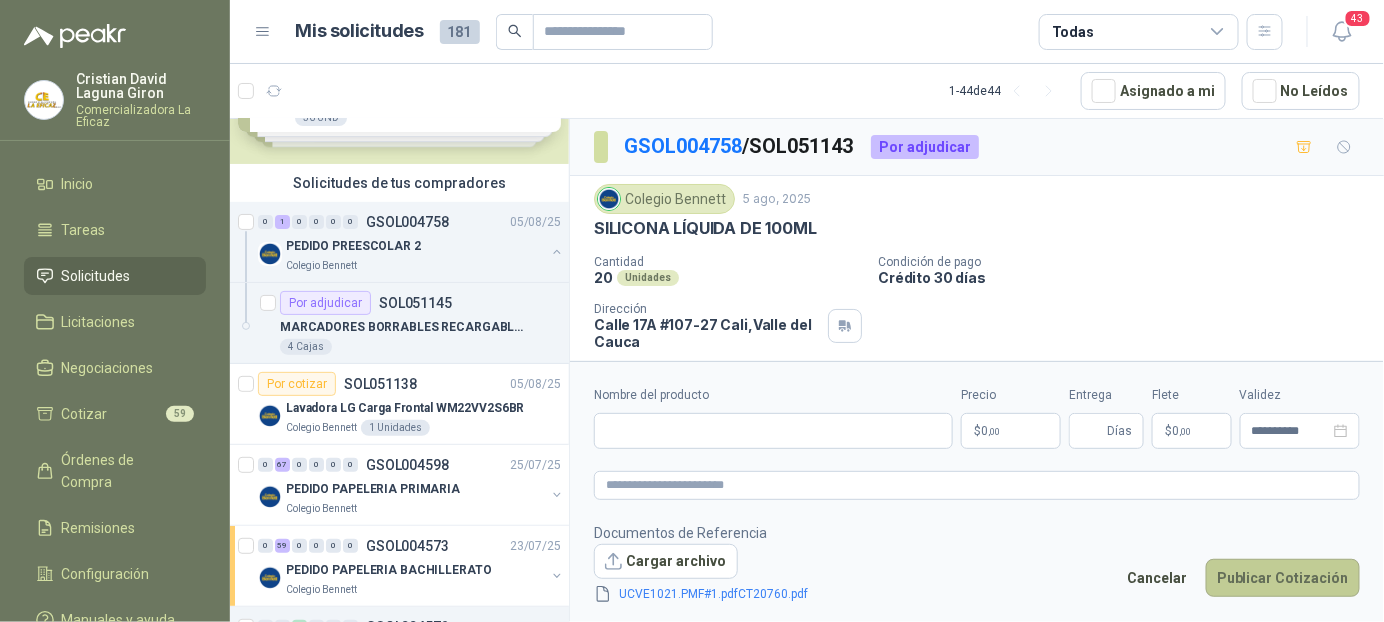 click on "Publicar Cotización" at bounding box center (1283, 578) 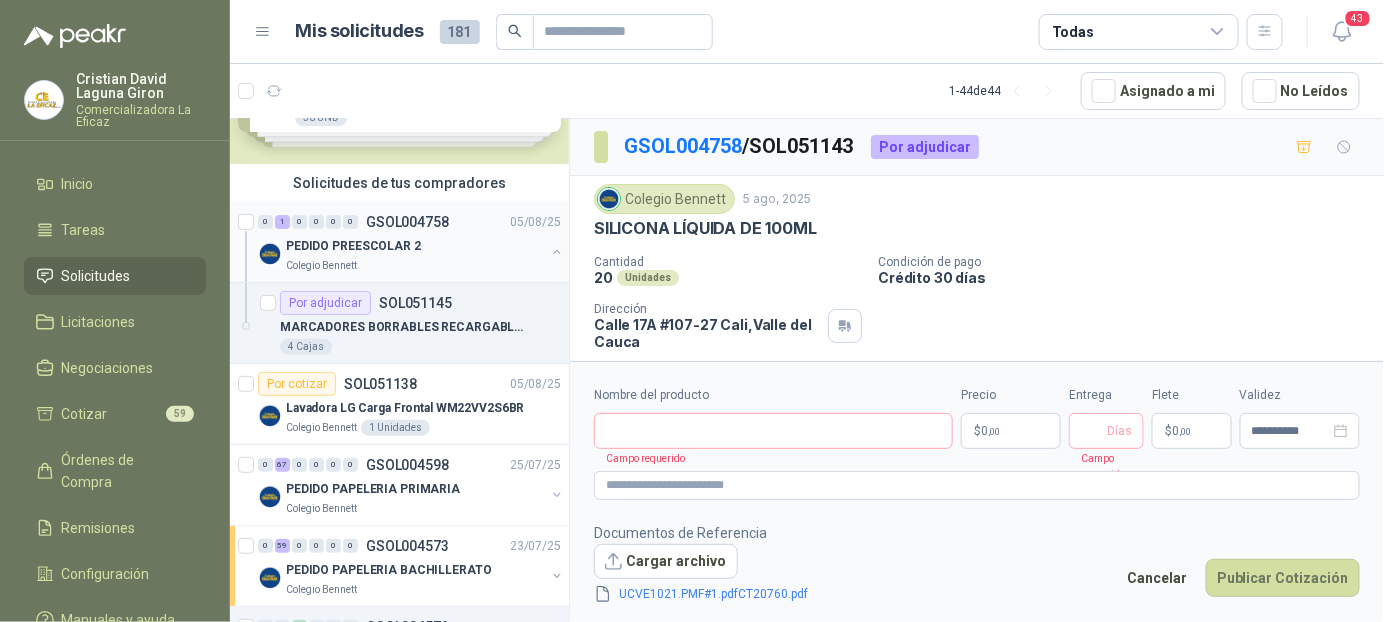 click on "Colegio Bennett" at bounding box center [415, 266] 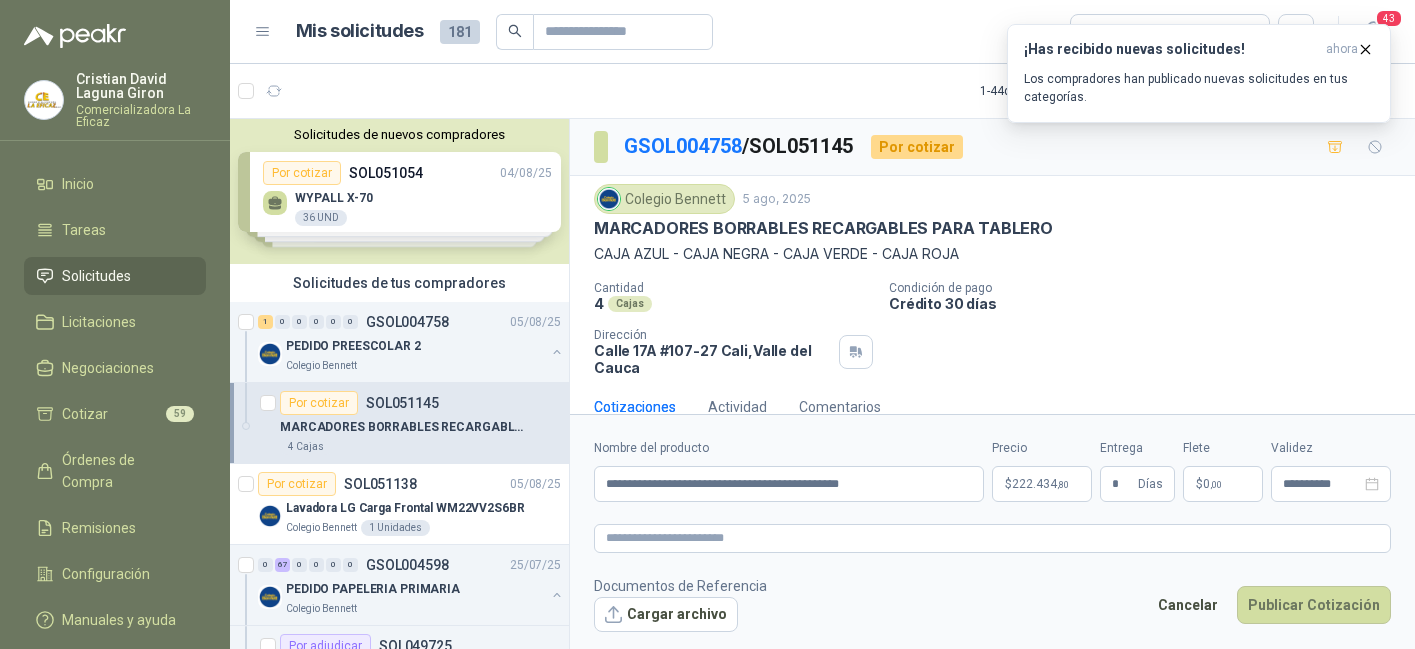 scroll, scrollTop: 0, scrollLeft: 0, axis: both 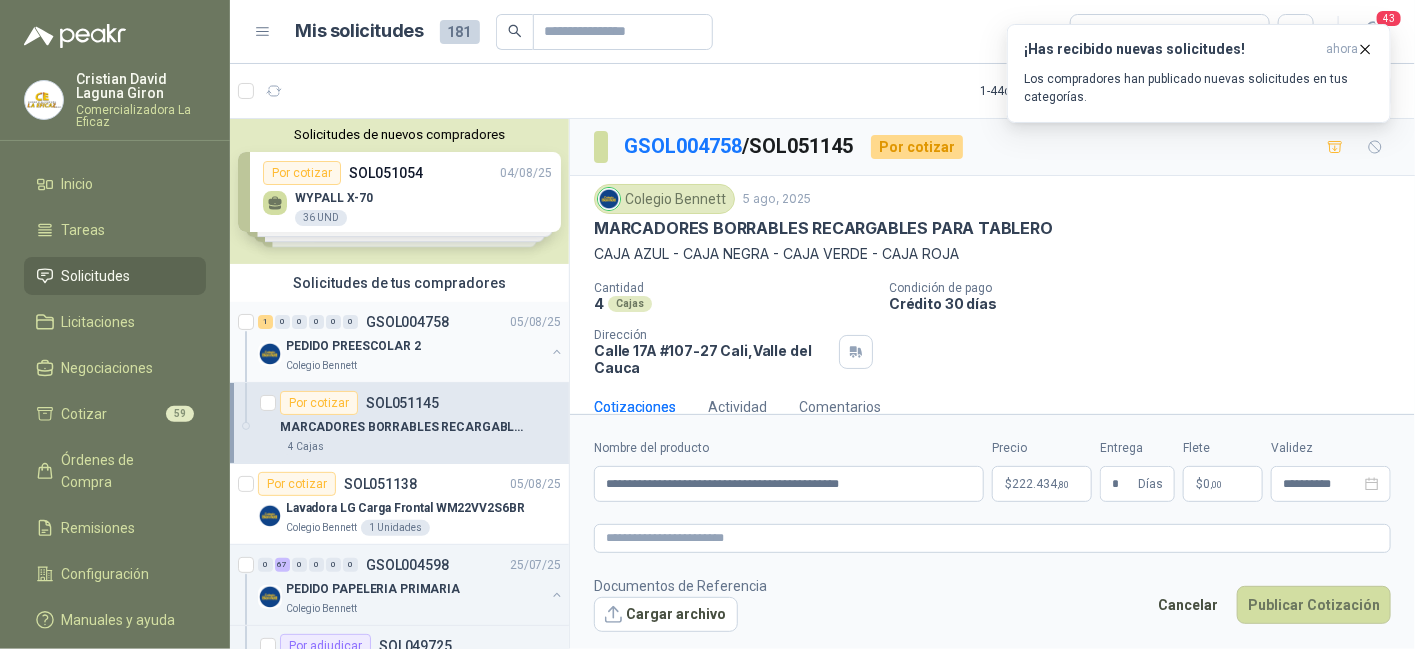 click on "PEDIDO PREESCOLAR 2" at bounding box center (353, 346) 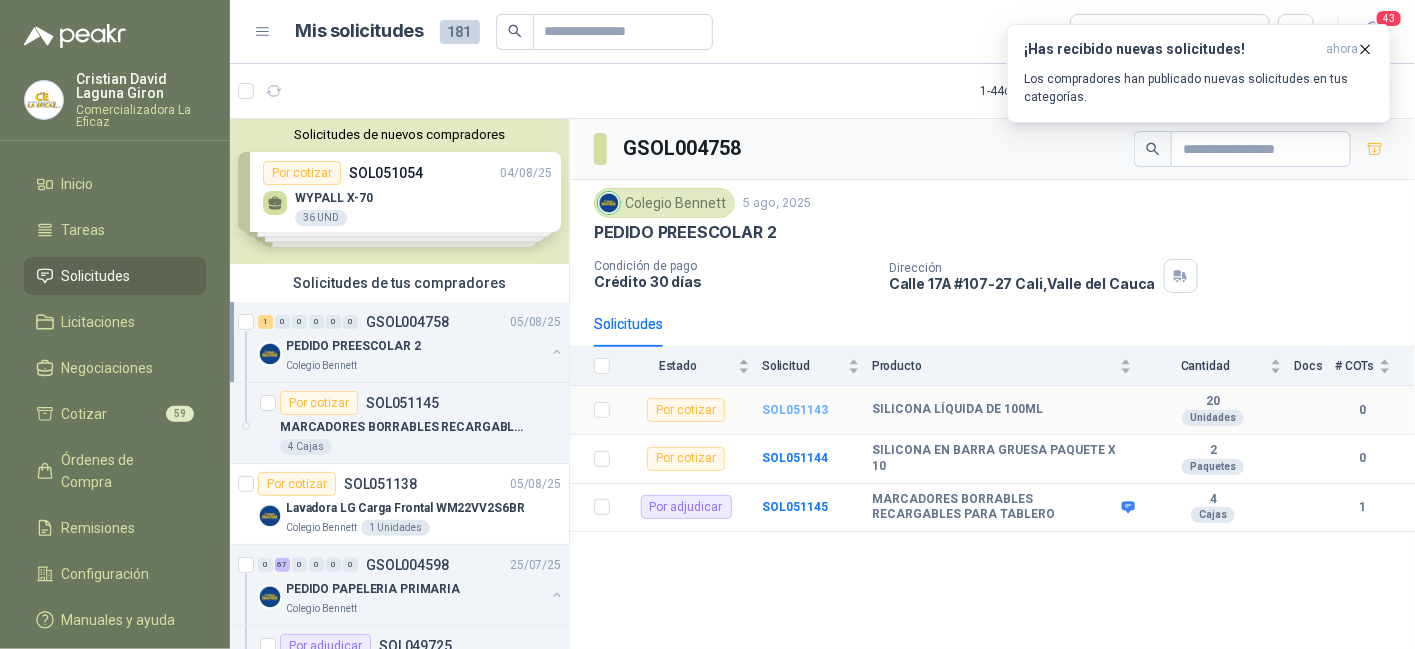 click on "SOL051143" at bounding box center (795, 410) 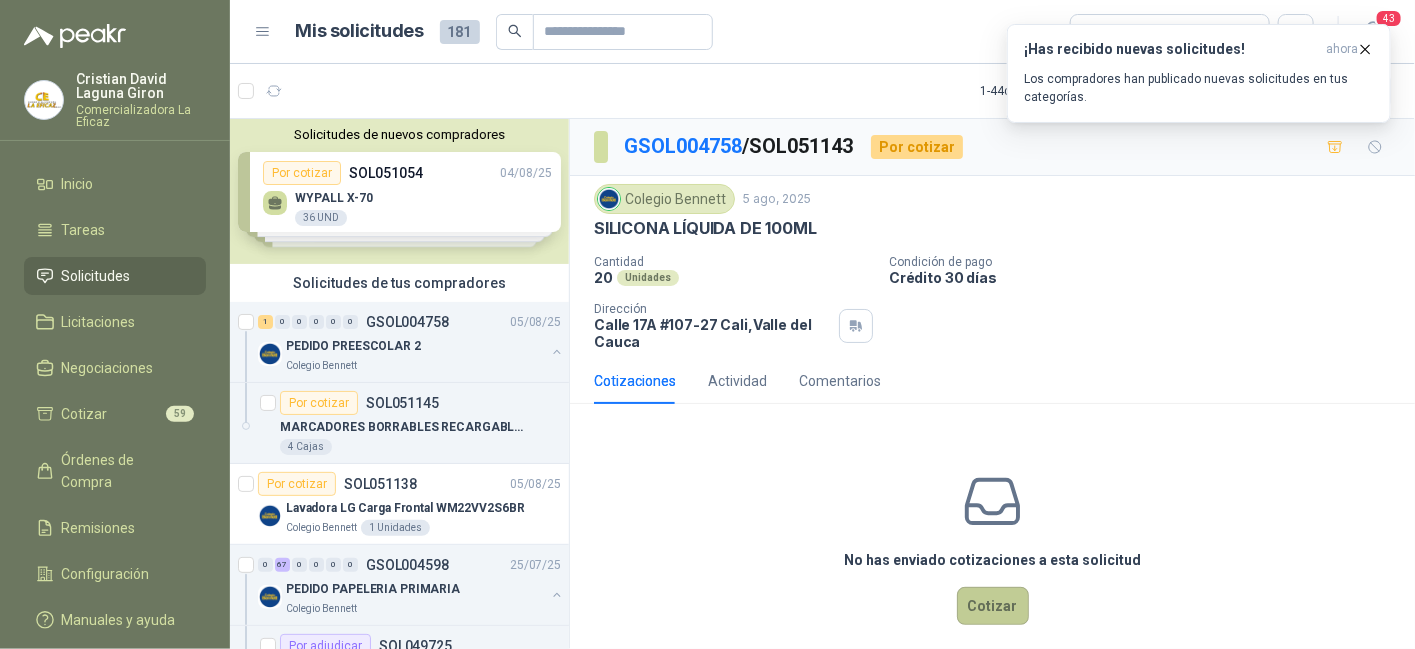 click on "Cotizar" at bounding box center [993, 606] 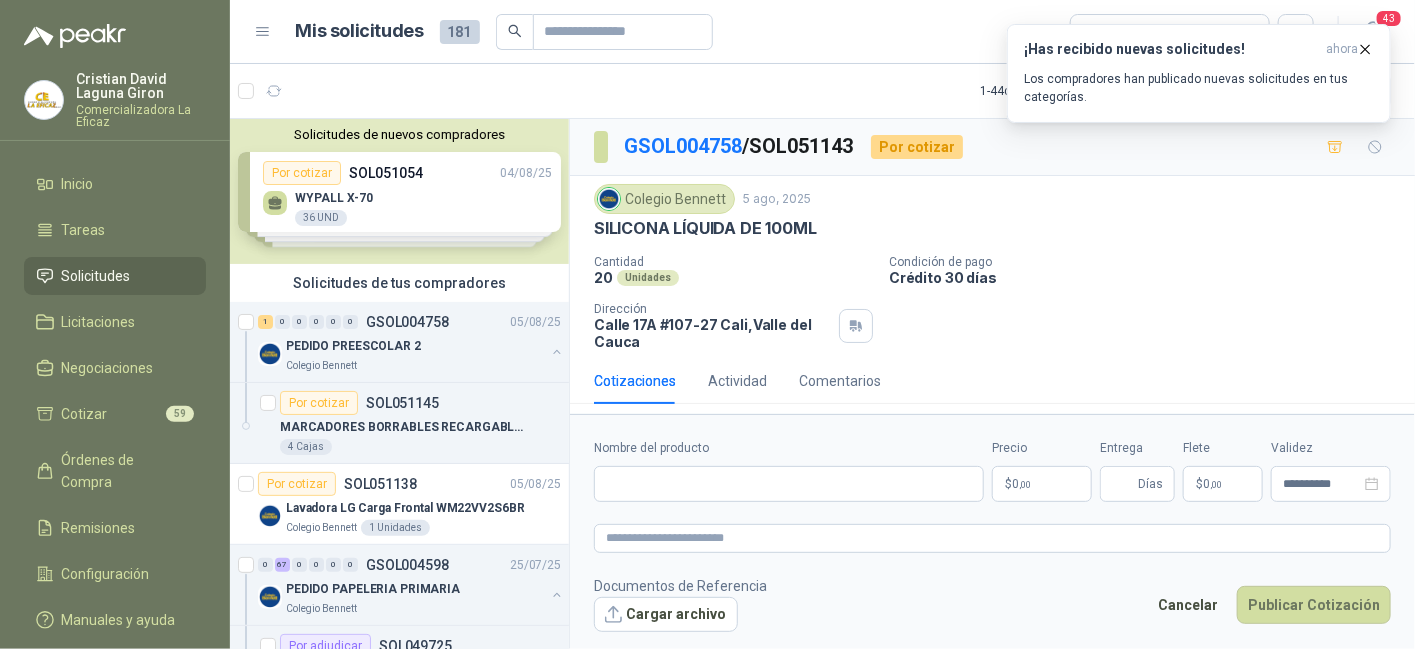 type 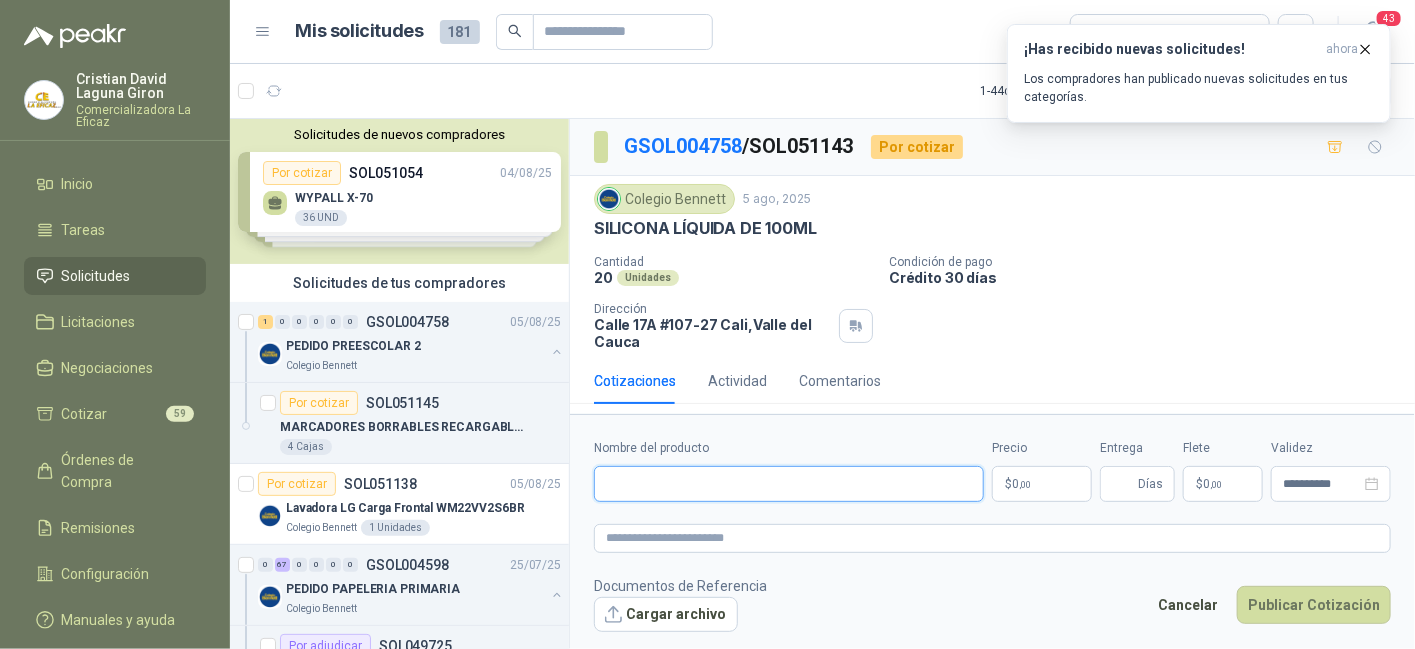 click on "Nombre del producto" at bounding box center [789, 484] 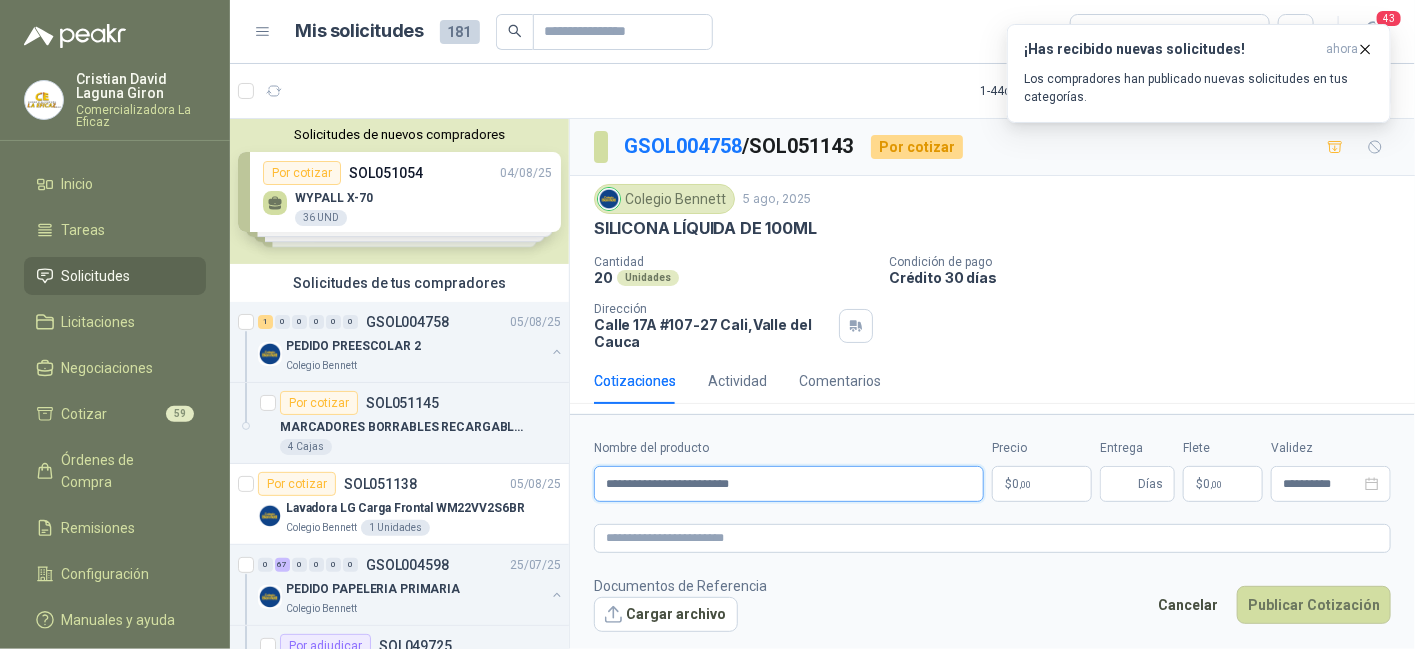 type on "**********" 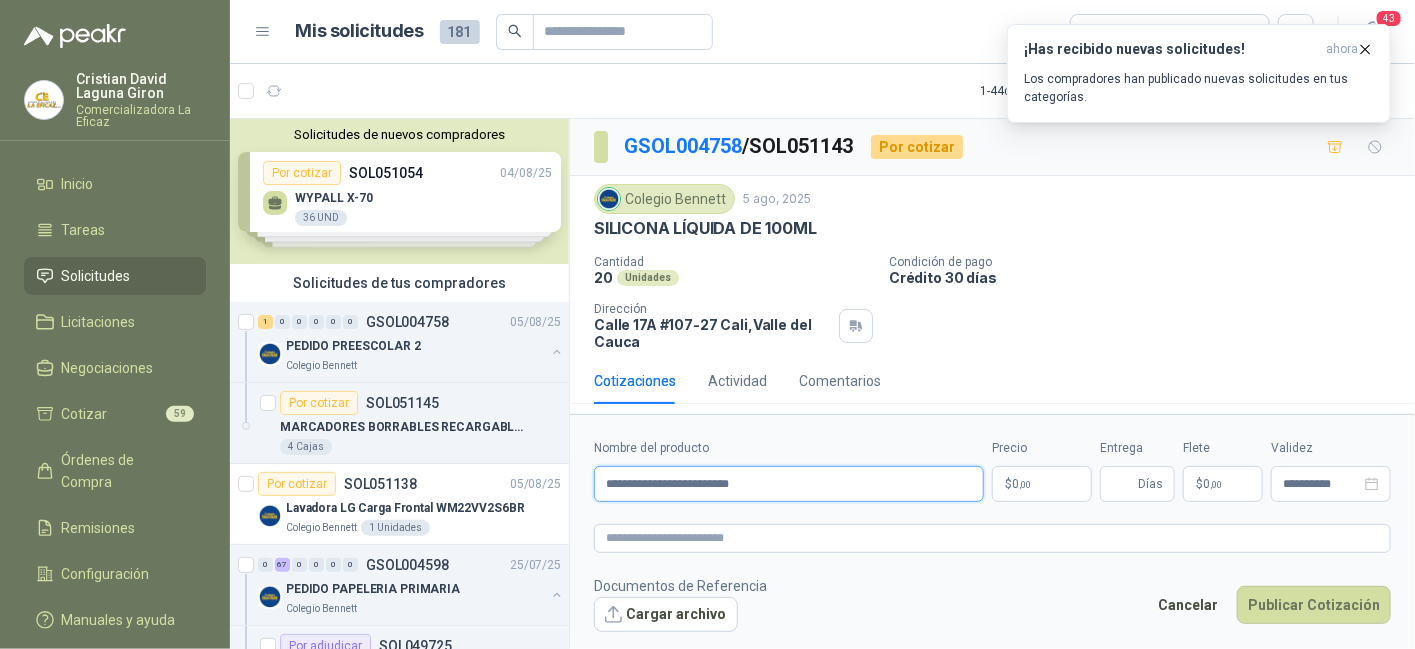 scroll, scrollTop: 5, scrollLeft: 0, axis: vertical 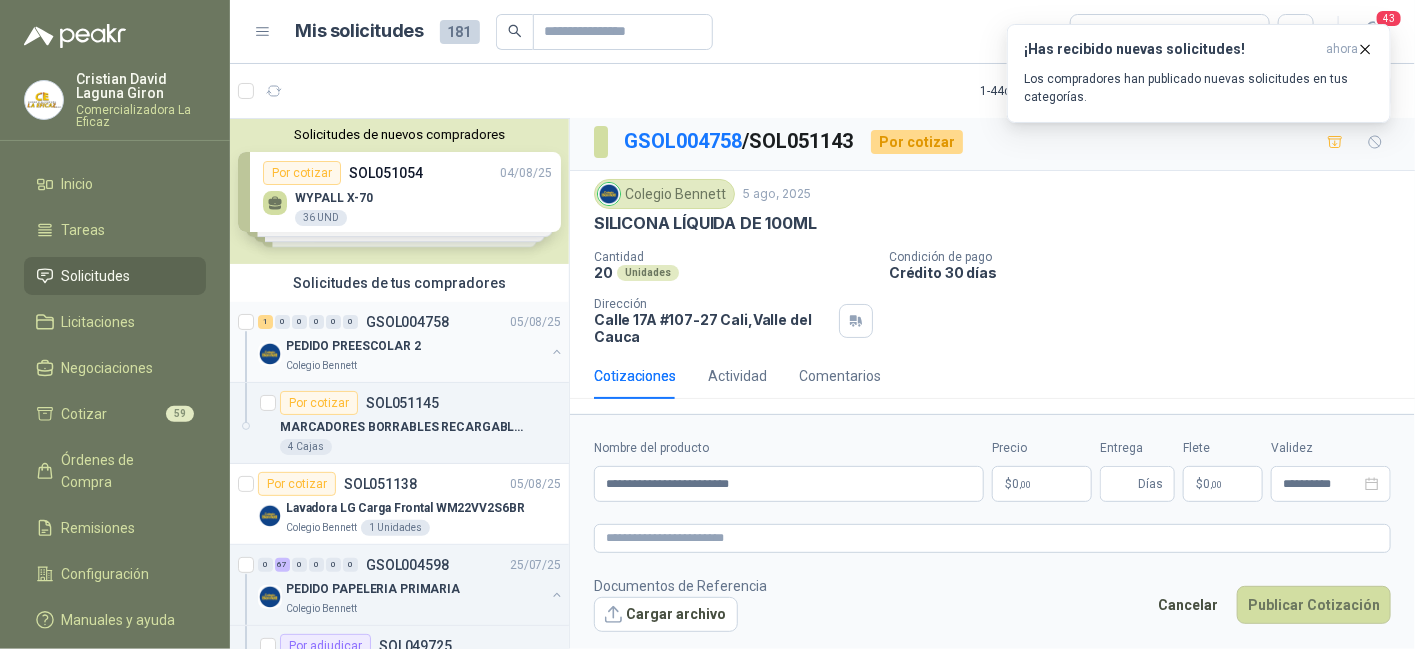 click on "PEDIDO PREESCOLAR 2" at bounding box center (353, 346) 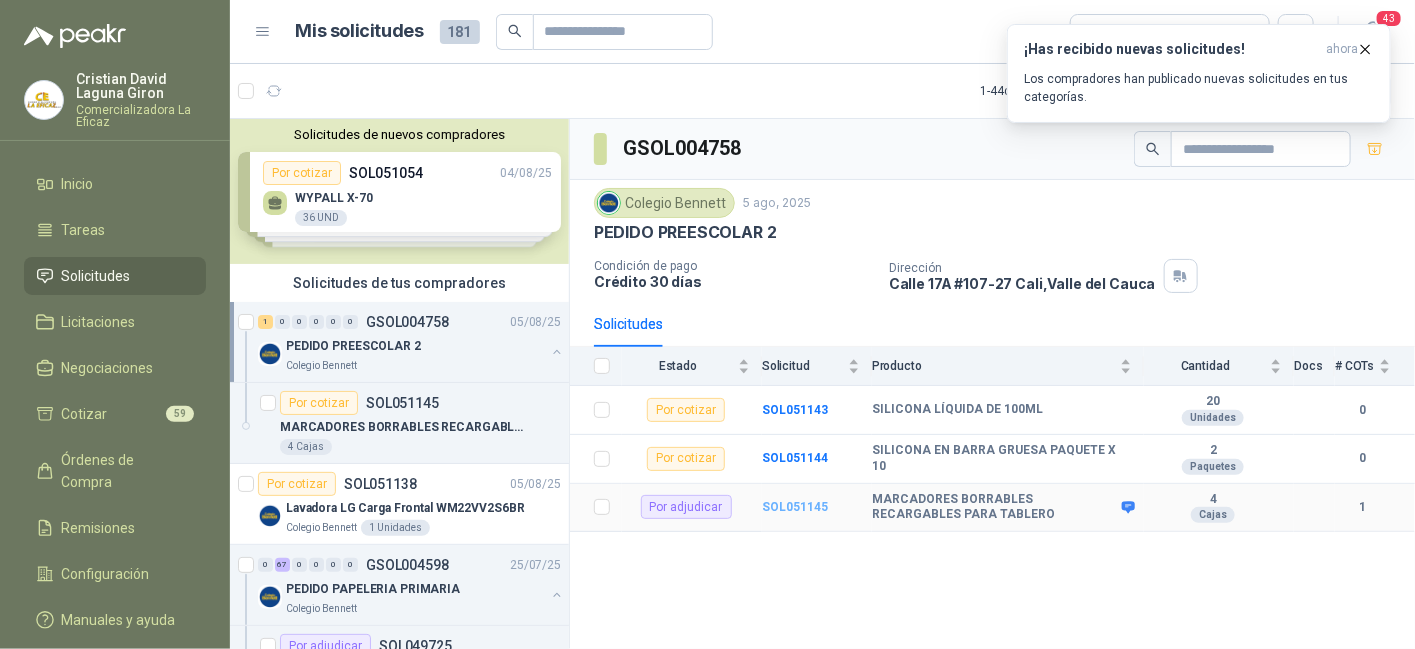 click on "SOL051145" at bounding box center [795, 507] 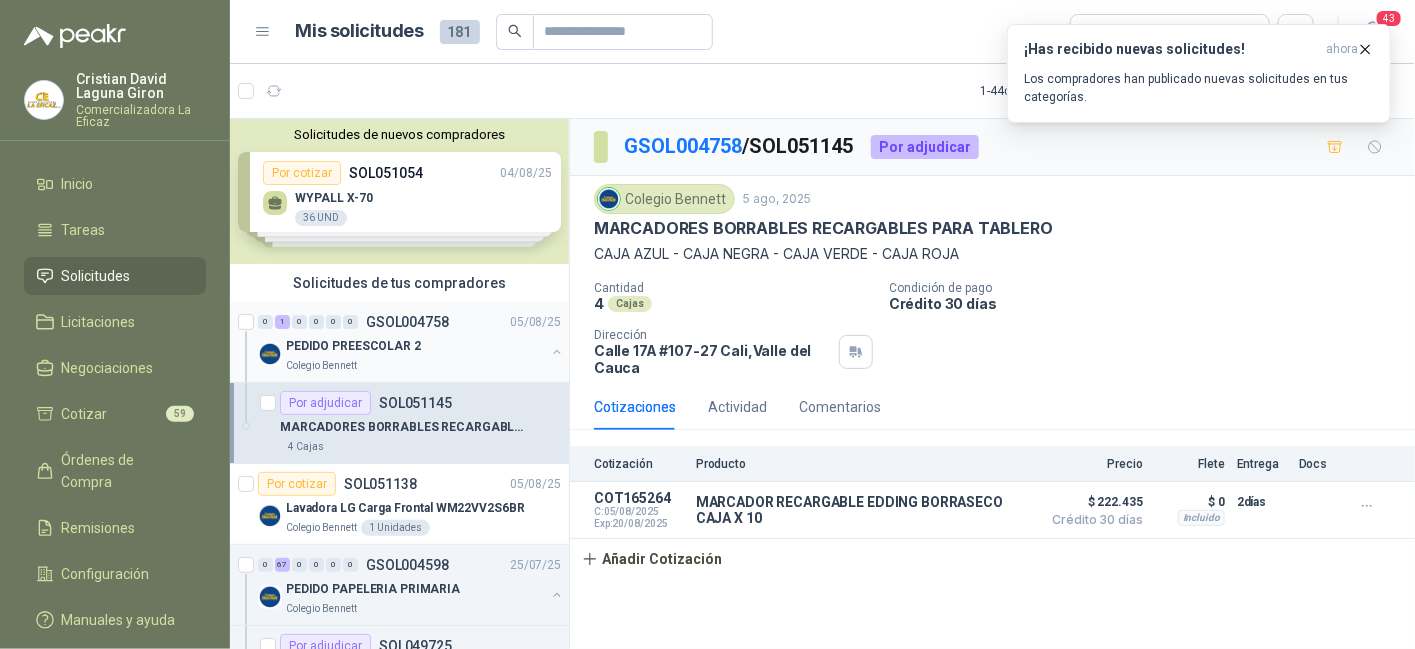 click on "PEDIDO PREESCOLAR 2" at bounding box center (353, 346) 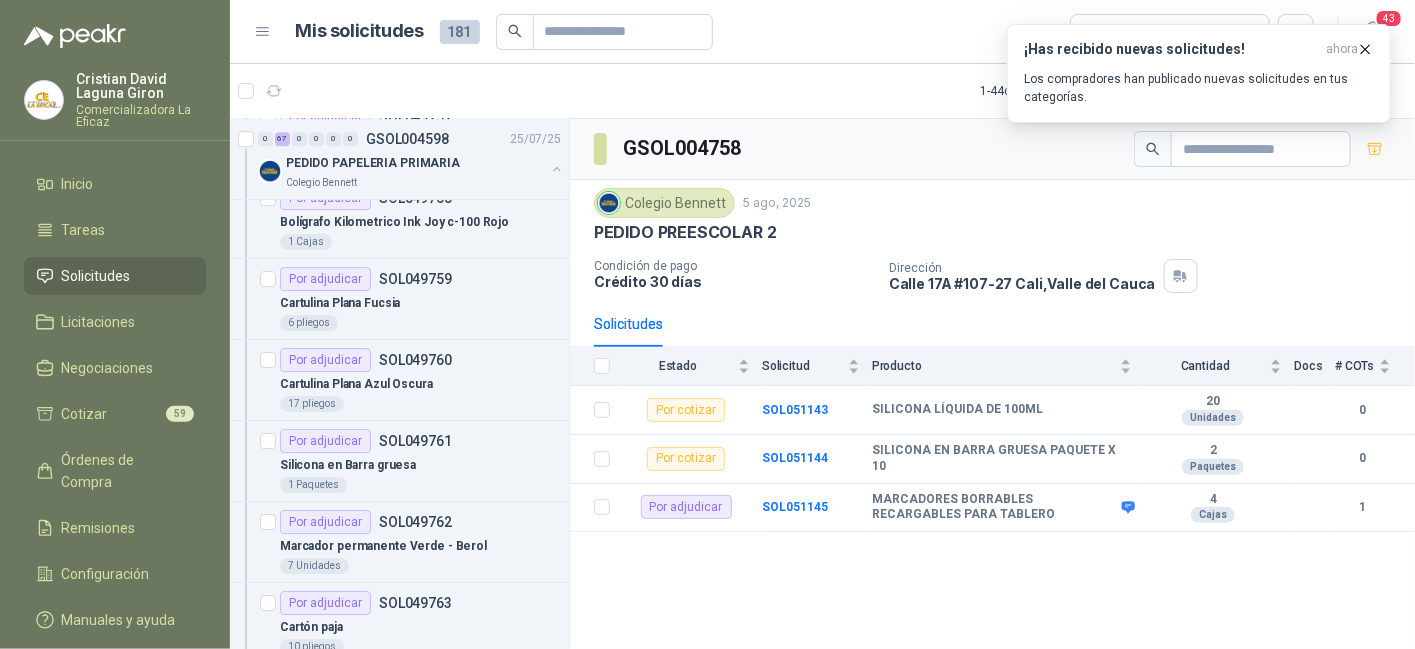 scroll, scrollTop: 2800, scrollLeft: 0, axis: vertical 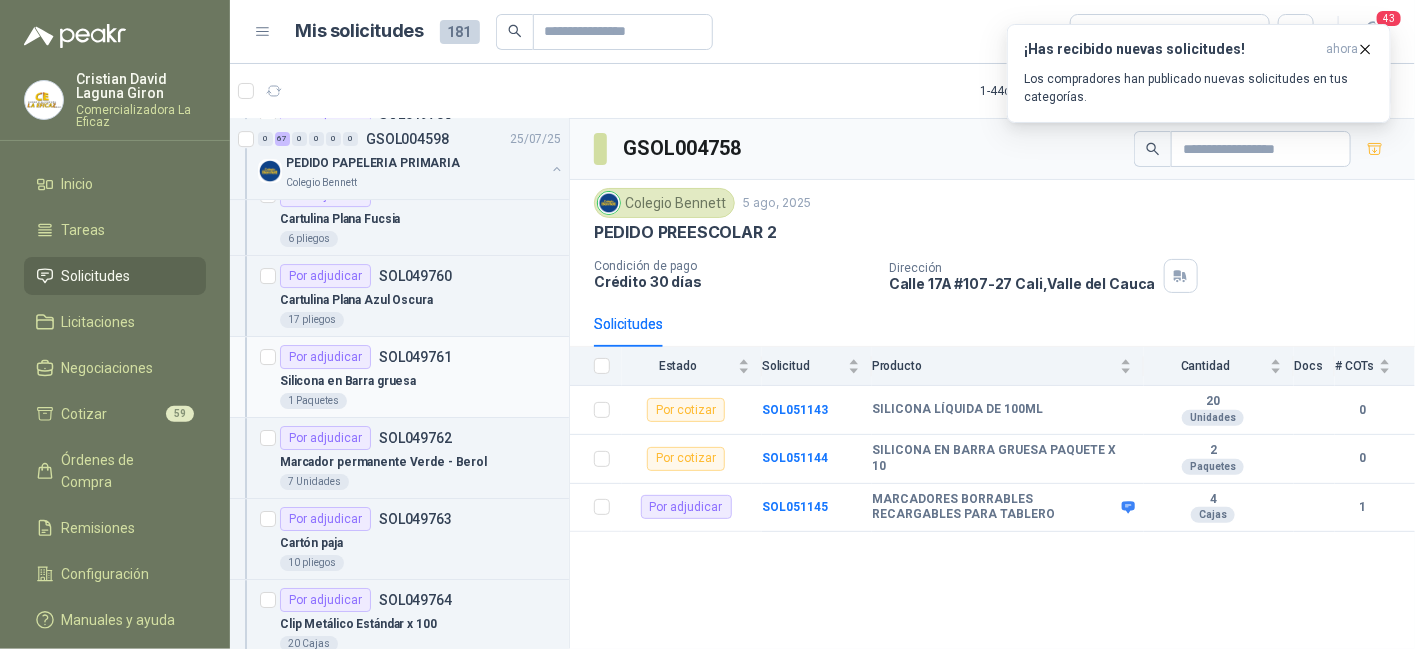 click on "Silicona  en Barra gruesa" at bounding box center (348, 381) 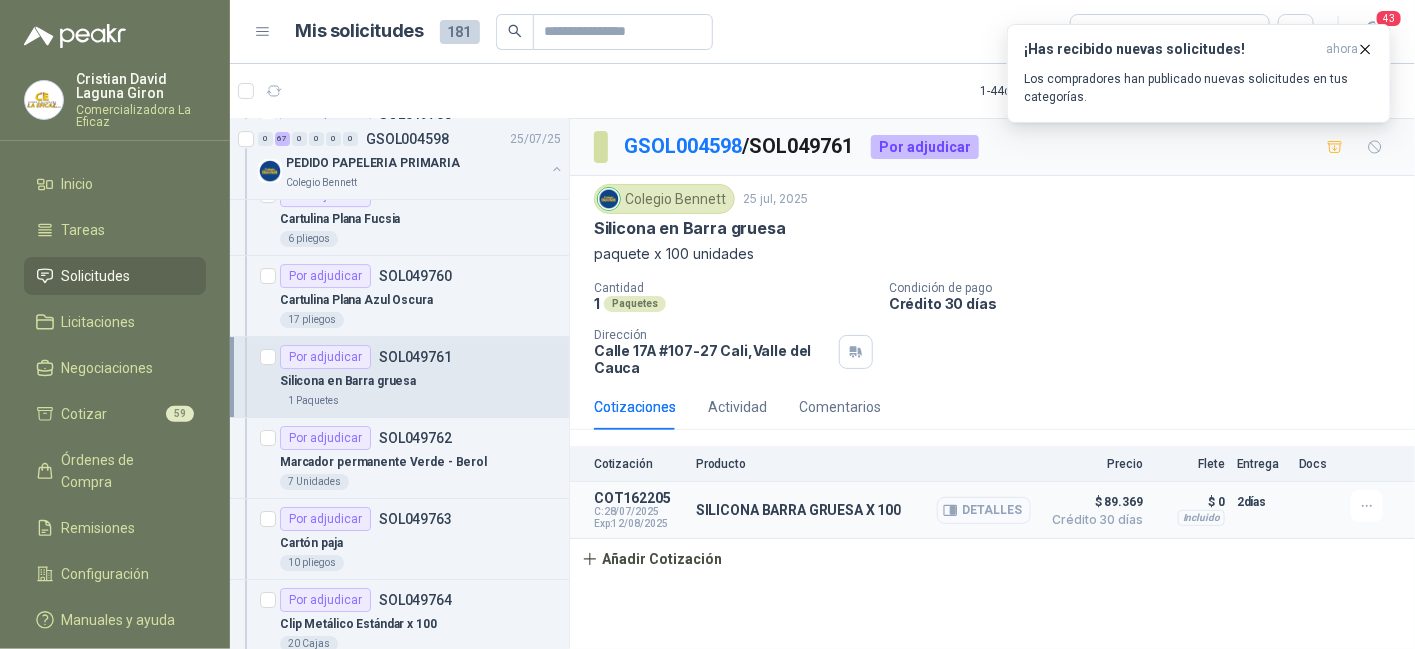 click on "Detalles" at bounding box center [984, 510] 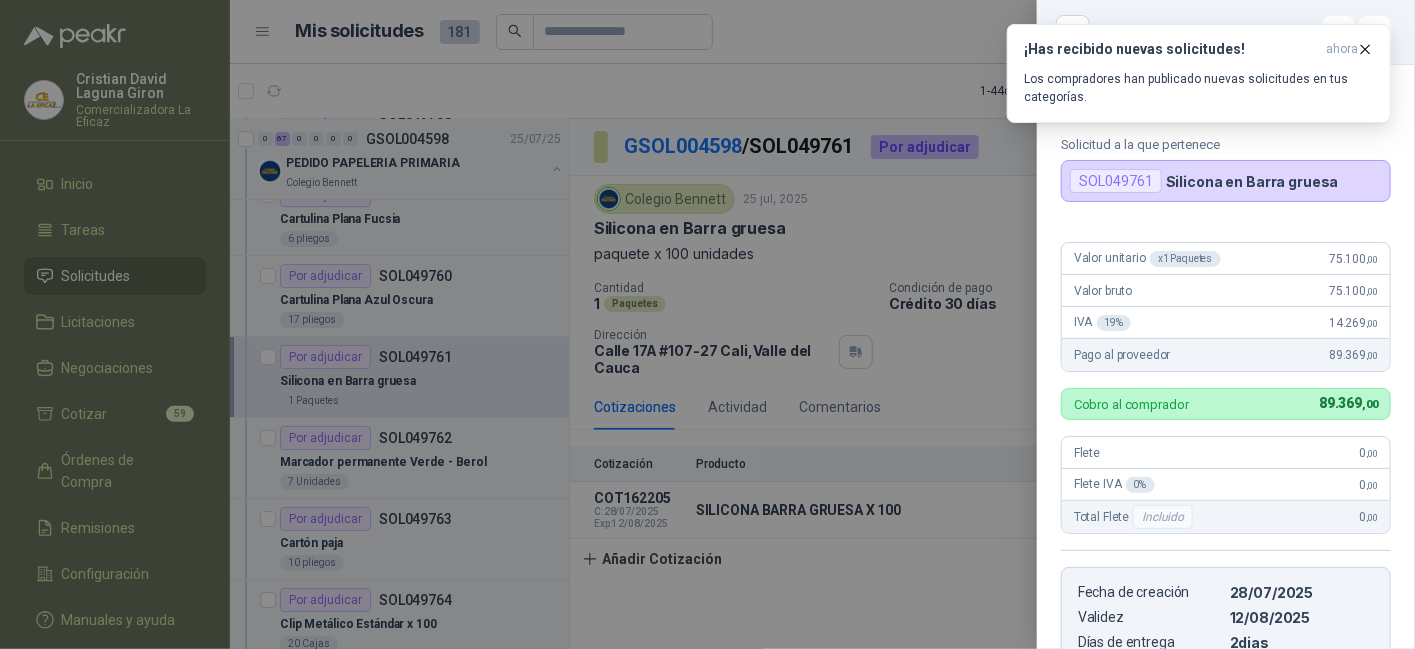 click at bounding box center [707, 324] 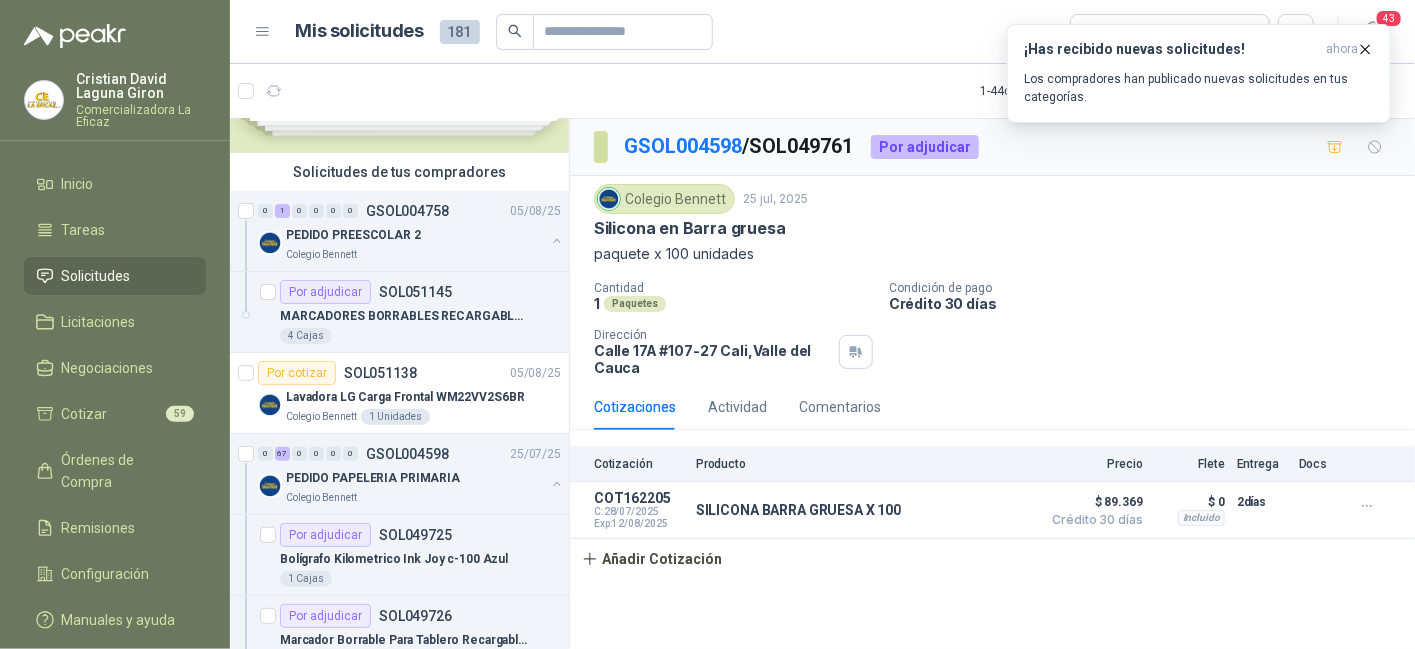 scroll, scrollTop: 0, scrollLeft: 0, axis: both 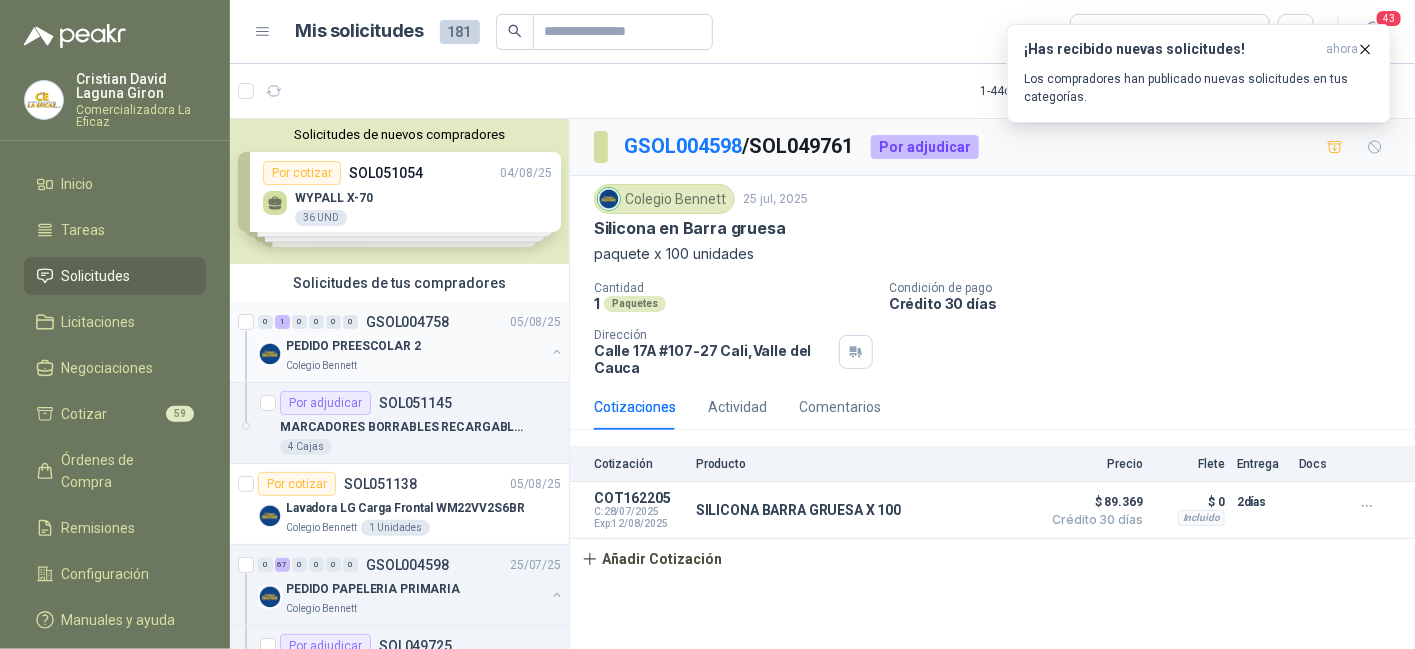 click on "PEDIDO PREESCOLAR 2" at bounding box center [353, 346] 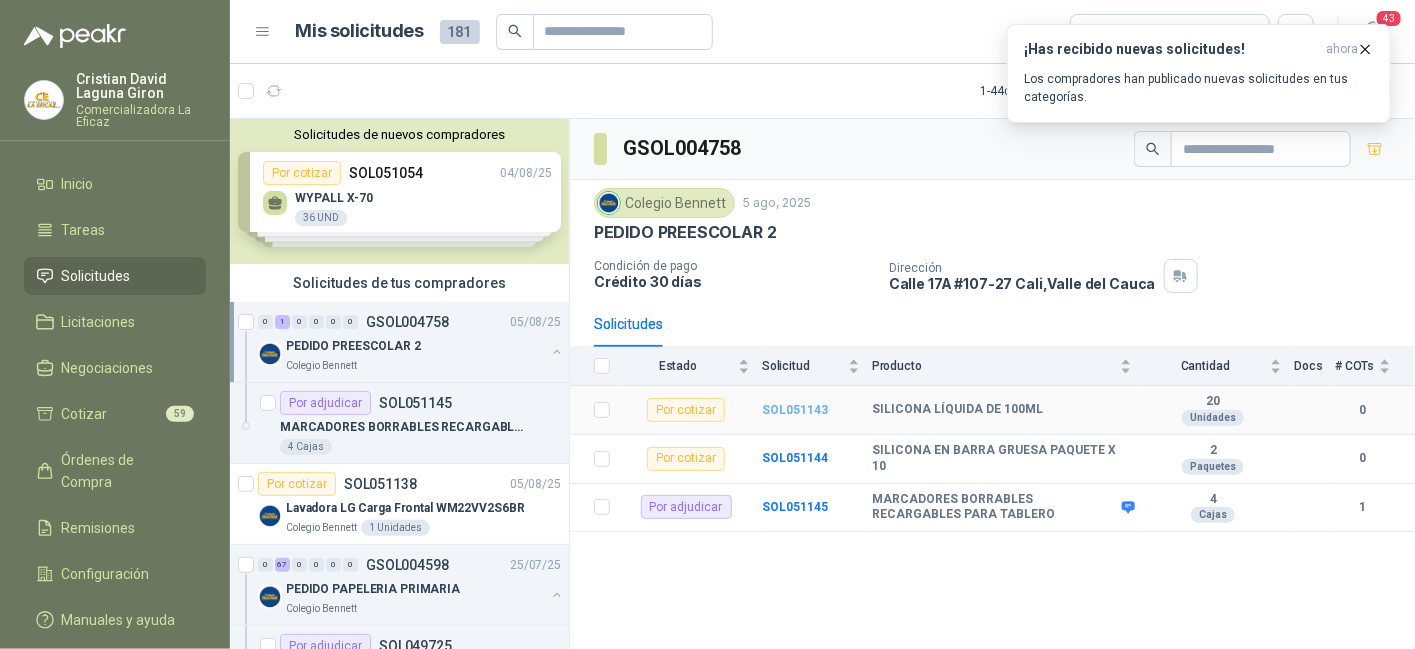 click on "SOL051143" at bounding box center (795, 410) 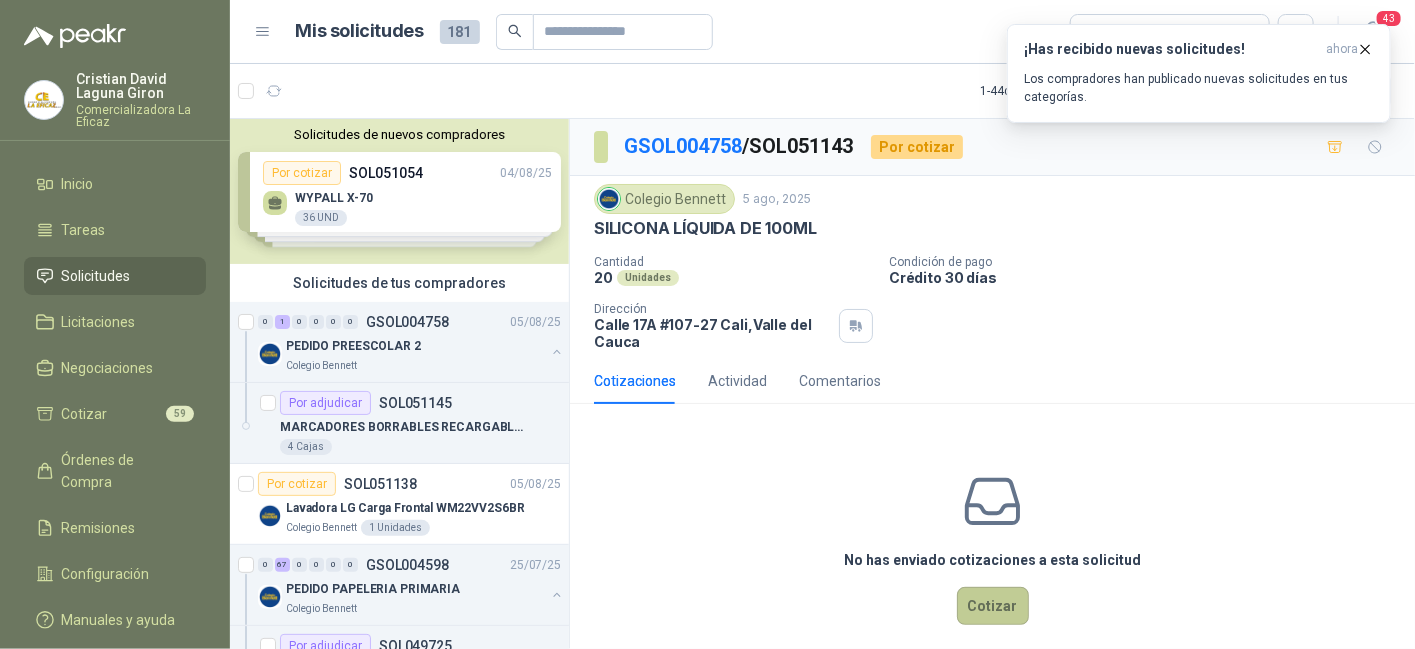 click on "Cotizar" at bounding box center [993, 606] 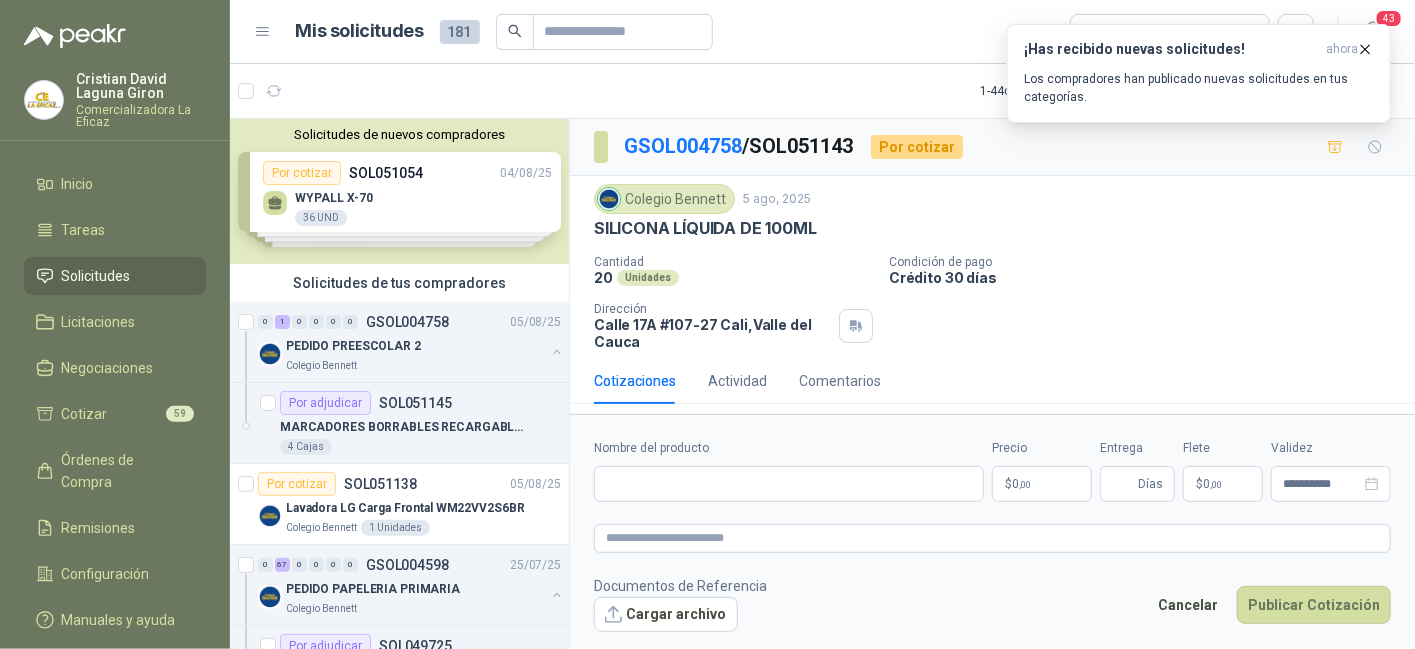 type 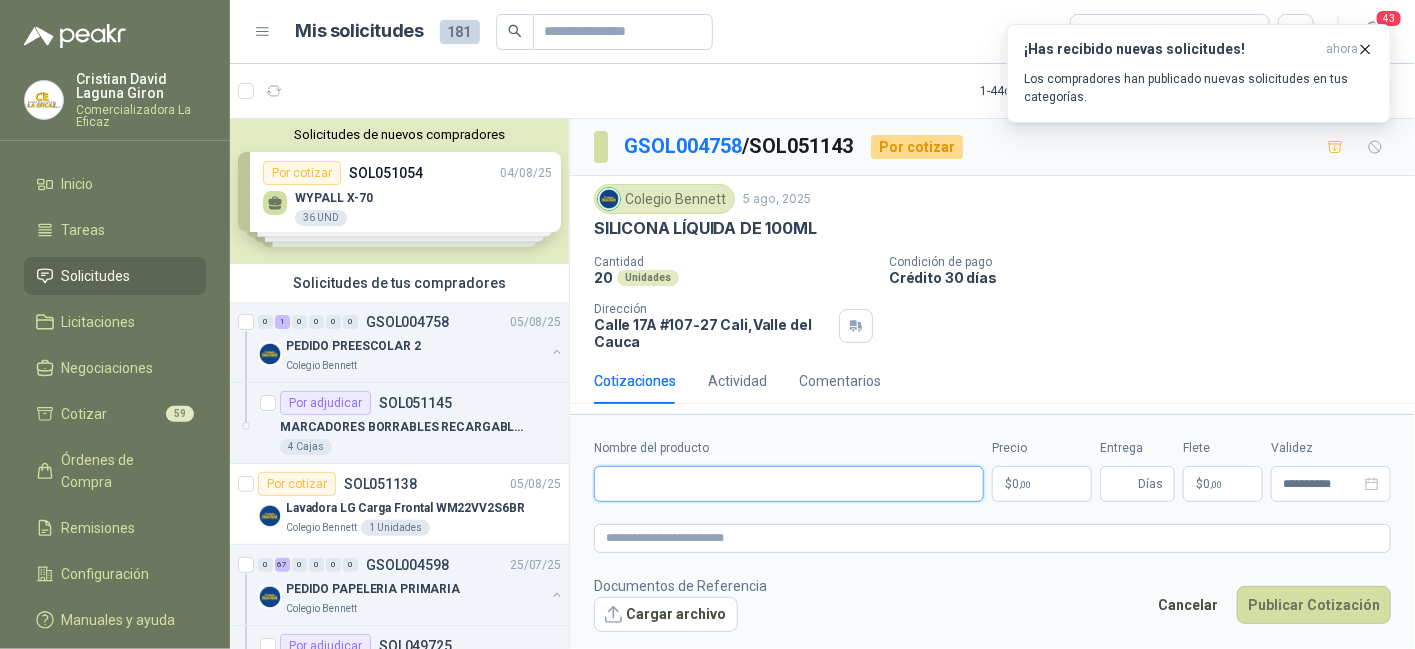 click on "Nombre del producto" at bounding box center (789, 484) 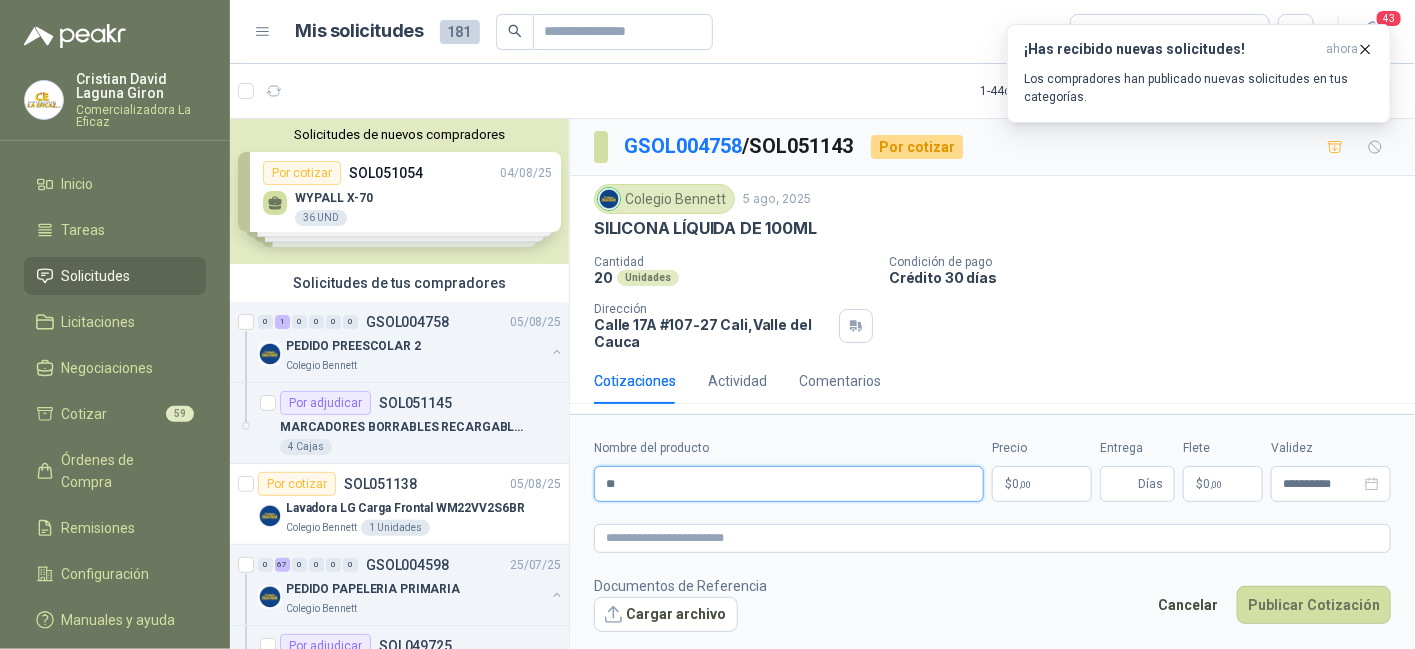 type on "*" 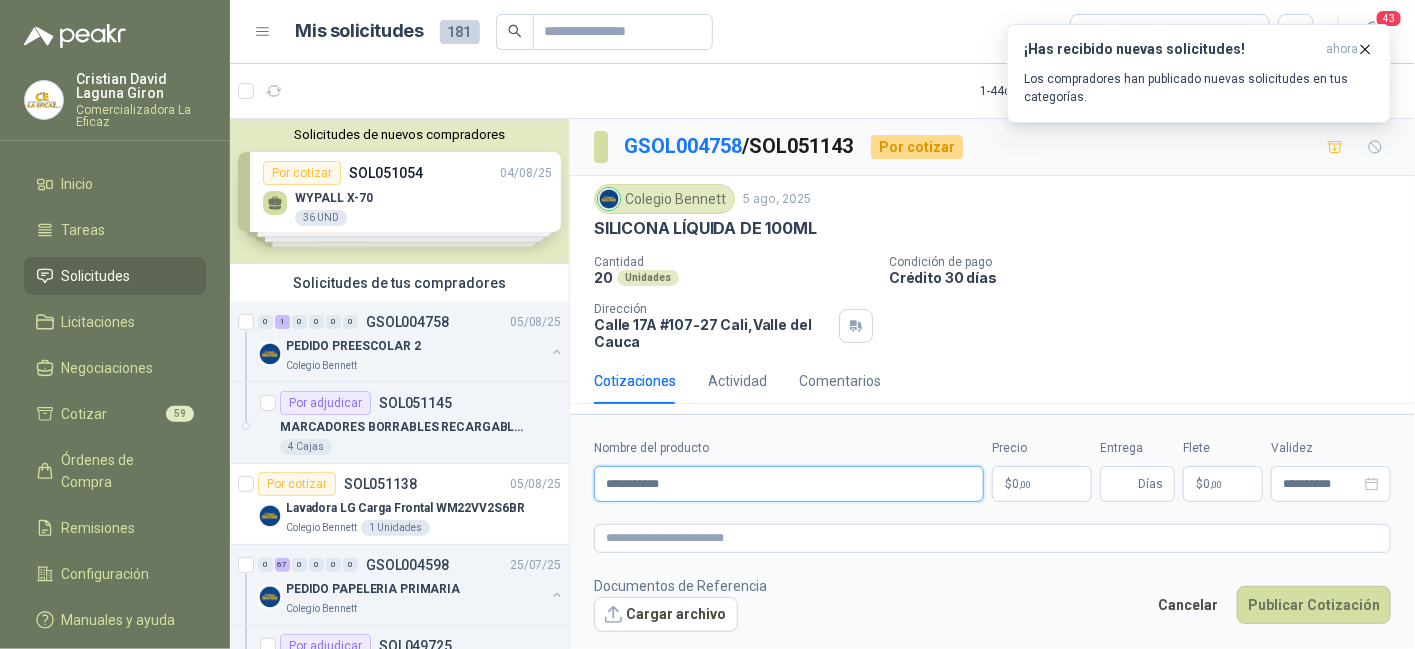 type on "**********" 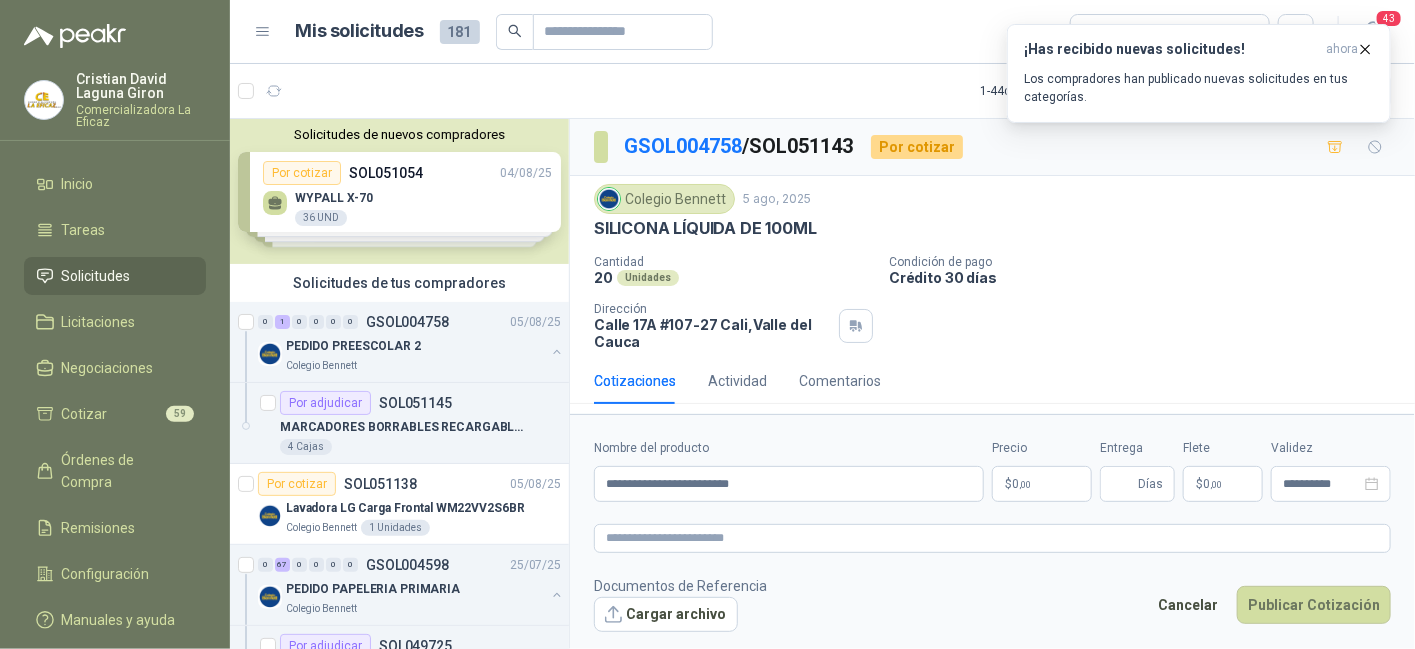 click on ",00" at bounding box center [1025, 484] 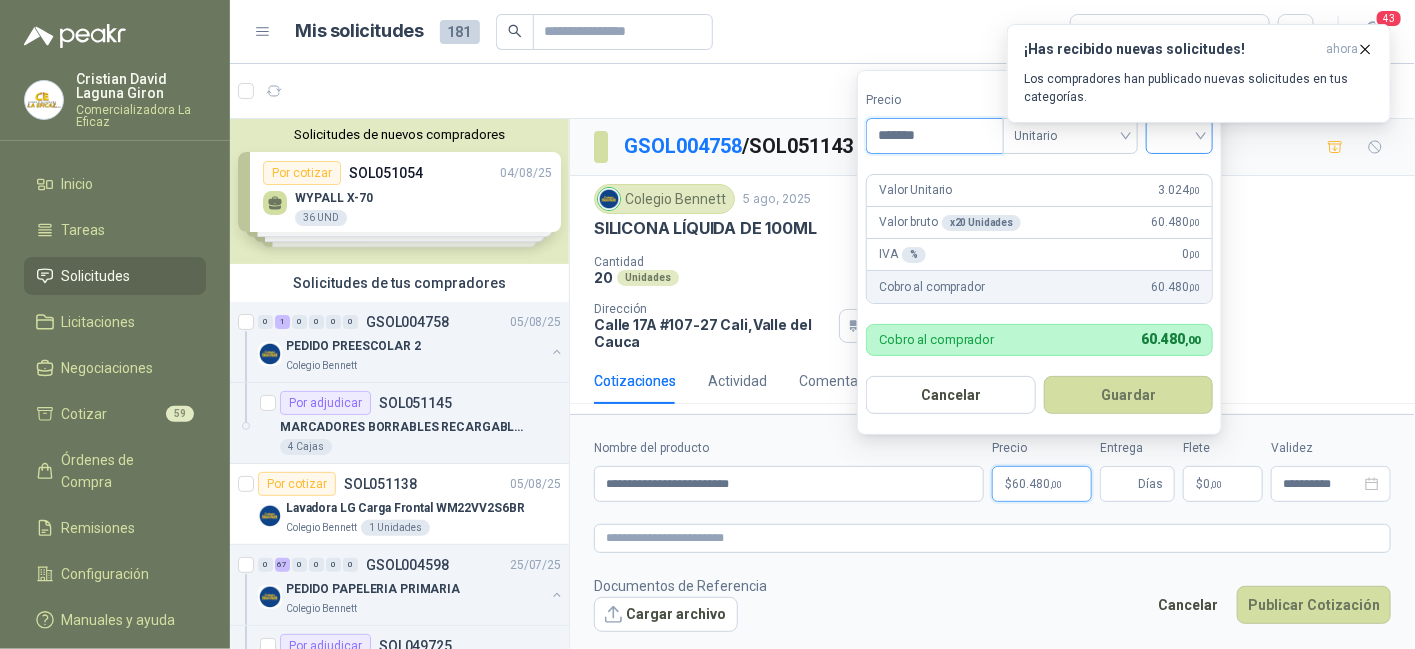 type on "*******" 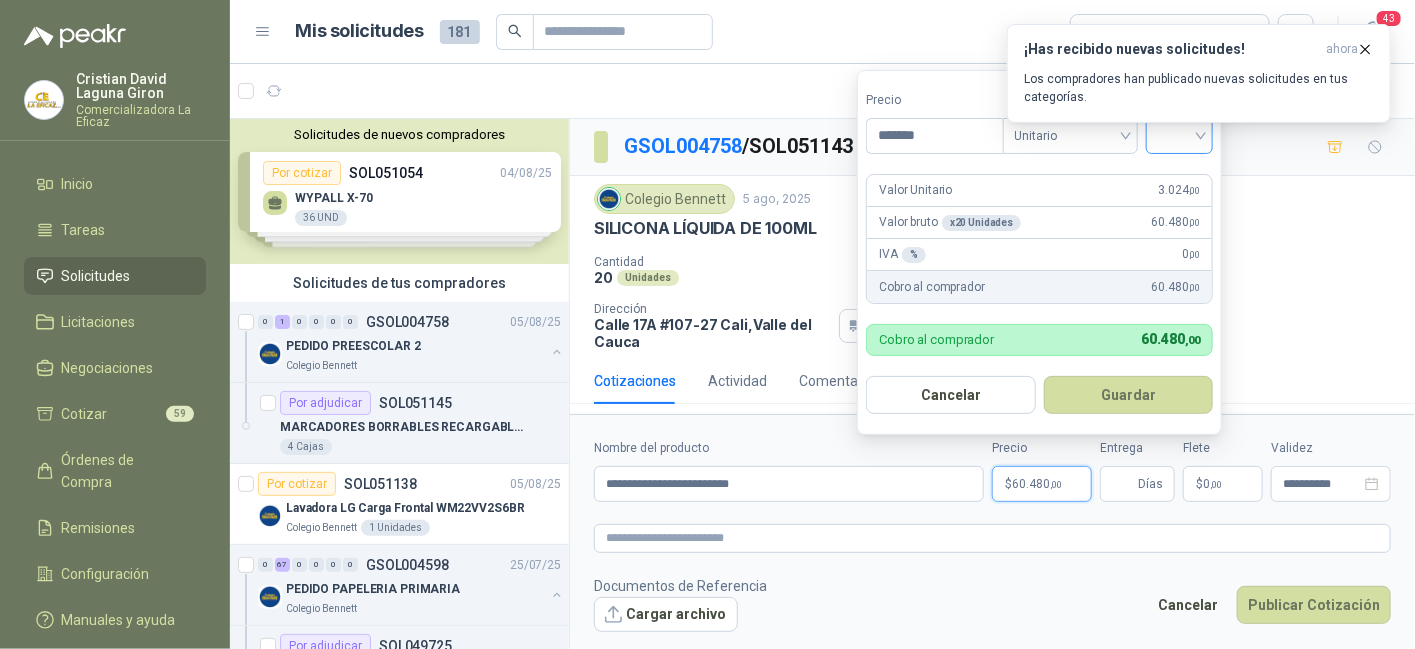 click at bounding box center (1180, 134) 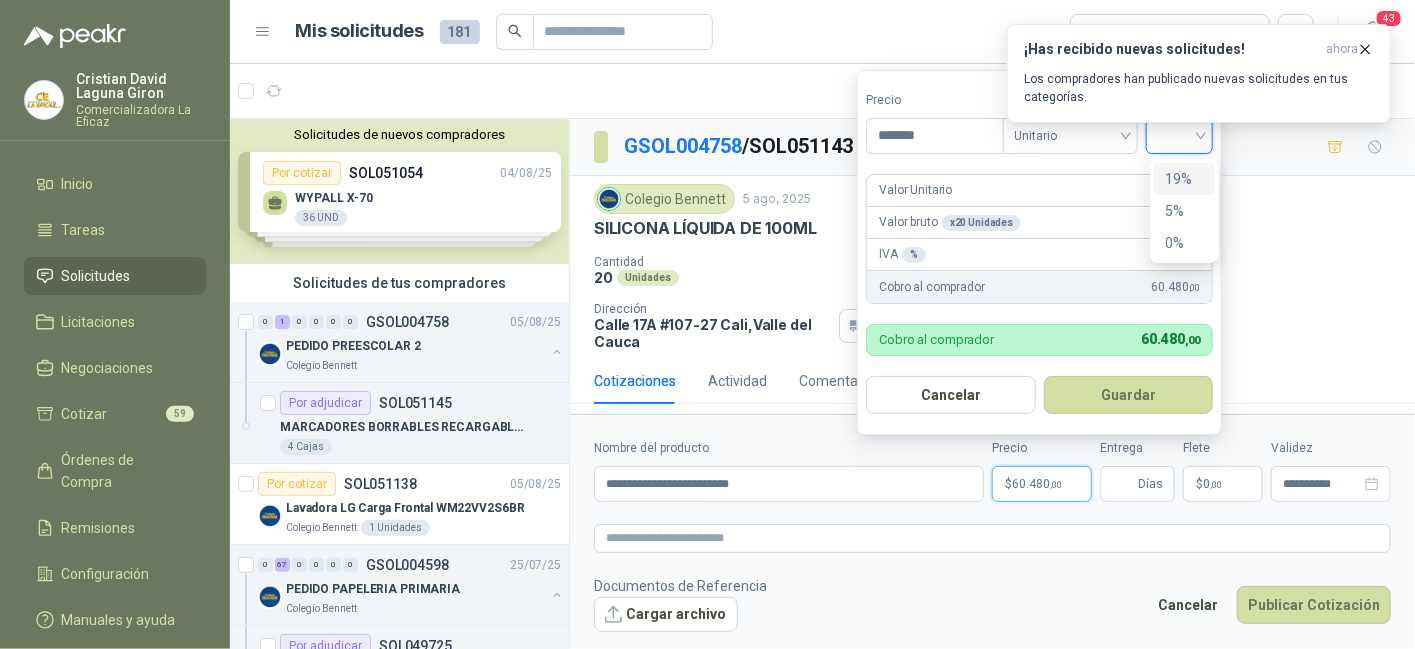 click on "19%" at bounding box center [1184, 179] 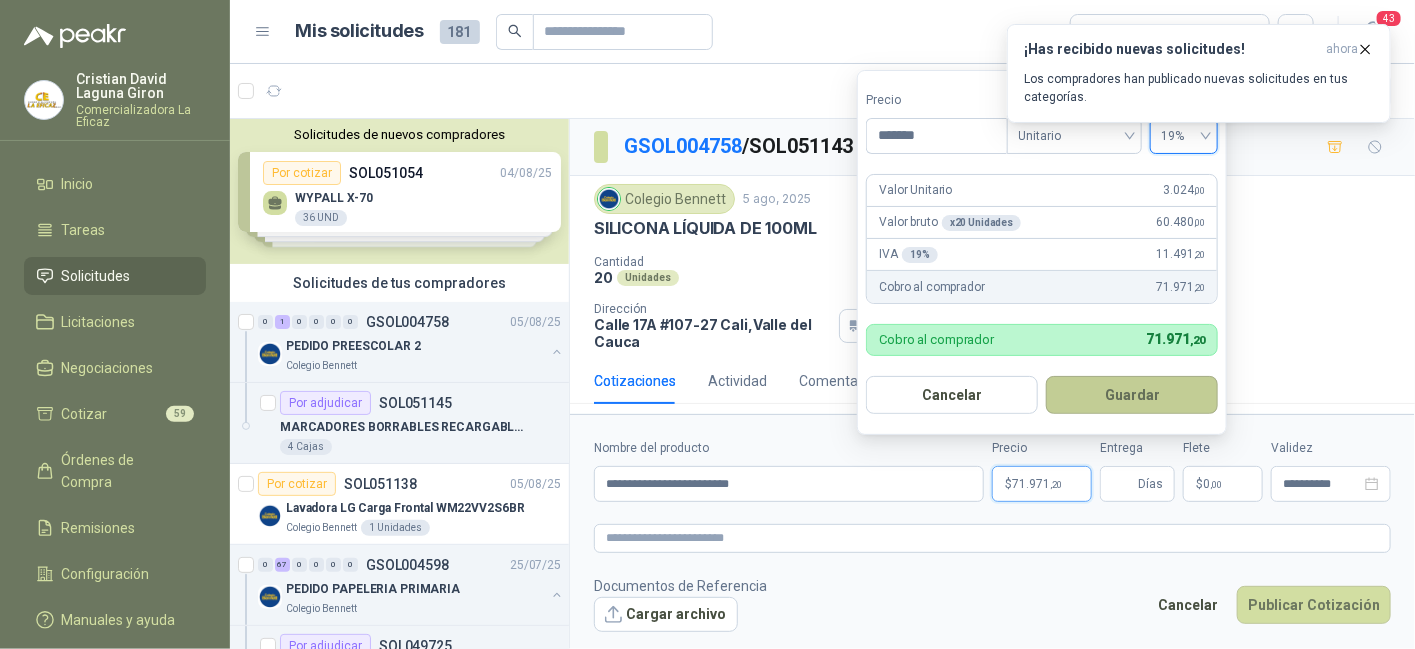 click on "Guardar" at bounding box center (1132, 395) 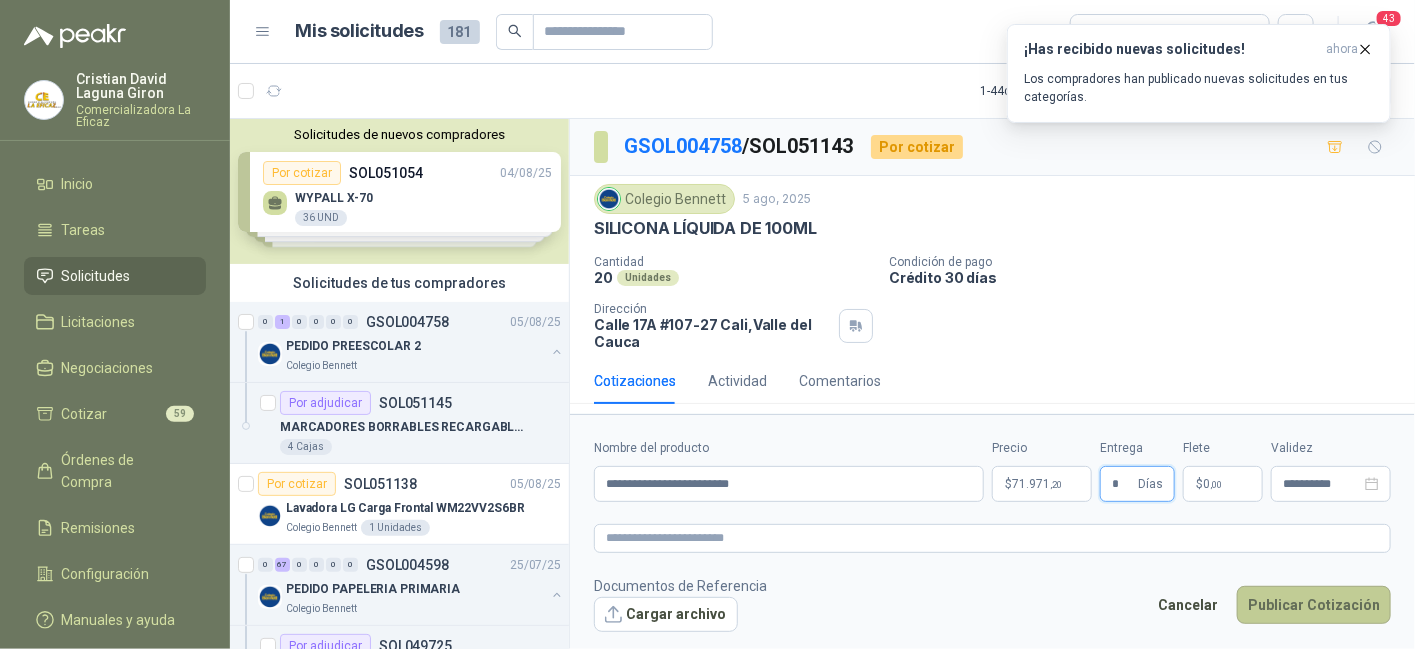 type on "*" 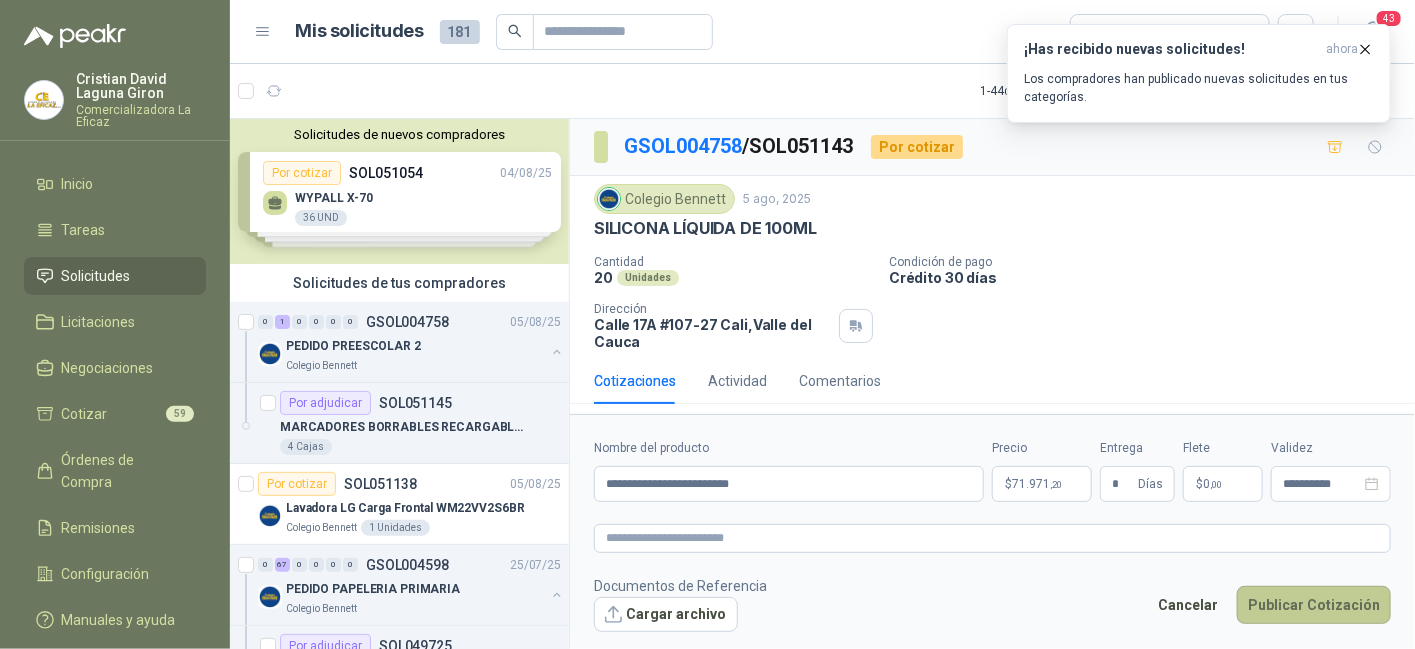 click on "Publicar Cotización" at bounding box center [1314, 605] 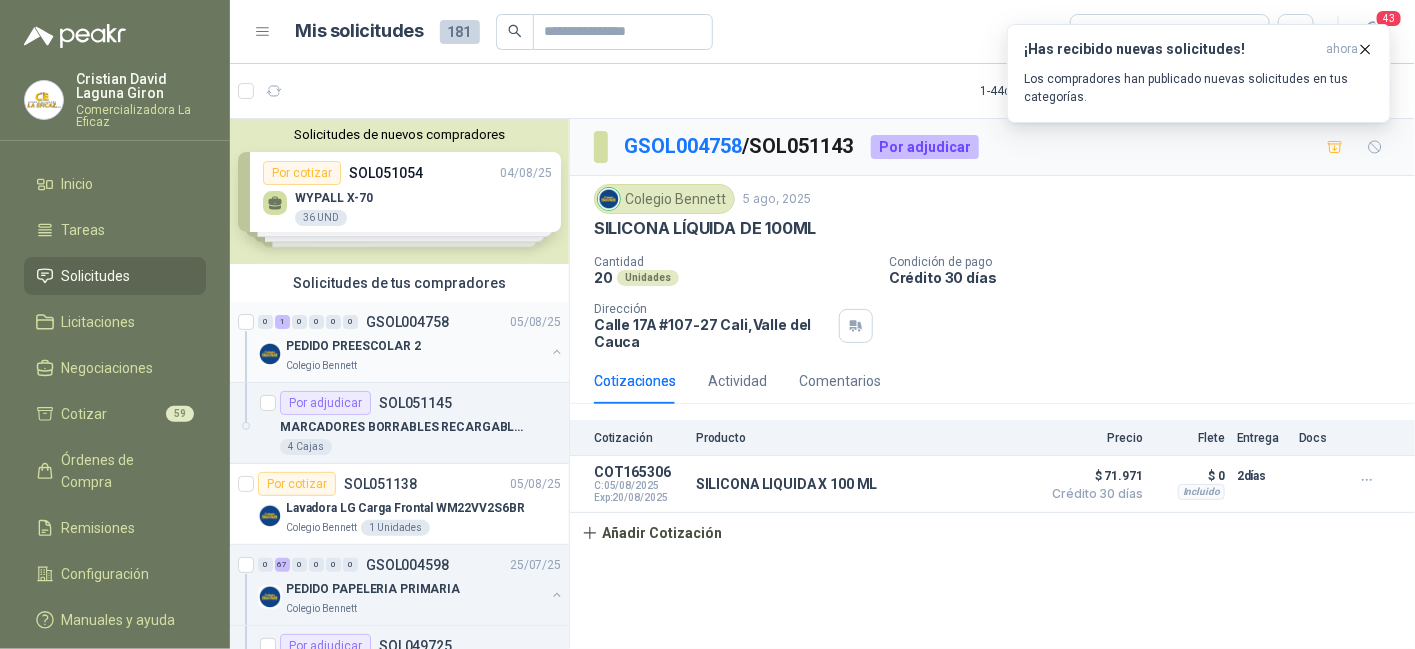 click on "PEDIDO PREESCOLAR 2" at bounding box center (353, 346) 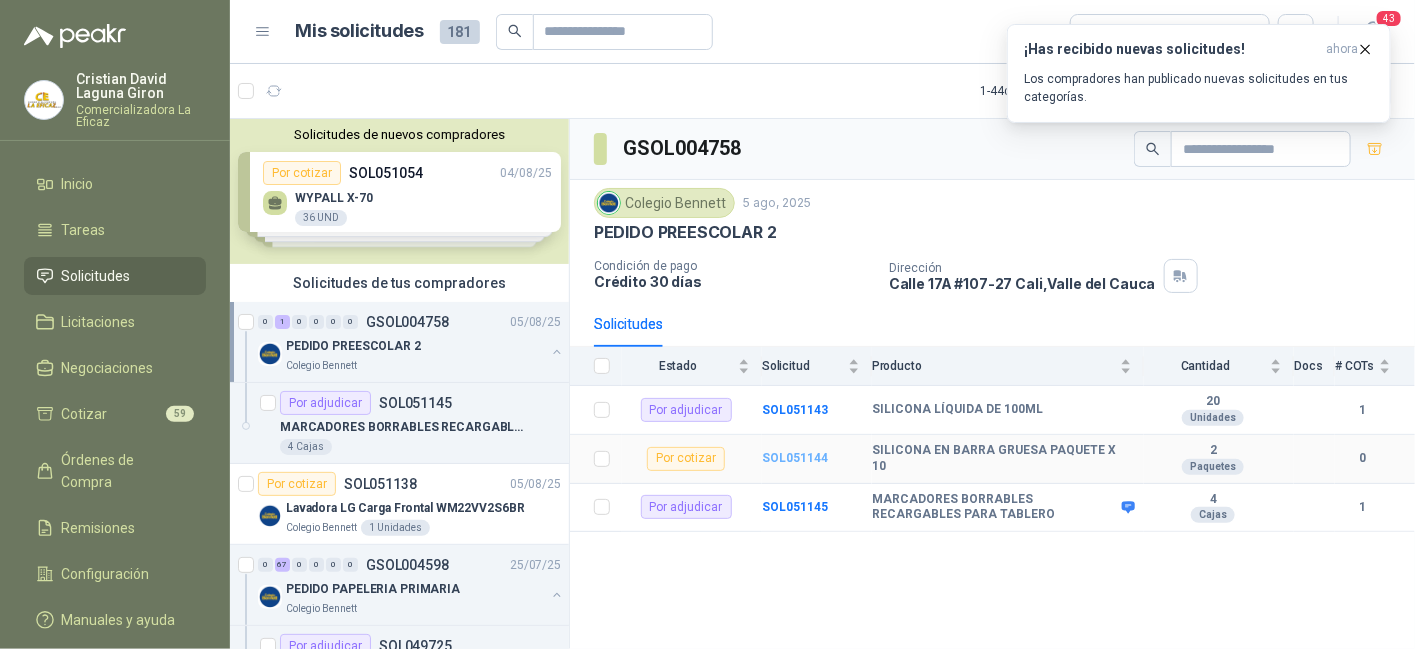click on "SOL051144" at bounding box center (795, 458) 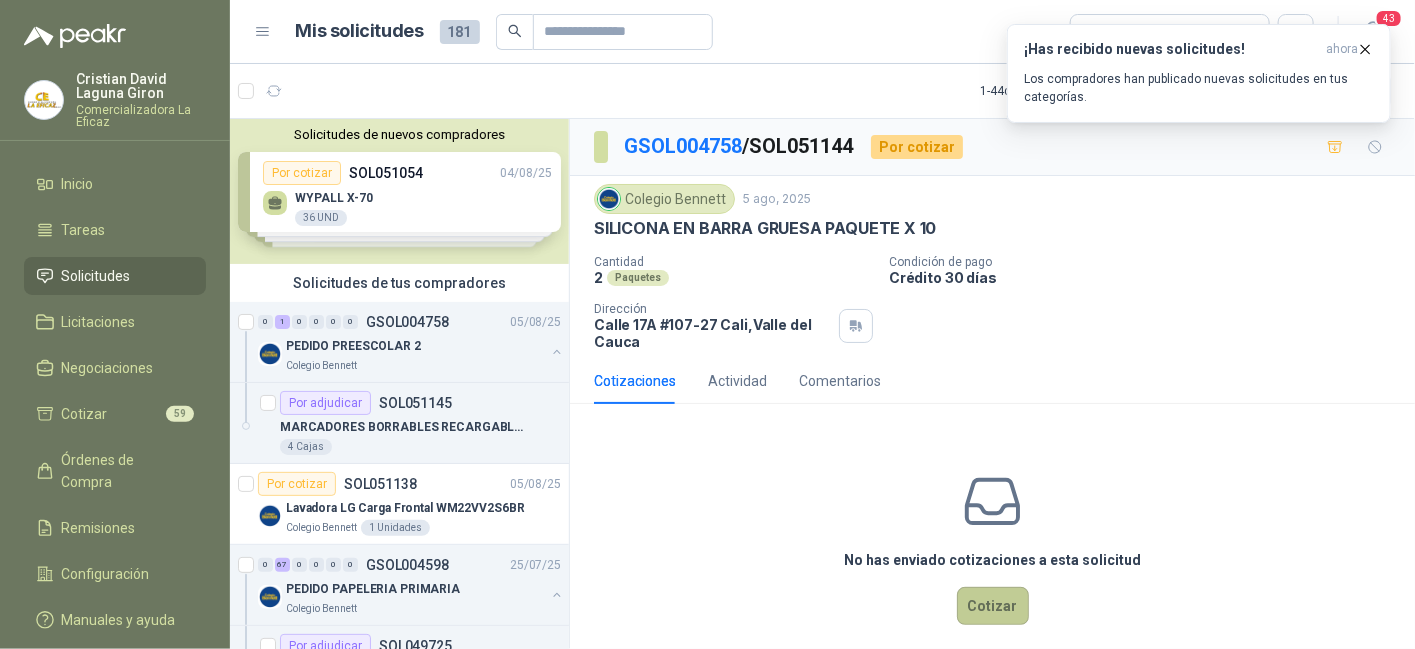 click on "Cotizar" at bounding box center [993, 606] 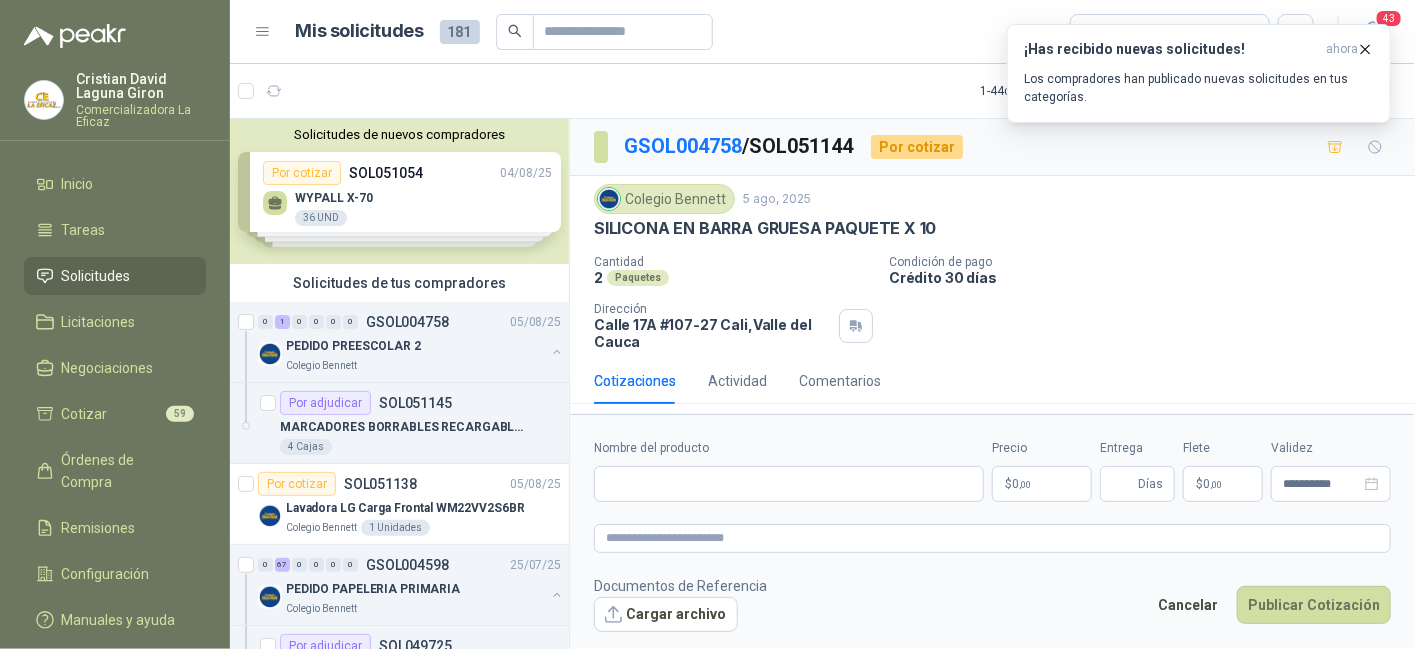 type 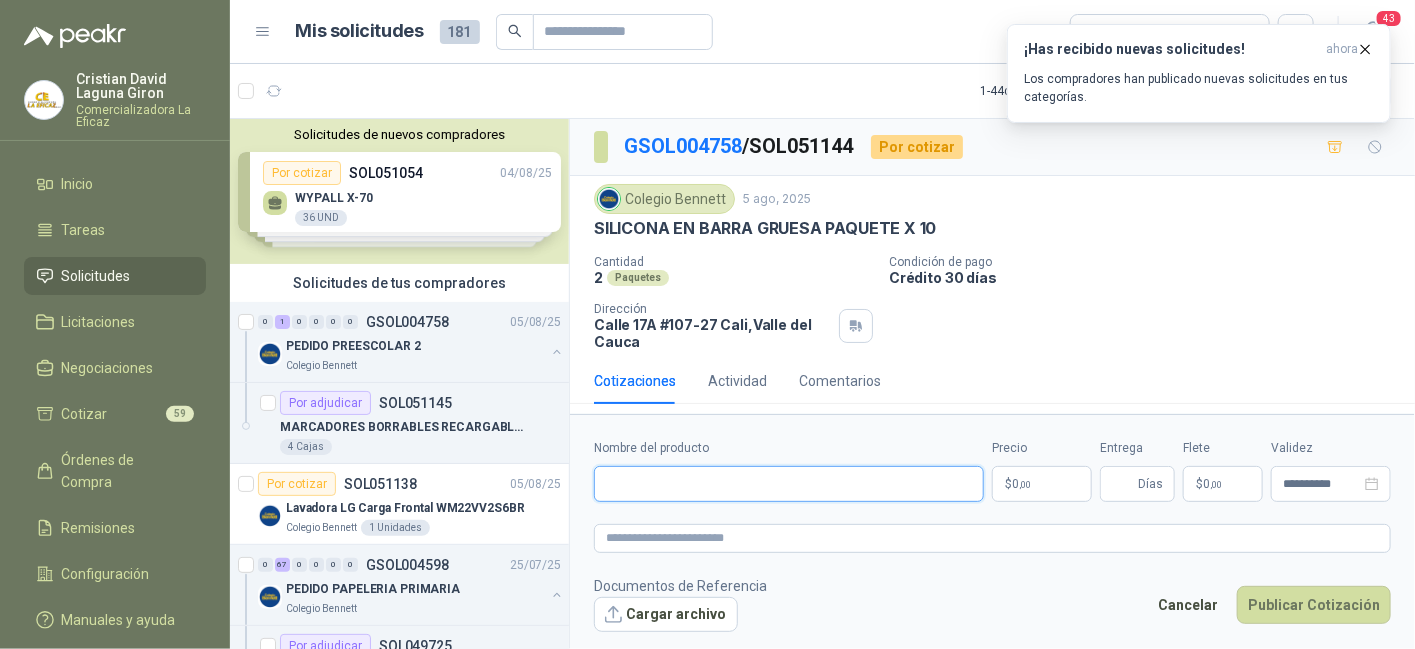 click on "Nombre del producto" at bounding box center [789, 484] 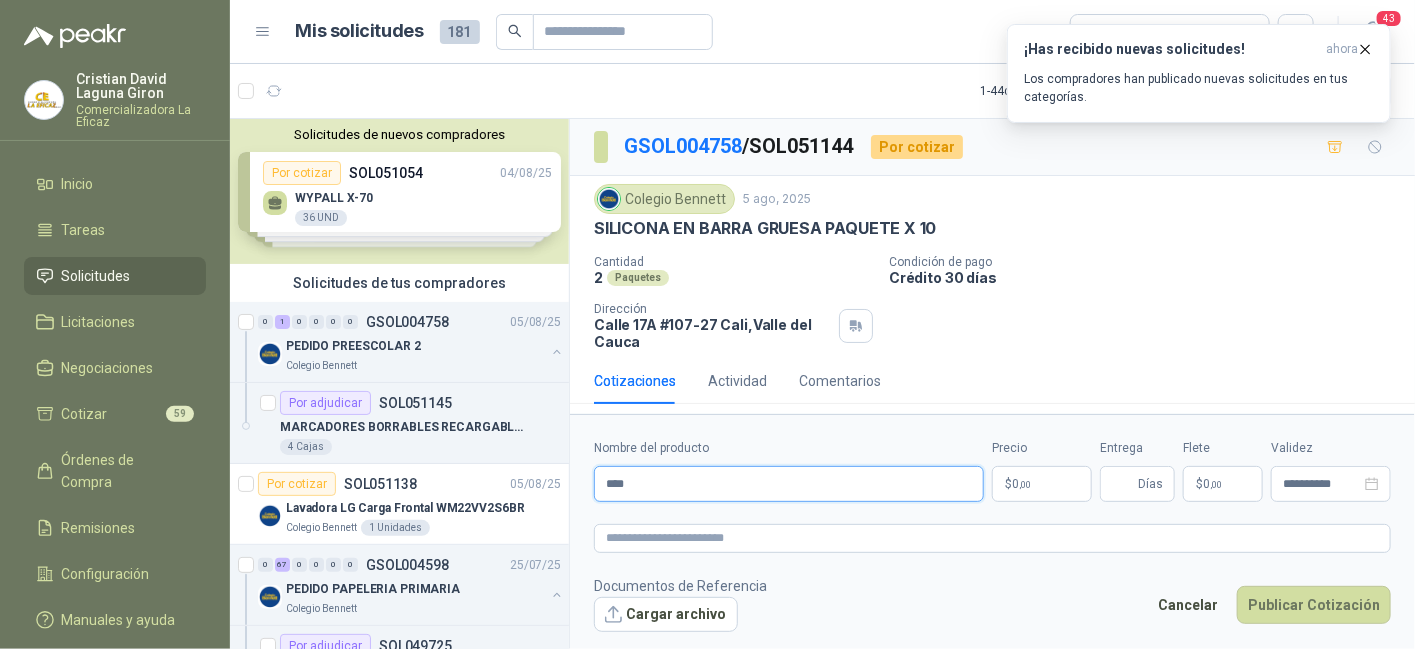 type on "**********" 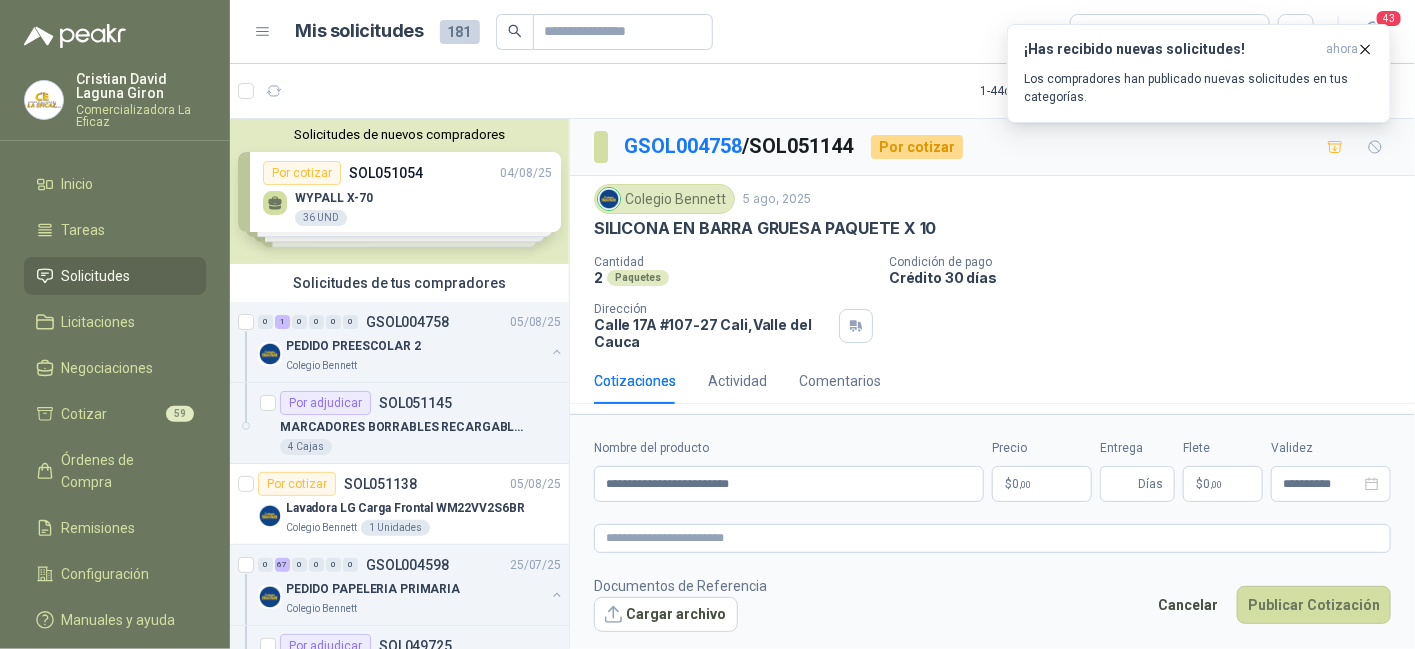 click on "0 ,00" at bounding box center [1021, 484] 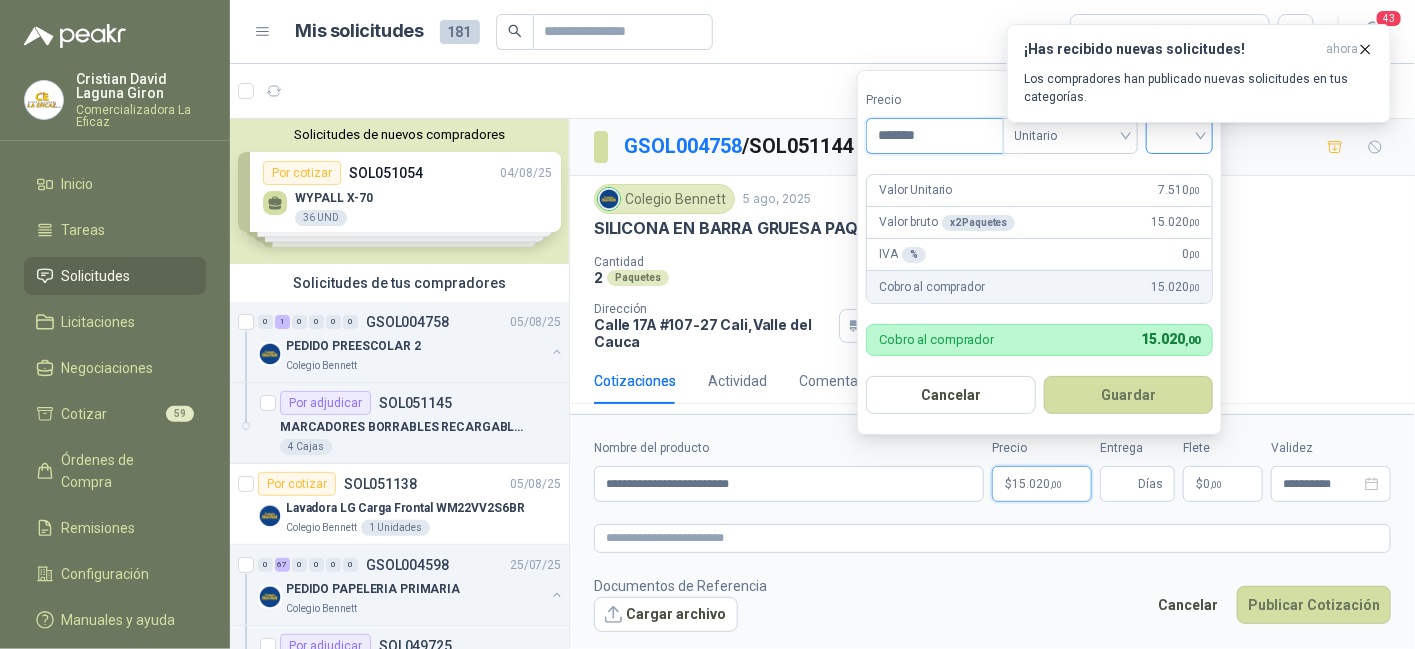 type on "*******" 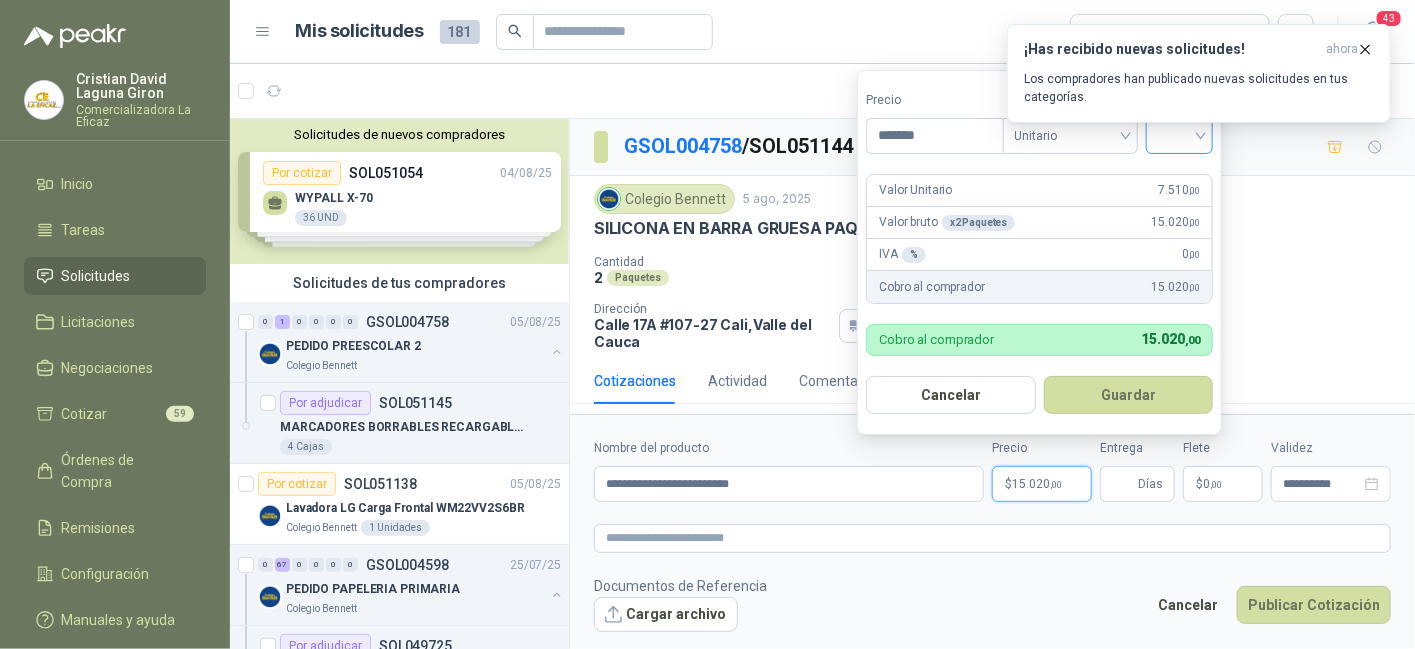 click at bounding box center (1180, 134) 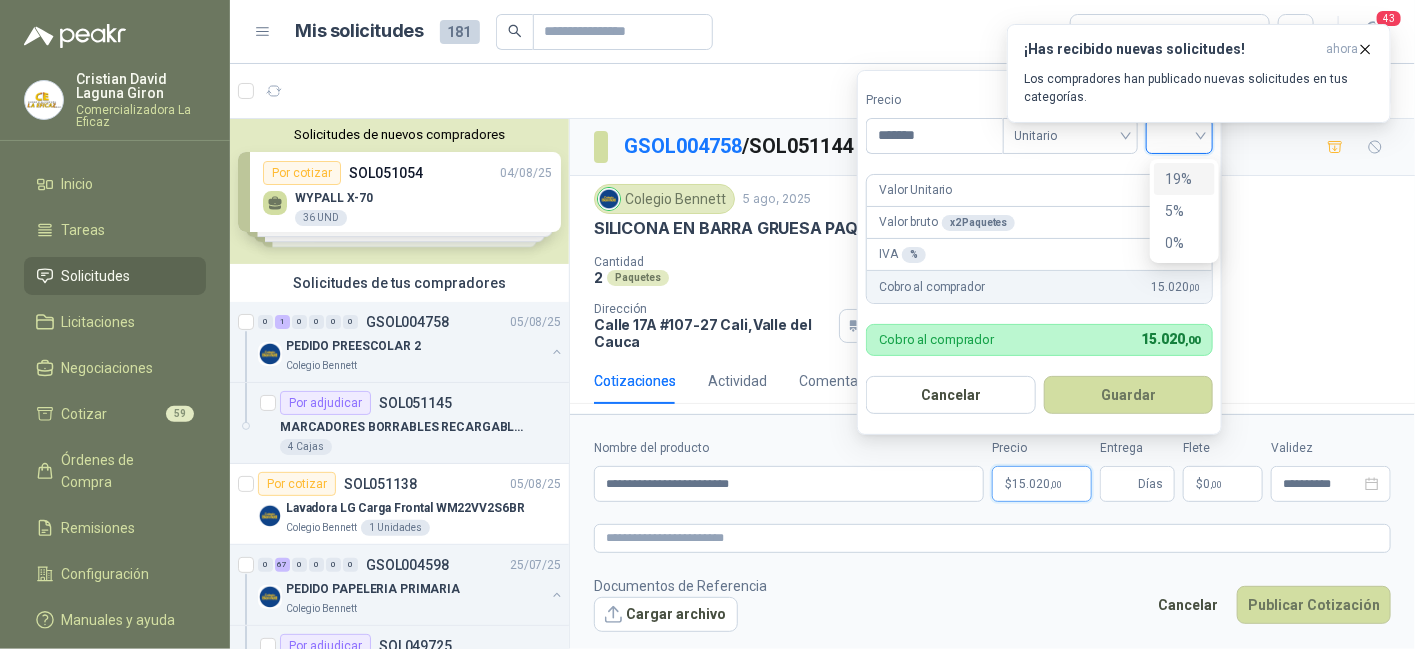 click on "19%" at bounding box center (1184, 179) 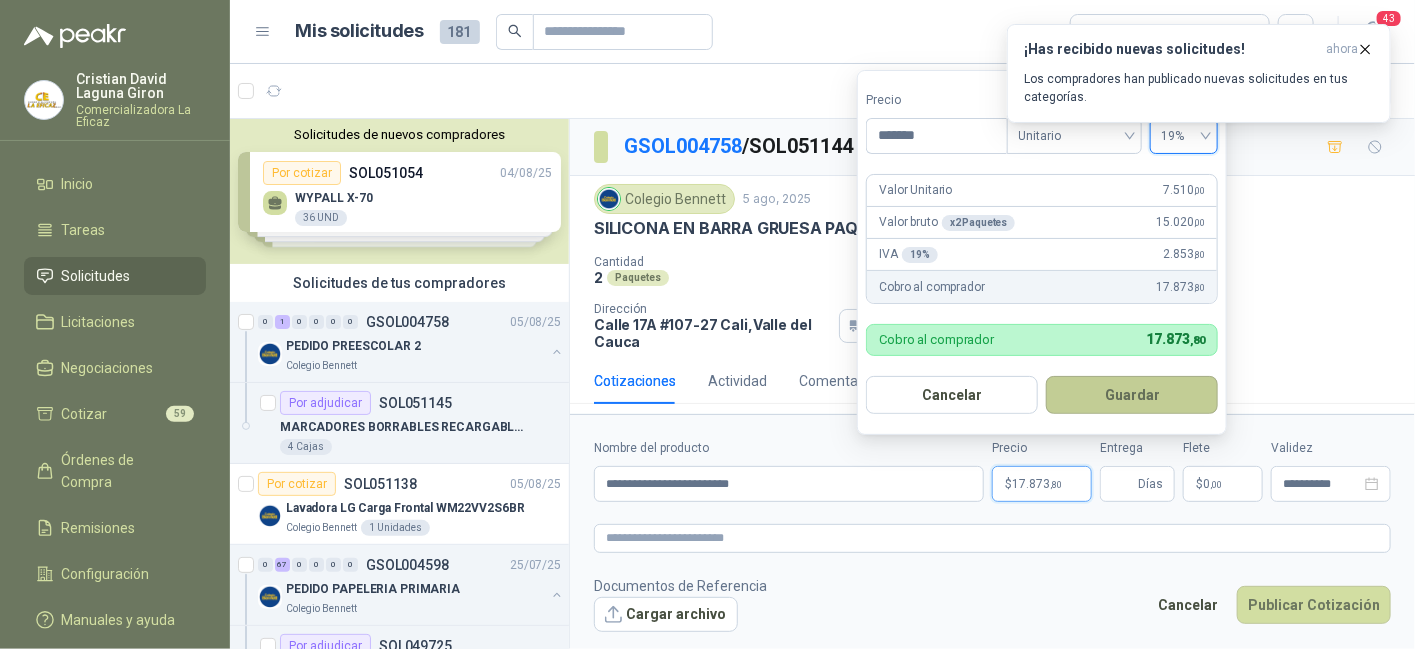 click on "Guardar" at bounding box center [1132, 395] 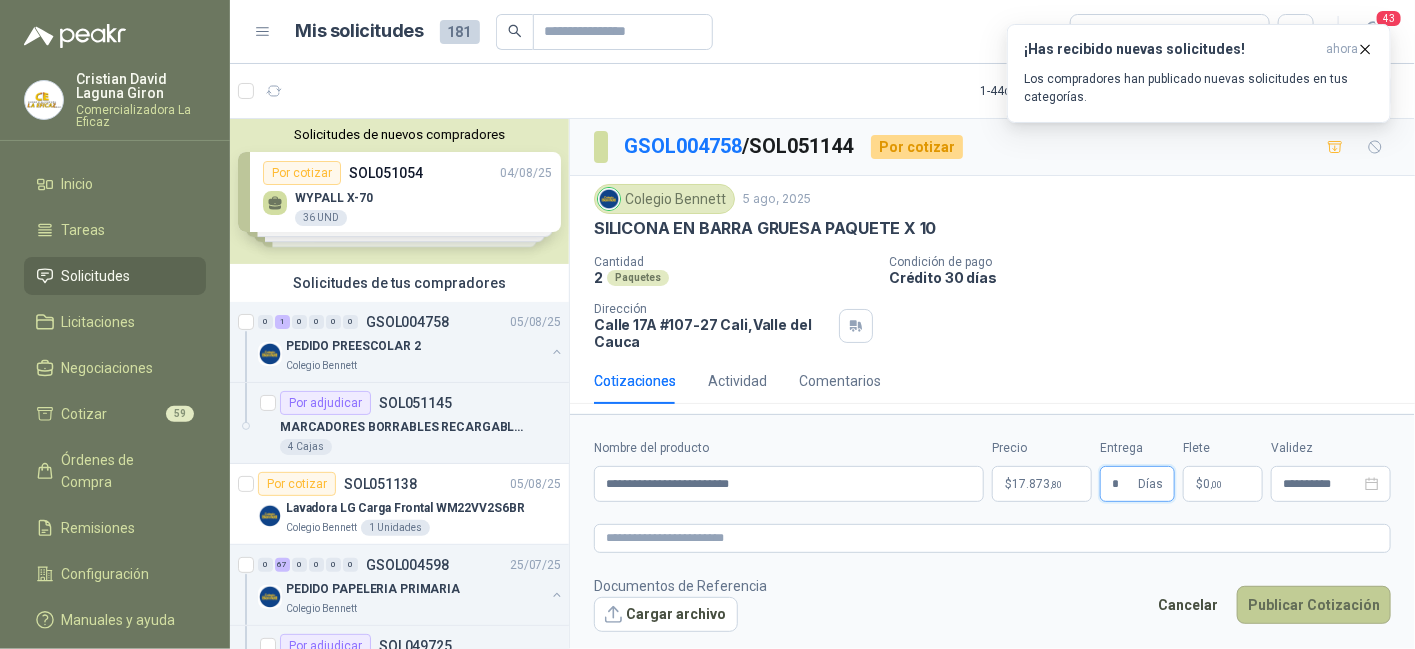 type on "*" 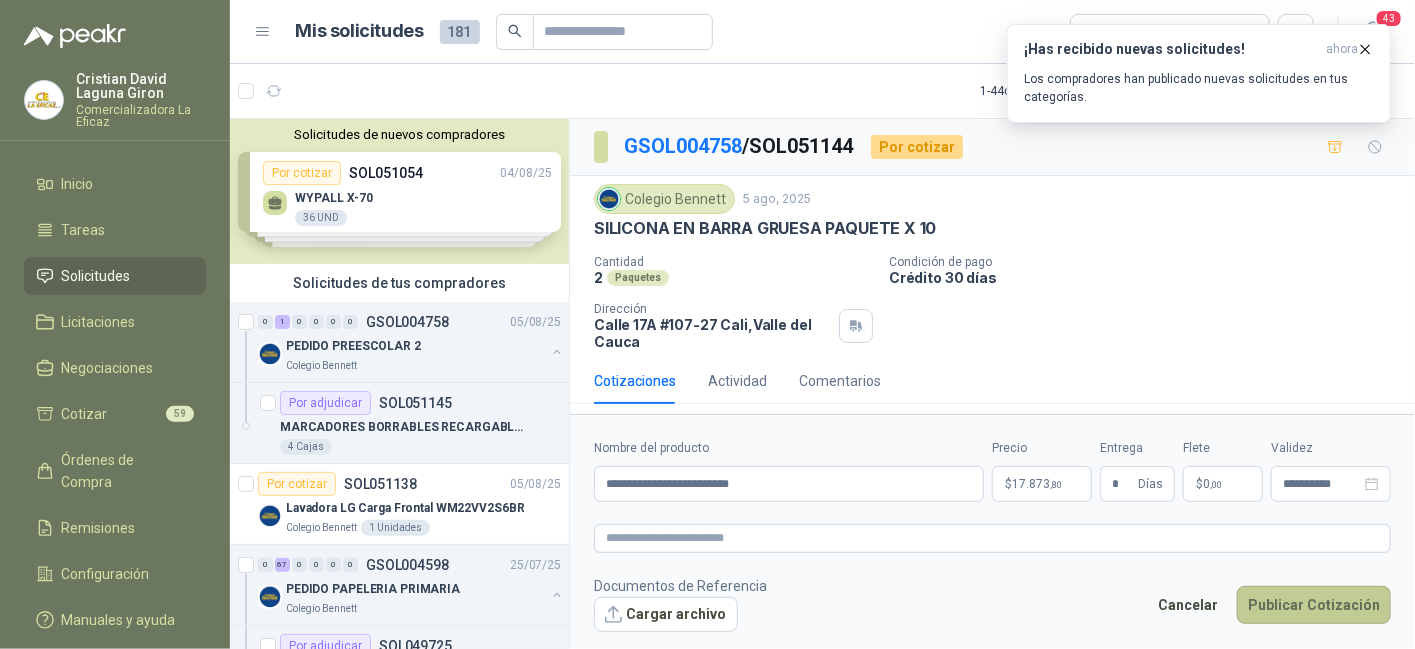 click on "Publicar Cotización" at bounding box center (1314, 605) 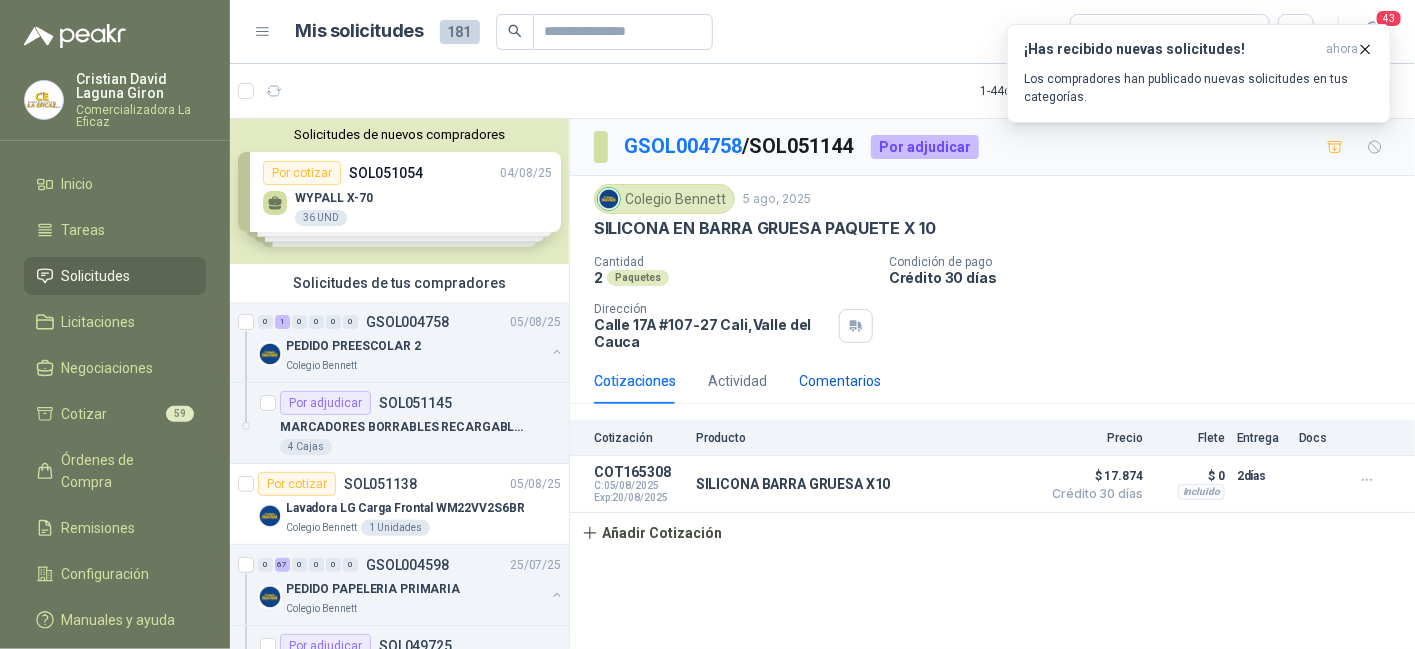 click on "Comentarios" at bounding box center (840, 381) 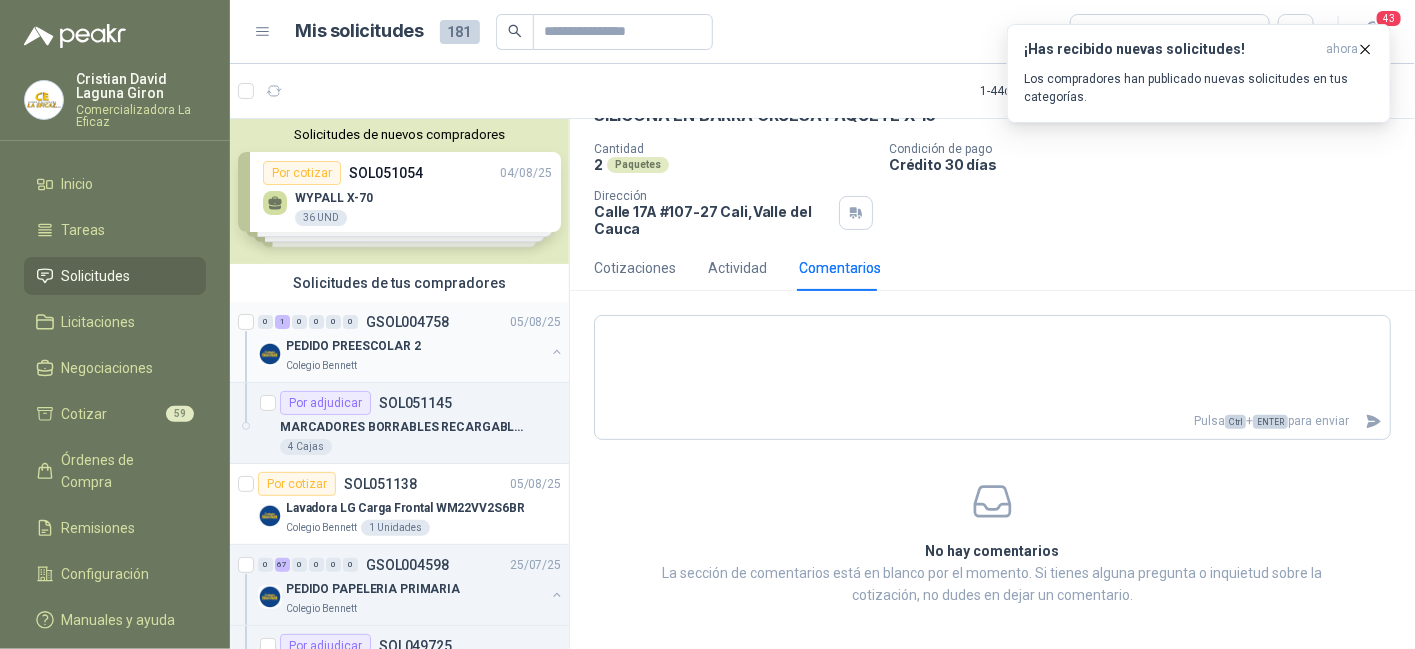 scroll, scrollTop: 118, scrollLeft: 0, axis: vertical 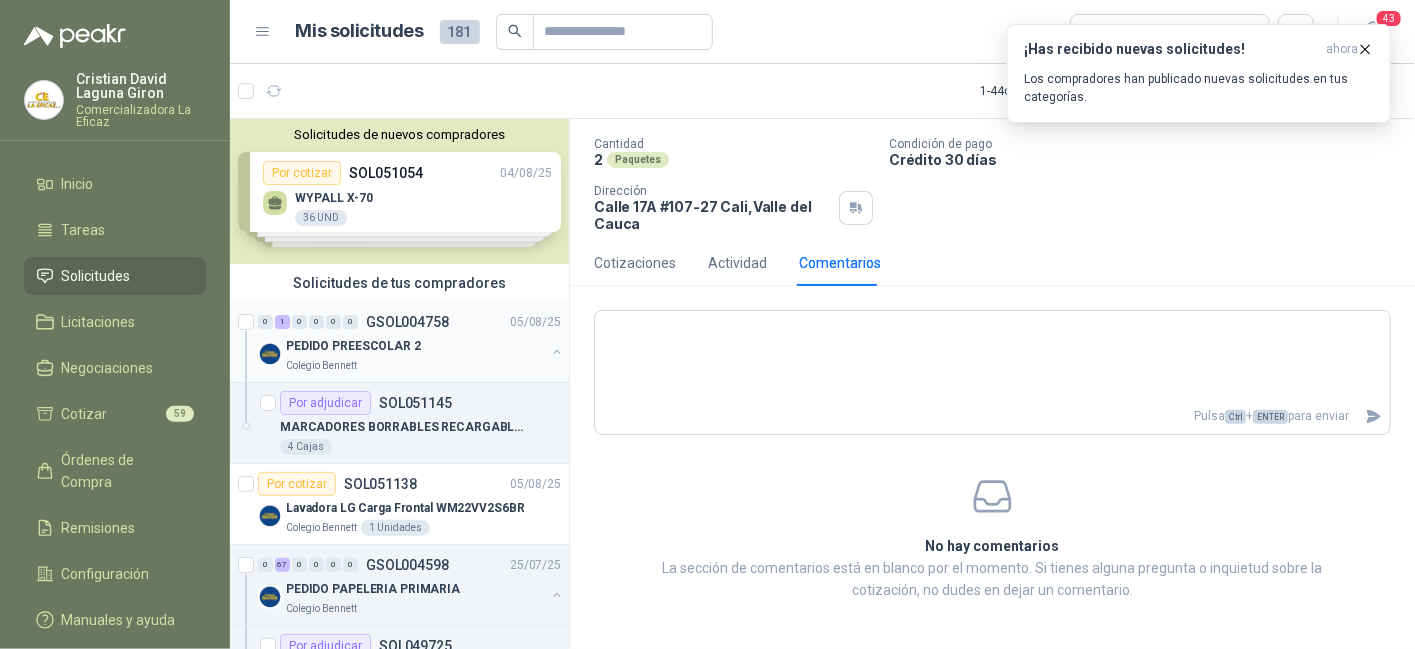 click on "0   1   0   0   0   0   GSOL004758 05/08/25" at bounding box center (411, 322) 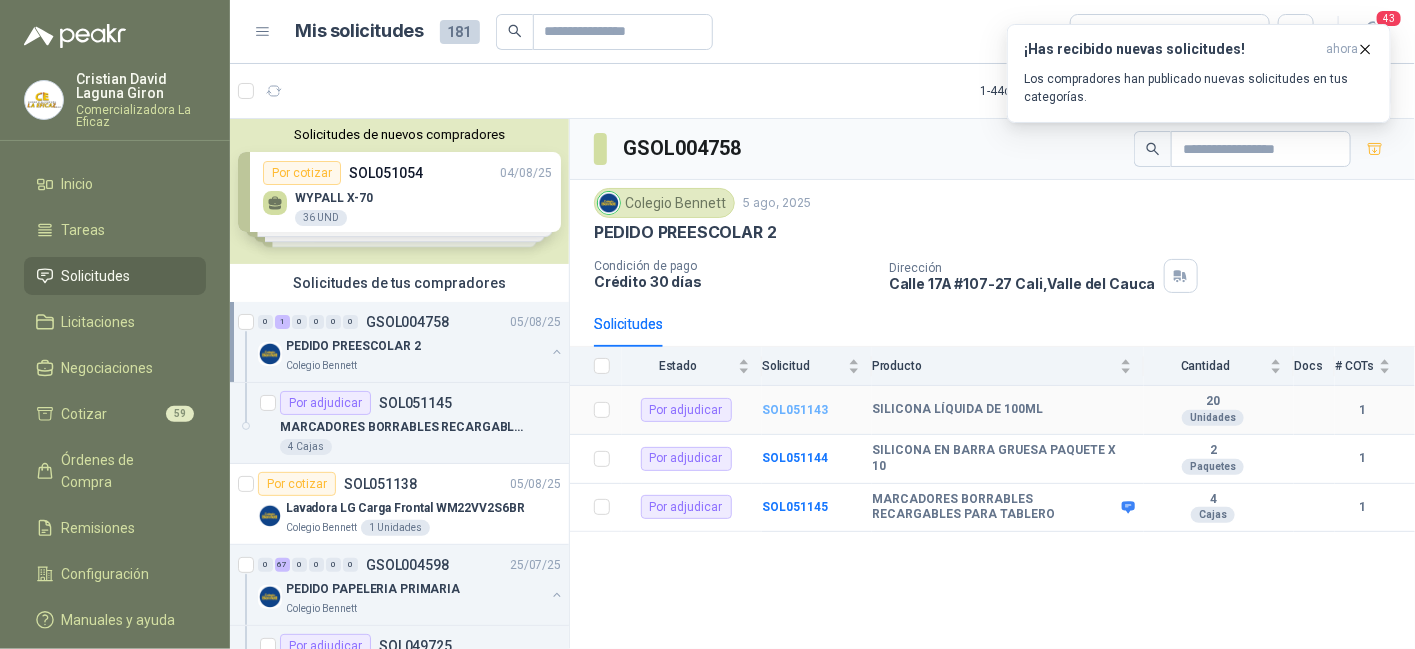 click on "SOL051143" at bounding box center (795, 410) 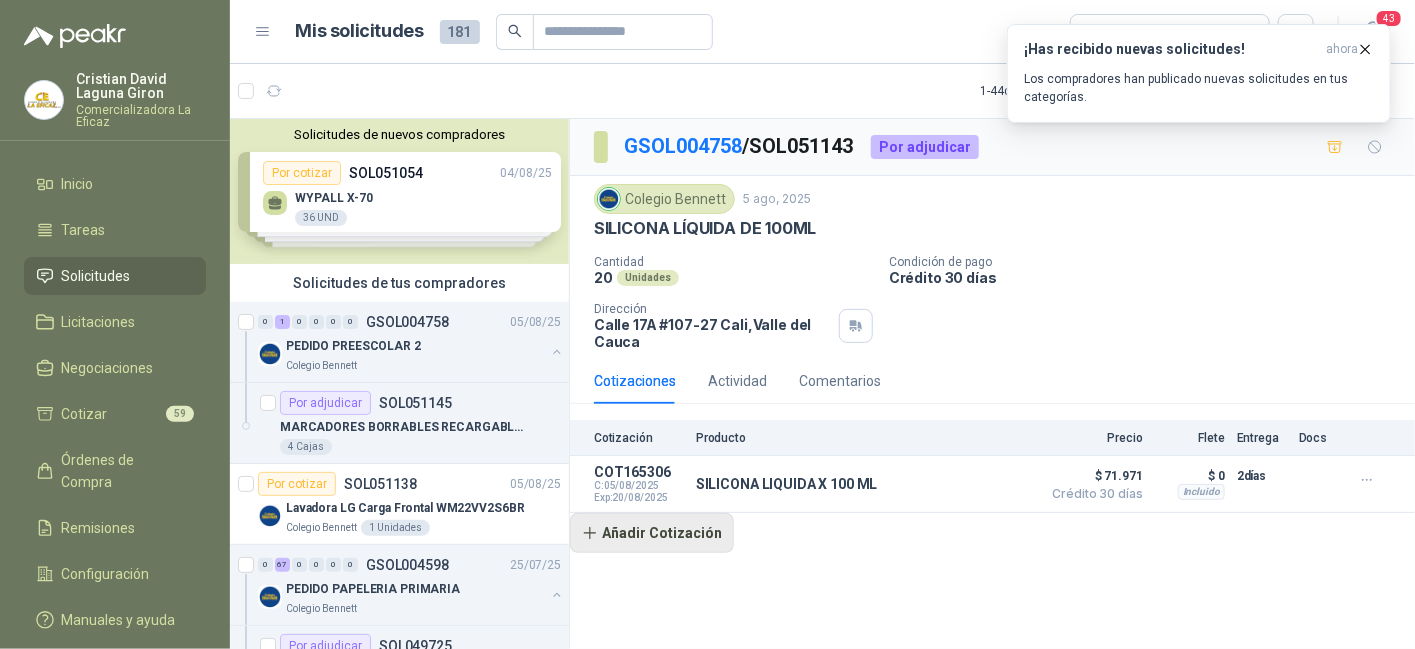 click on "Añadir Cotización" at bounding box center (652, 533) 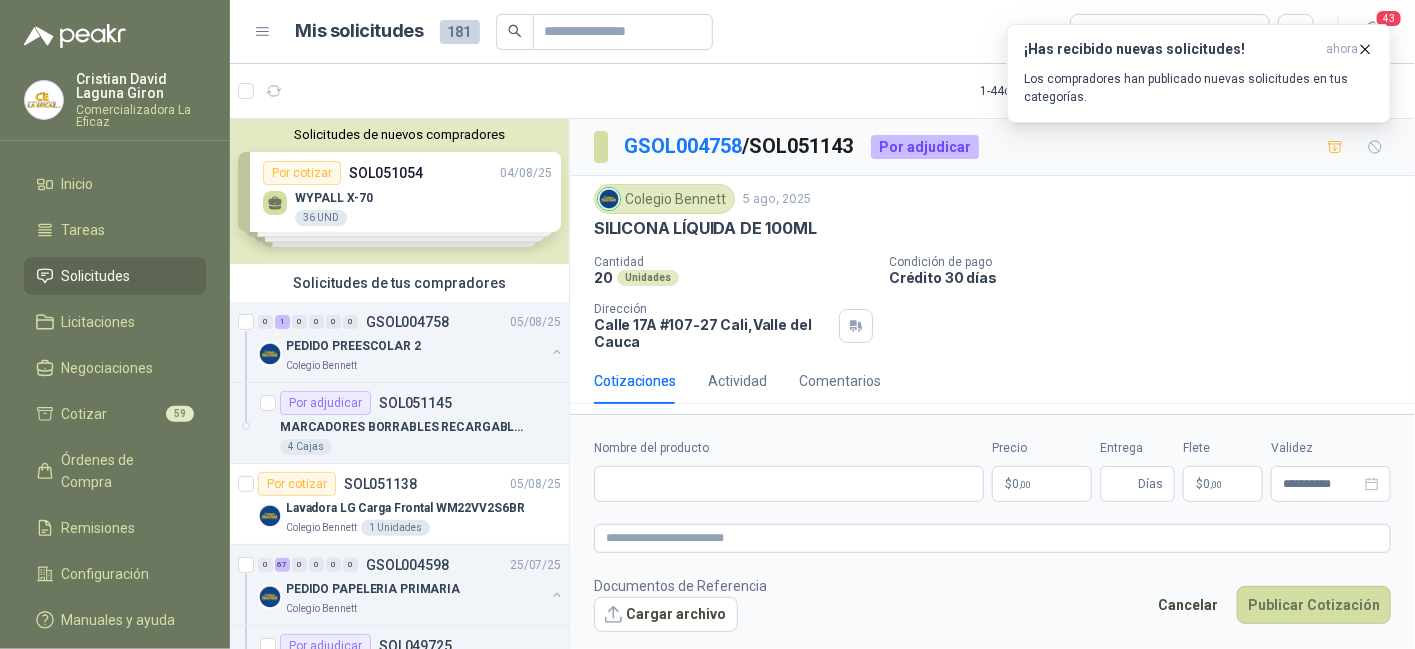 type 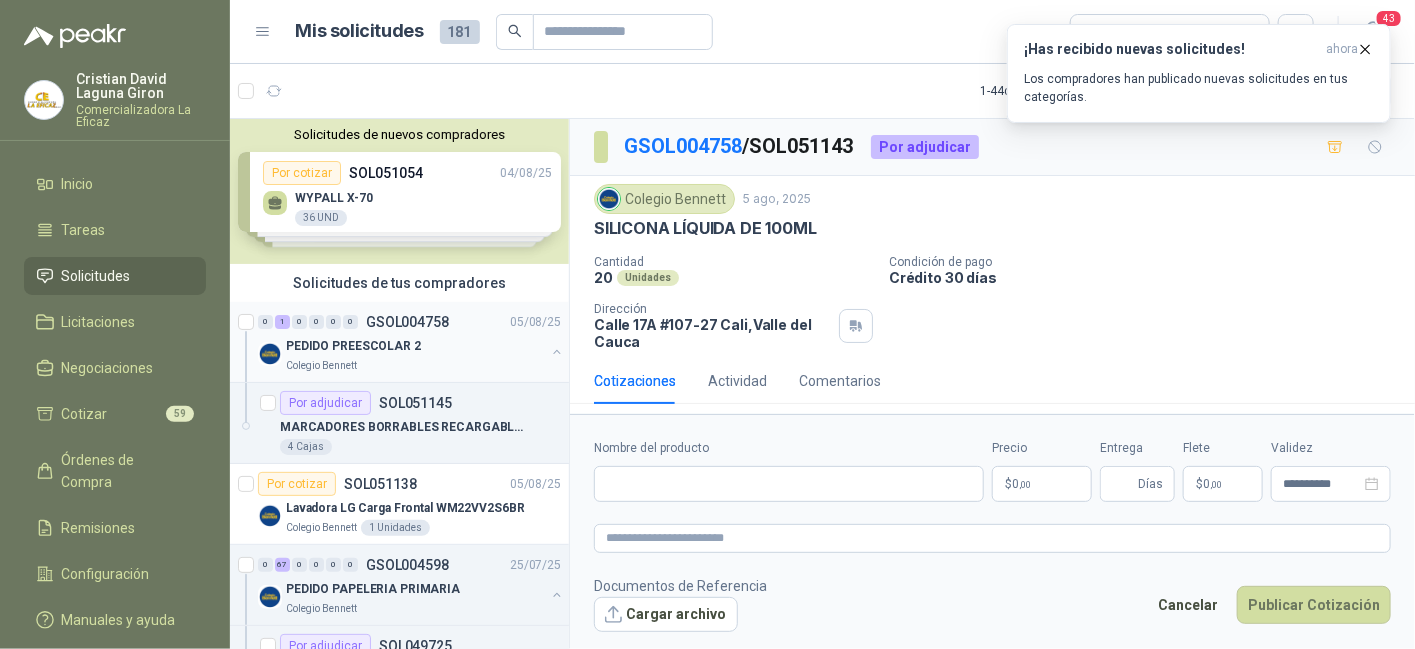 click on "PEDIDO PREESCOLAR 2" at bounding box center (353, 346) 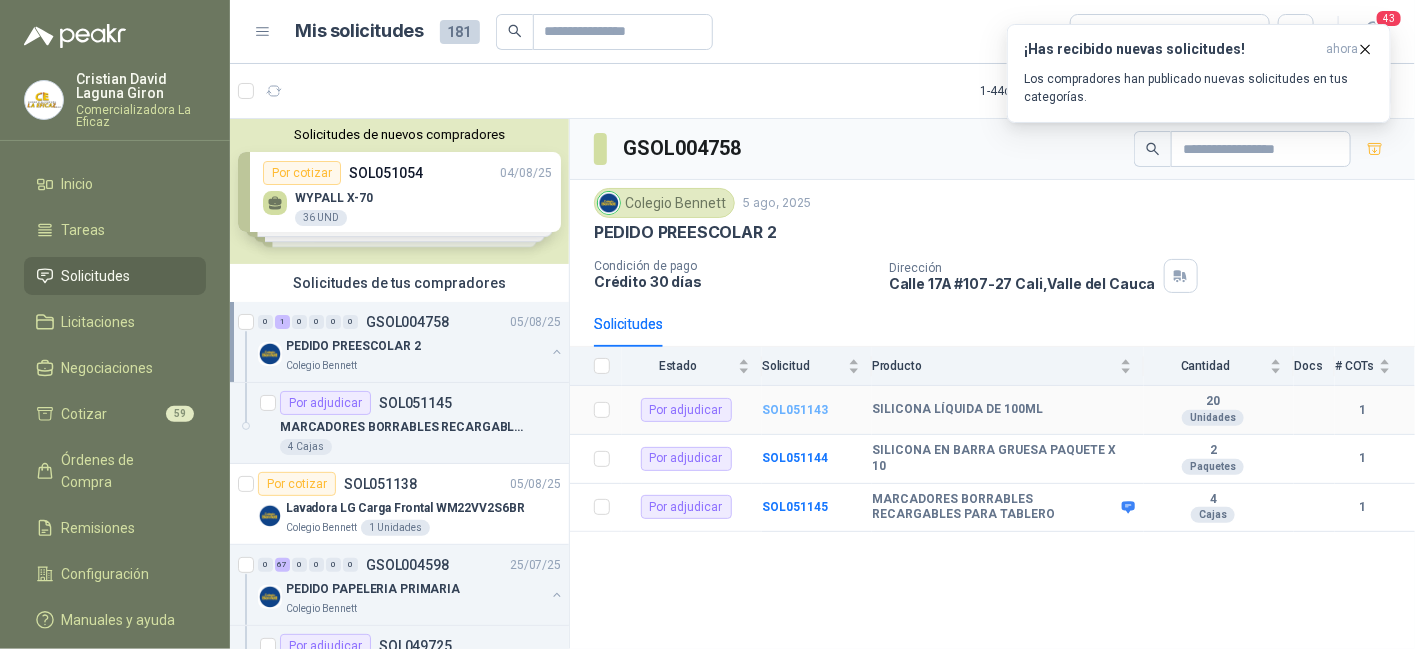 click on "SOL051143" at bounding box center (795, 410) 